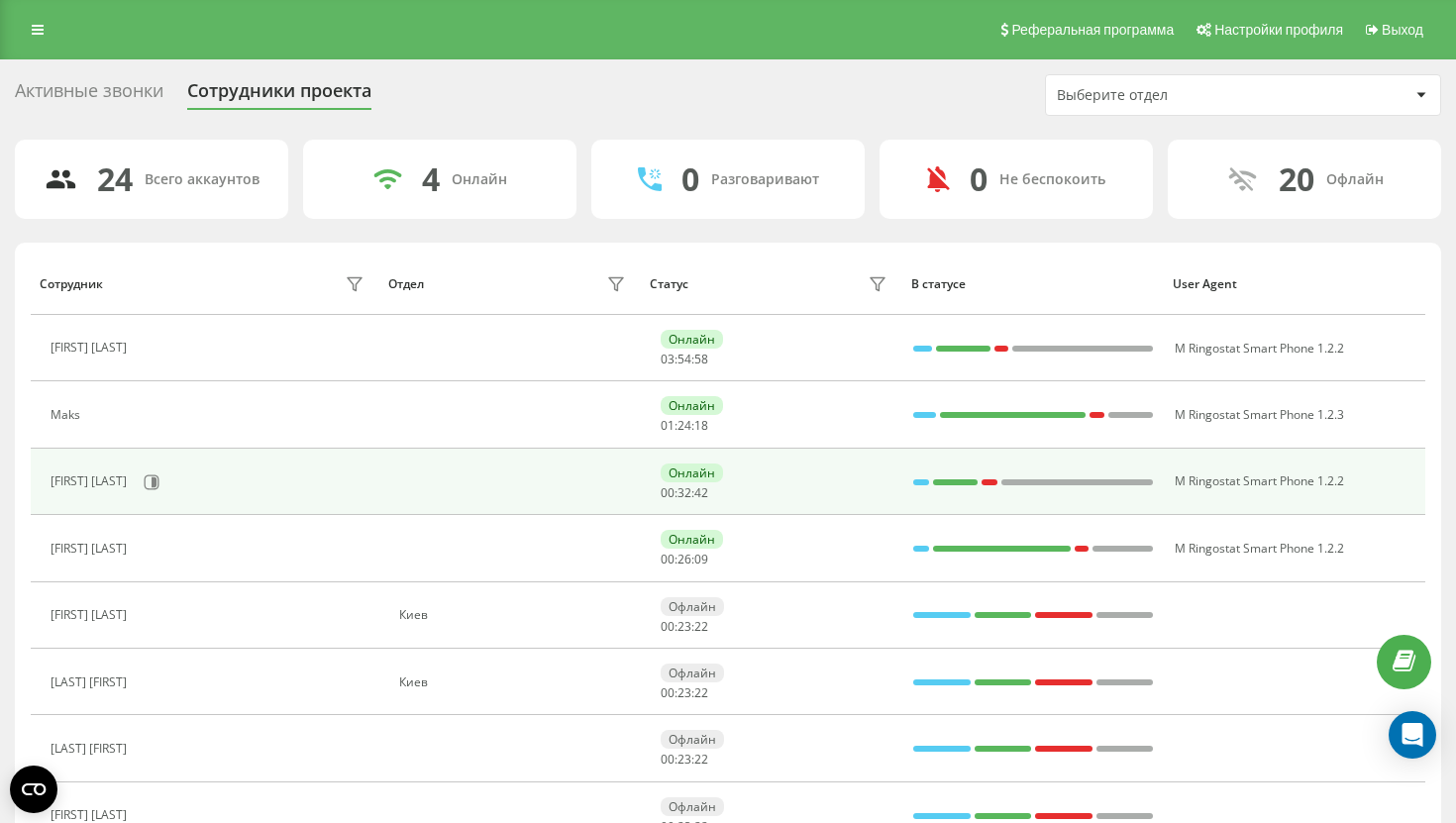 scroll, scrollTop: 0, scrollLeft: 0, axis: both 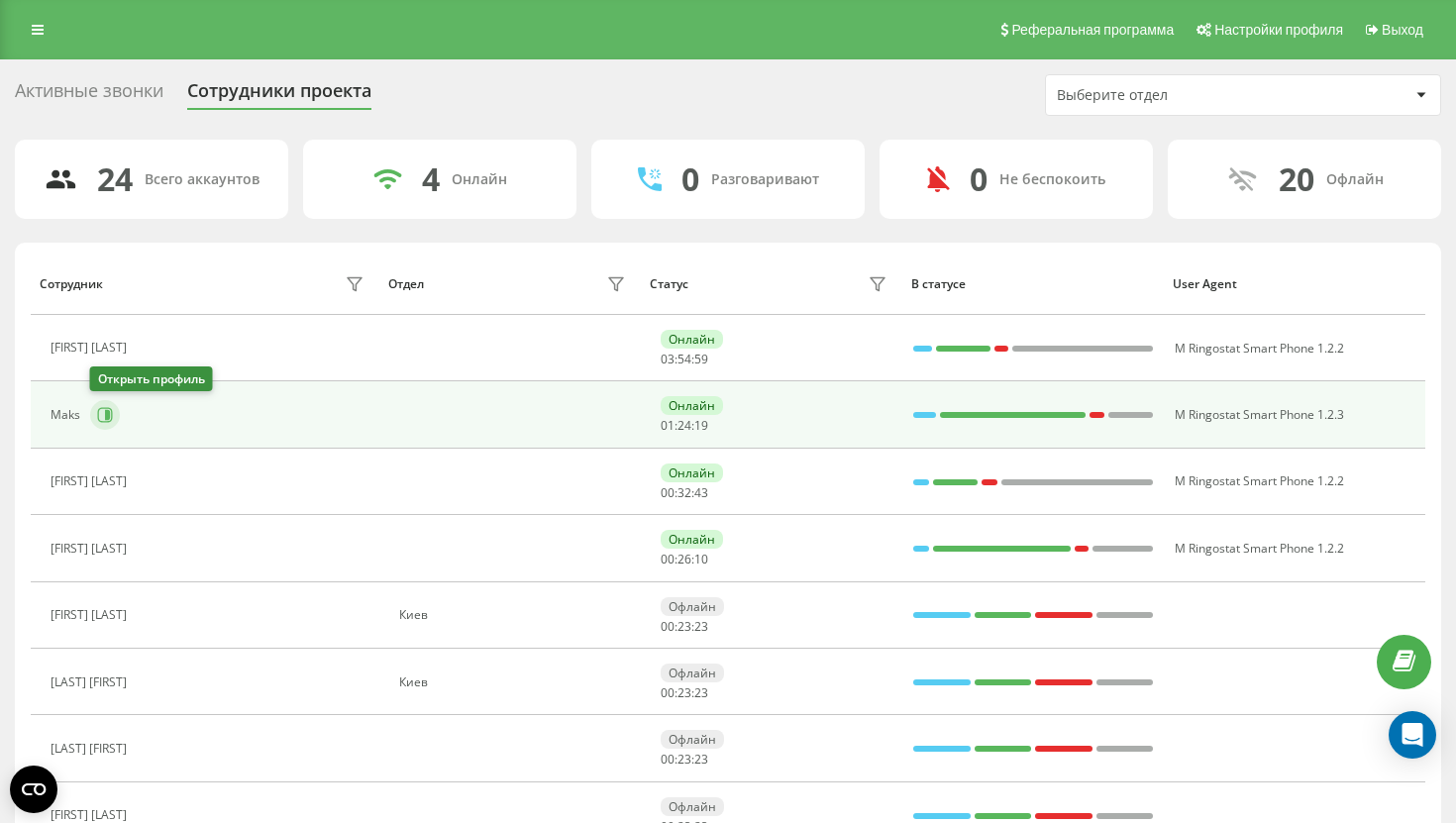 click 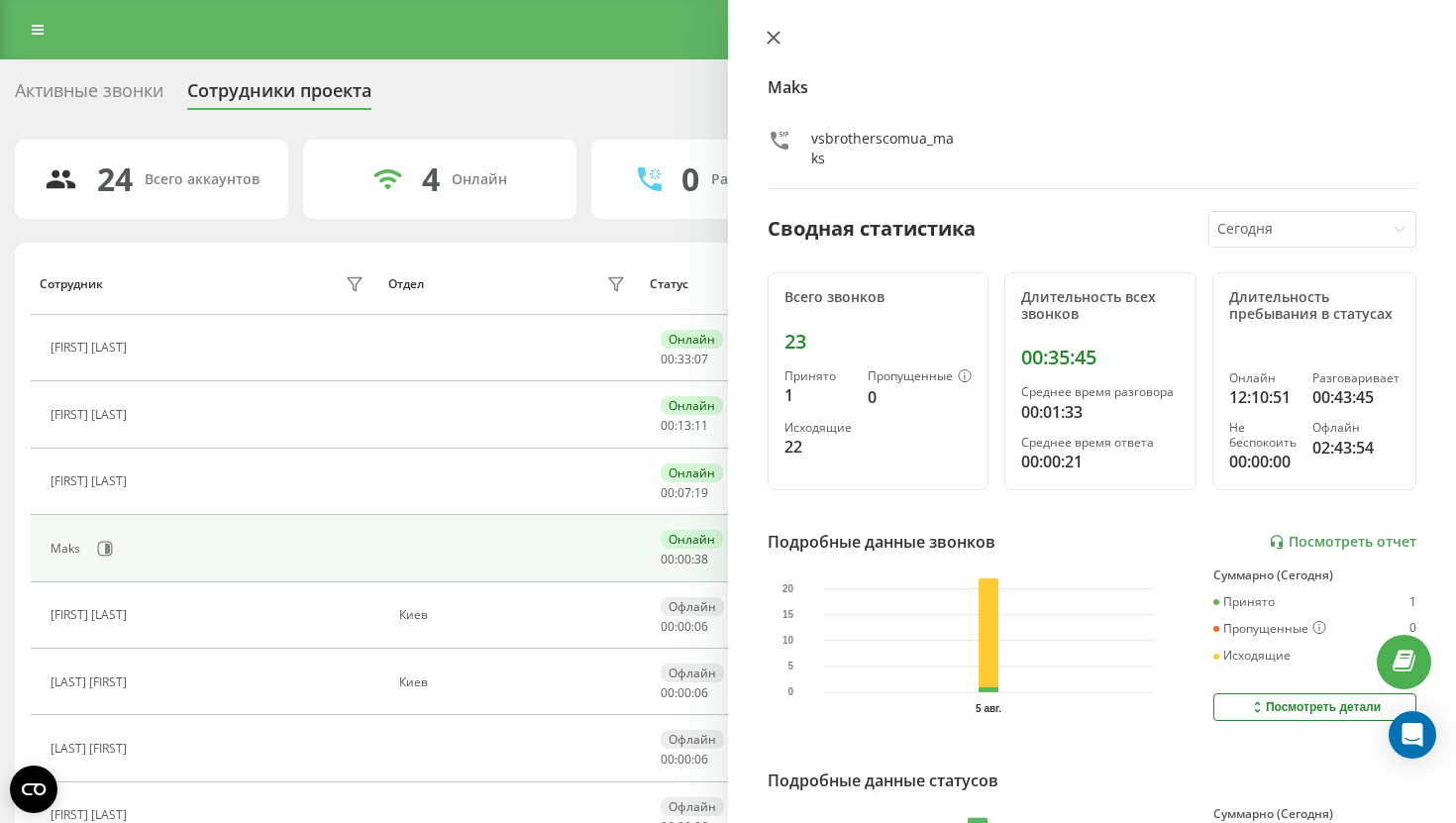 click 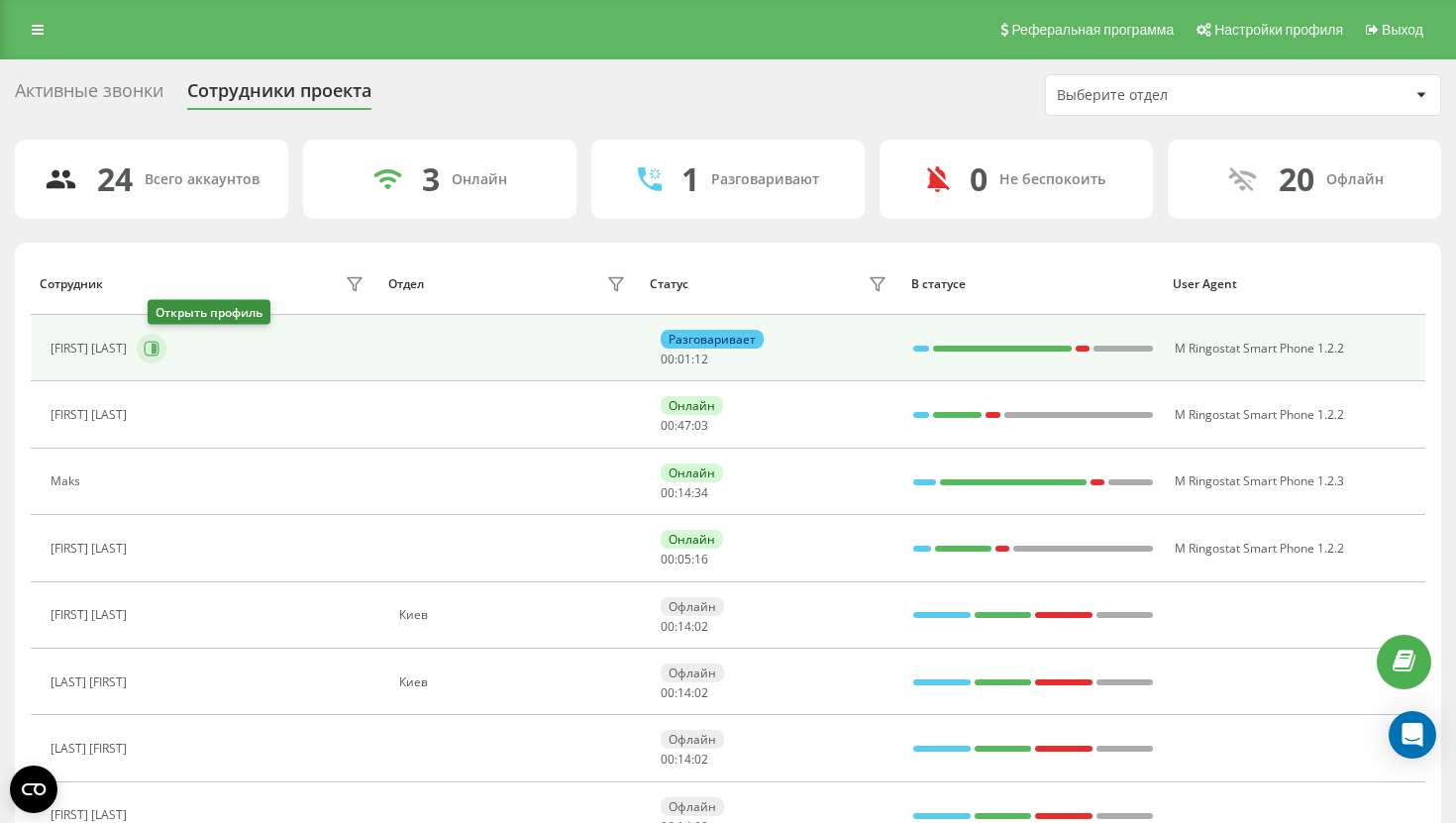 click at bounding box center [152, 349] 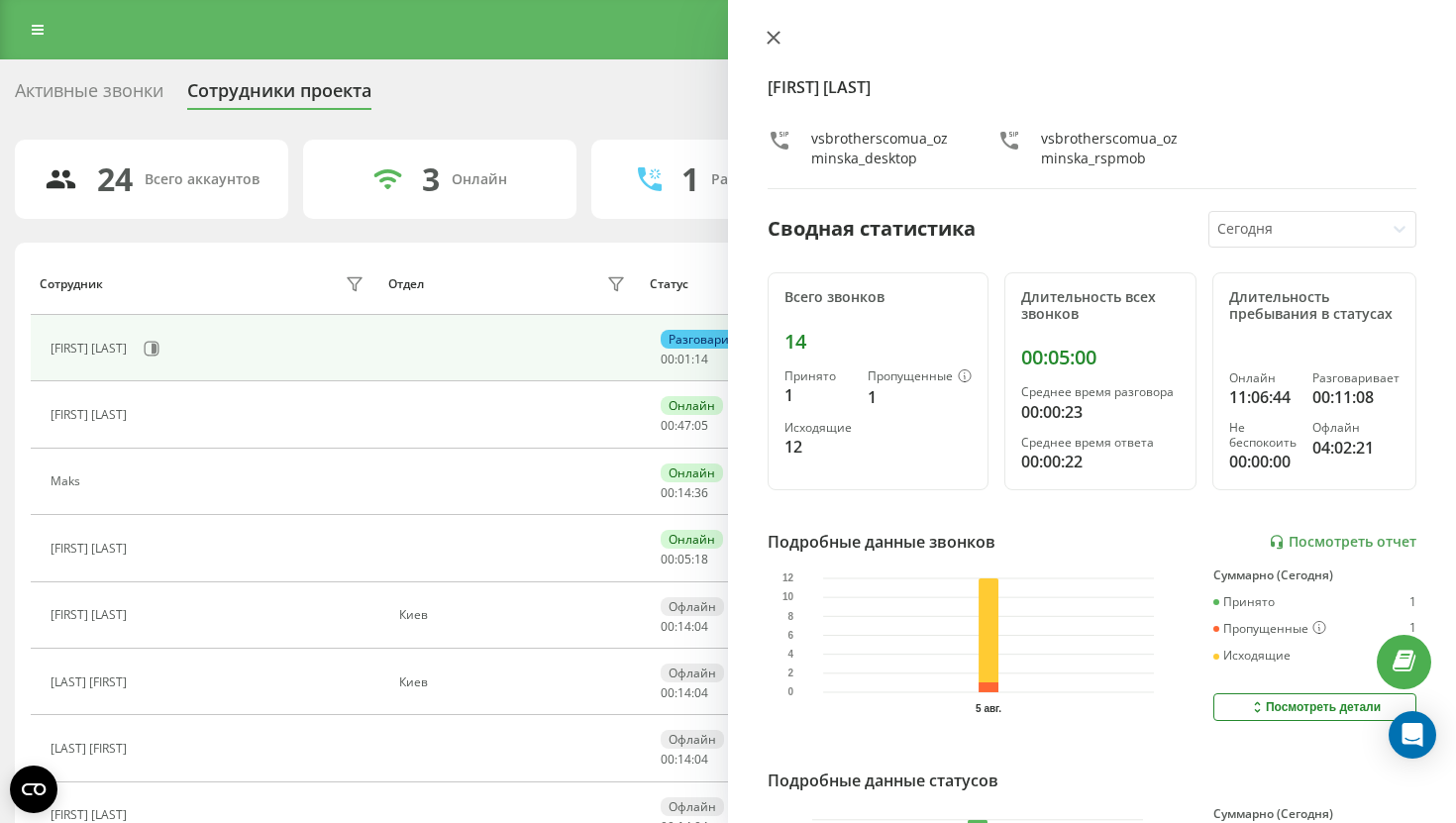 click 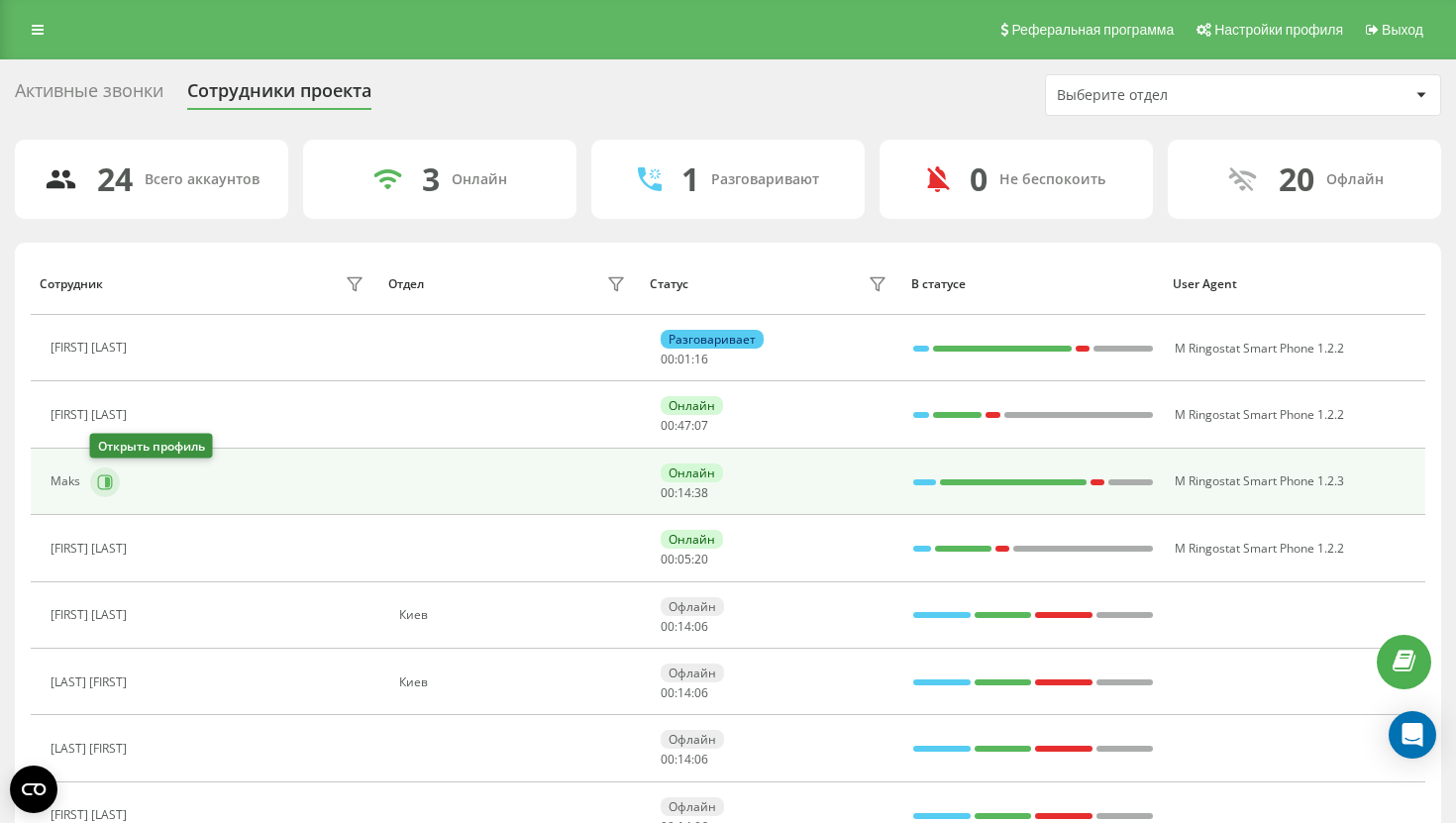 click at bounding box center (105, 482) 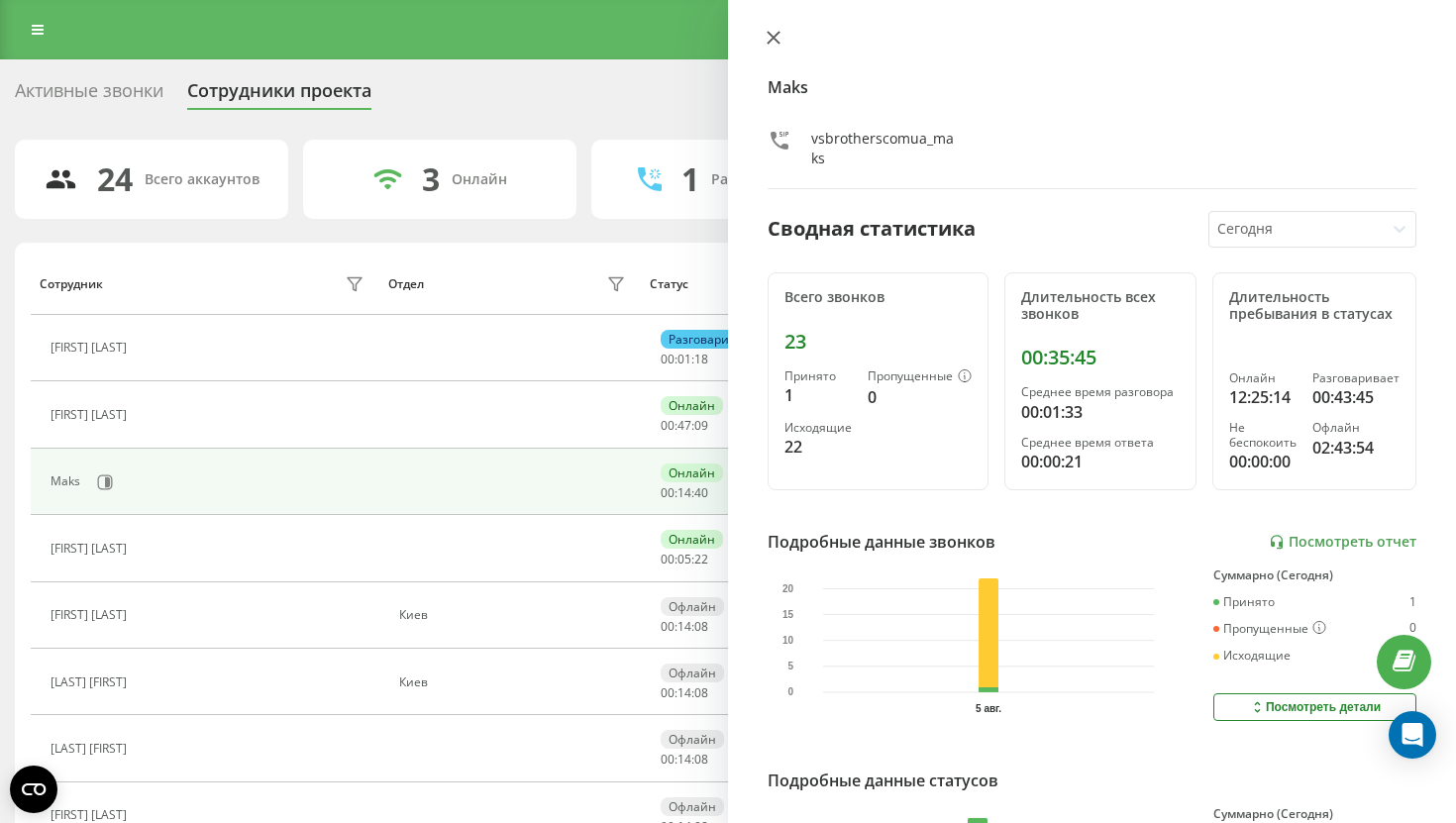 click 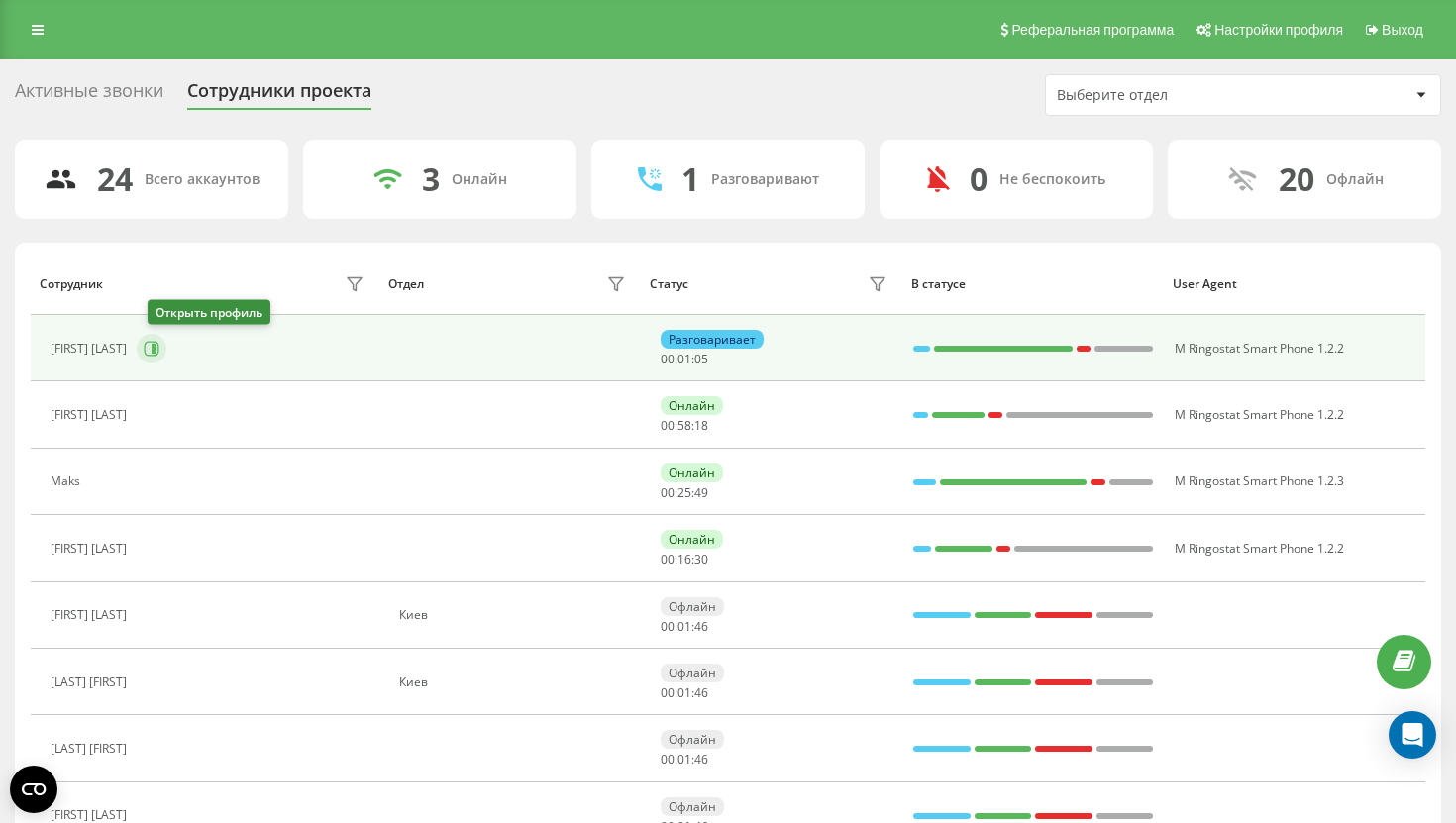click 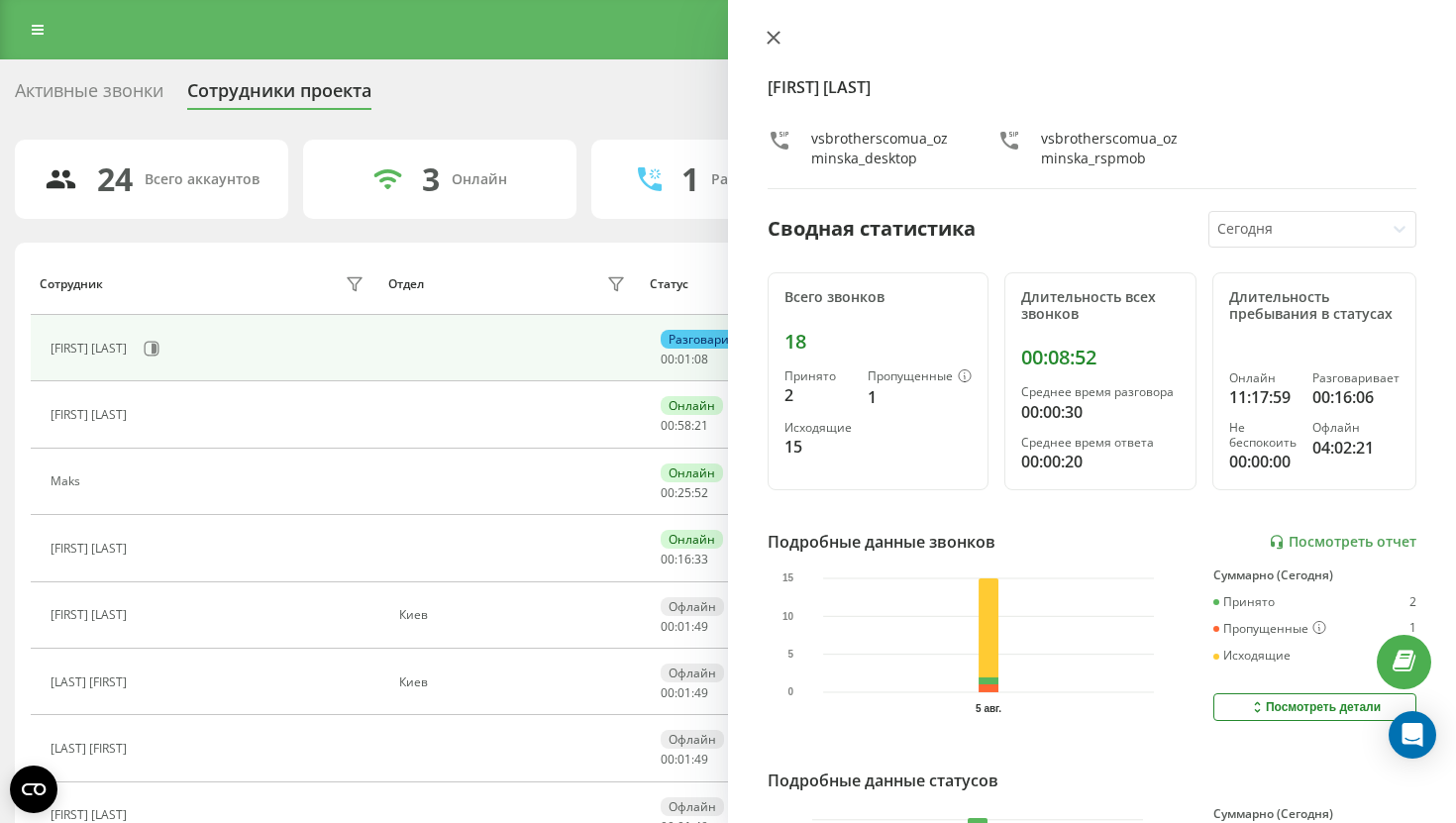 click at bounding box center [774, 39] 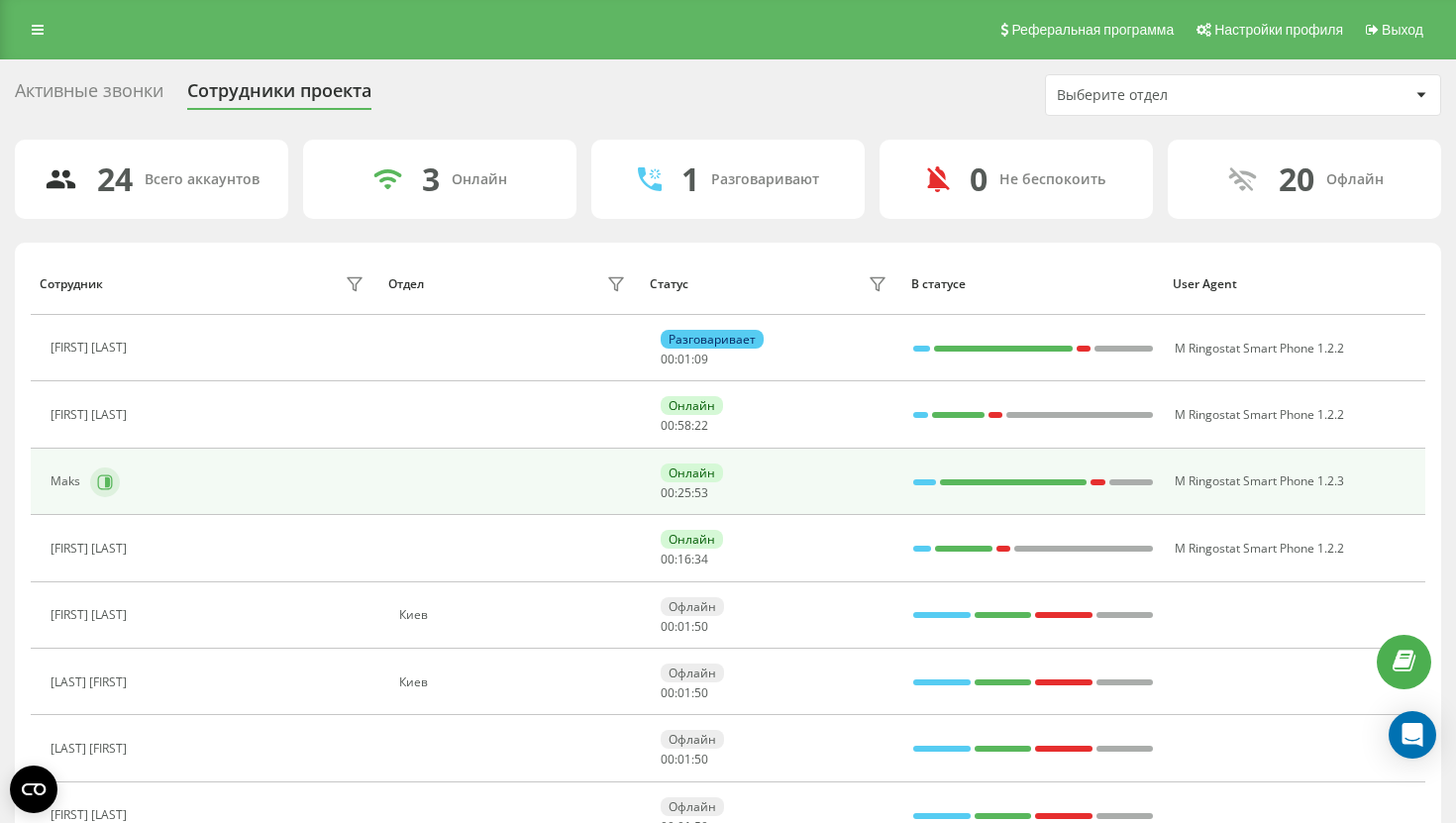 click at bounding box center (105, 482) 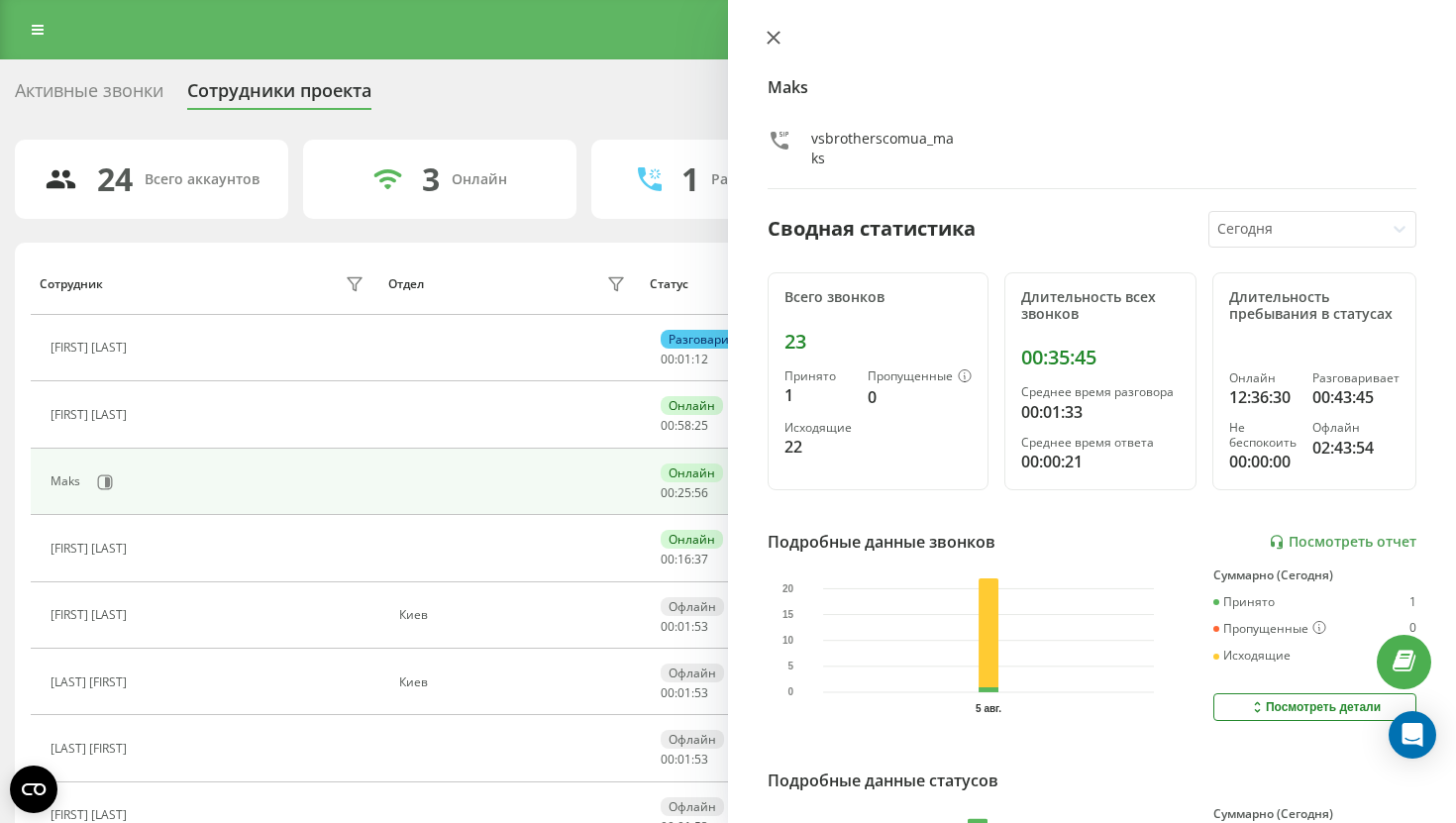 click at bounding box center [774, 39] 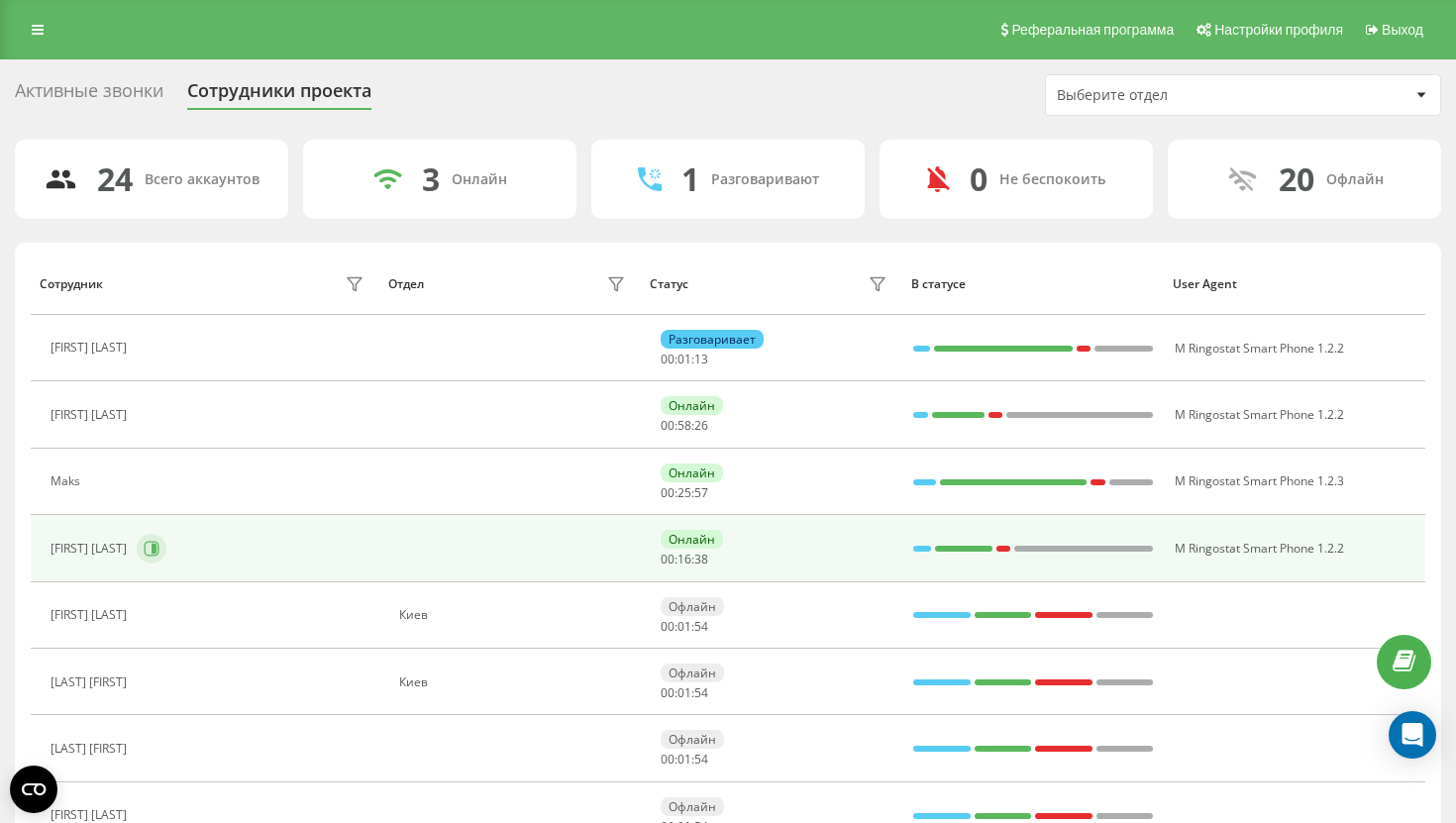 click 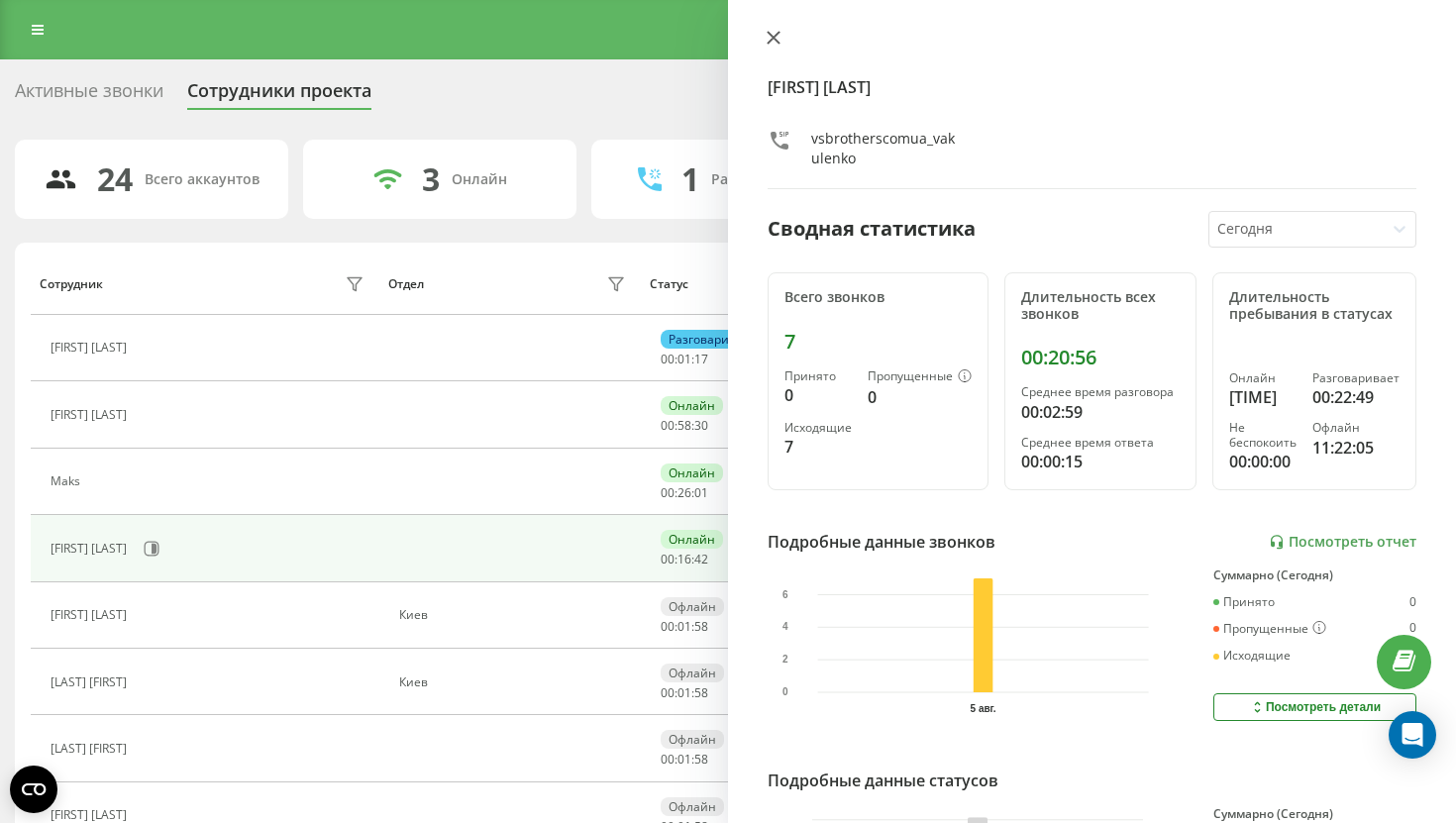 click 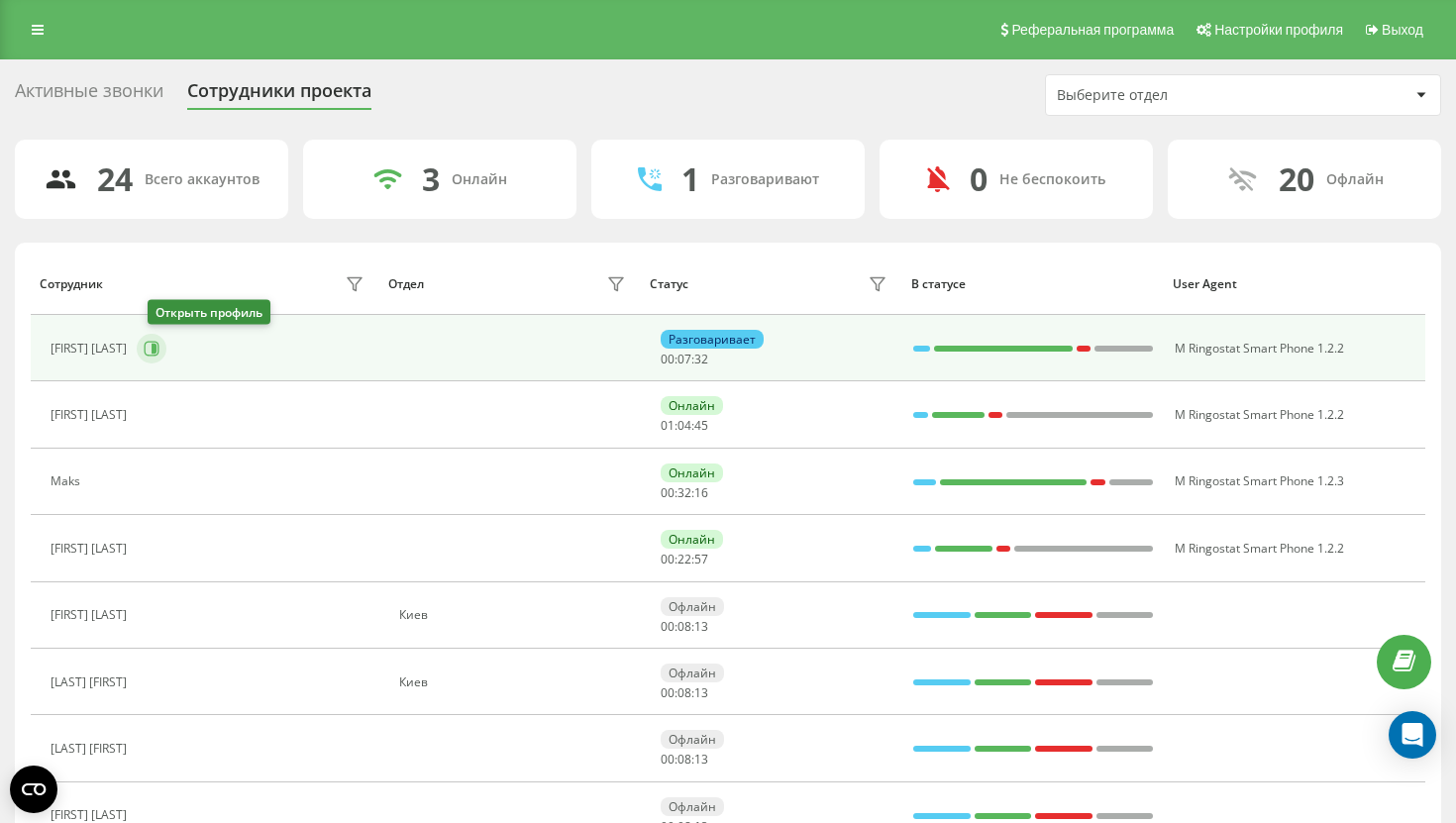 click 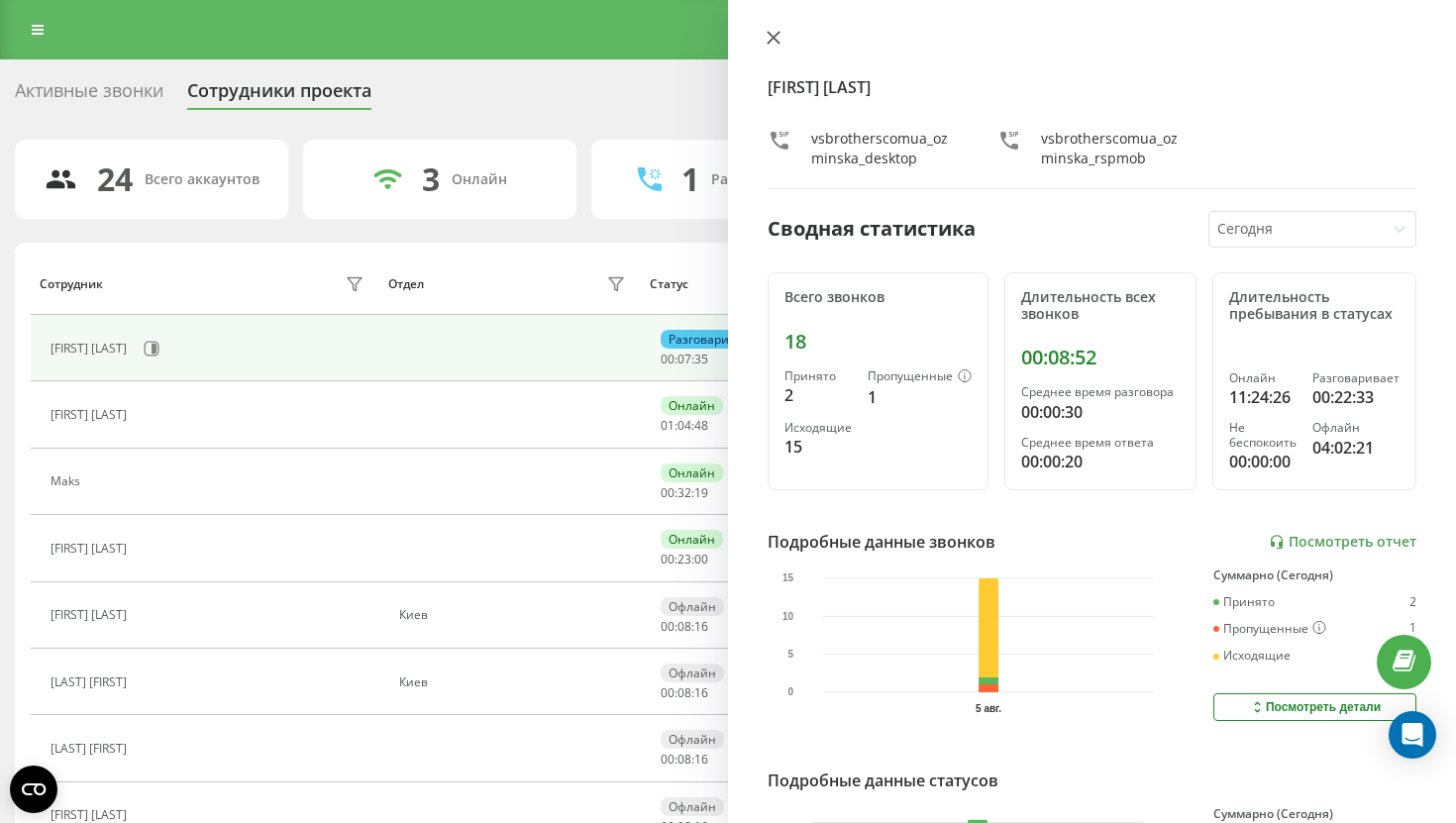click 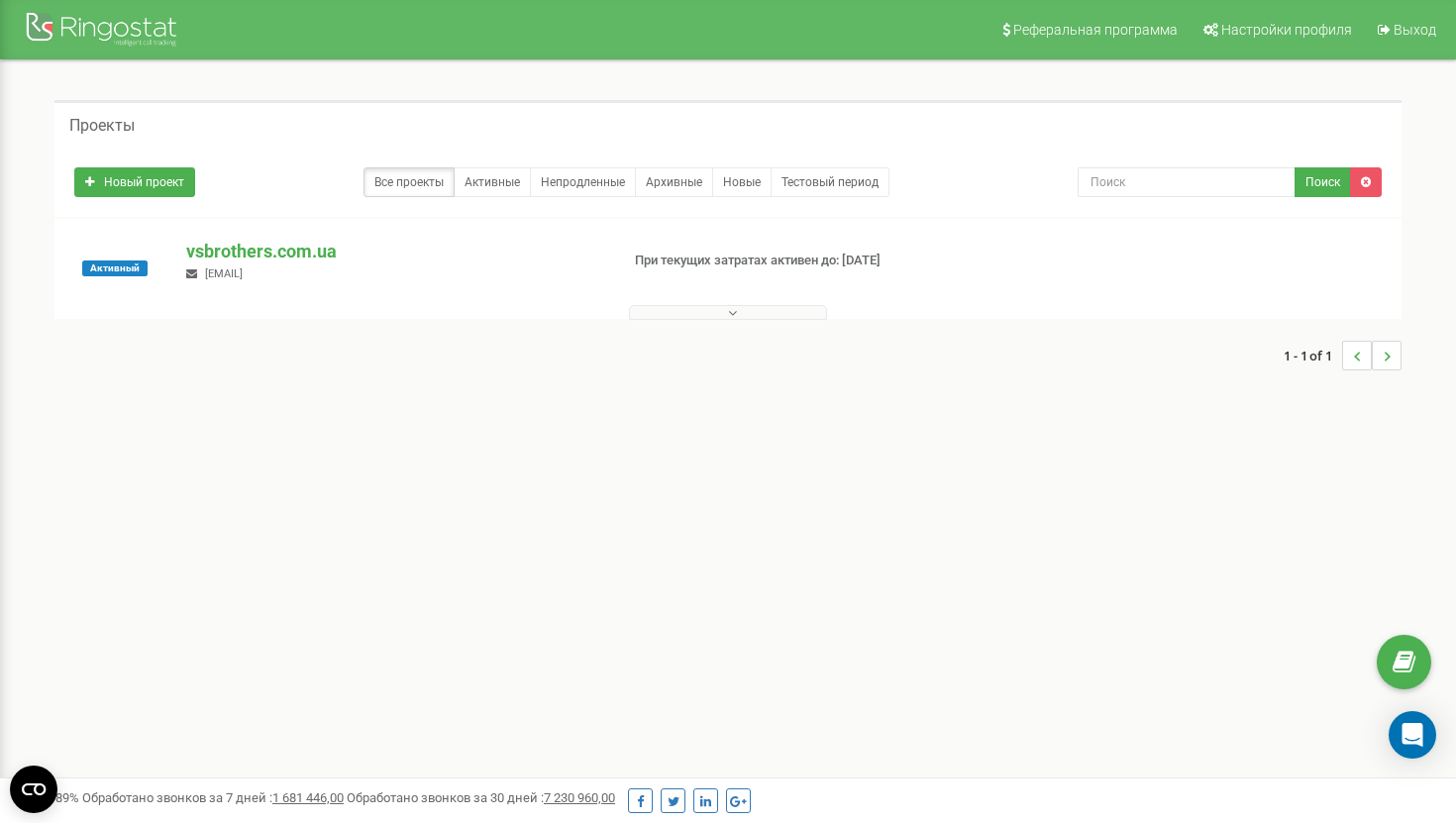 scroll, scrollTop: 0, scrollLeft: 0, axis: both 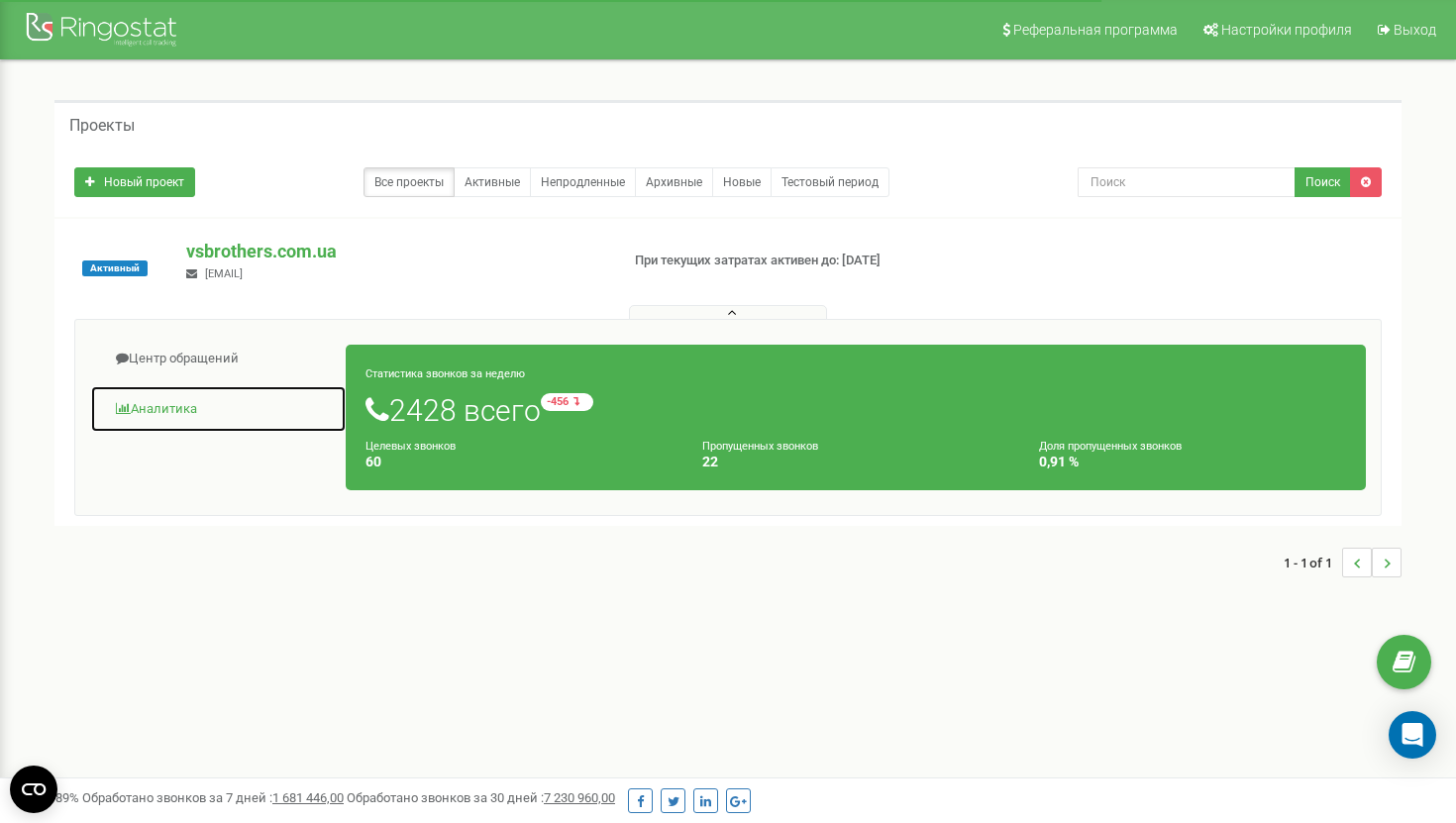 click on "Аналитика" at bounding box center [218, 409] 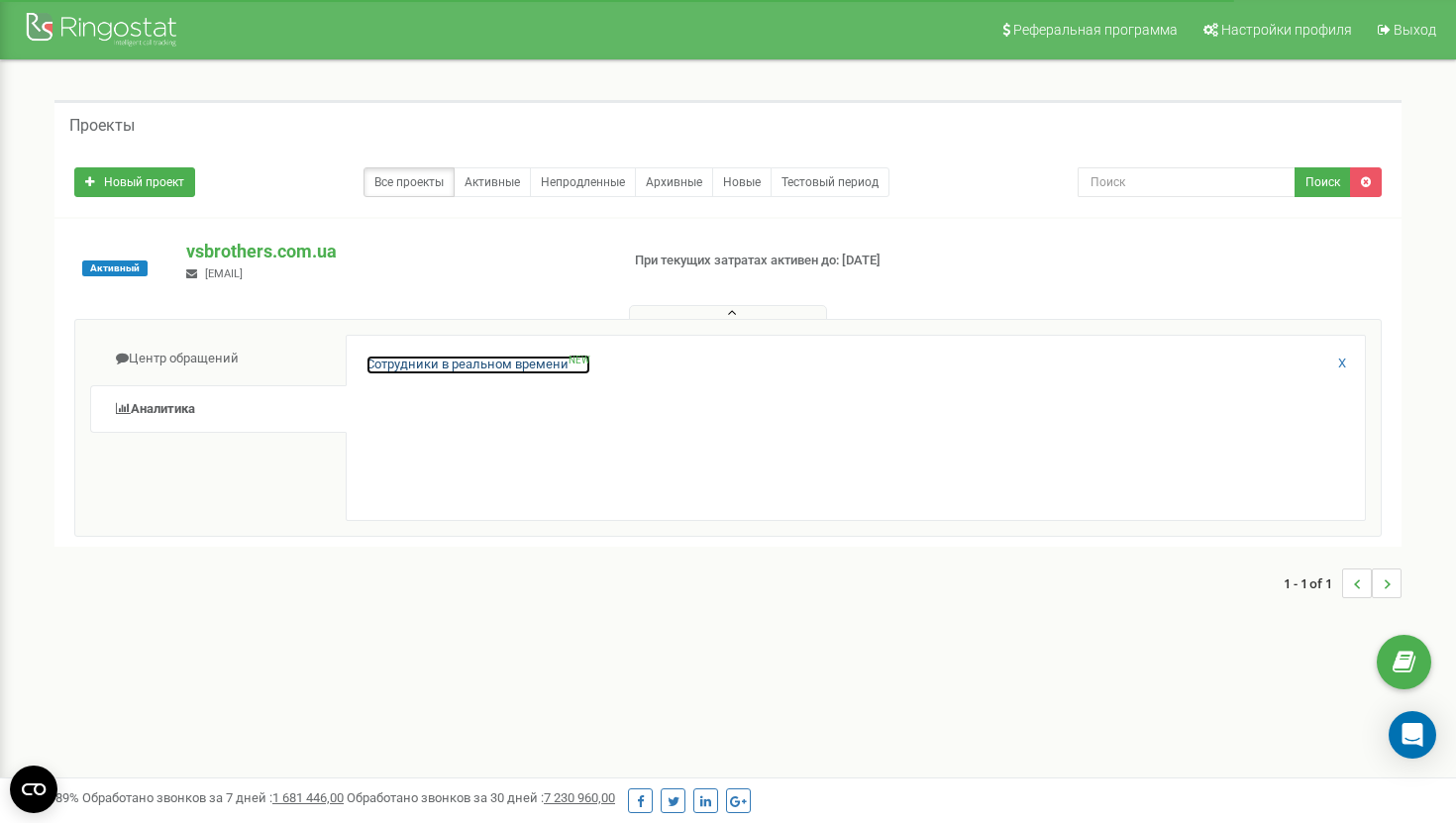 click on "Сотрудники в реальном времени  NEW" at bounding box center [478, 364] 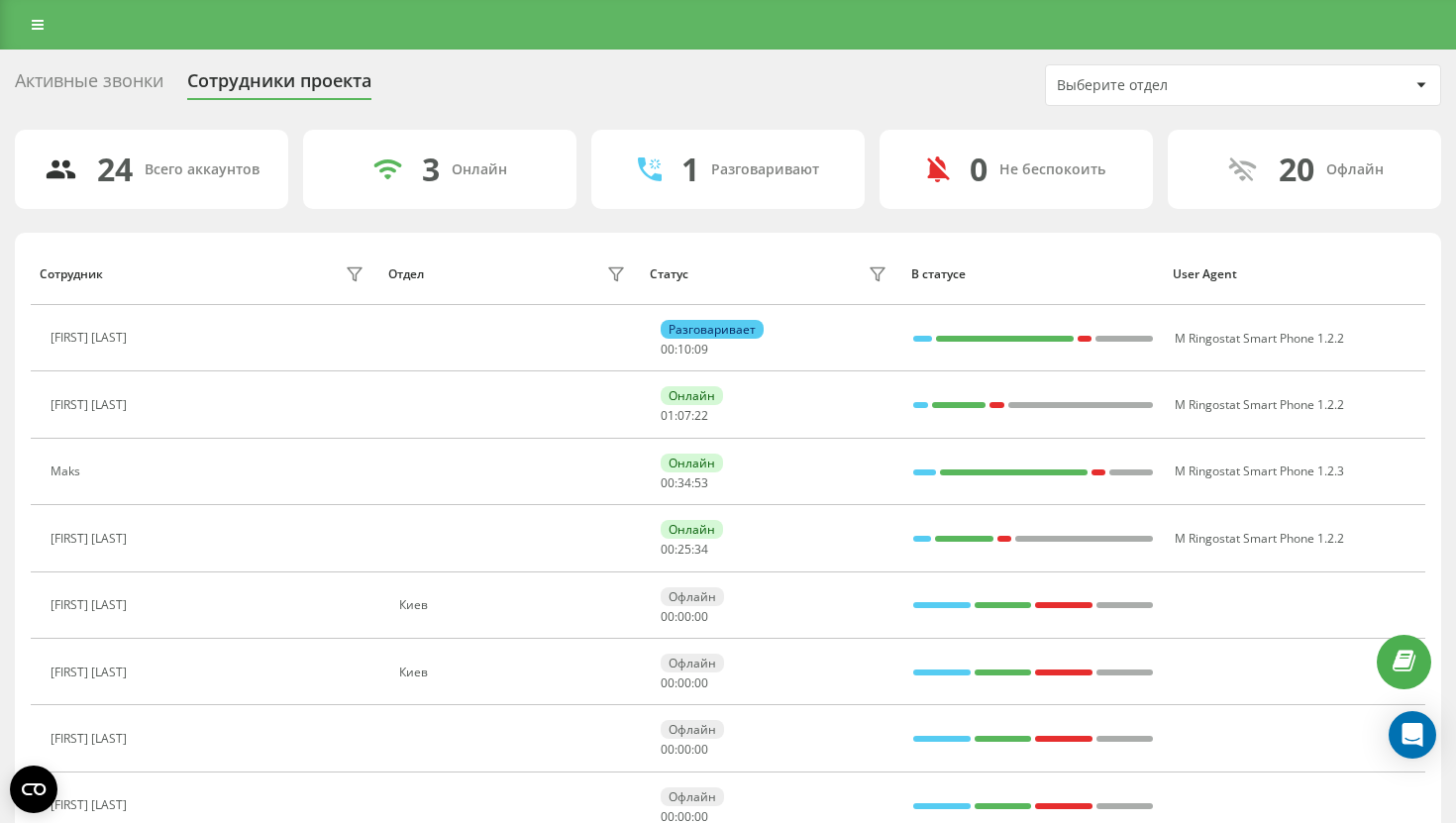 scroll, scrollTop: 0, scrollLeft: 0, axis: both 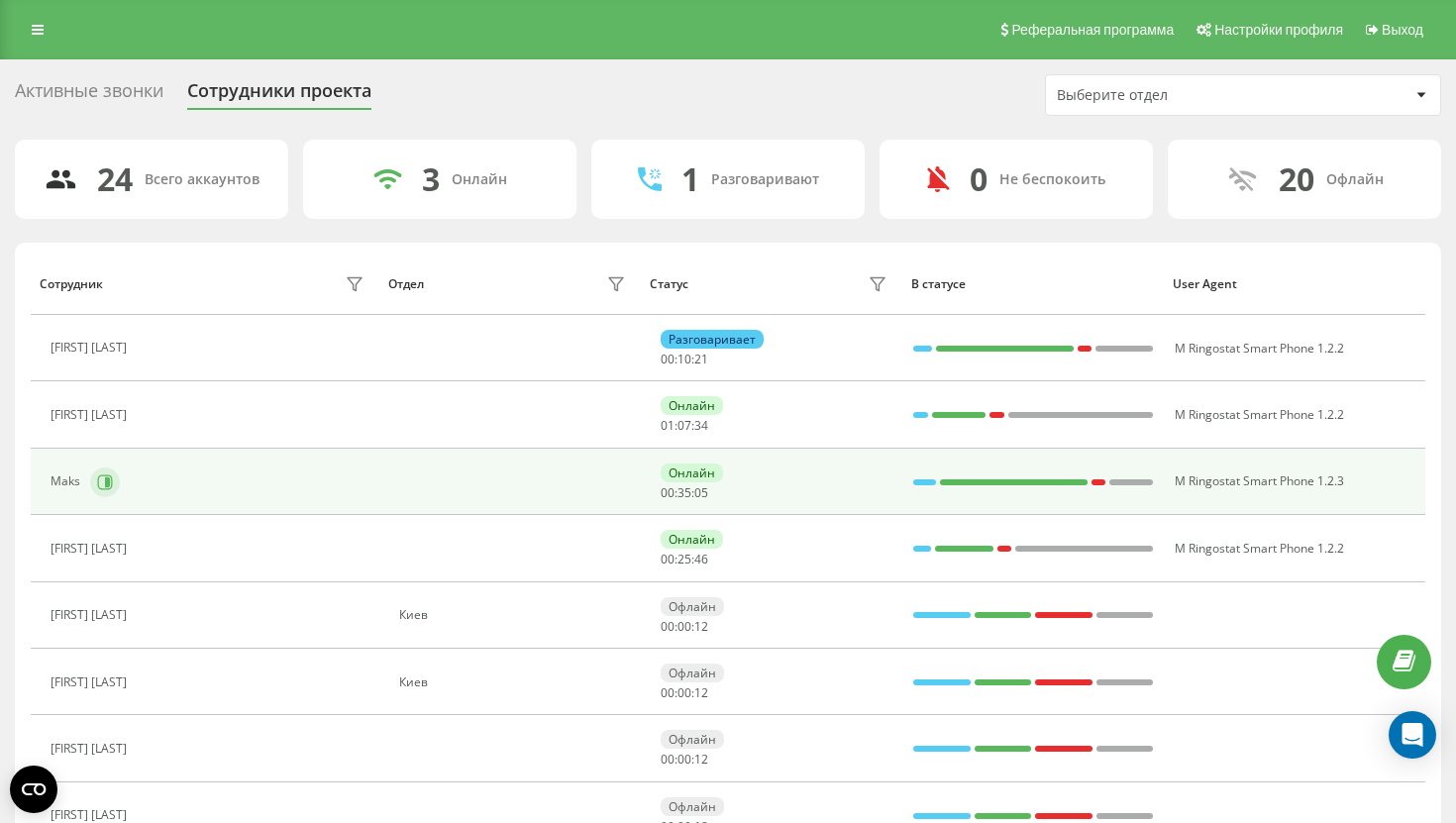 click 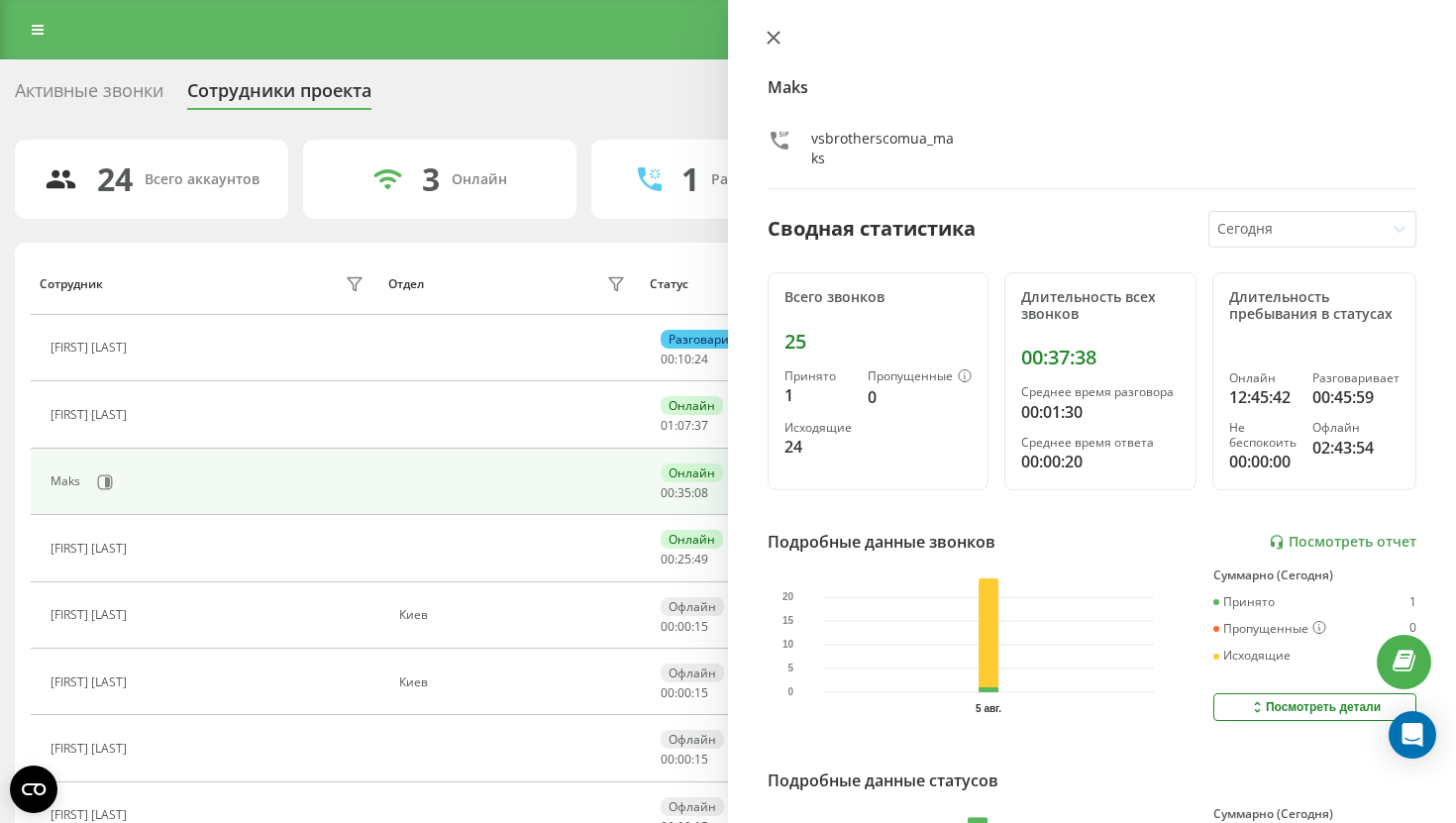 click at bounding box center (774, 39) 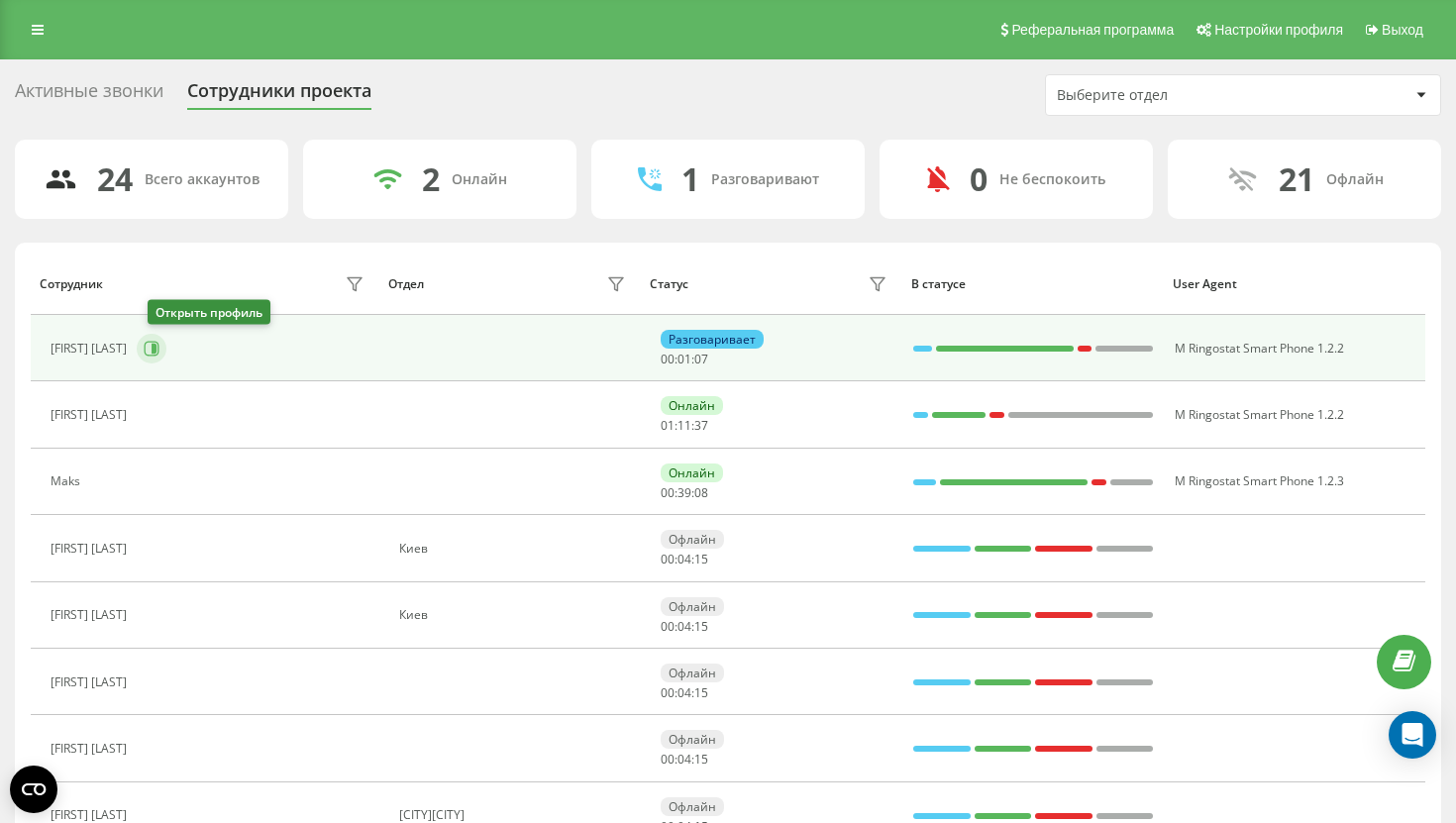 click 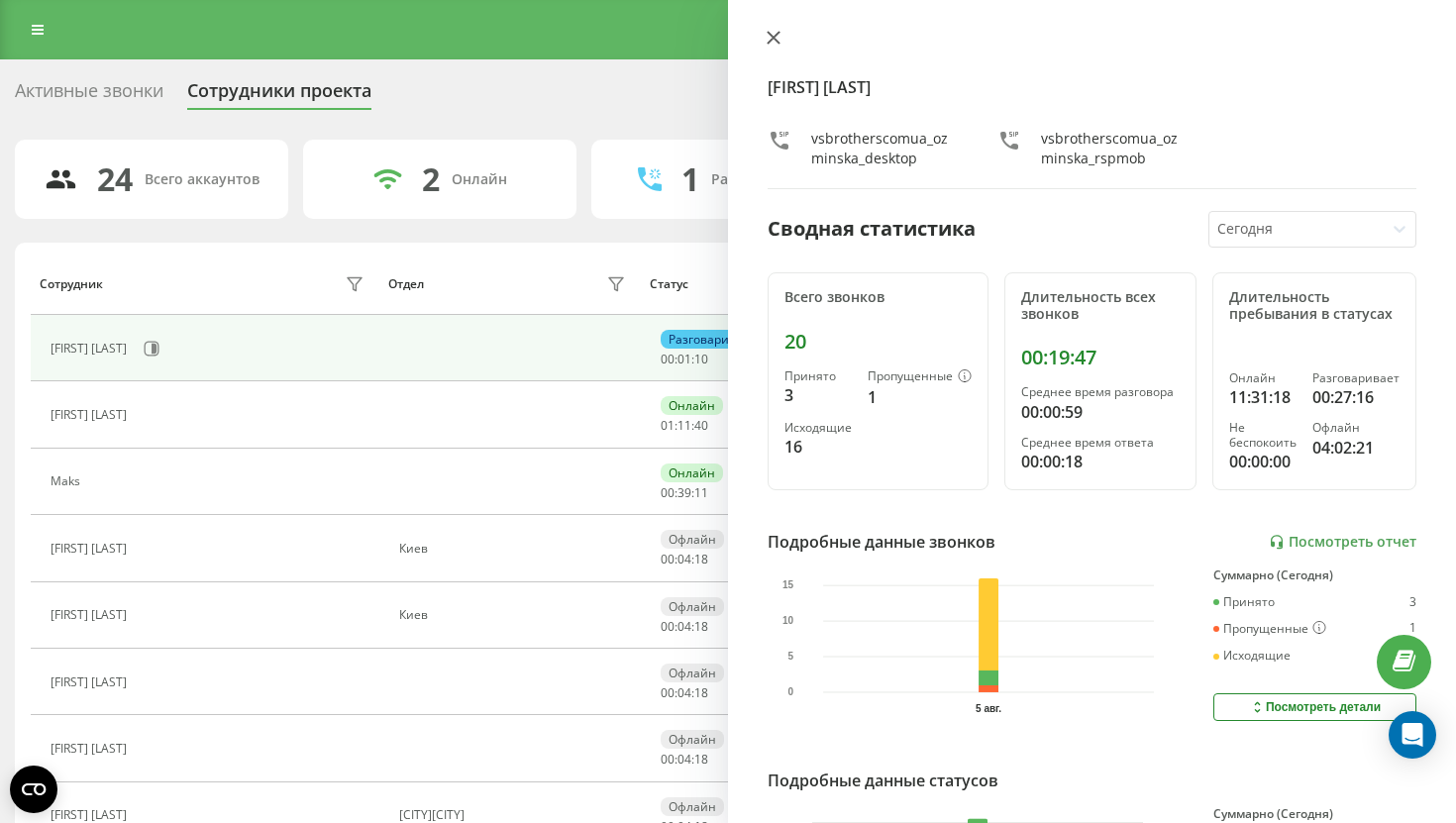 click 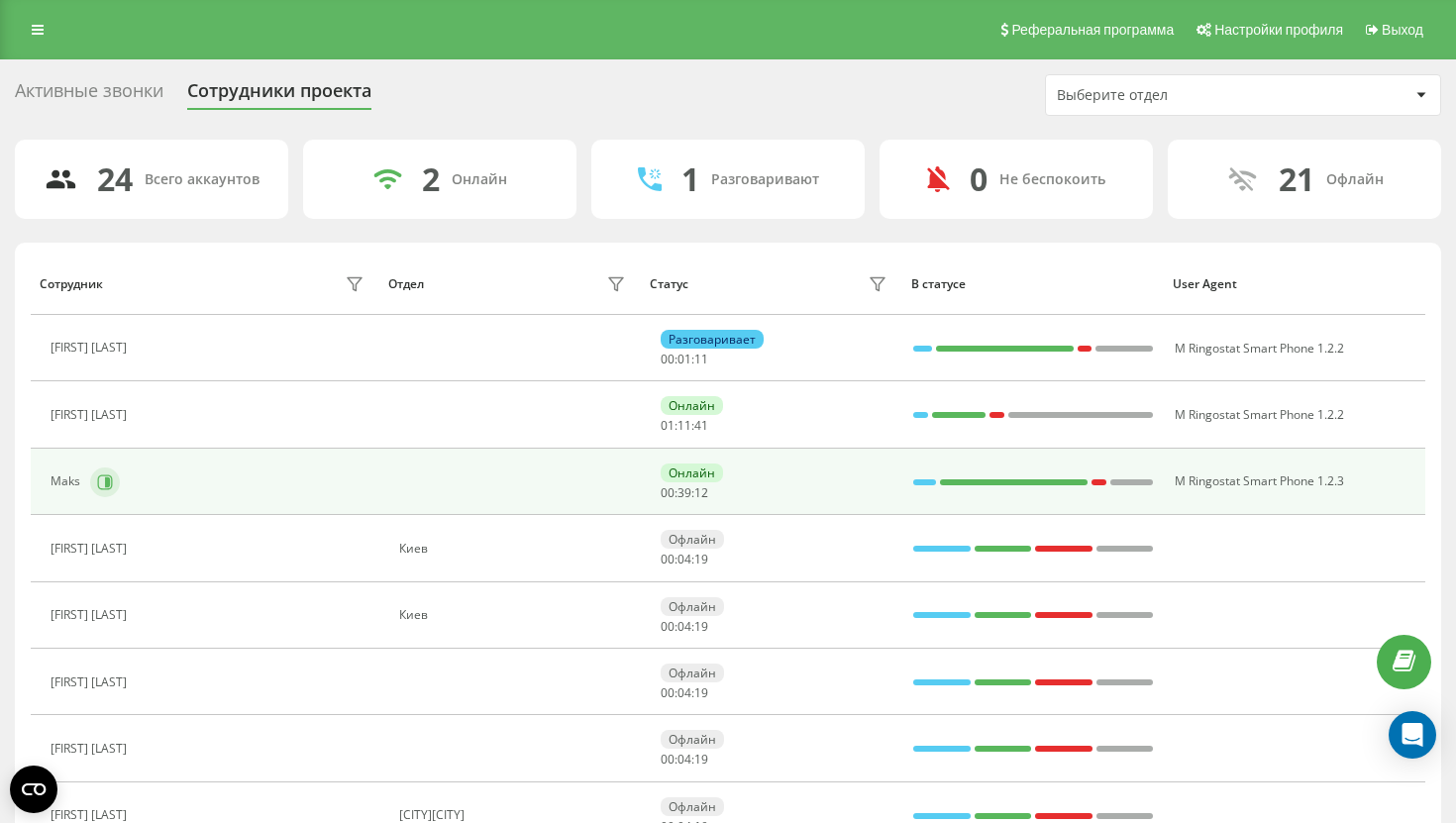 click 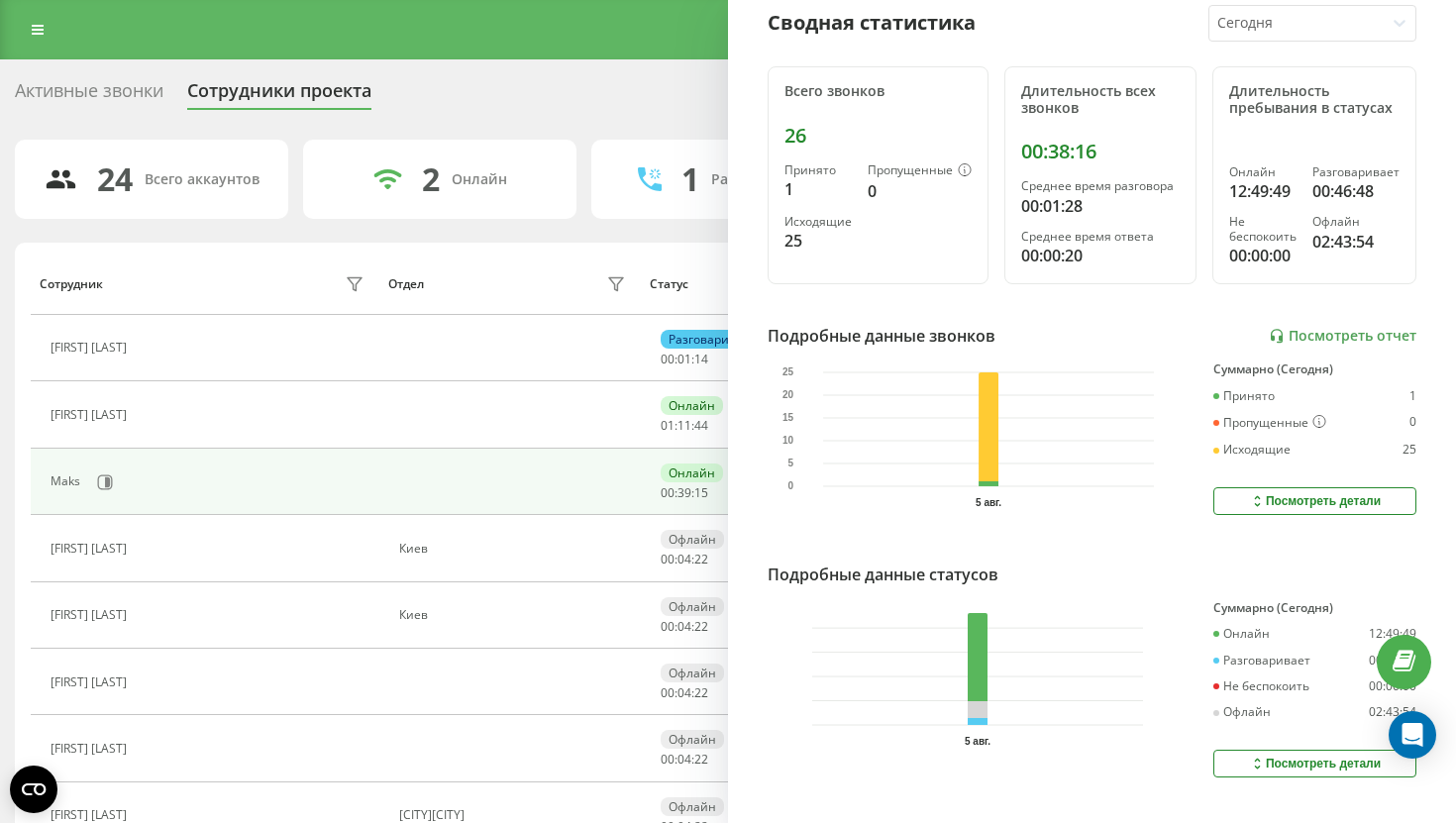 scroll, scrollTop: 0, scrollLeft: 0, axis: both 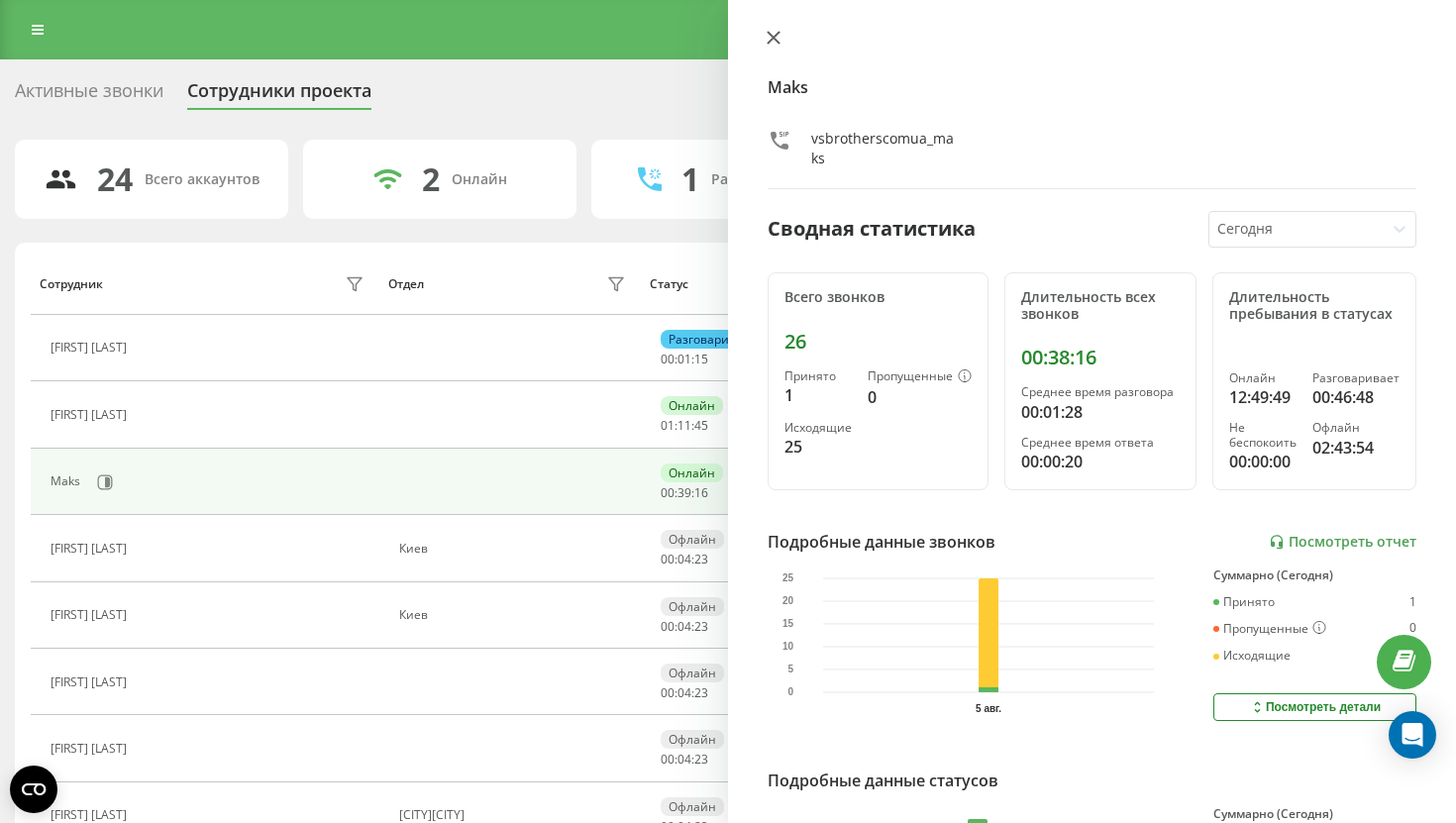 click 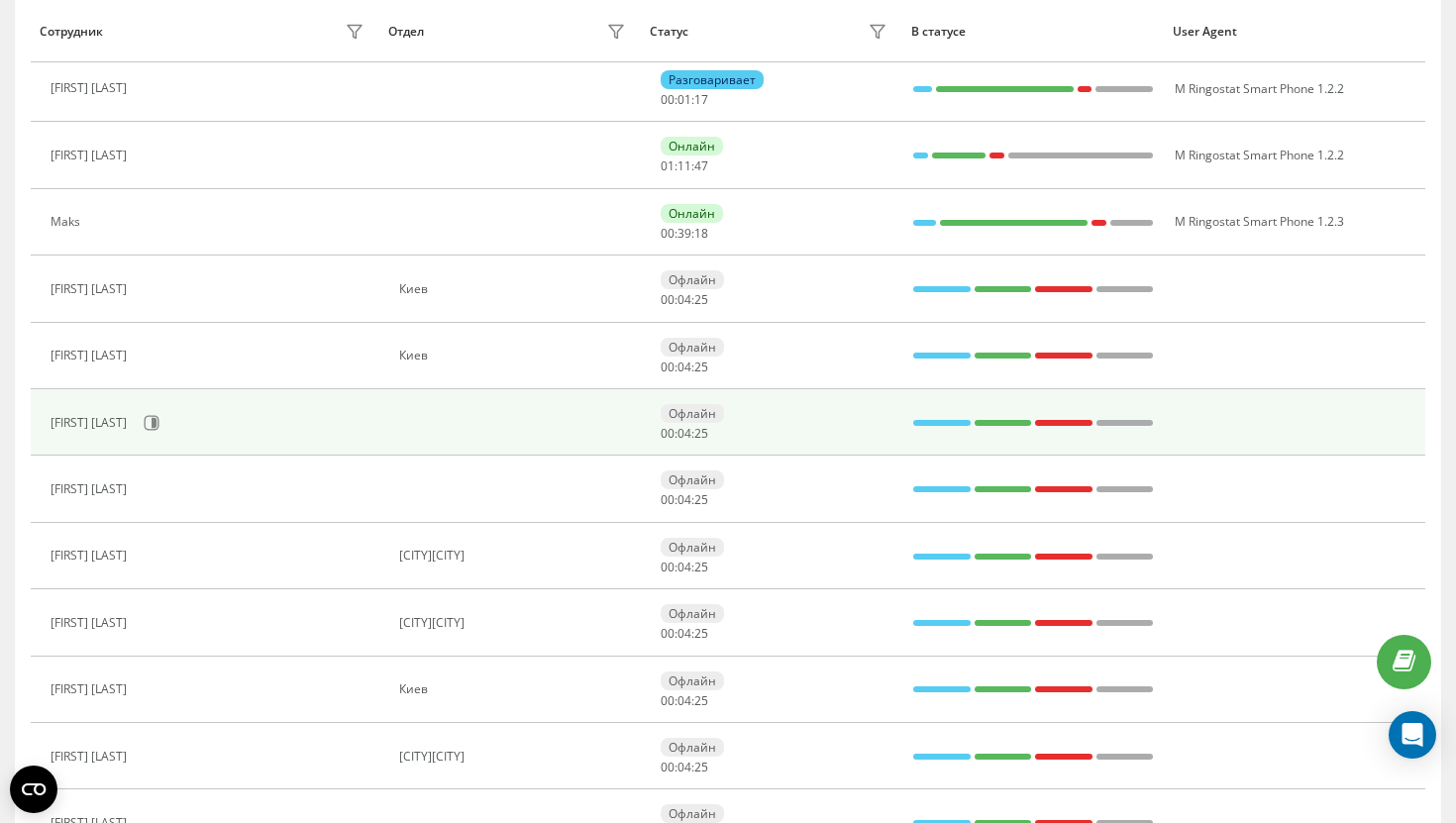 scroll, scrollTop: 287, scrollLeft: 0, axis: vertical 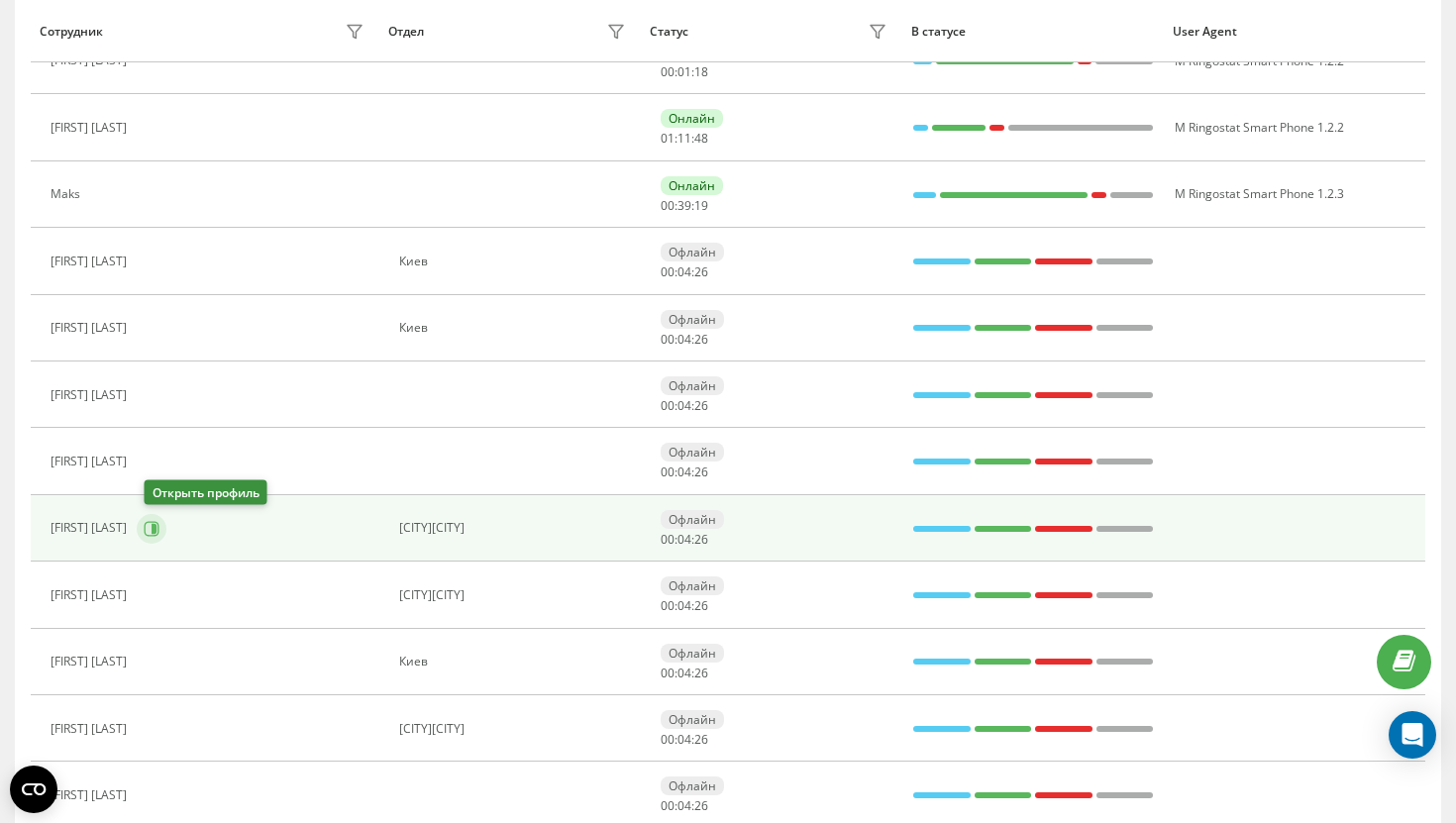 click 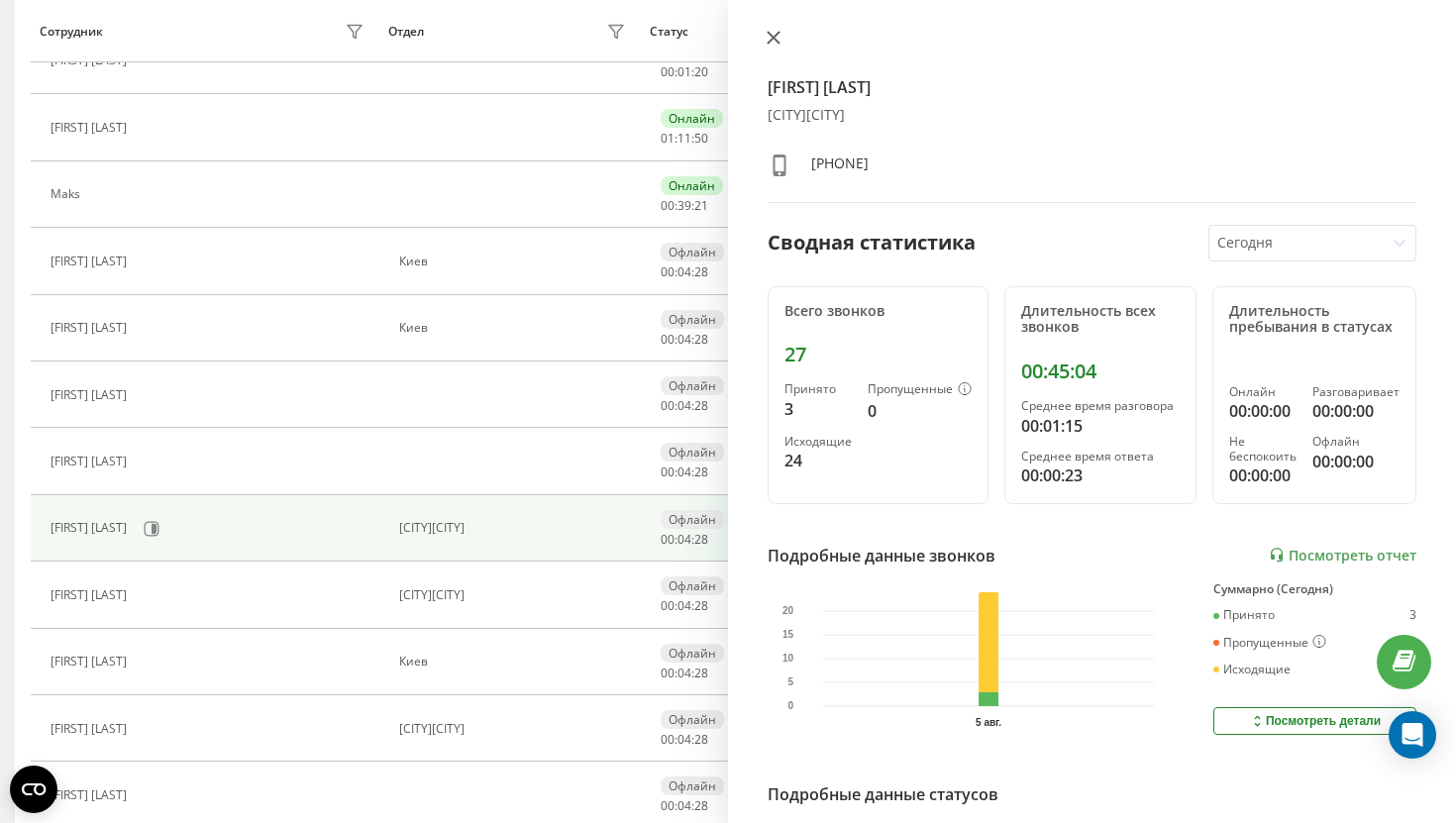 click 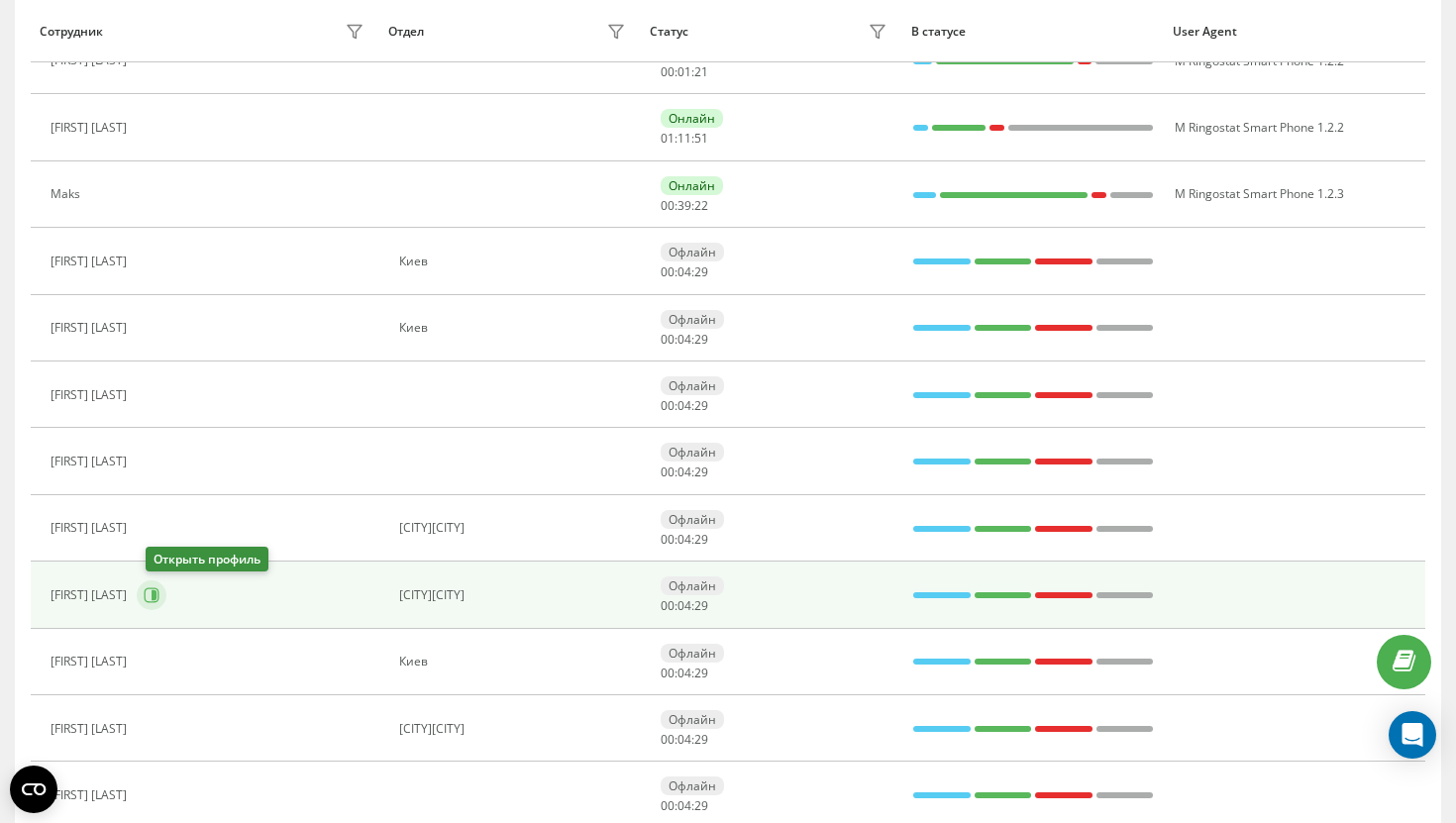 click at bounding box center (152, 595) 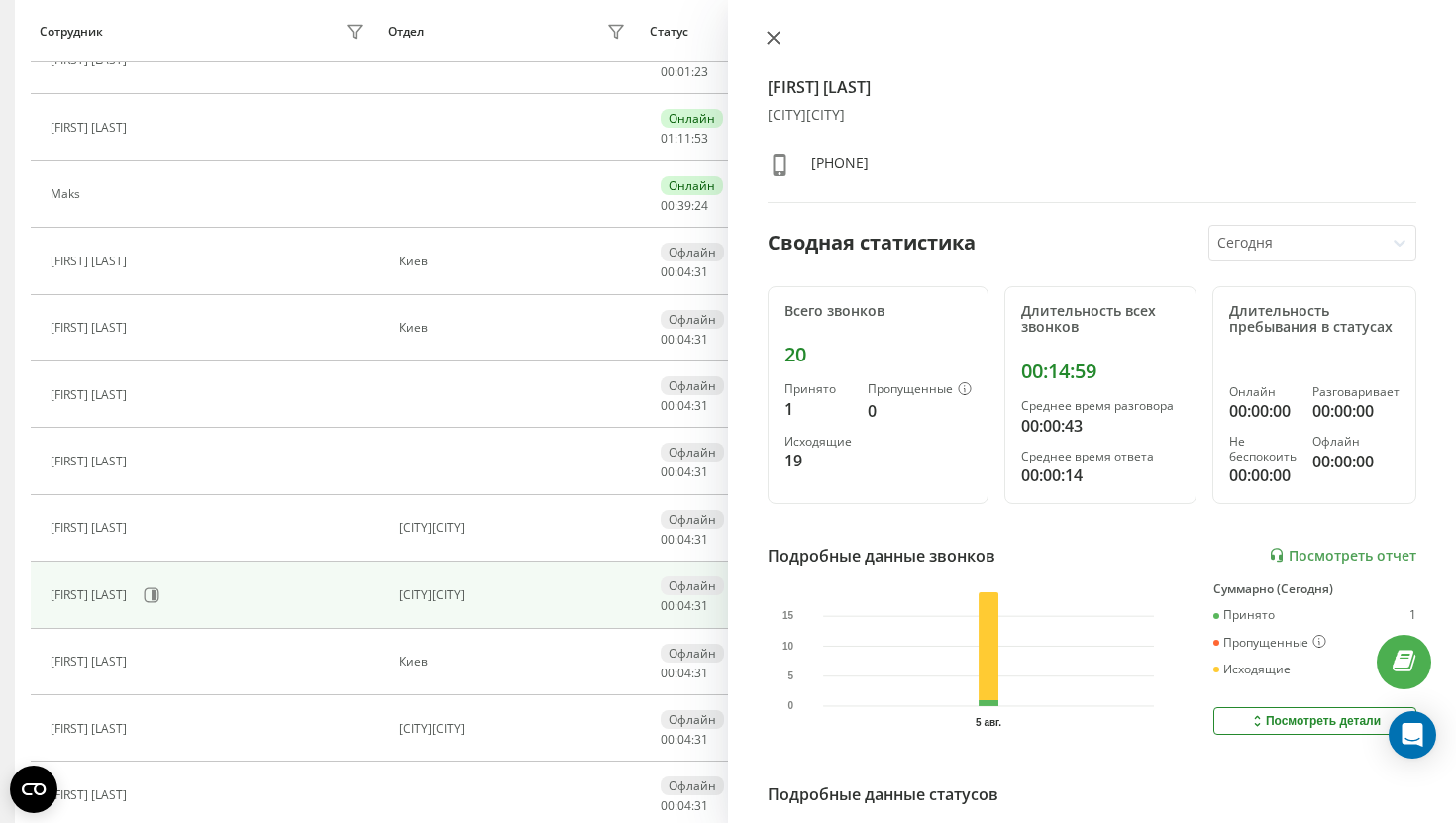click 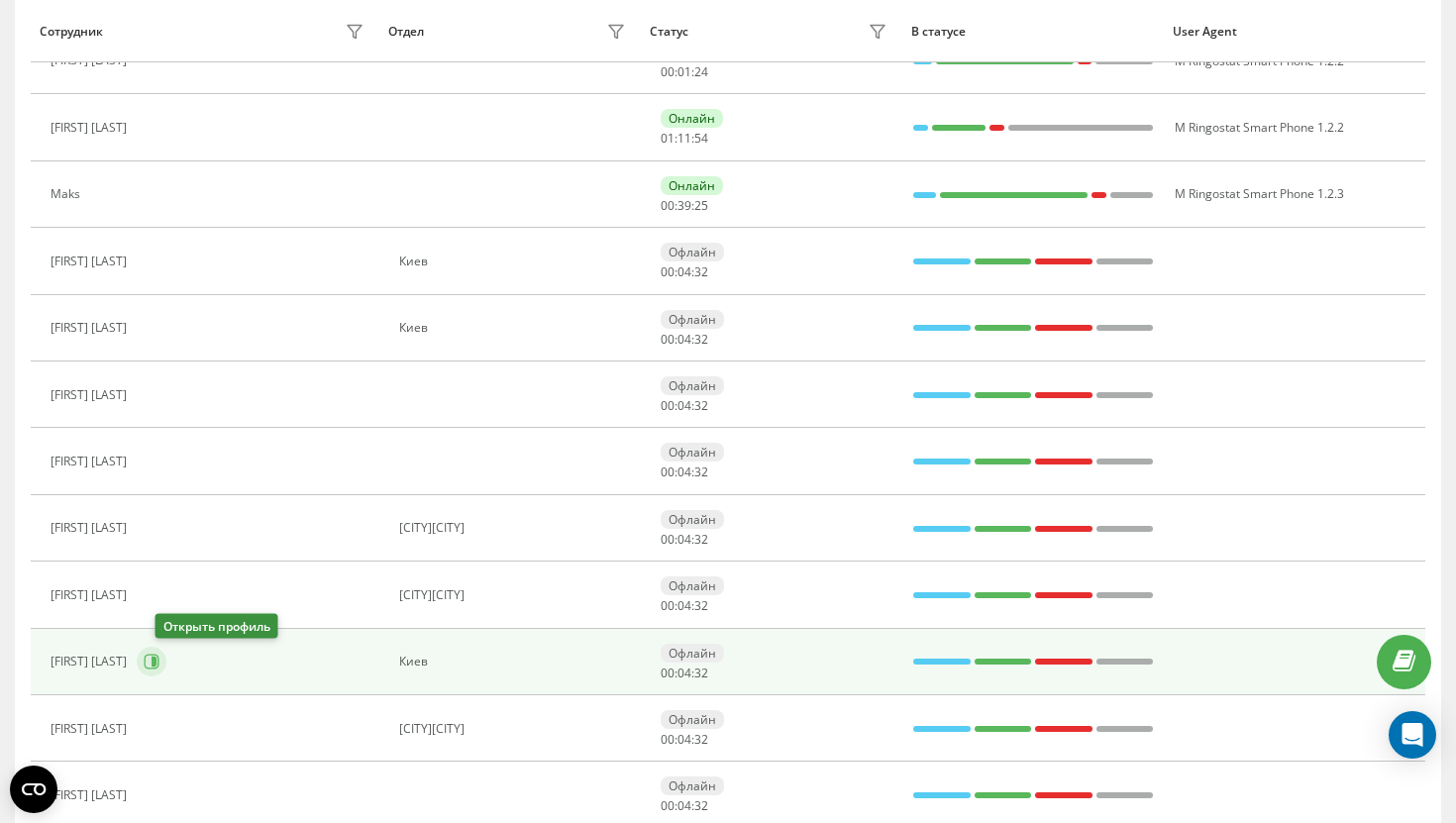 click 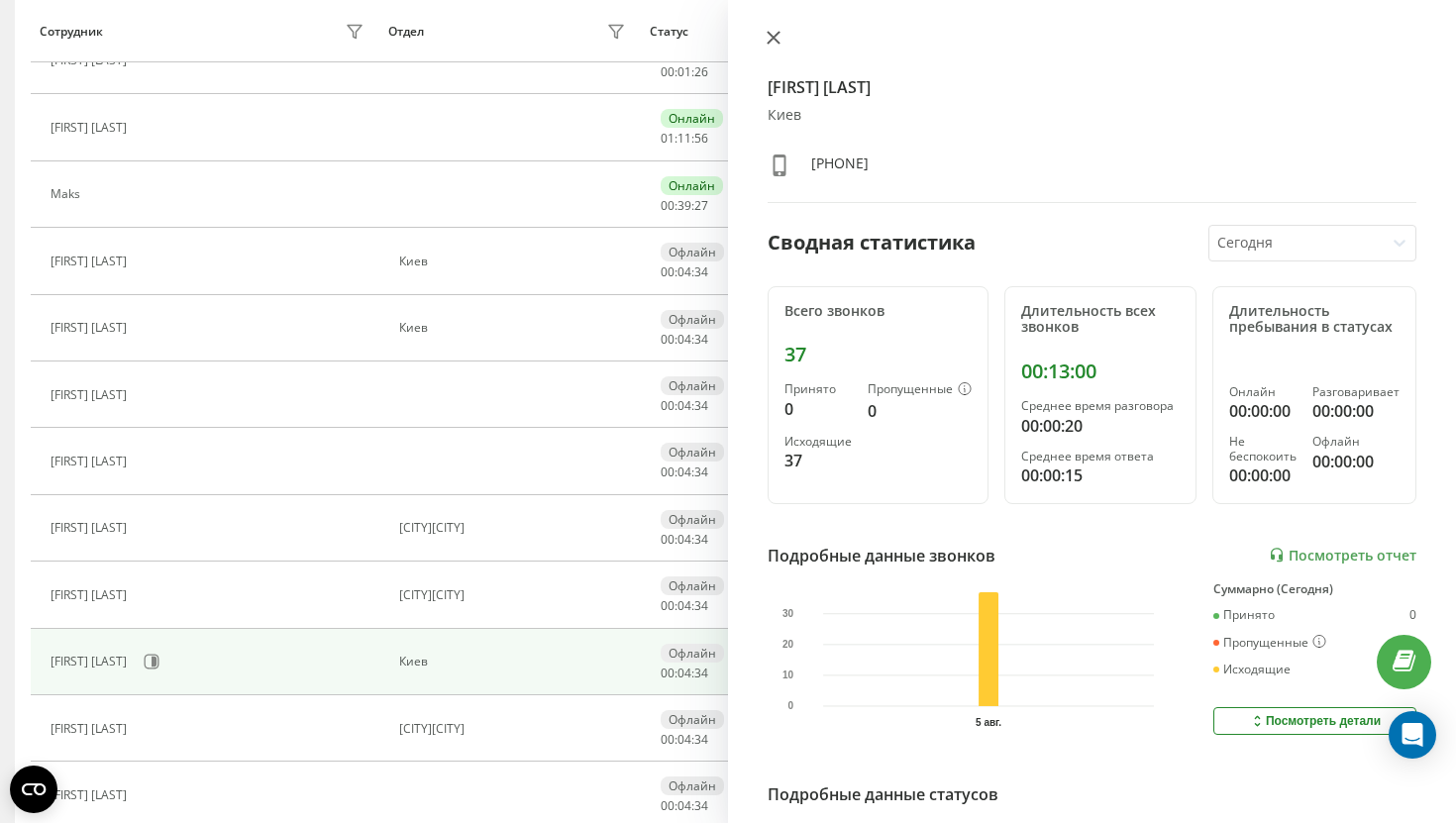 click 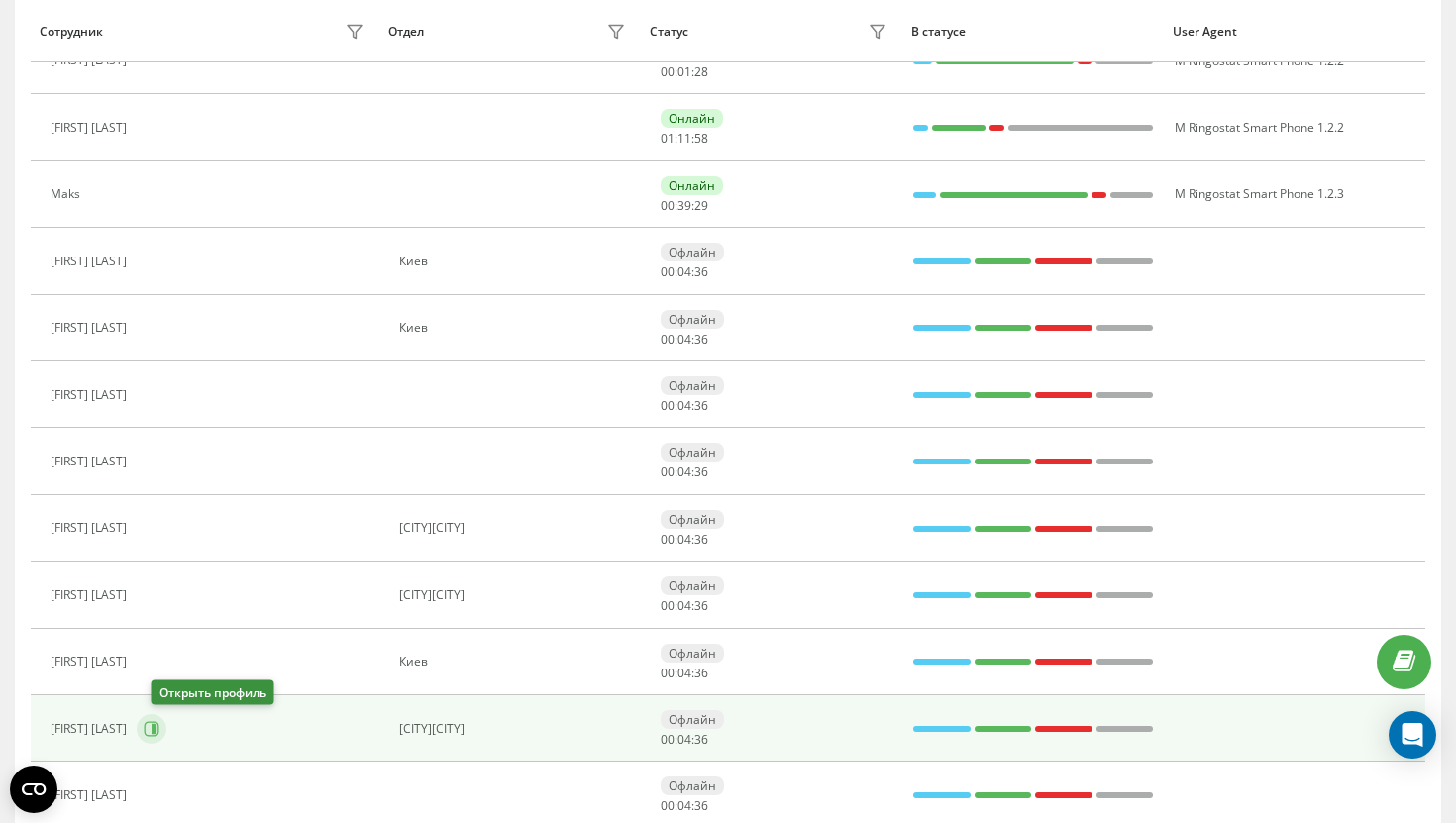 click 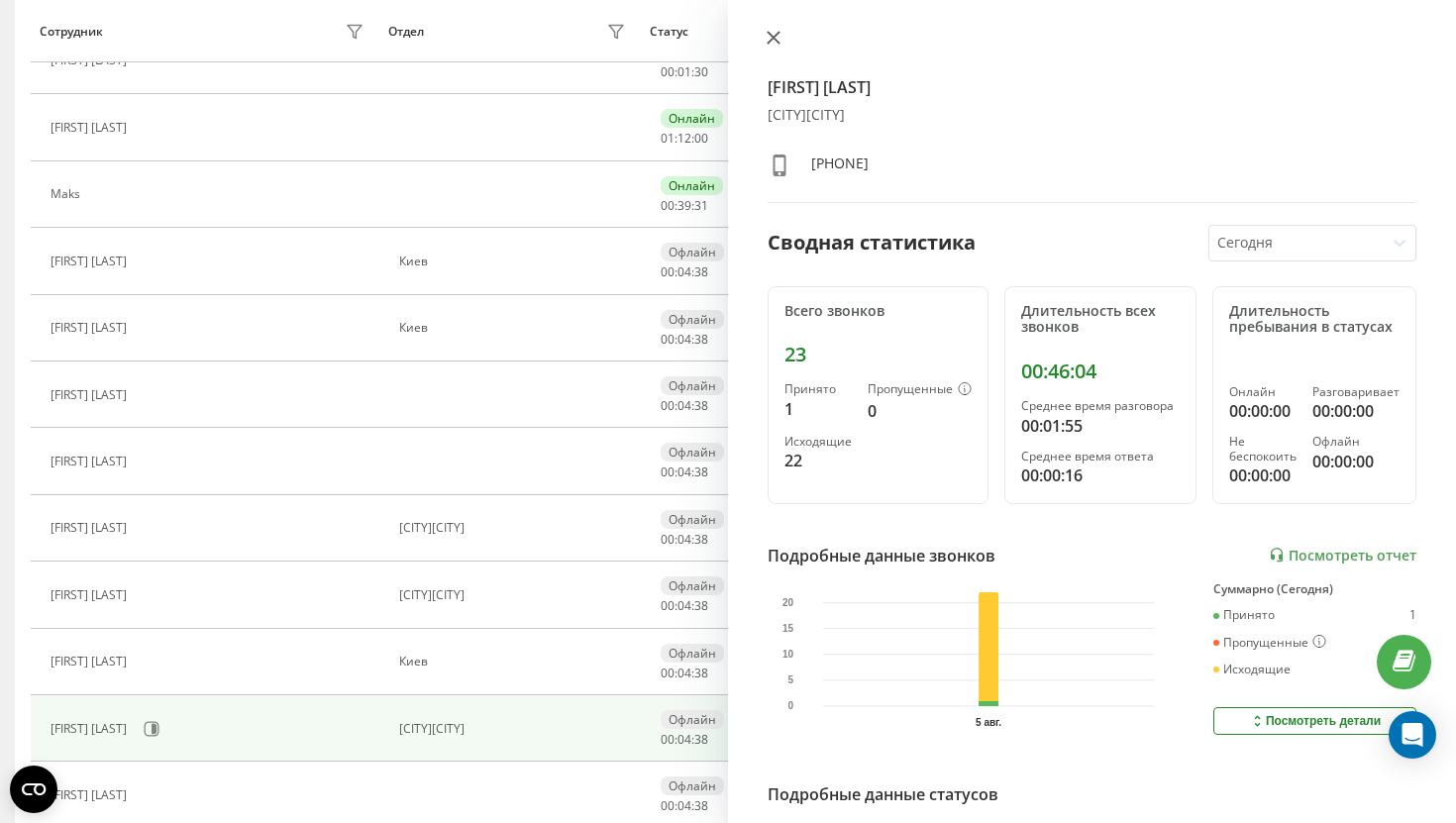 click 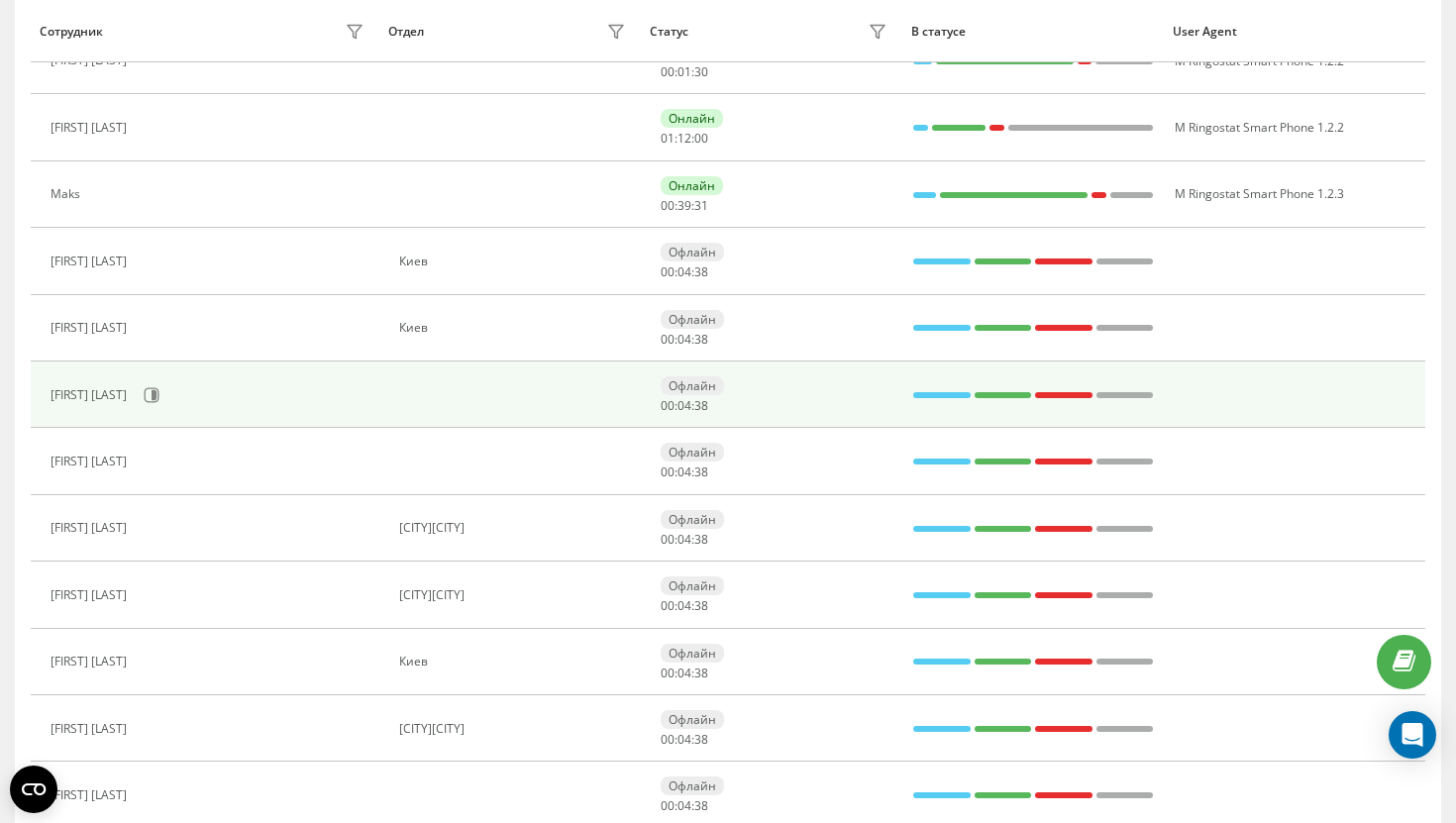 scroll, scrollTop: 0, scrollLeft: 0, axis: both 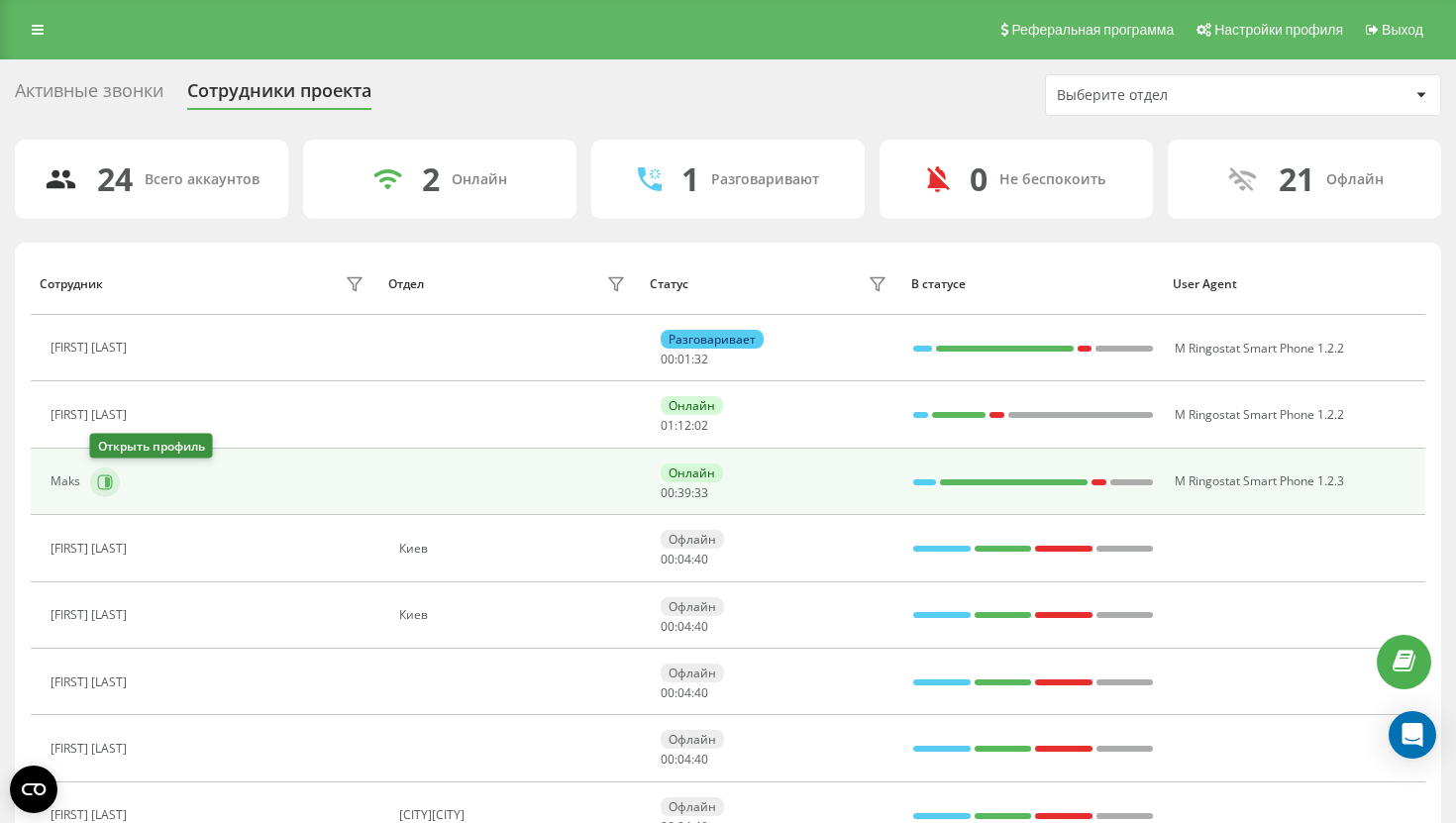 click 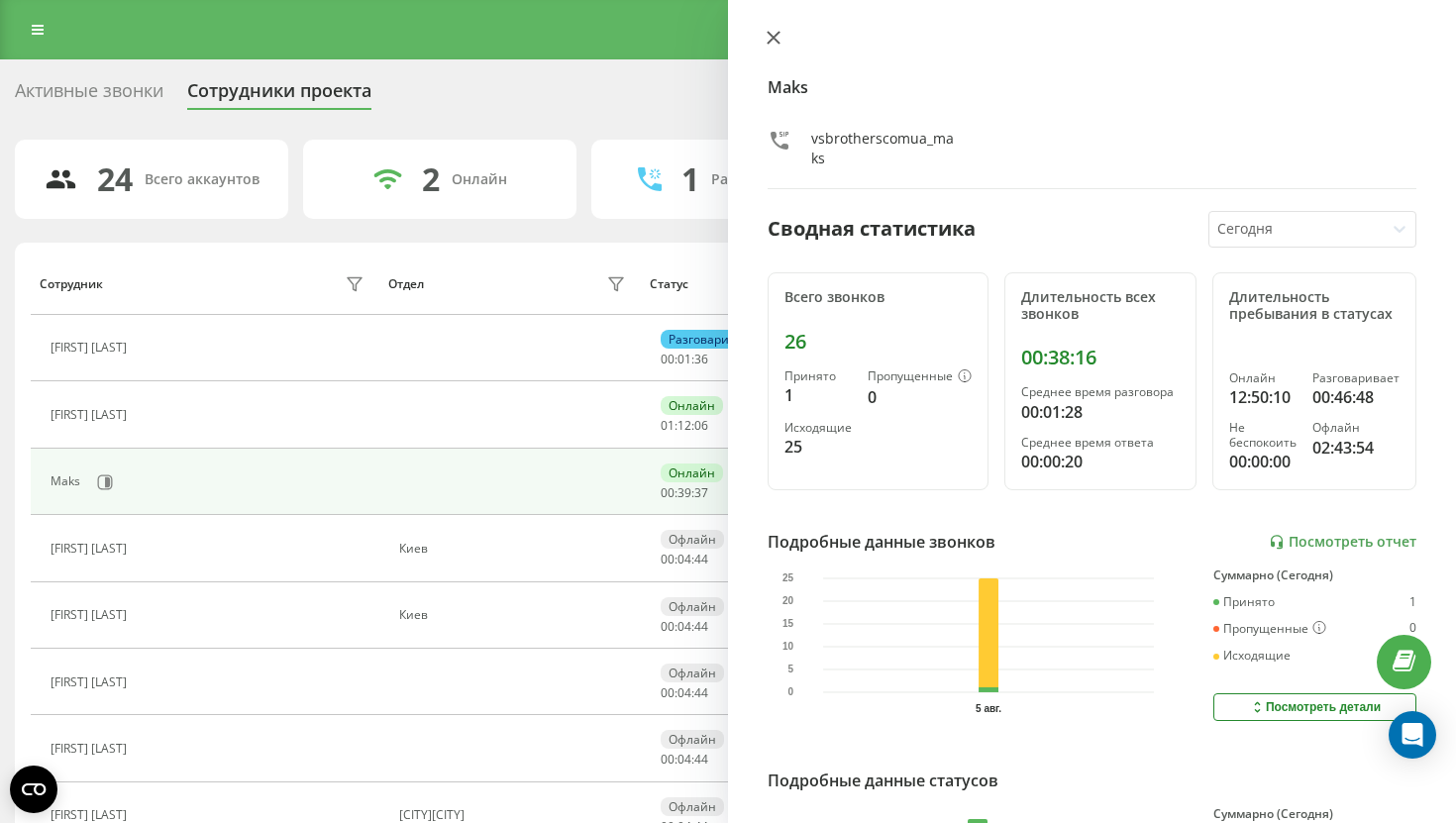 click at bounding box center (774, 39) 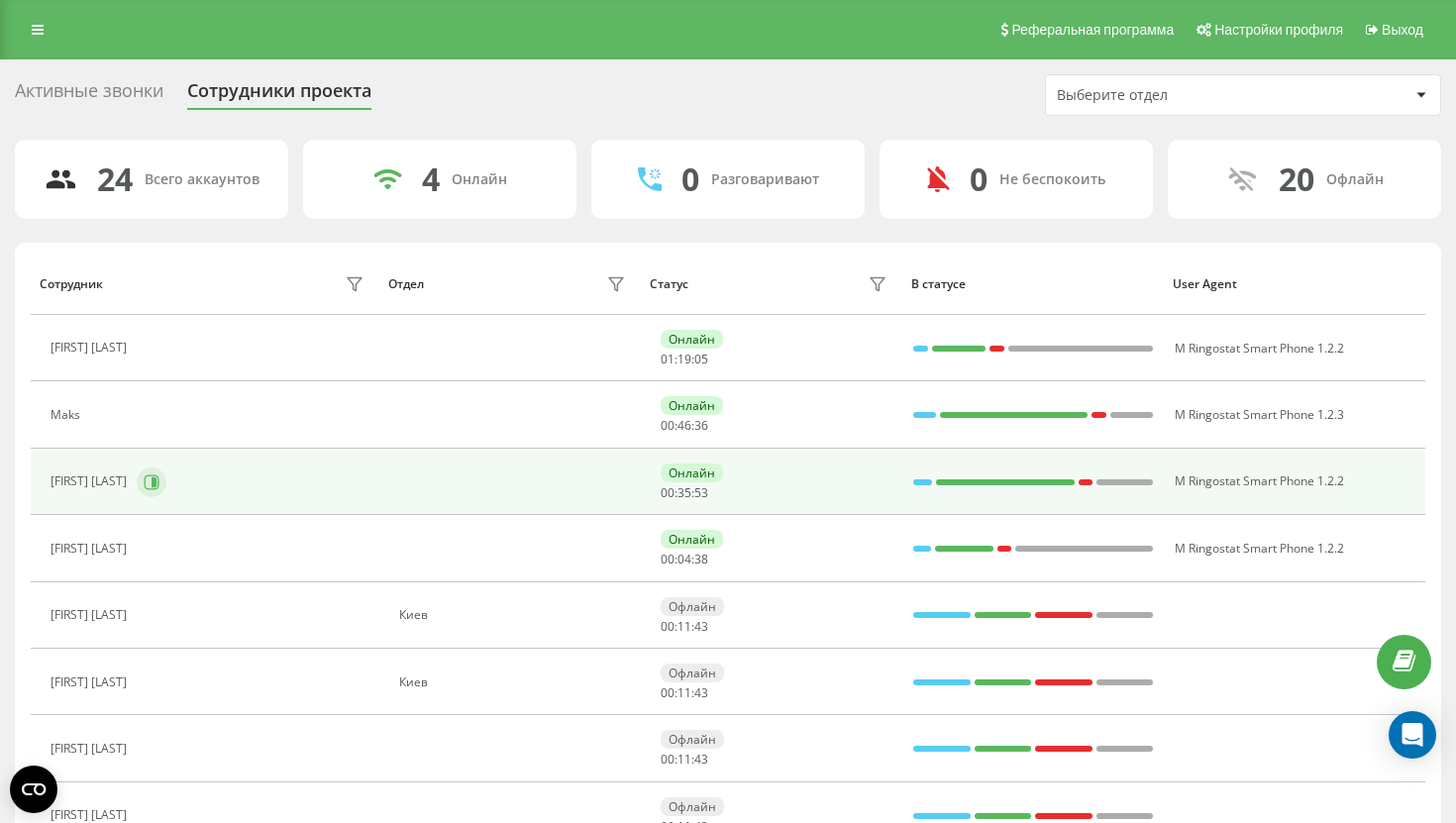 click 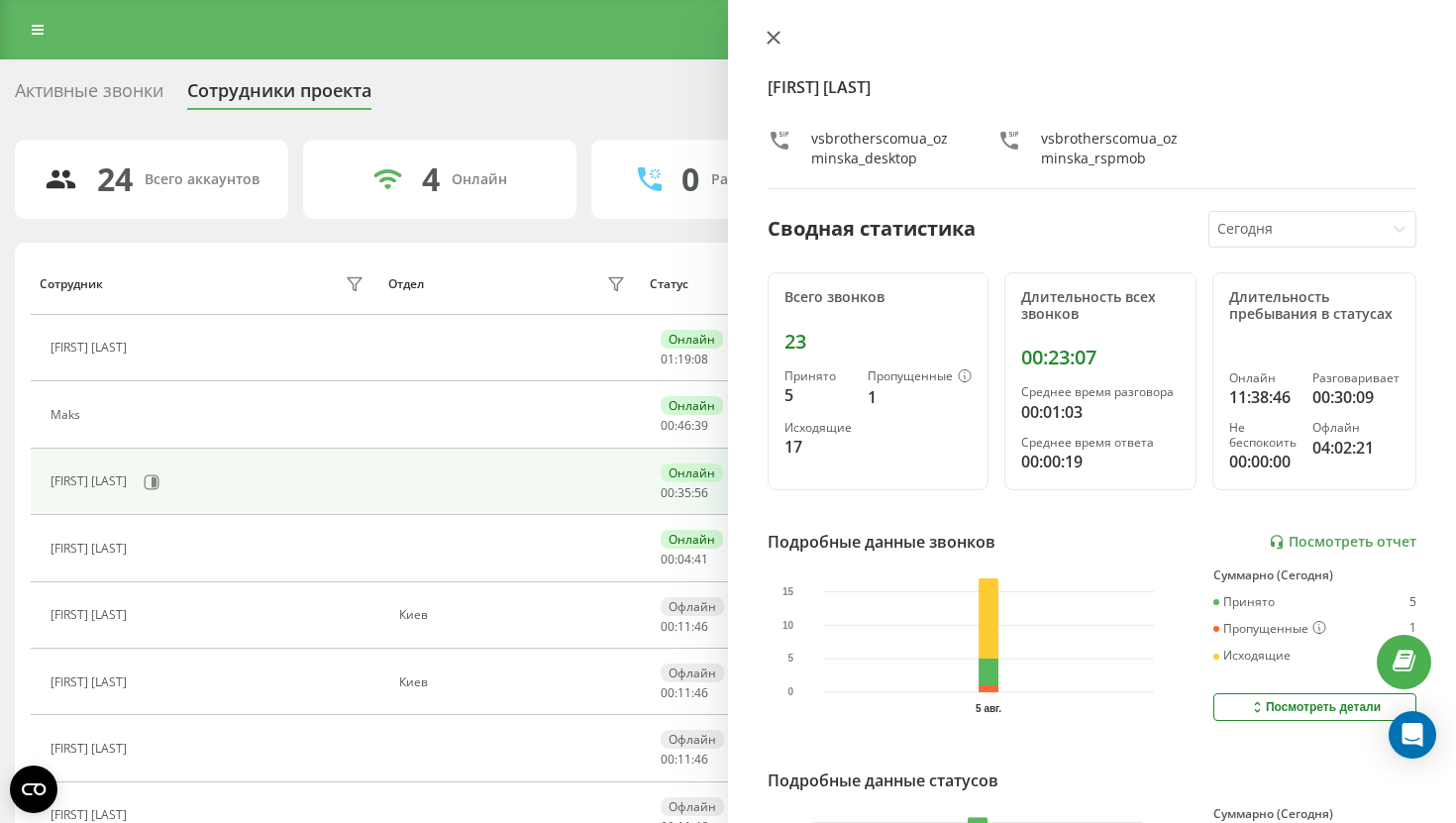 click at bounding box center [774, 39] 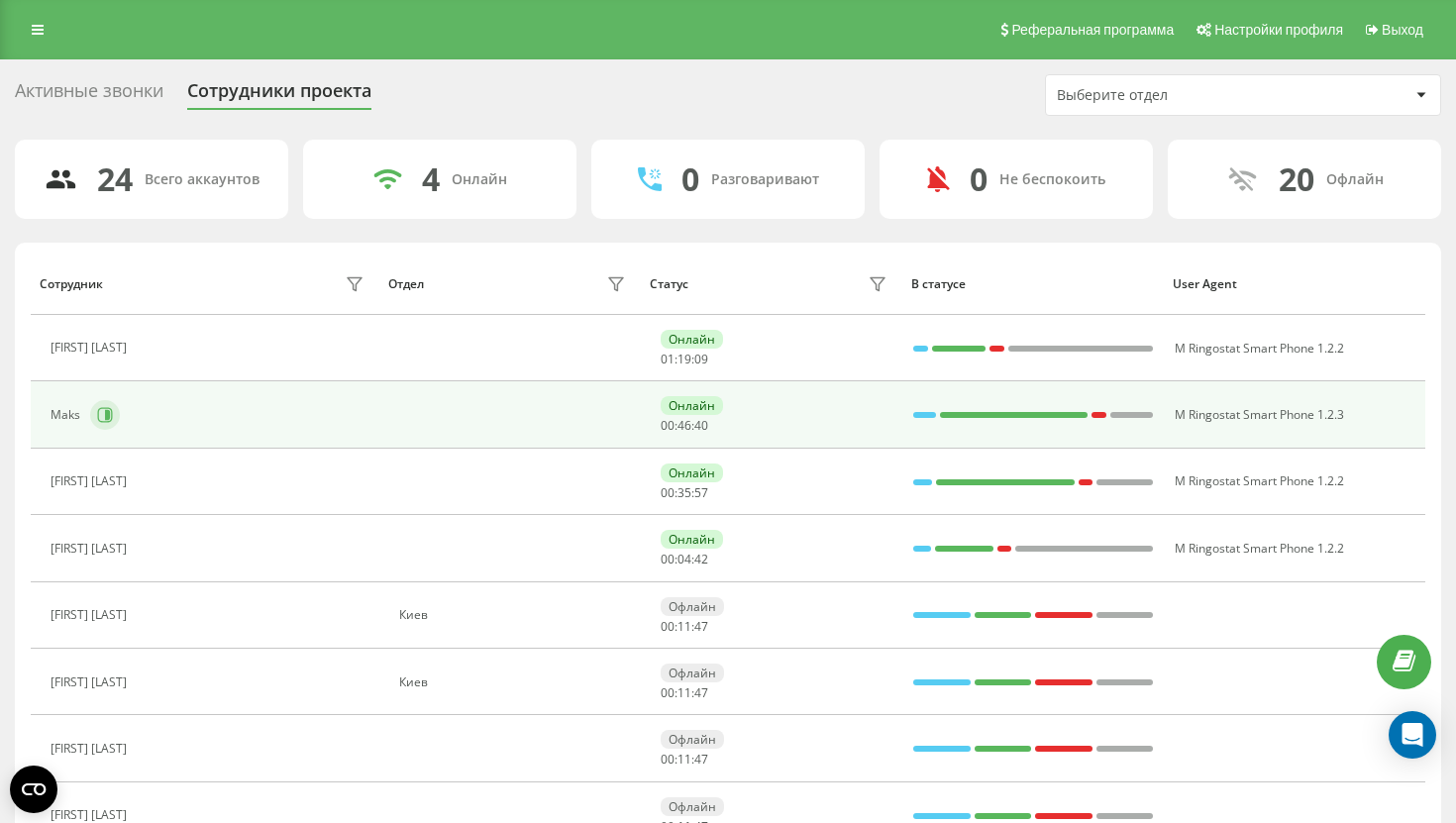 click at bounding box center [105, 415] 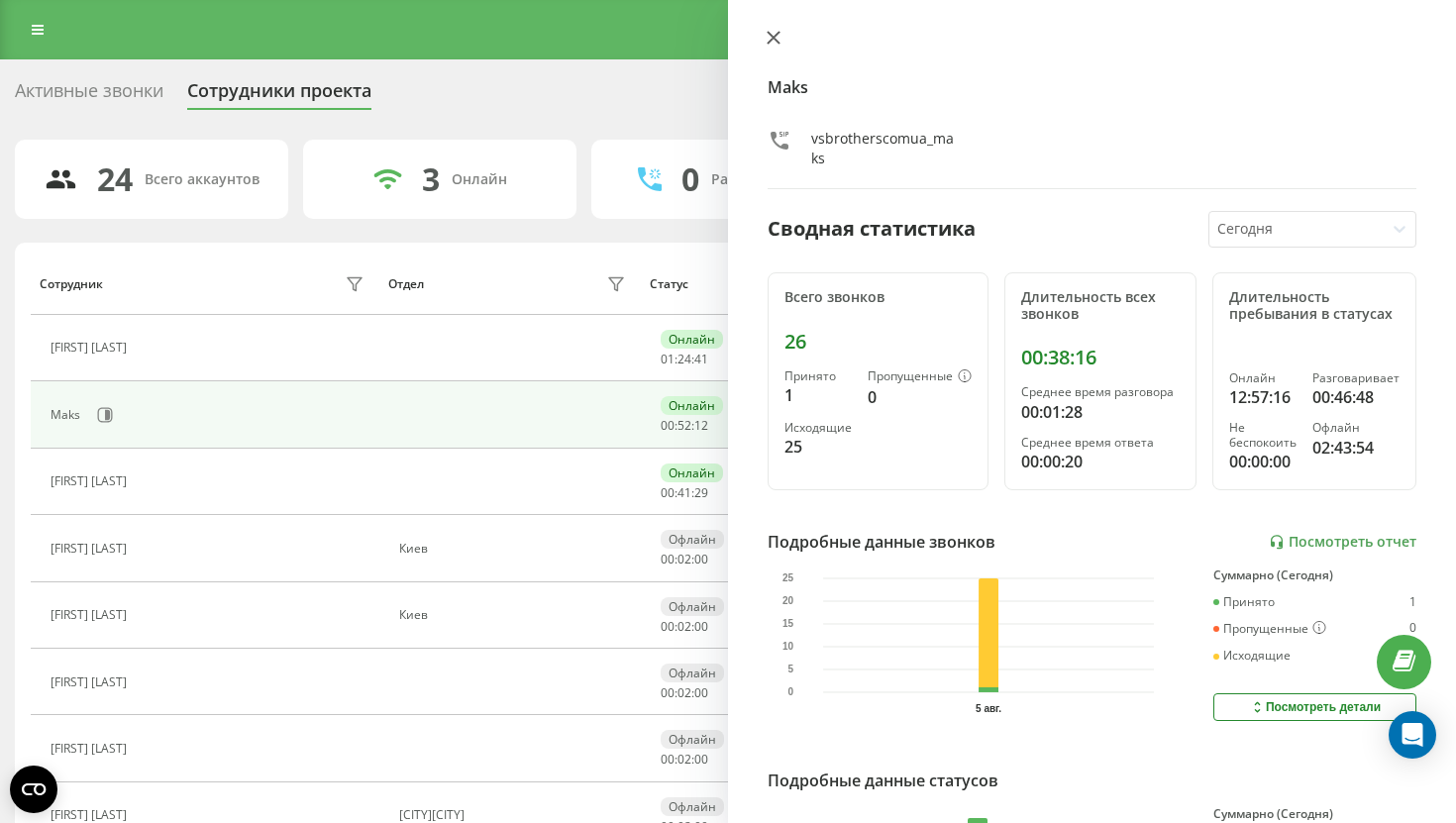 click 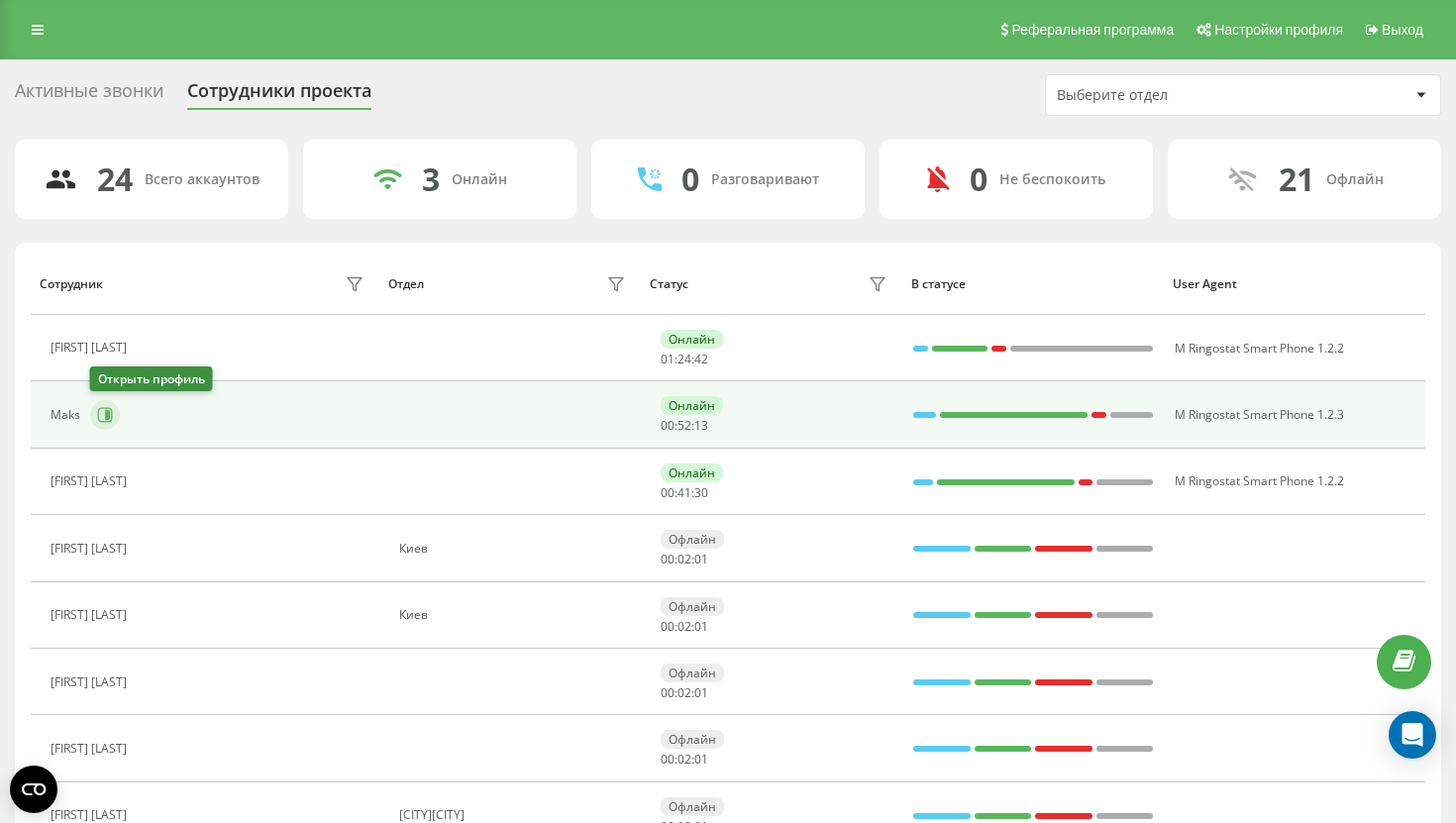 click at bounding box center [105, 415] 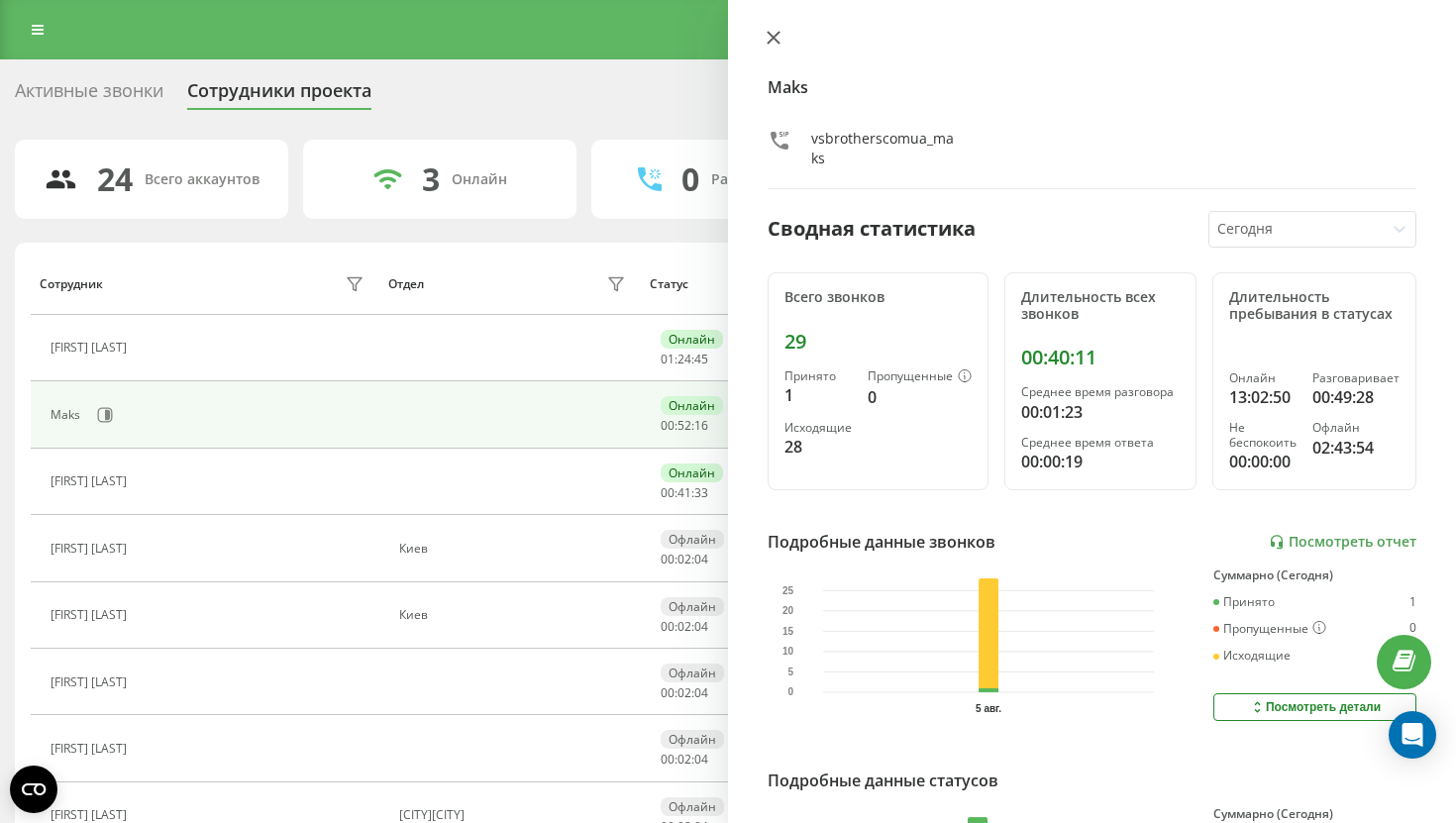 click 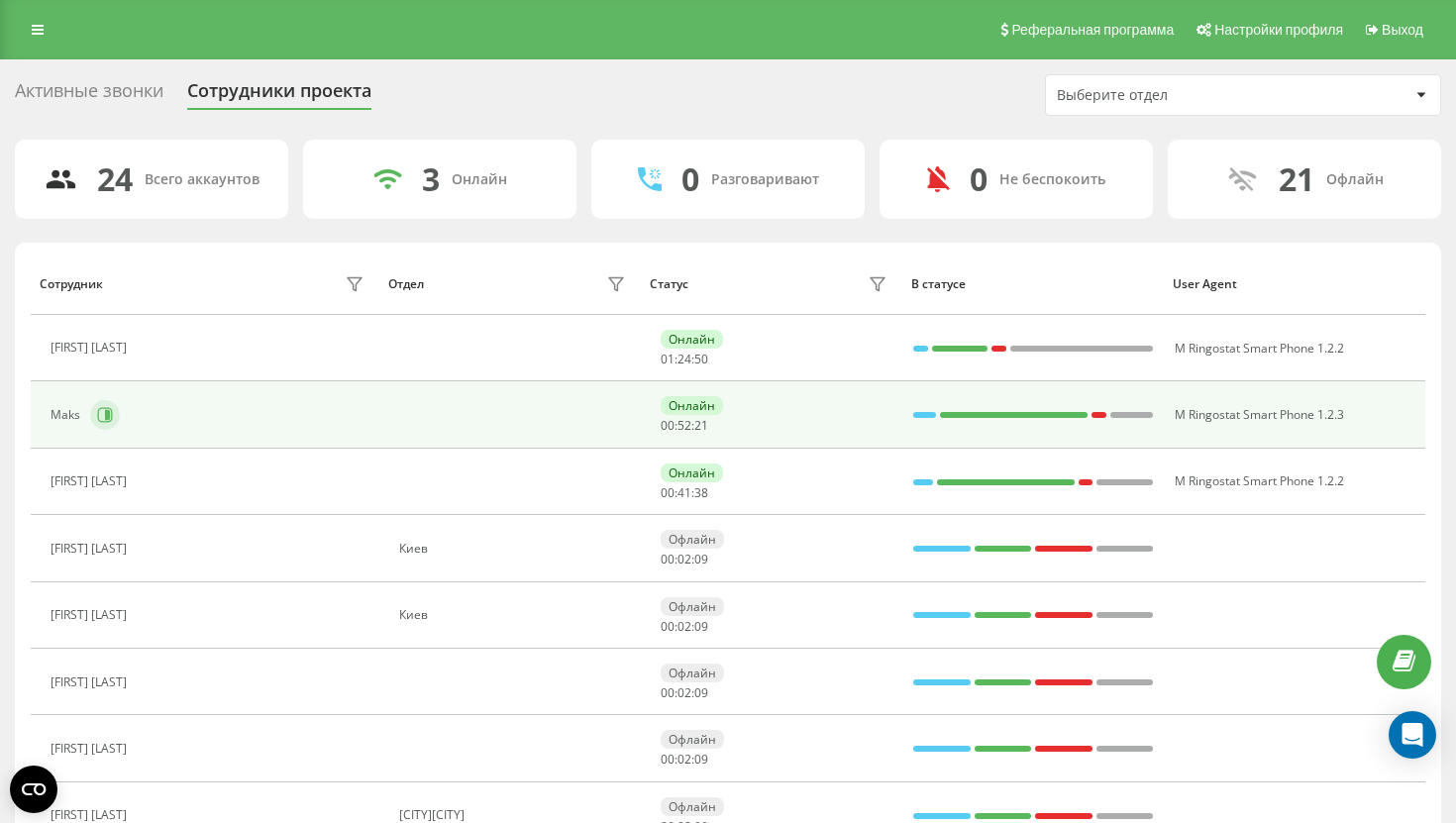 click 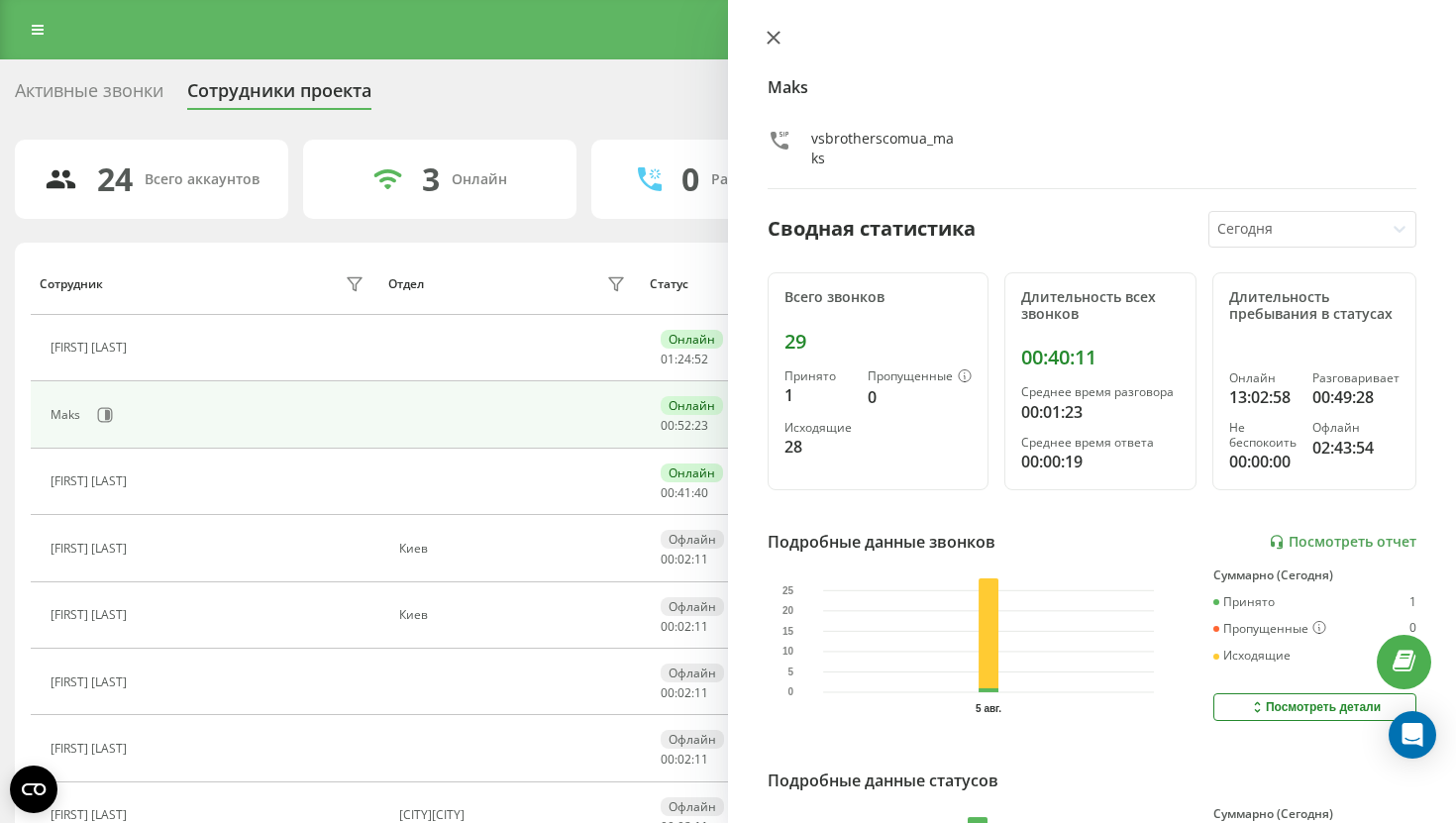 click 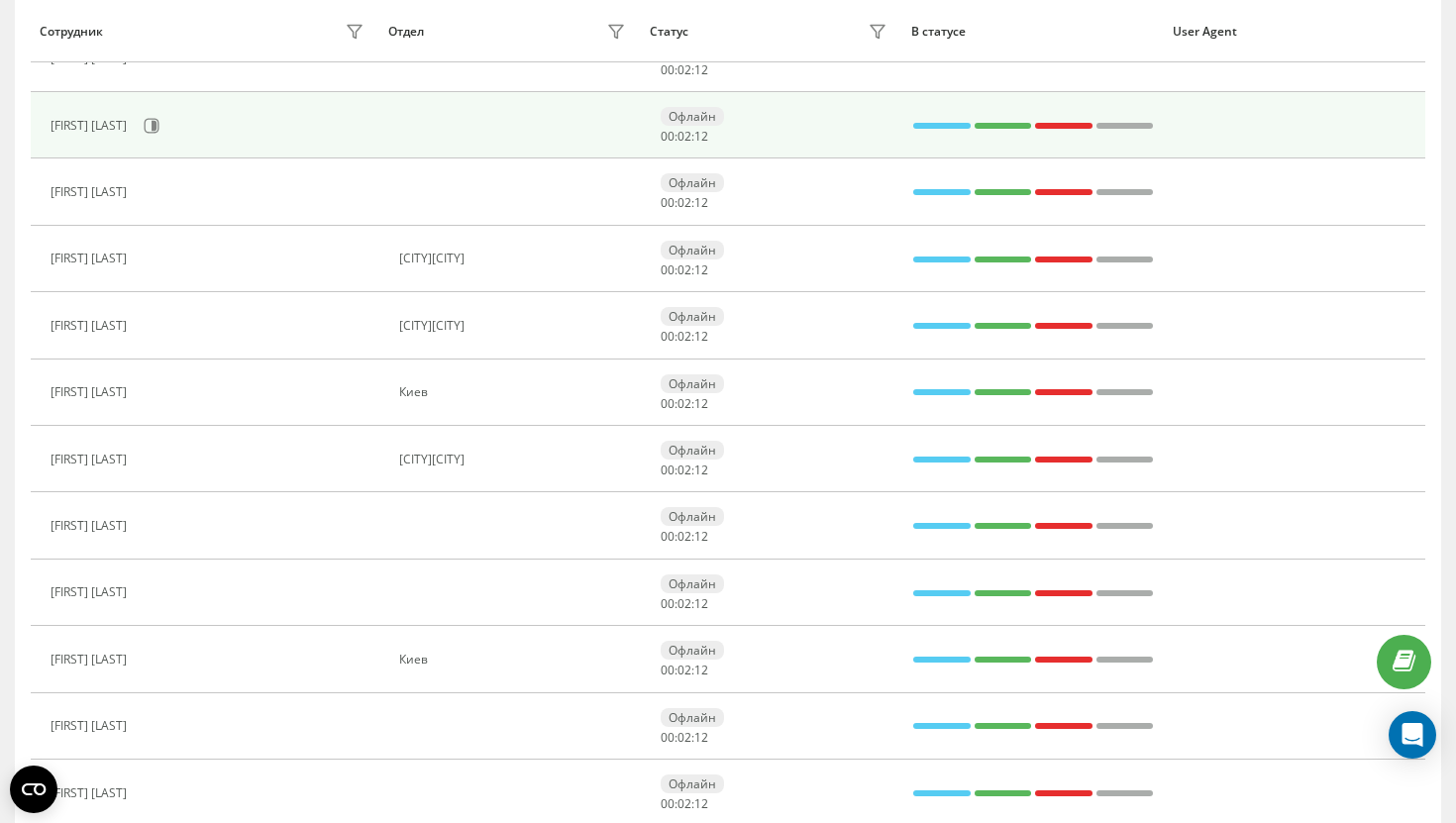 scroll, scrollTop: 558, scrollLeft: 0, axis: vertical 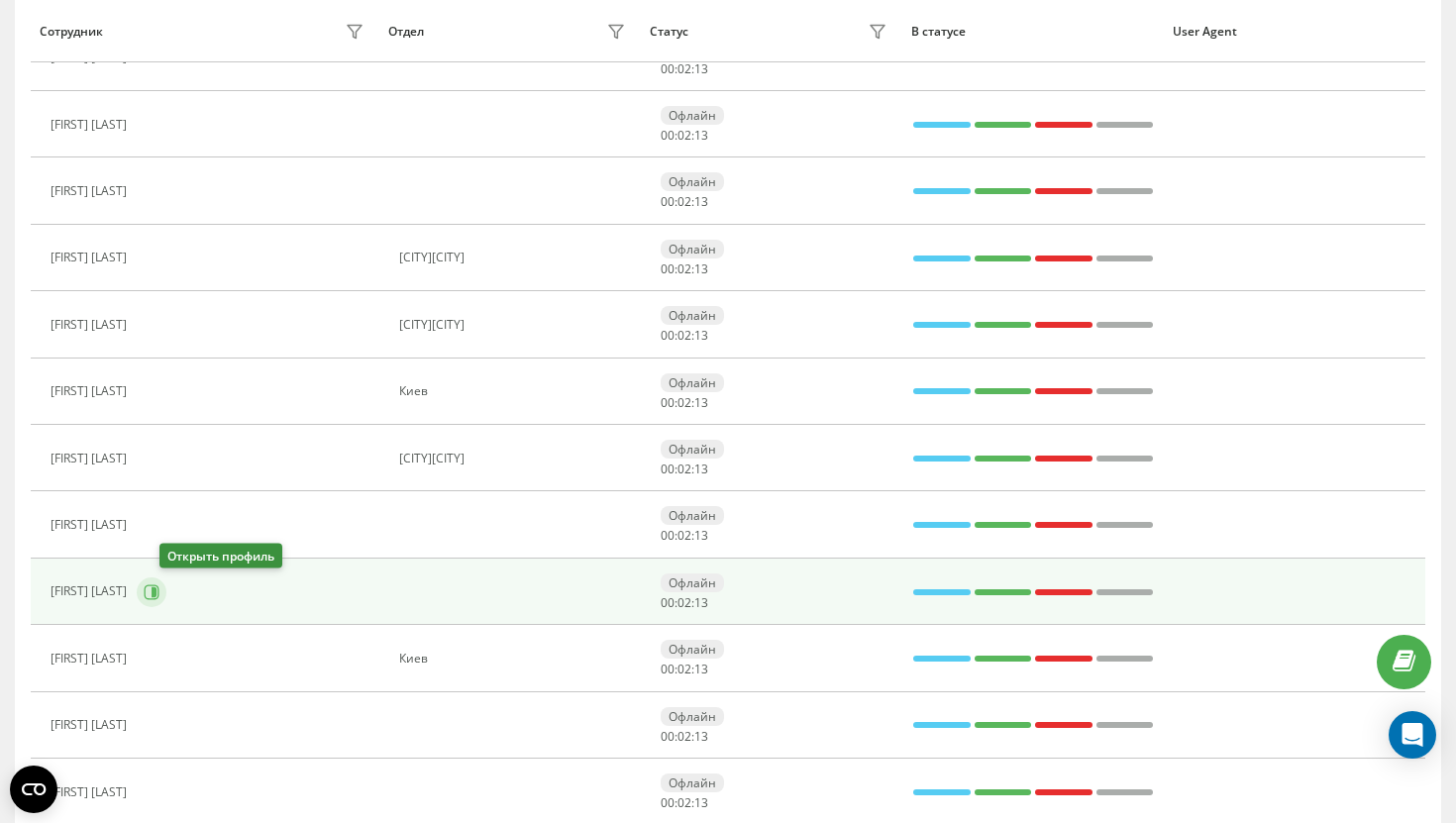 click 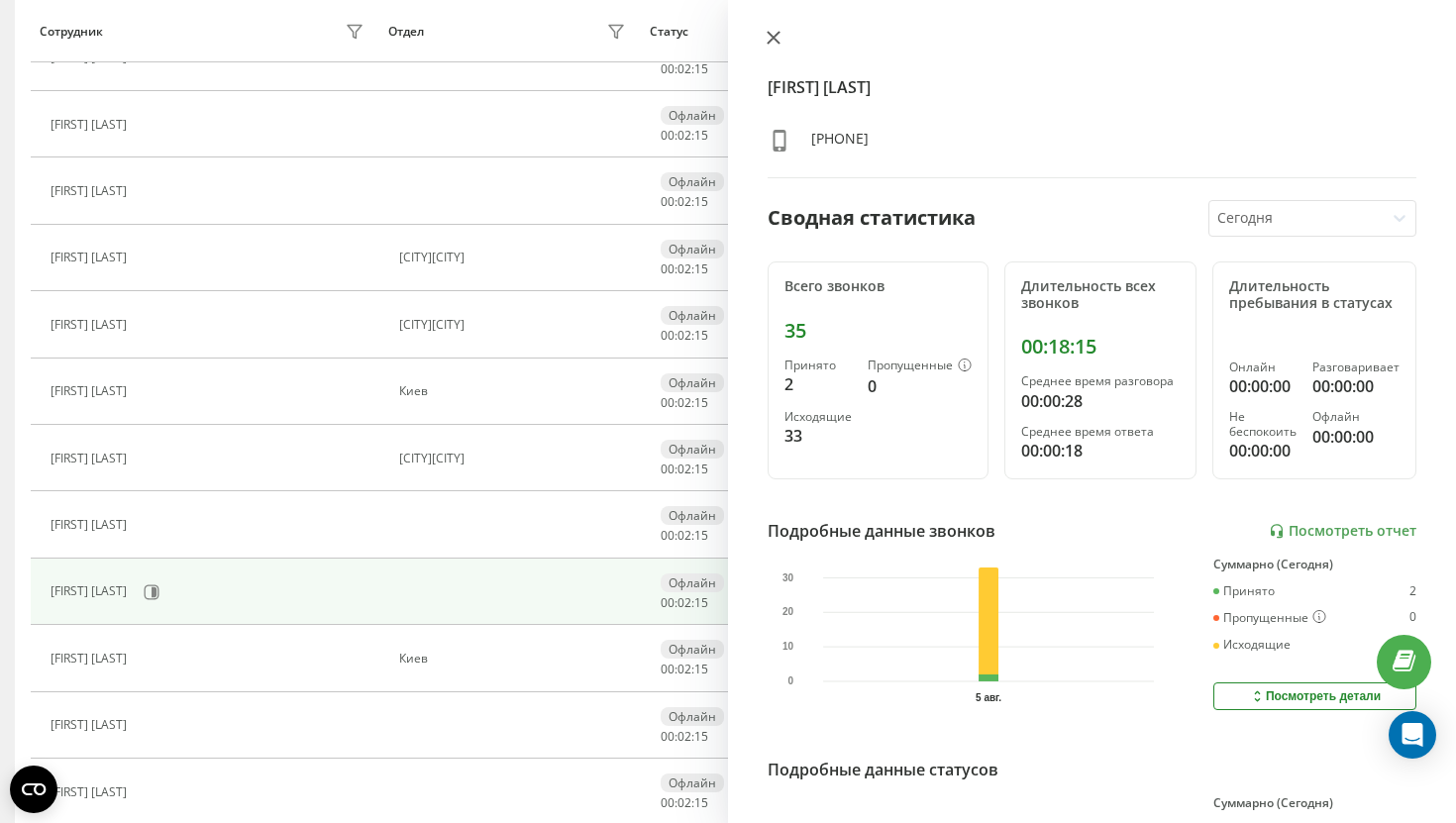 click 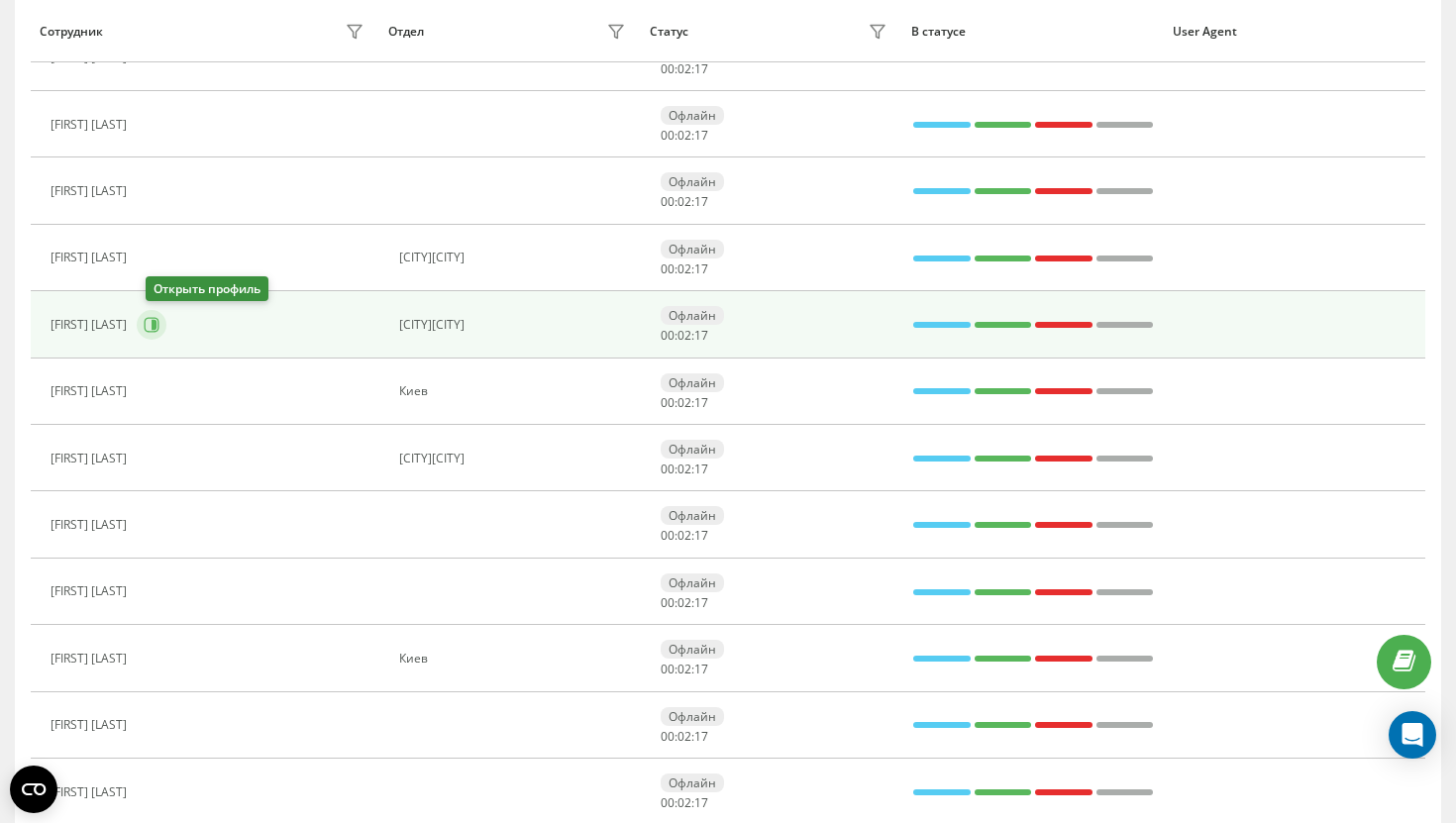 click 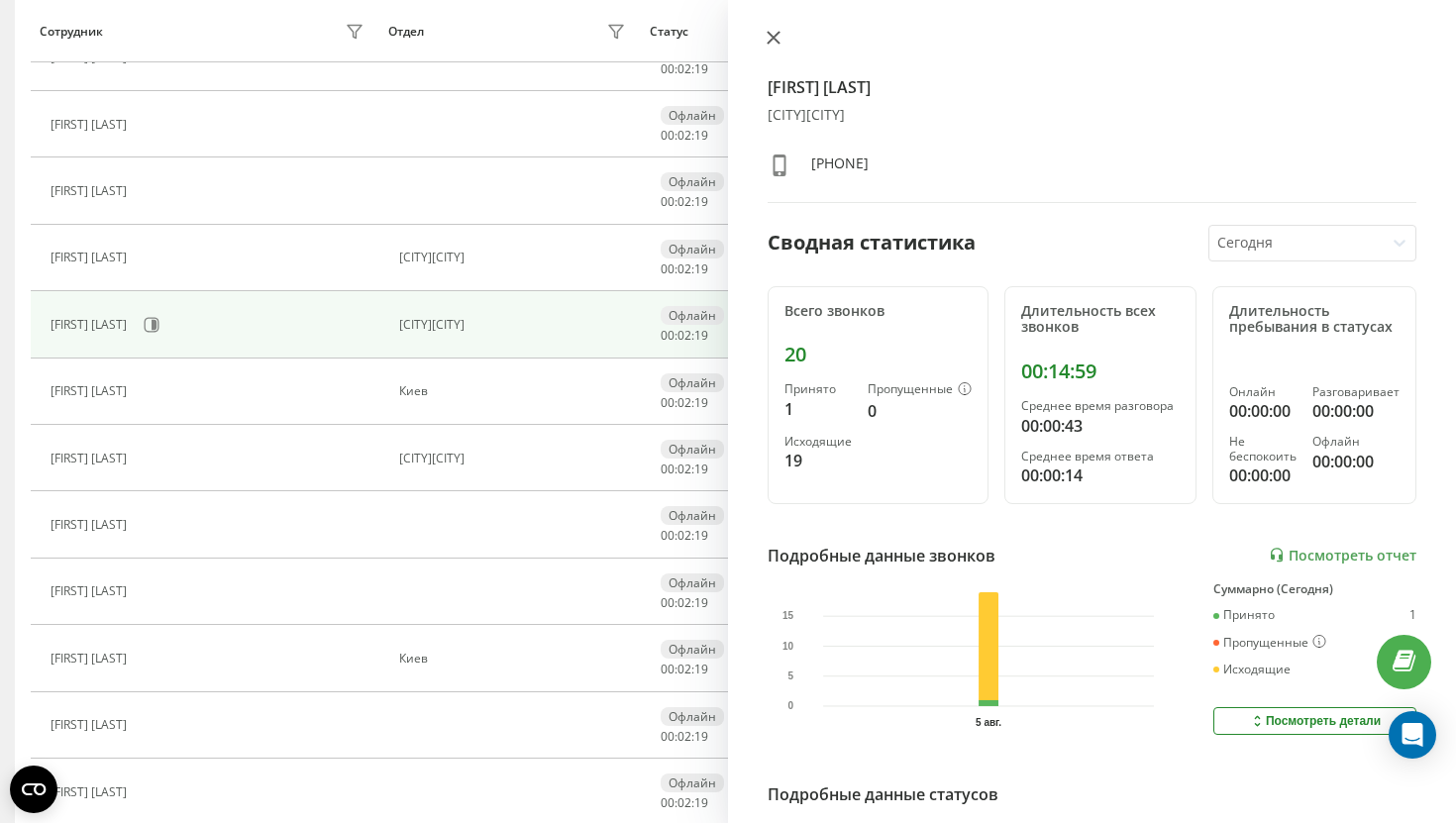 click 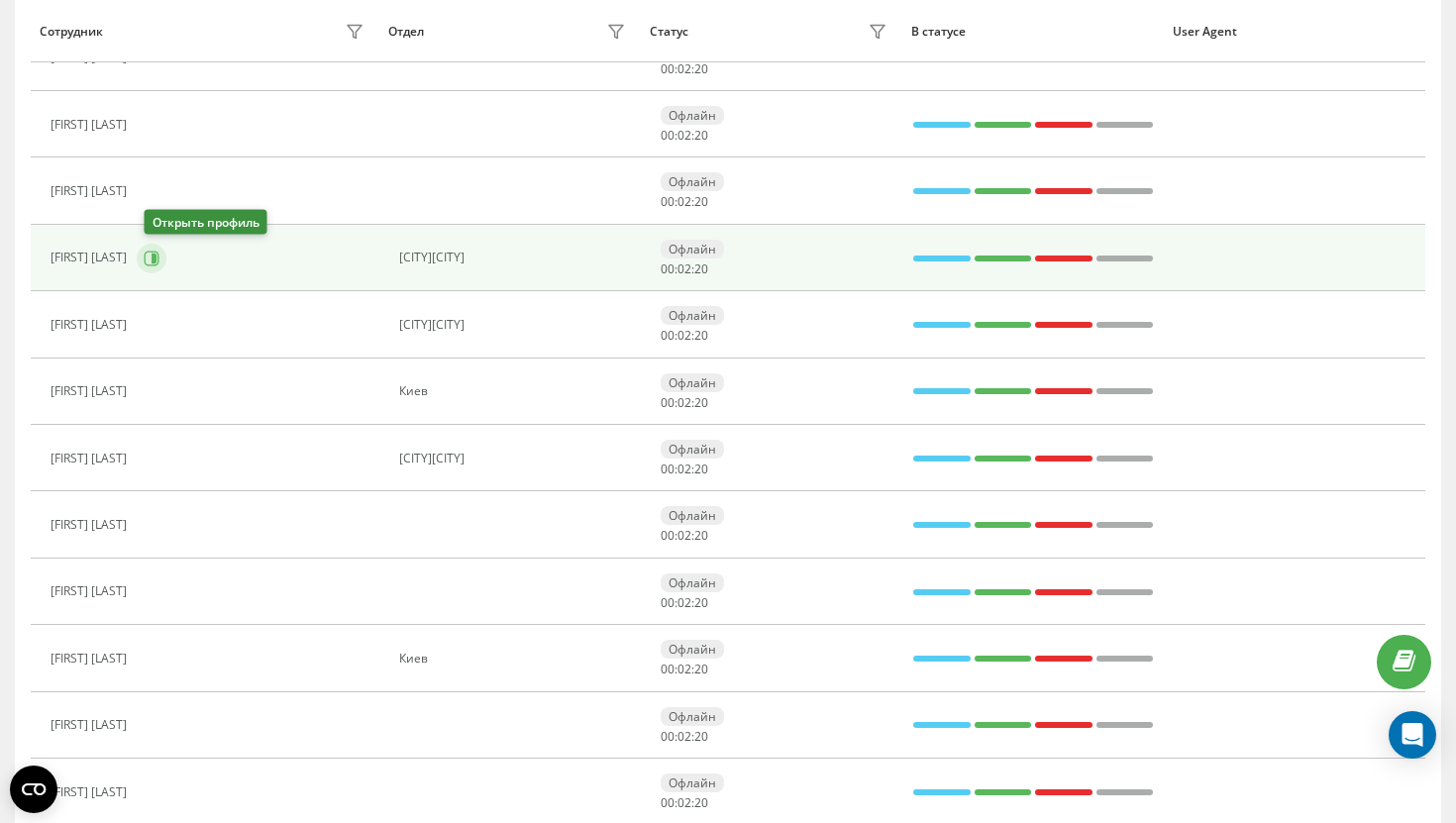 click 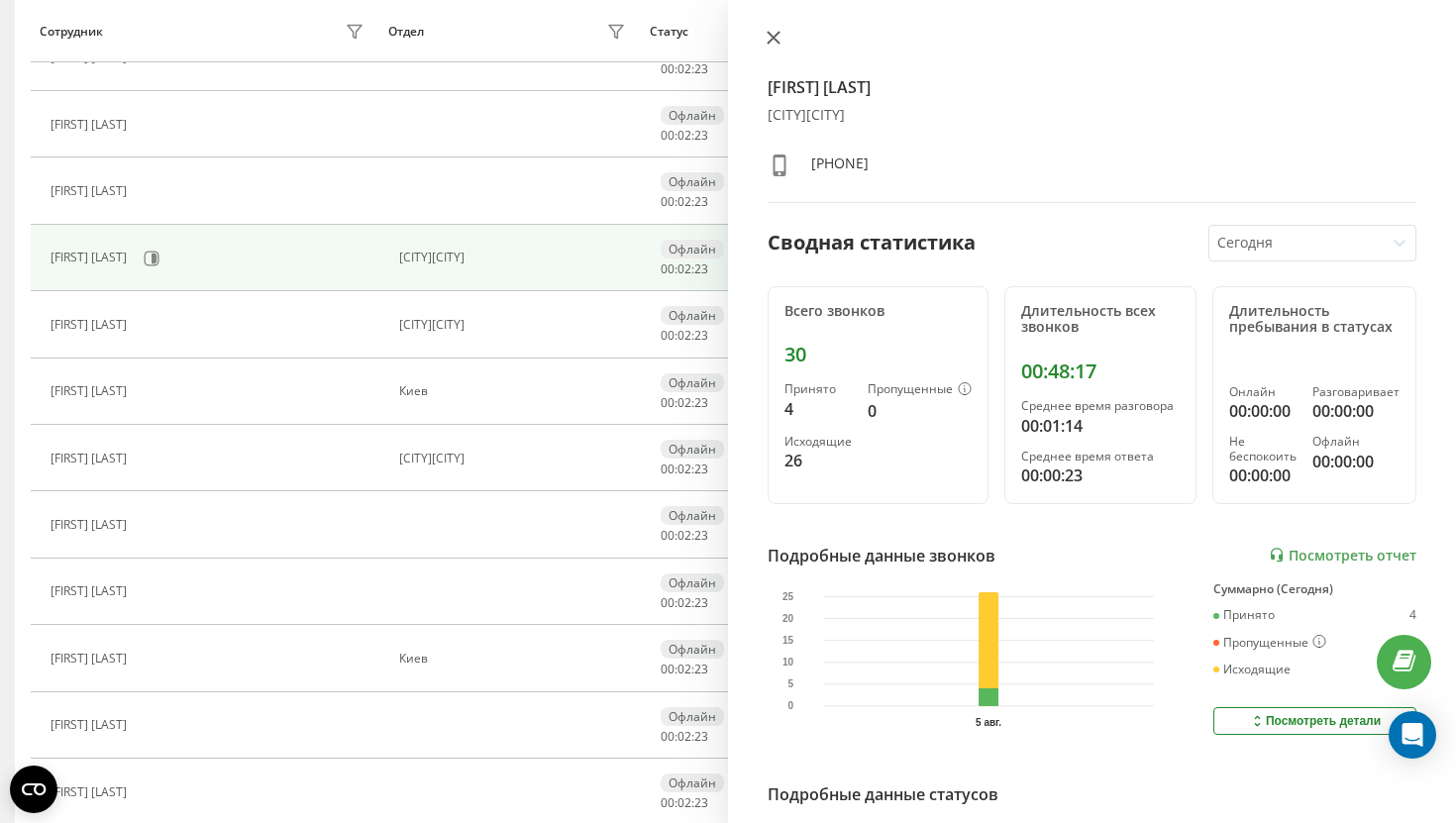 click 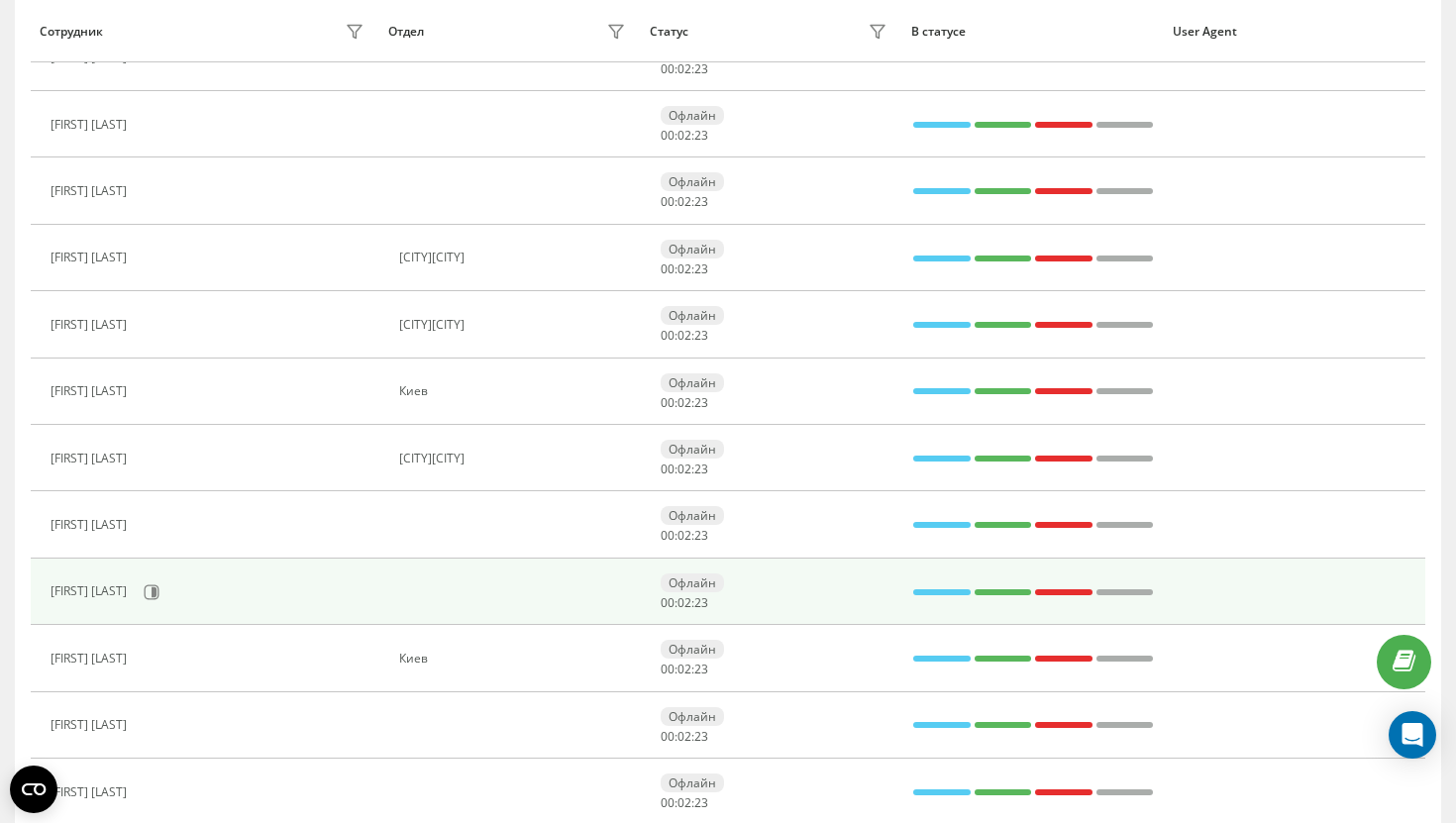 scroll, scrollTop: 0, scrollLeft: 0, axis: both 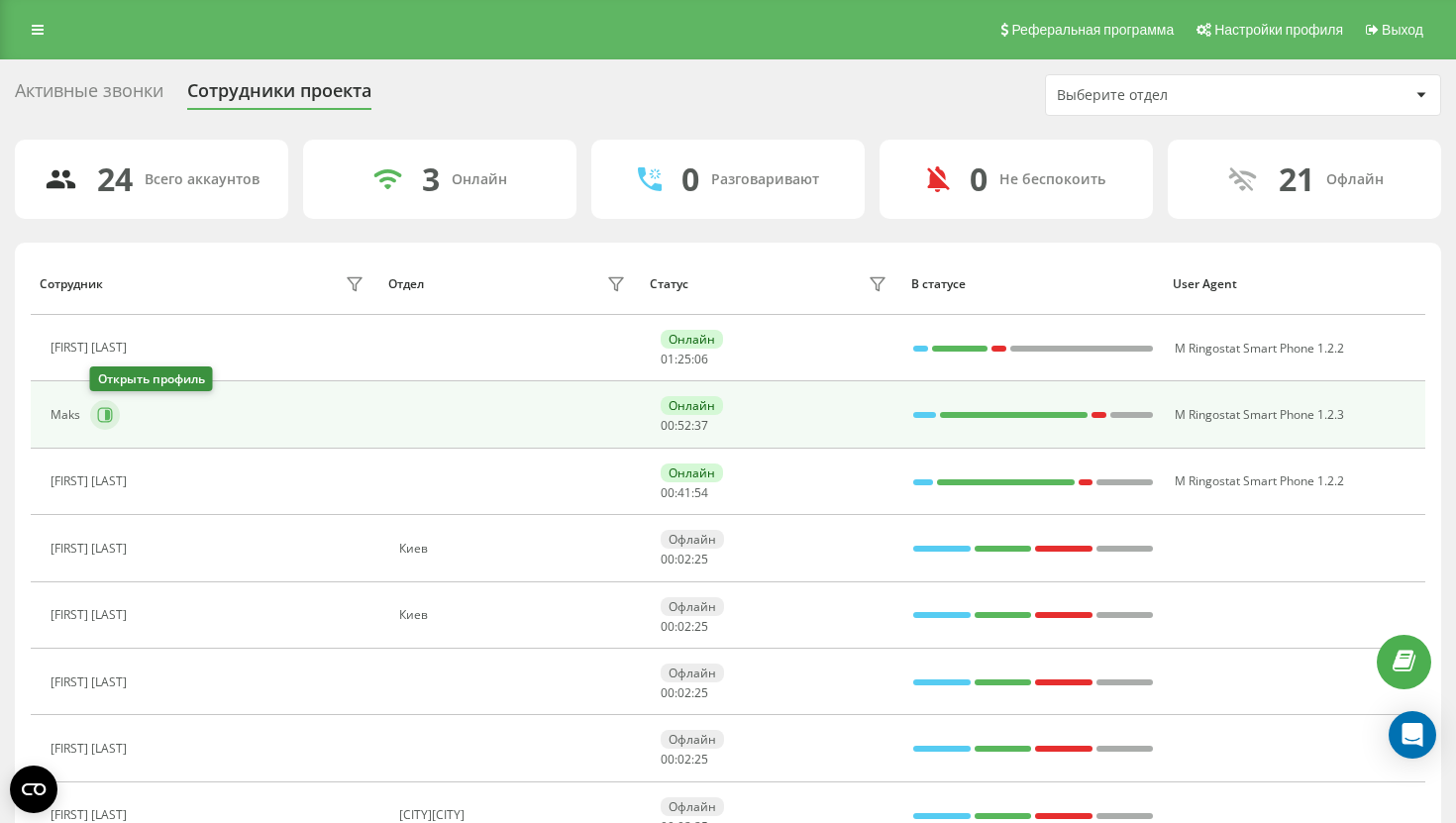 click 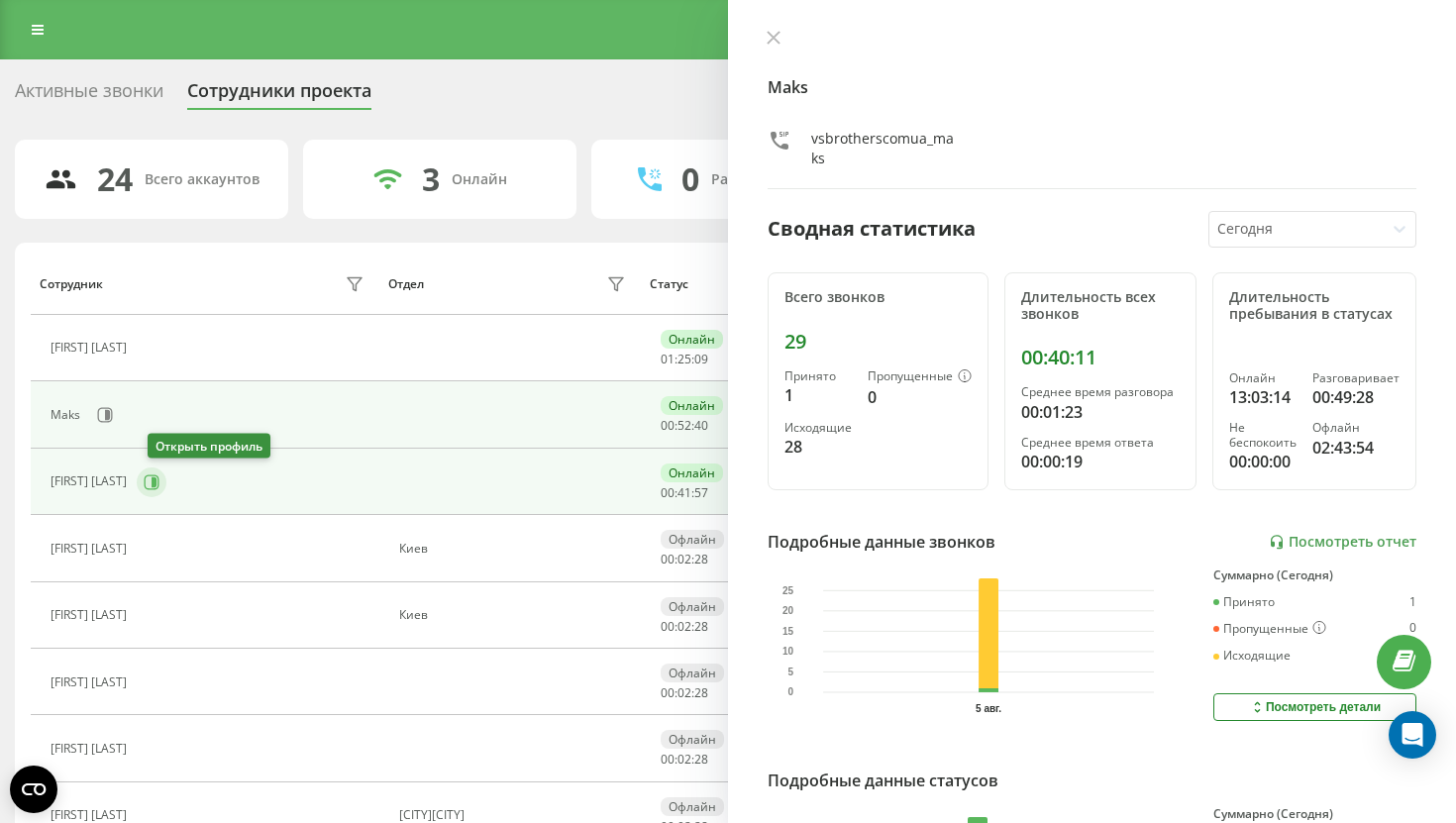 click 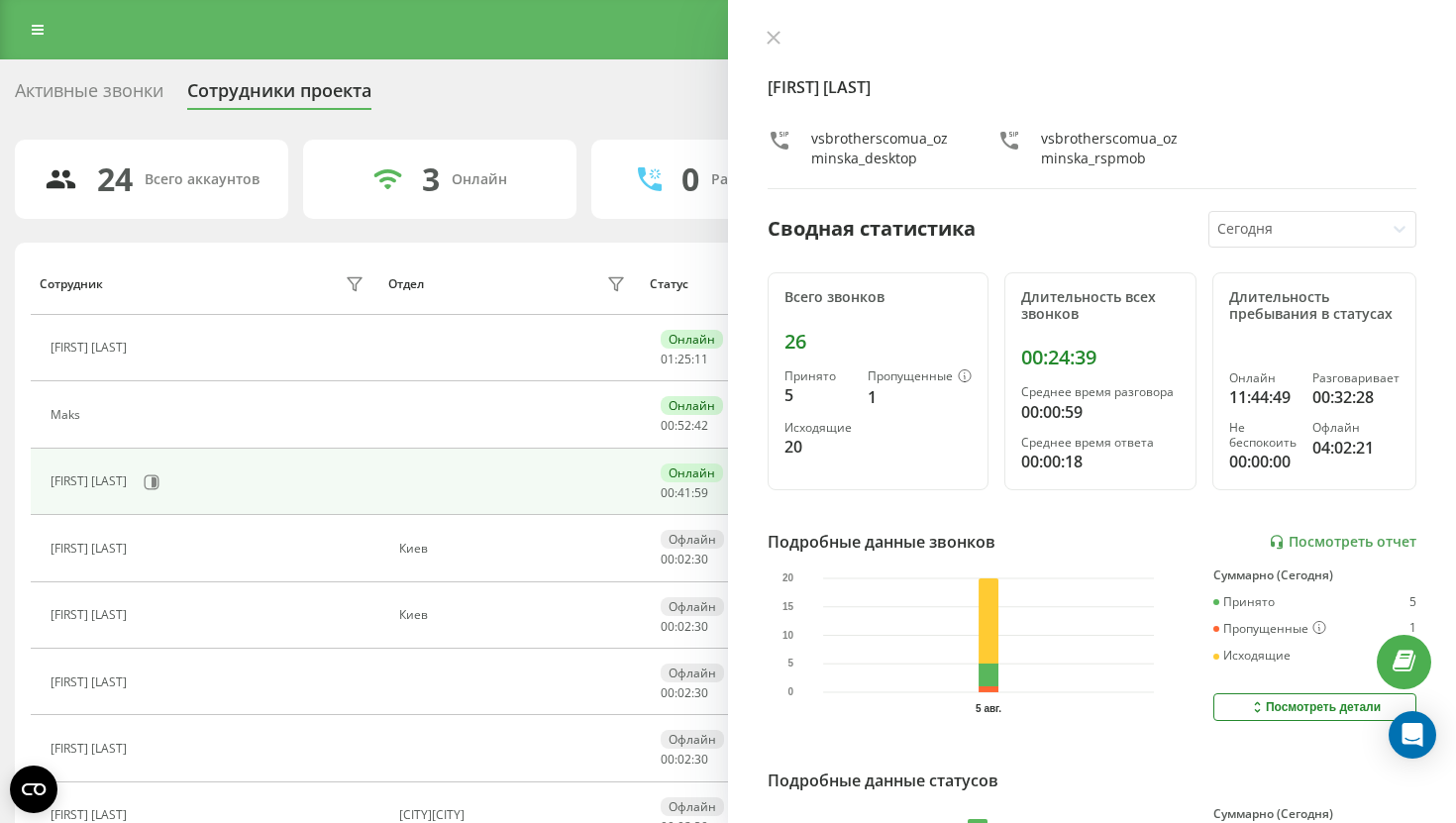 click on "Yuliia Ozminska vsbrotherscomua_ozminska_desktop vsbrotherscomua_ozminska_rspmob Сводная статистика Сегодня Всего звонков 26 Принято 5 Пропущенные 1 Исходящие 20 Длительность всех звонков 00:24:39 Среднее время разговора 00:00:59 Среднее время ответа 00:00:18 Длительность пребывания в статусах Онлайн 11:44:49 Разговаривает 00:32:28 Не беспокоить 00:00:00 Офлайн 04:02:21 Подробные данные звонков Посмотреть отчет 5 авг. 0 5 10 15 20 Суммарно (Сегодня) Принято 5 Пропущенные 1 Исходящие 20   Посмотреть детали Подробные данные статусов 5 авг. Суммарно (Сегодня) Онлайн 11:44:49 Разговаривает 00:32:28 Не беспокоить 00:00:00 Офлайн 04:02:21" at bounding box center [1092, 411] 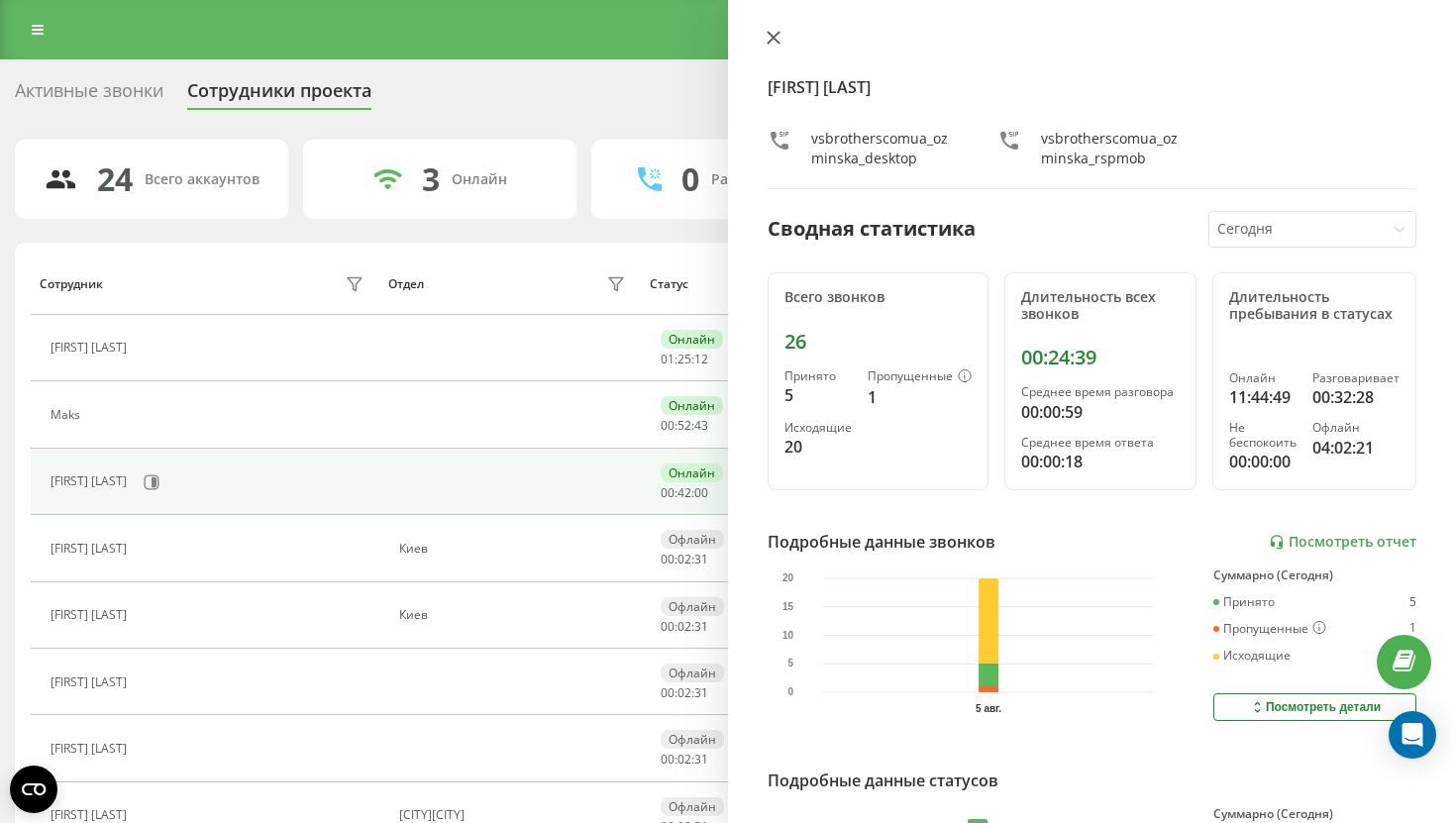 click 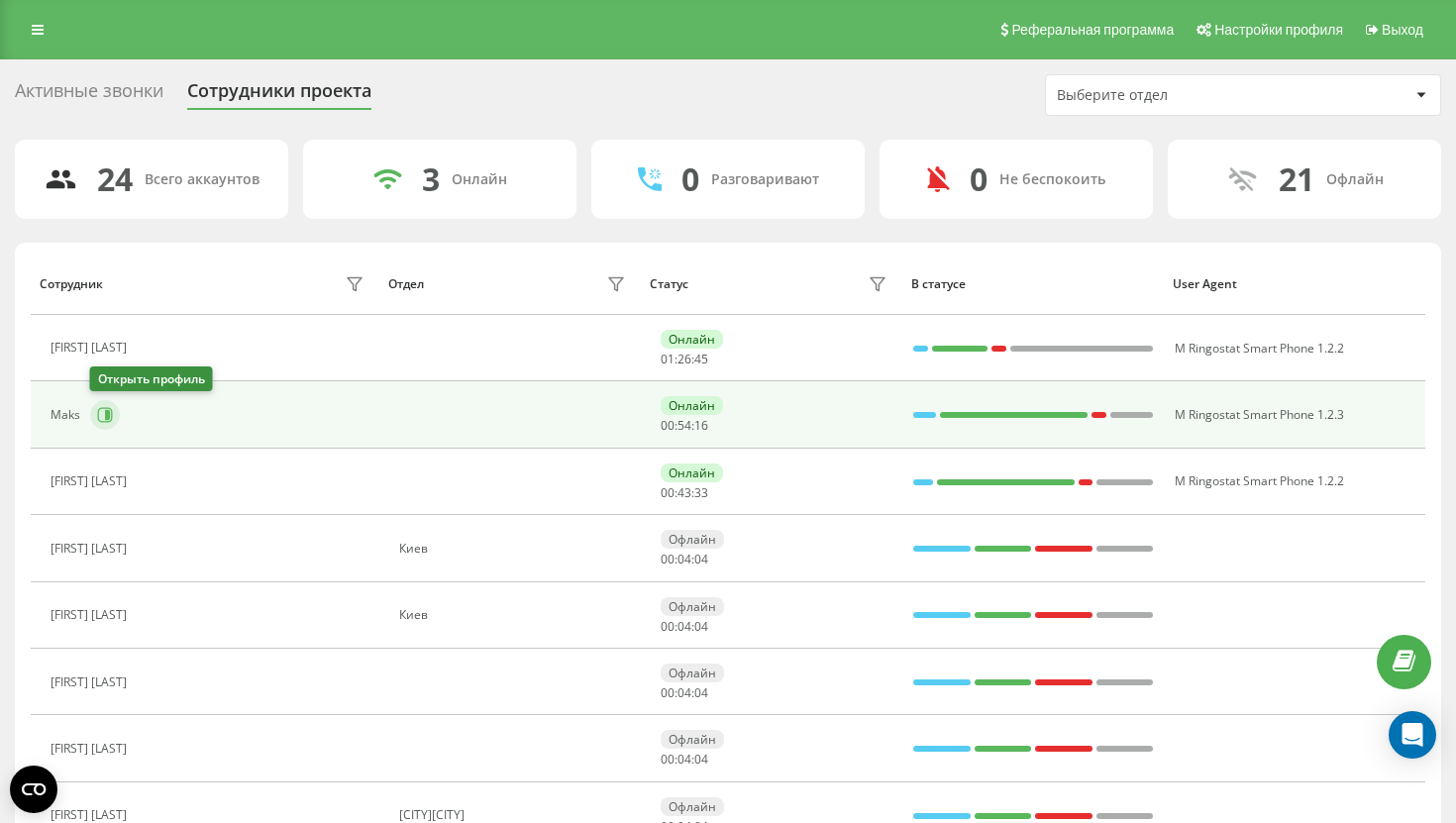 click at bounding box center [105, 415] 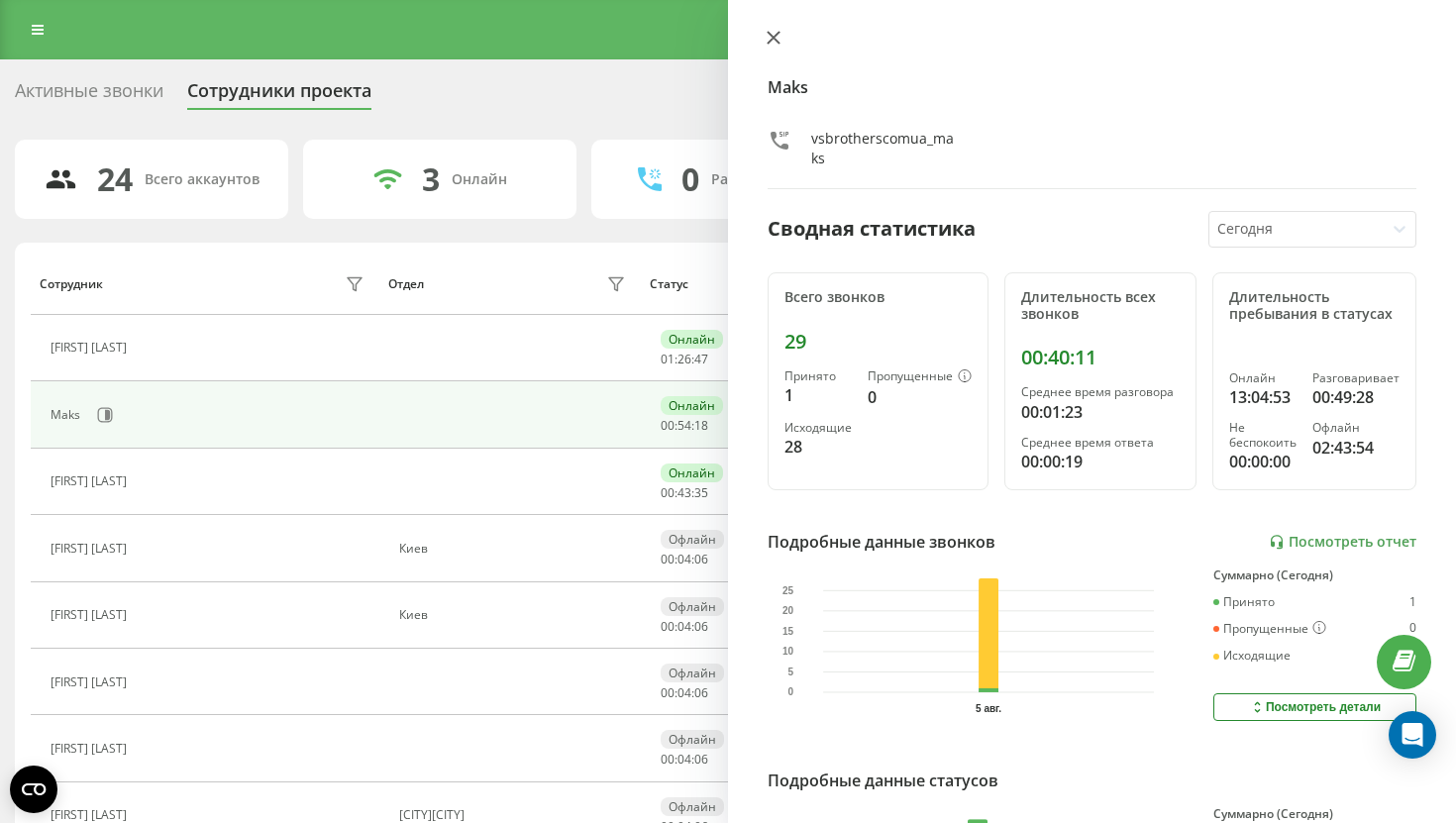 click 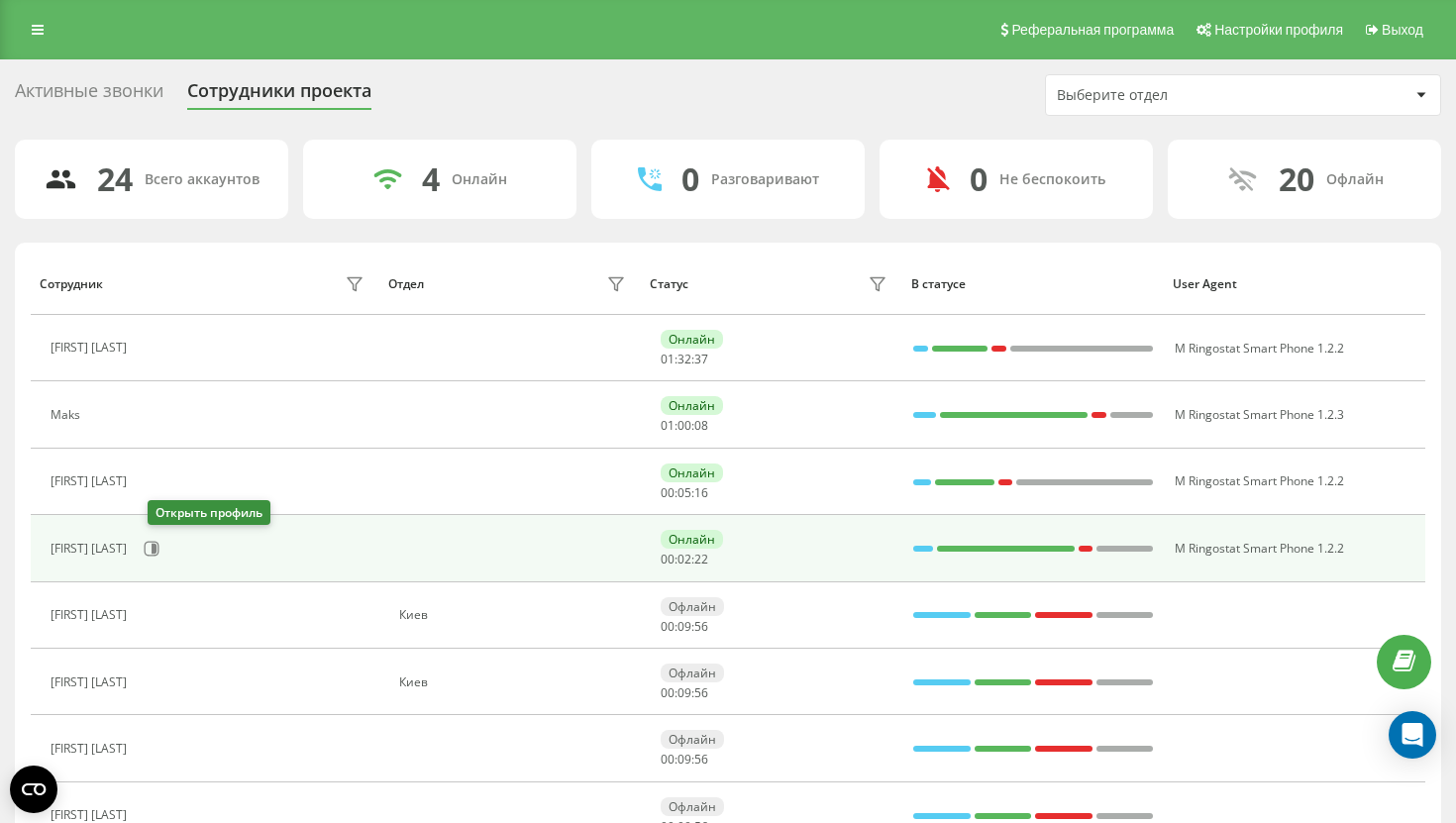 click on "[FIRST] [LAST]" at bounding box center (209, 549) 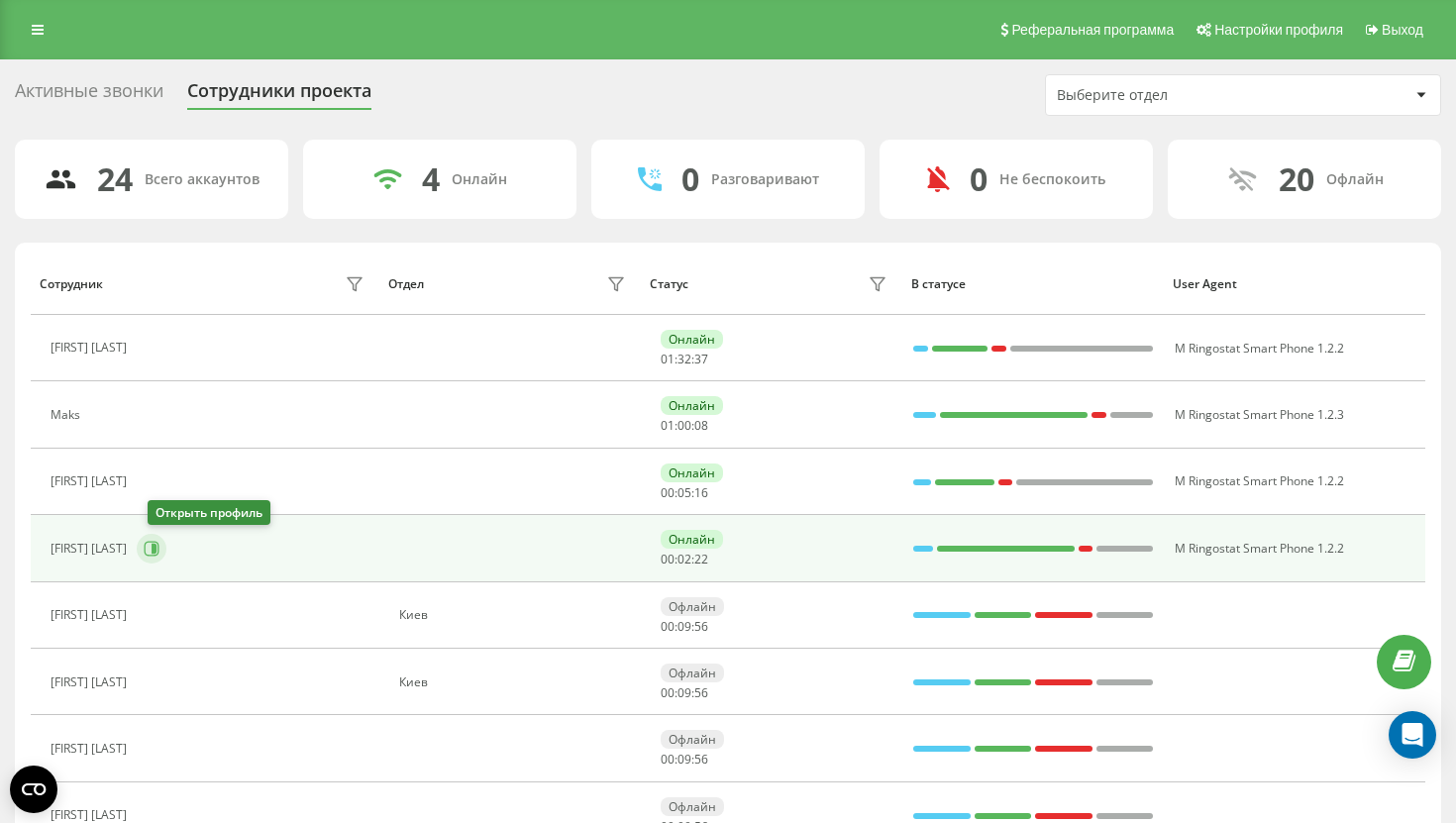click 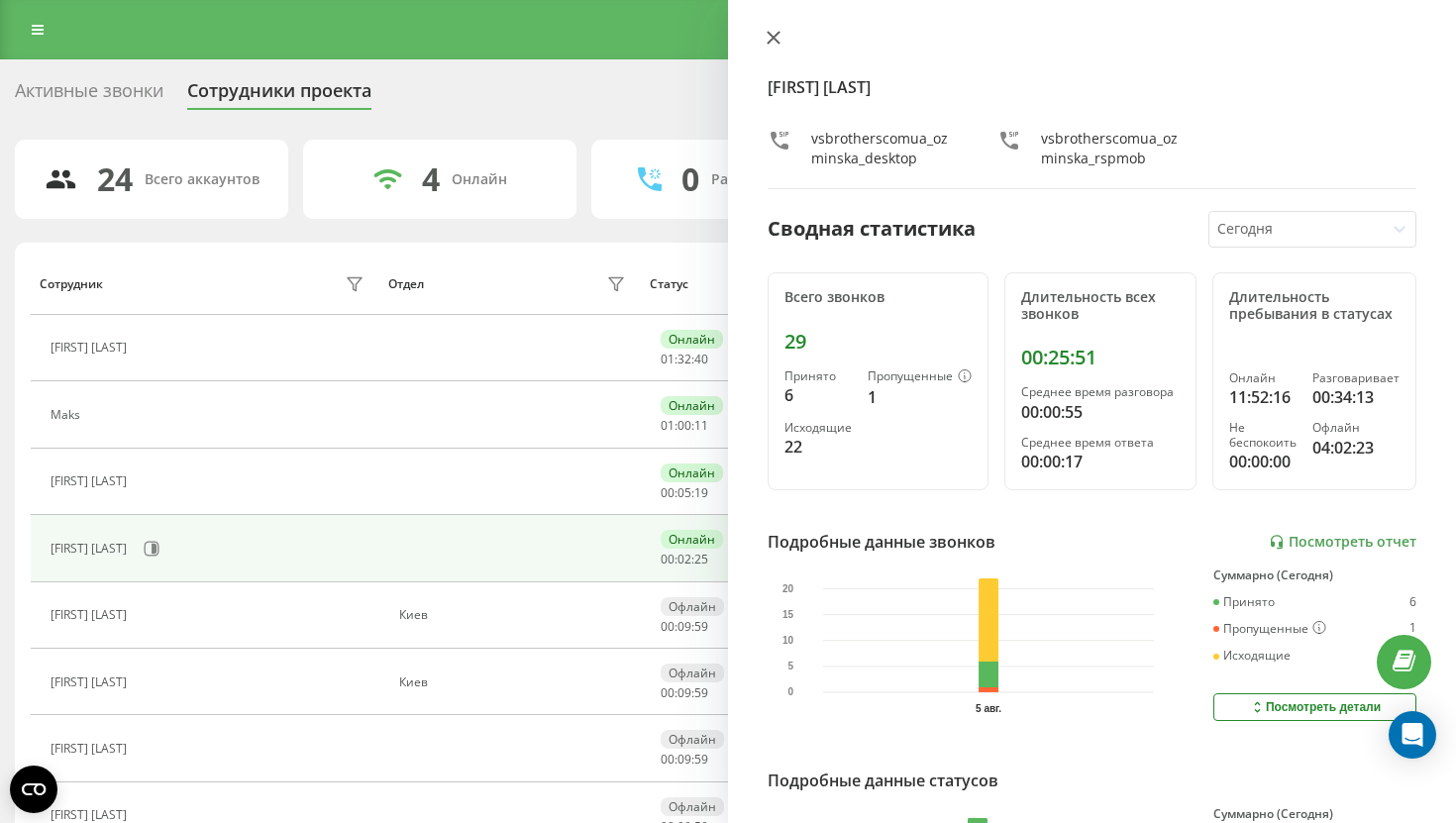 click 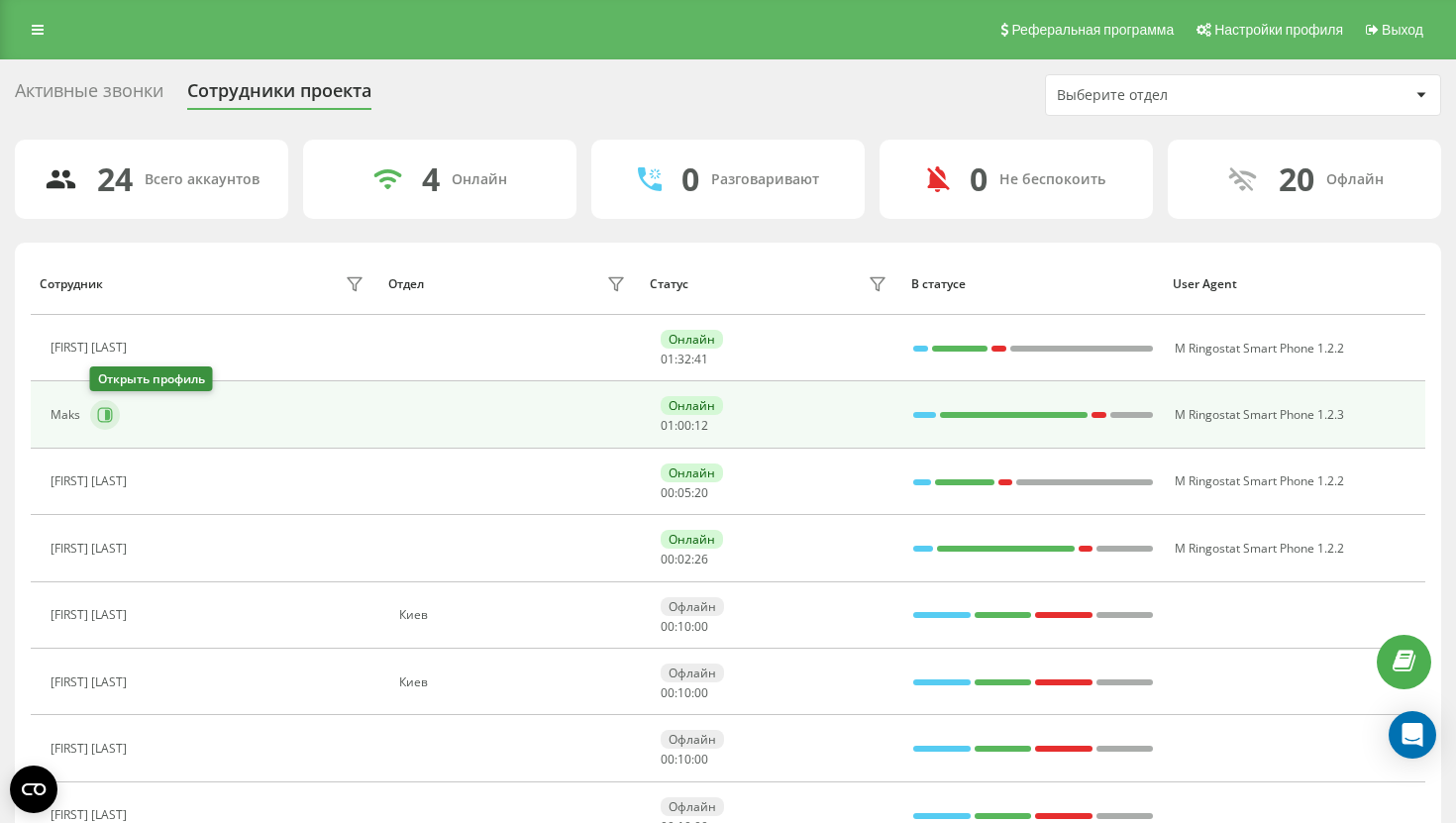 click 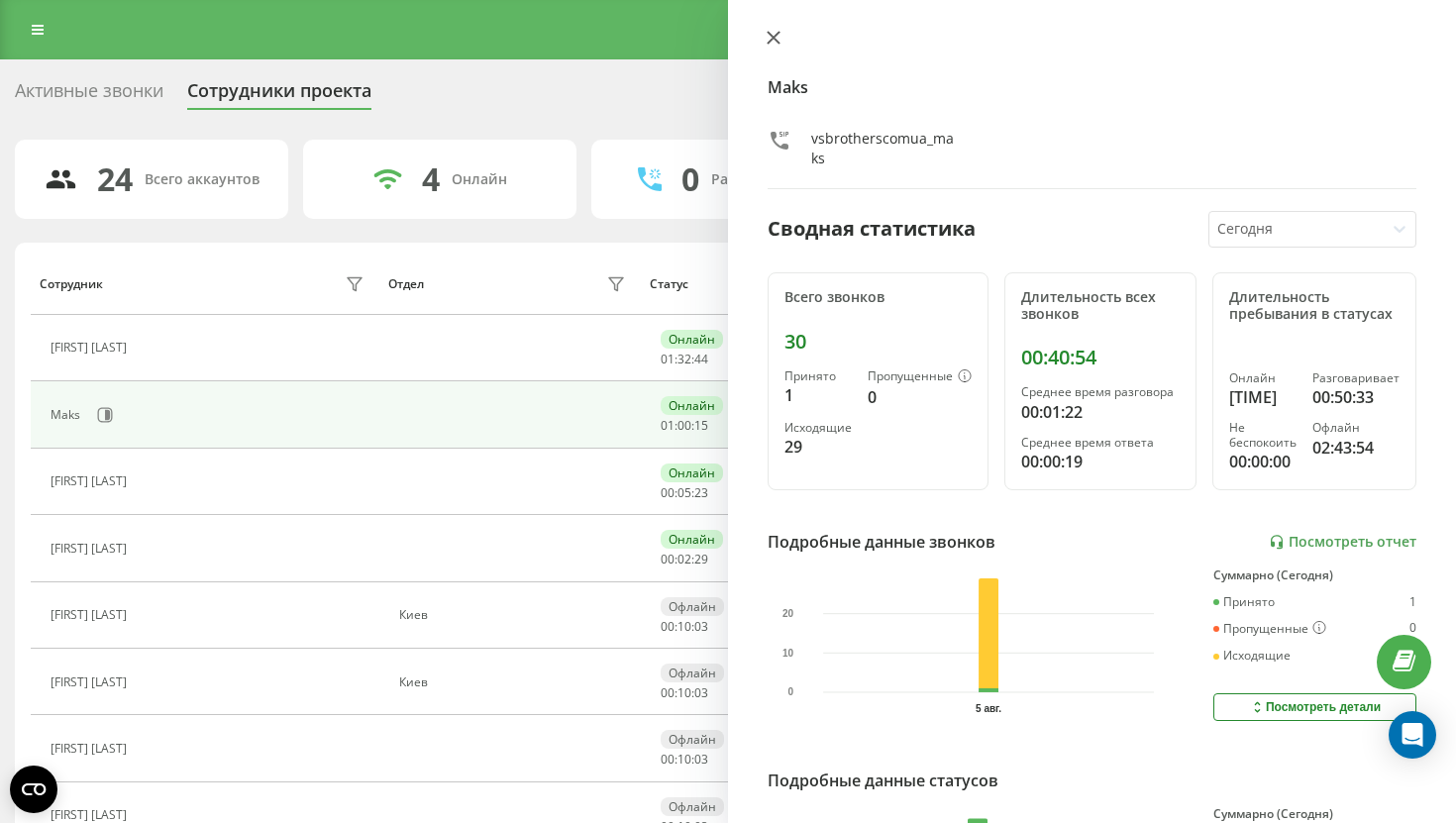 click 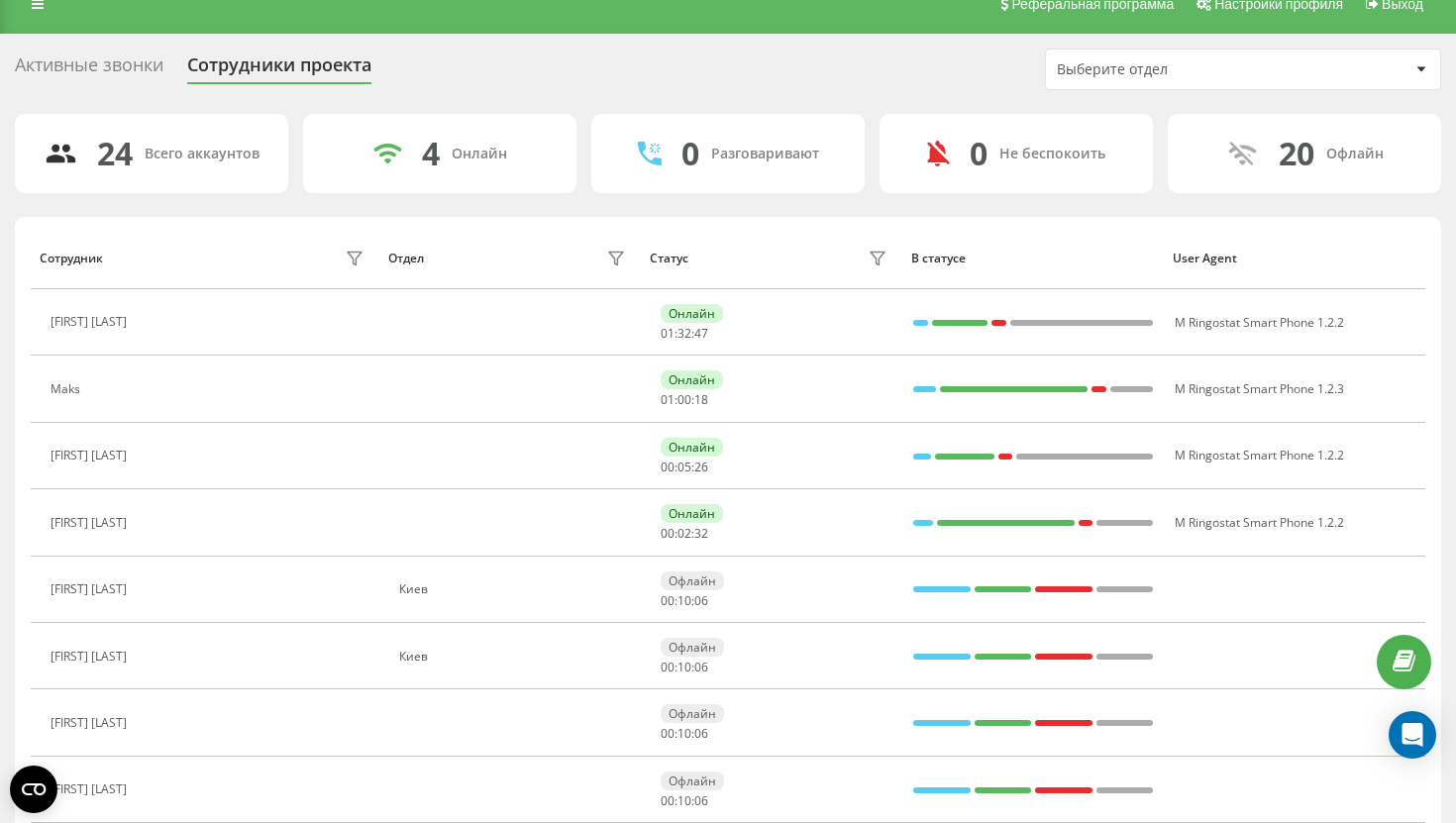 scroll, scrollTop: 0, scrollLeft: 0, axis: both 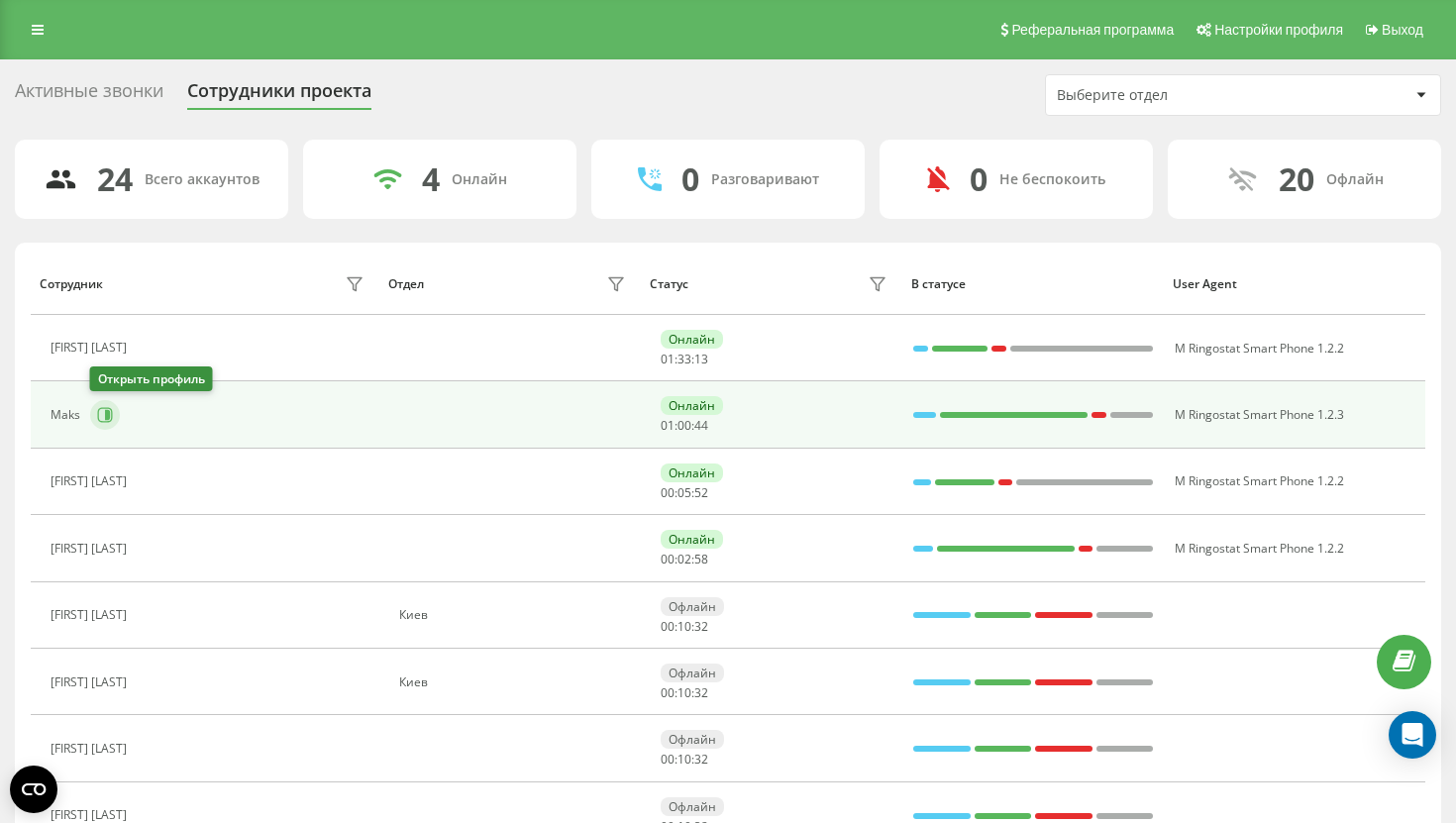 click 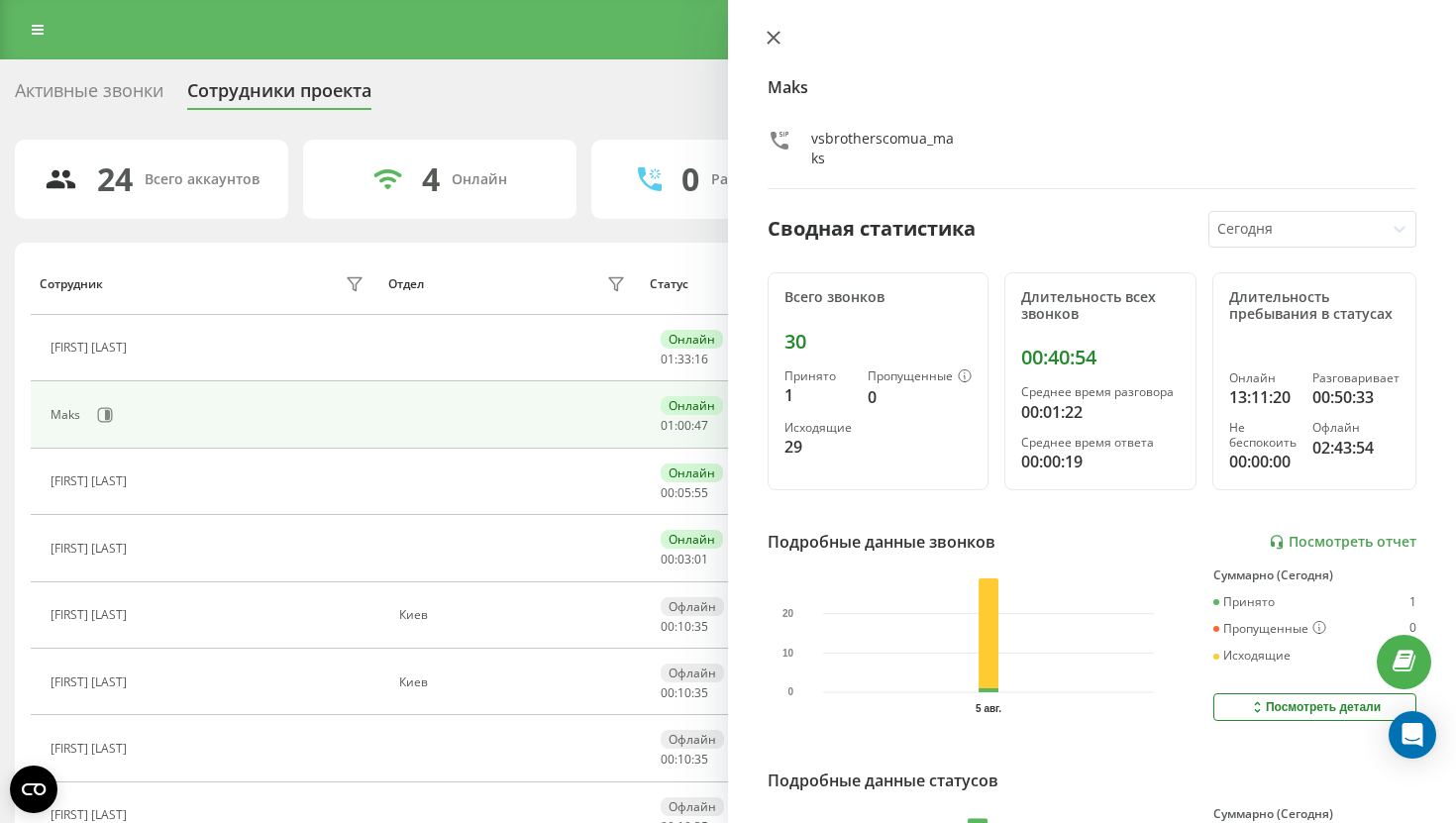 click 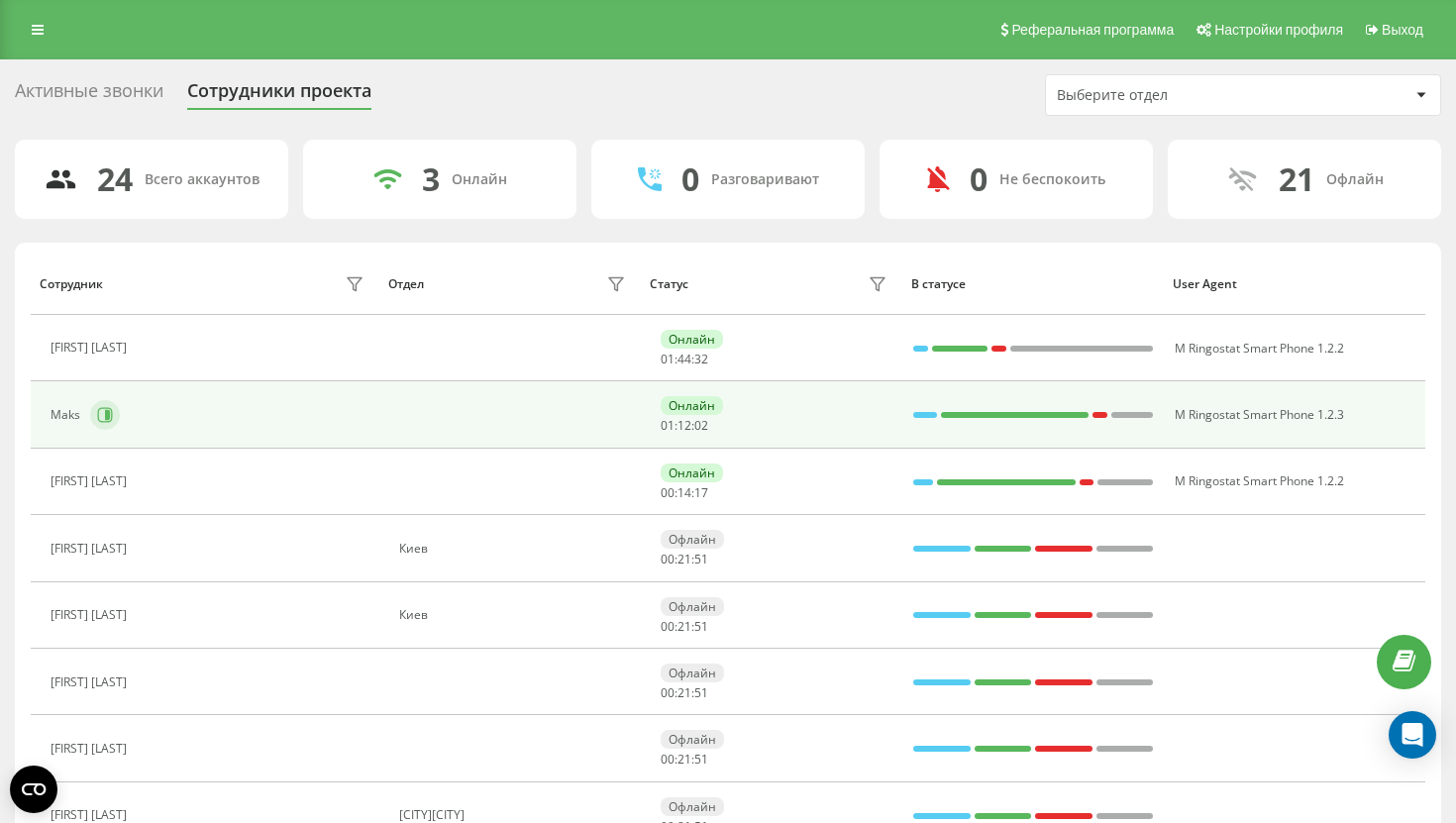 click at bounding box center [105, 415] 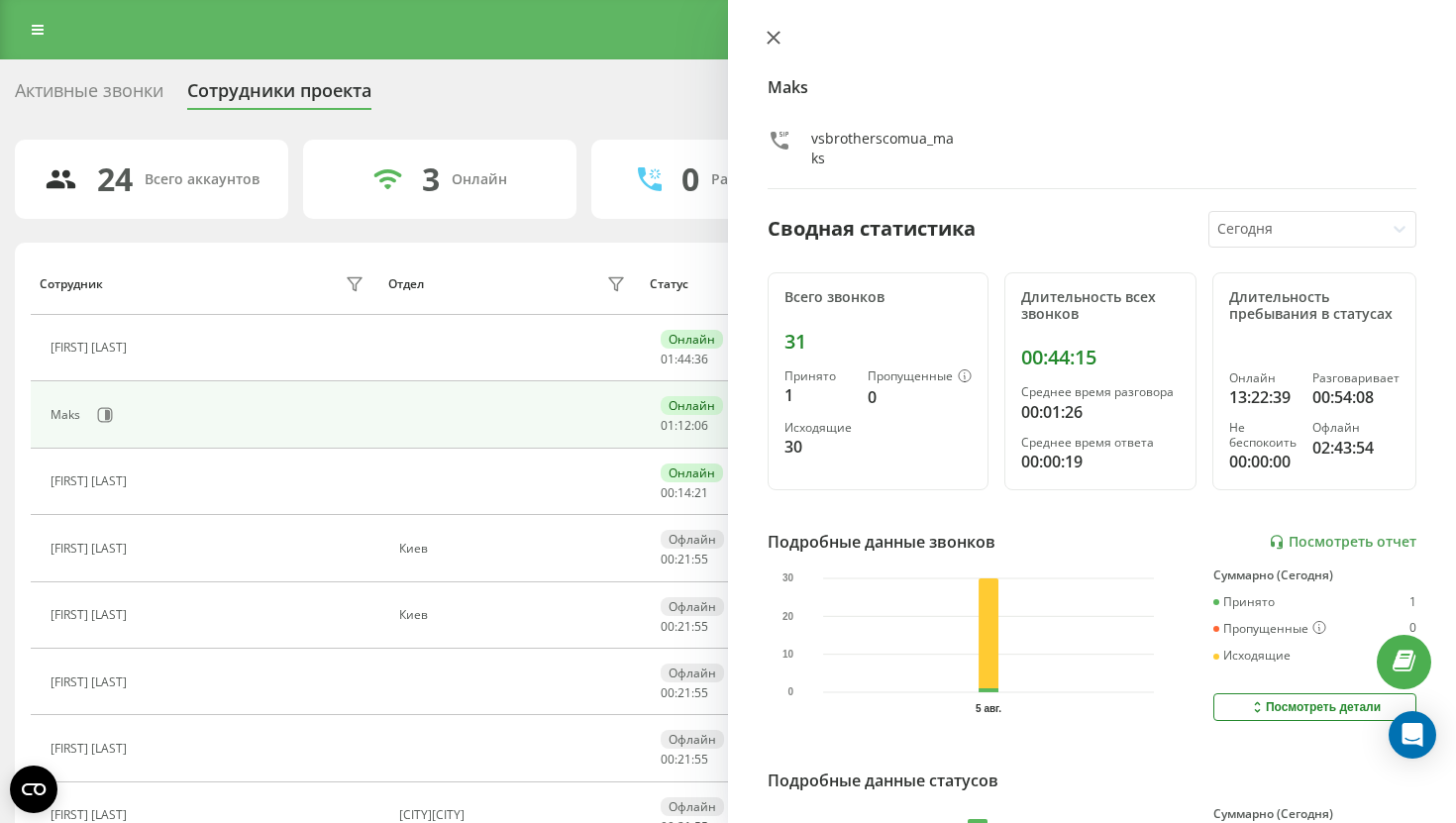 click 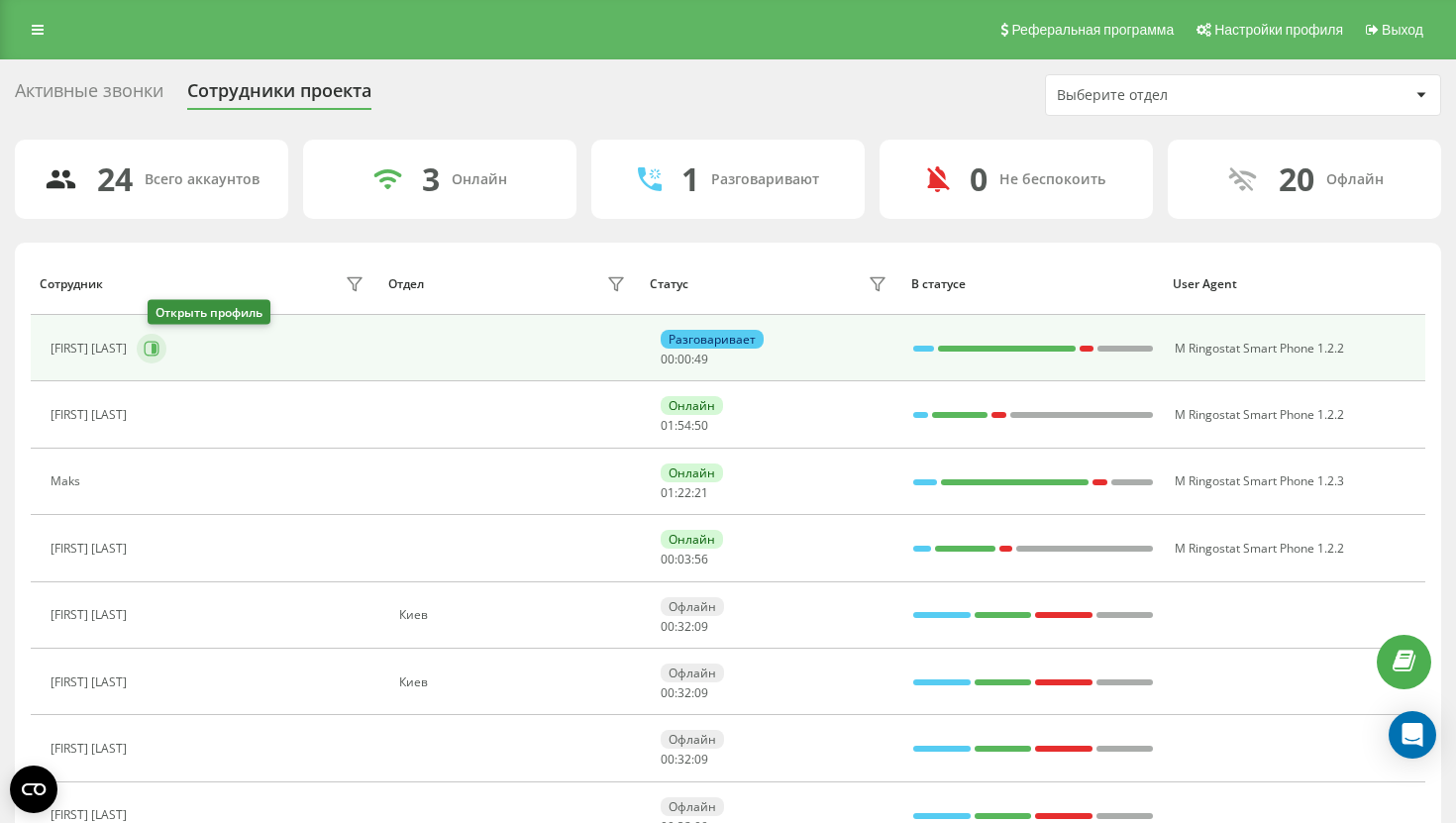 click 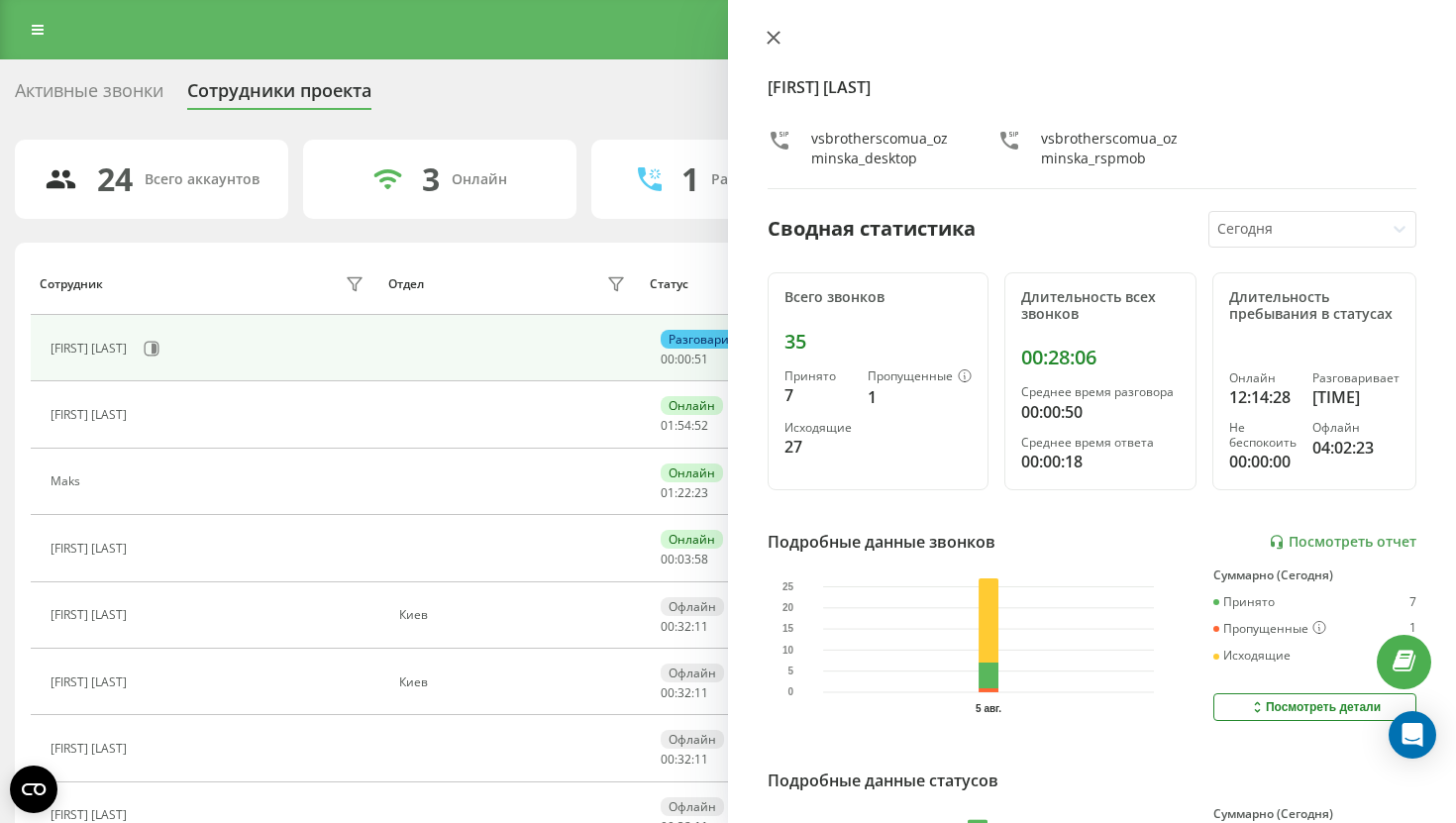 click 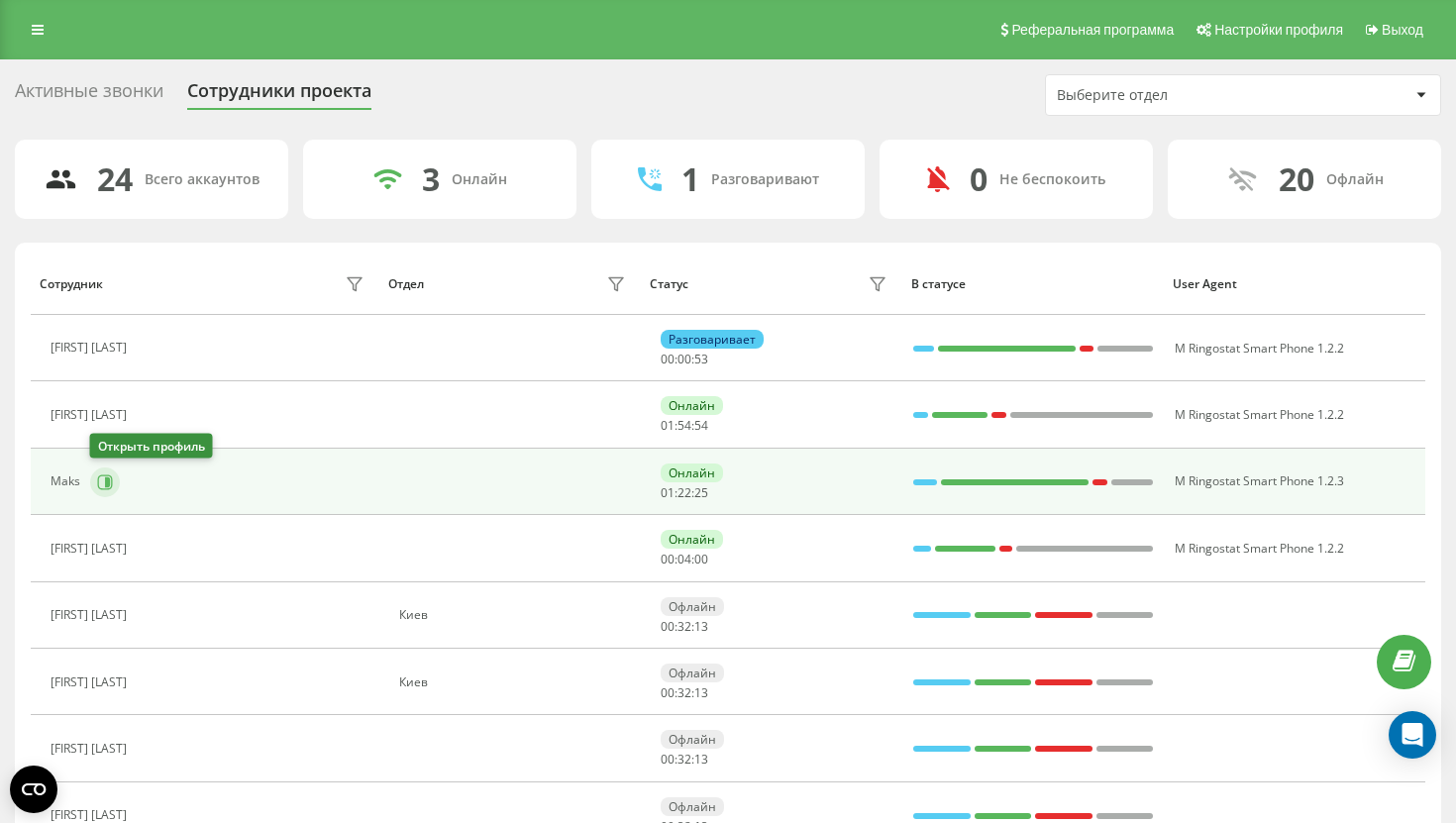 click 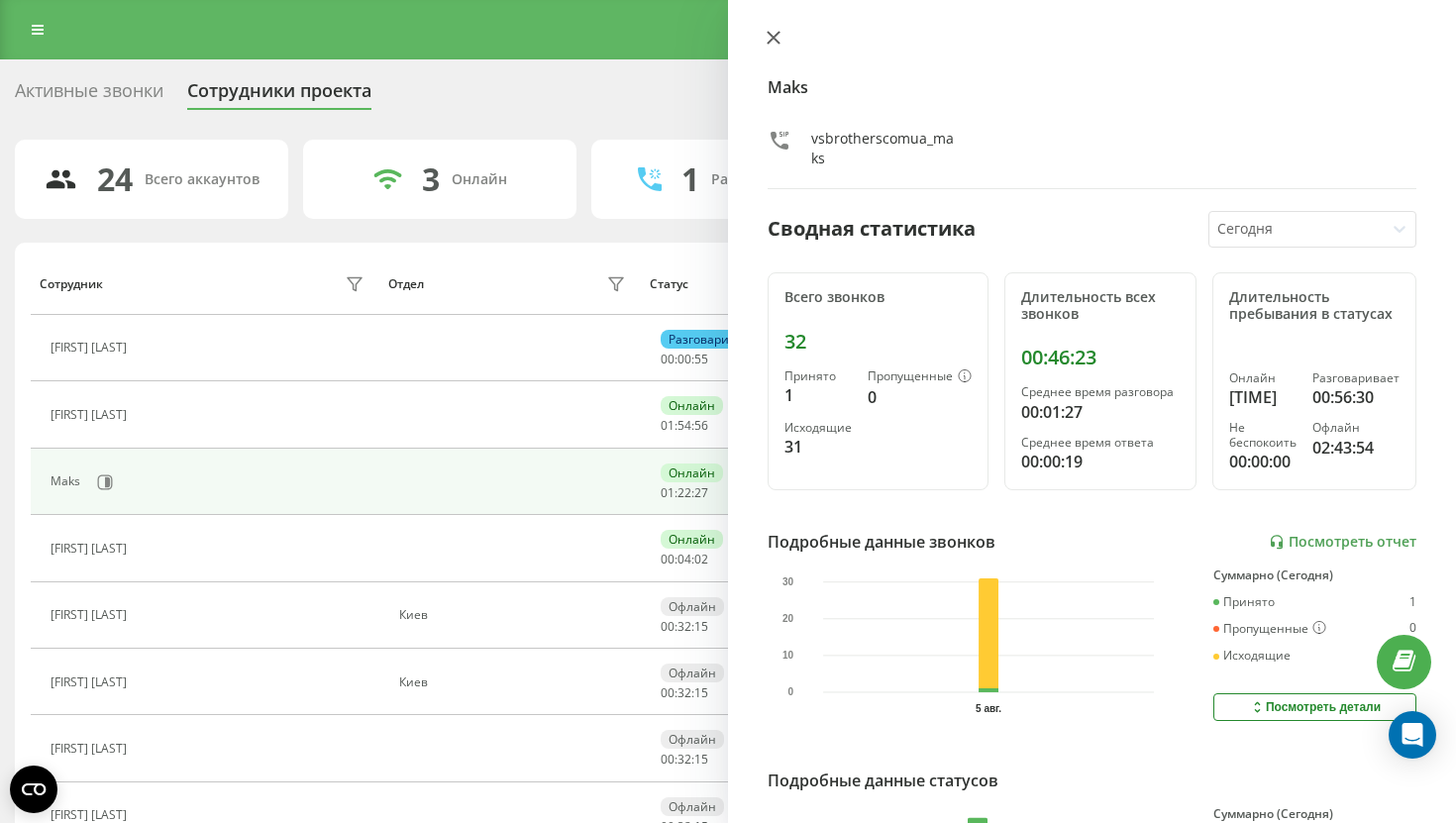 click 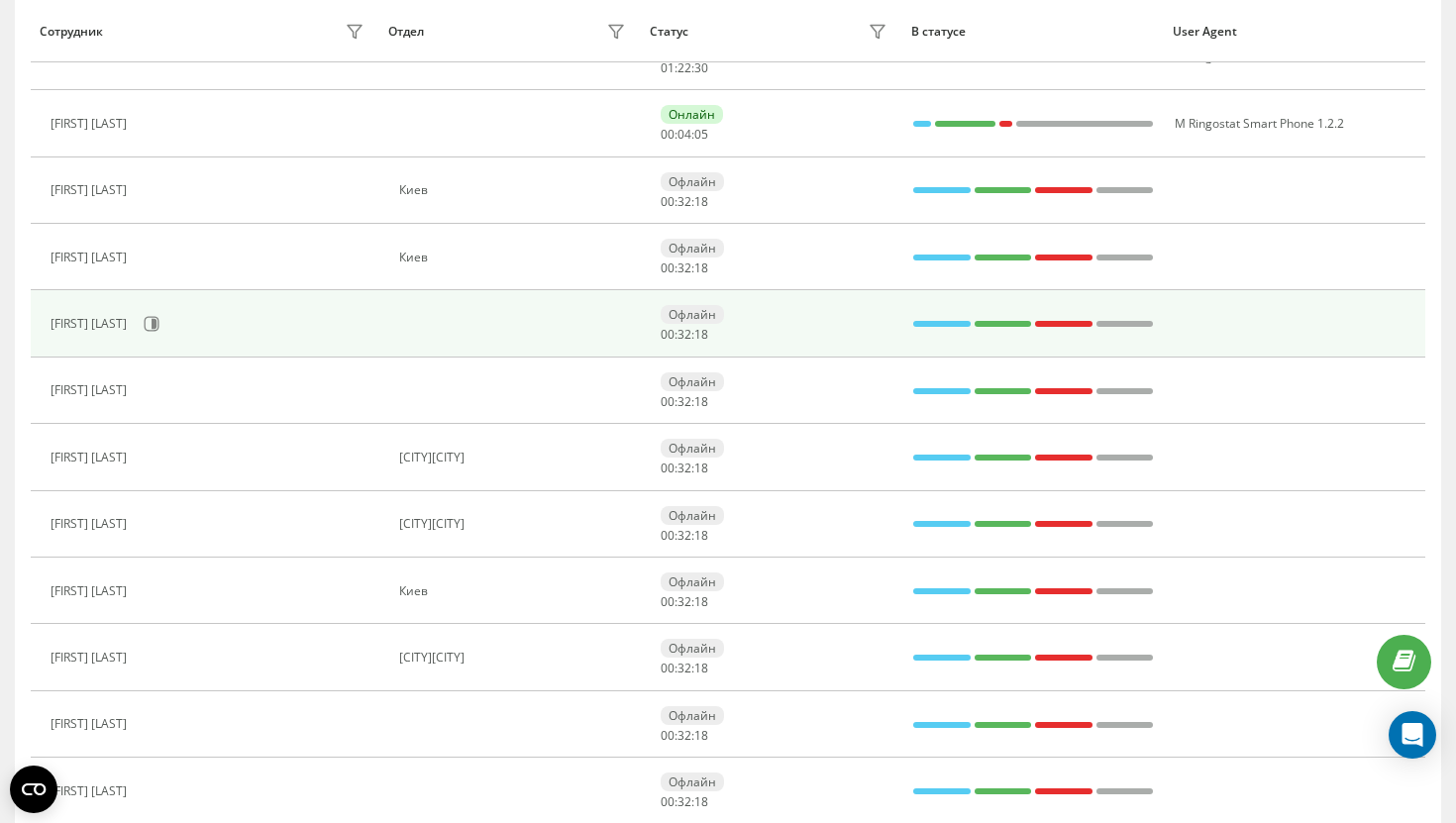 scroll, scrollTop: 531, scrollLeft: 0, axis: vertical 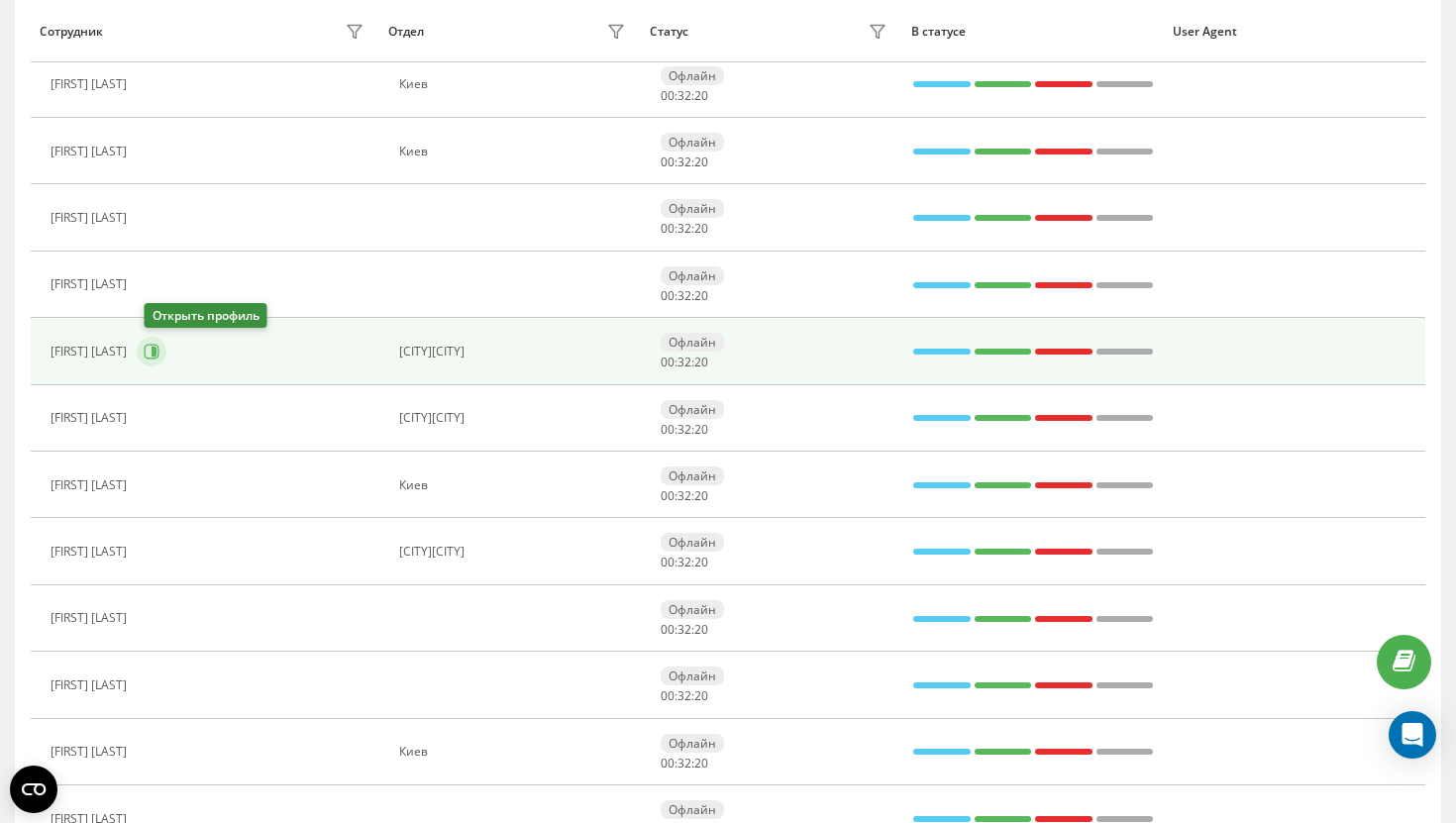 click 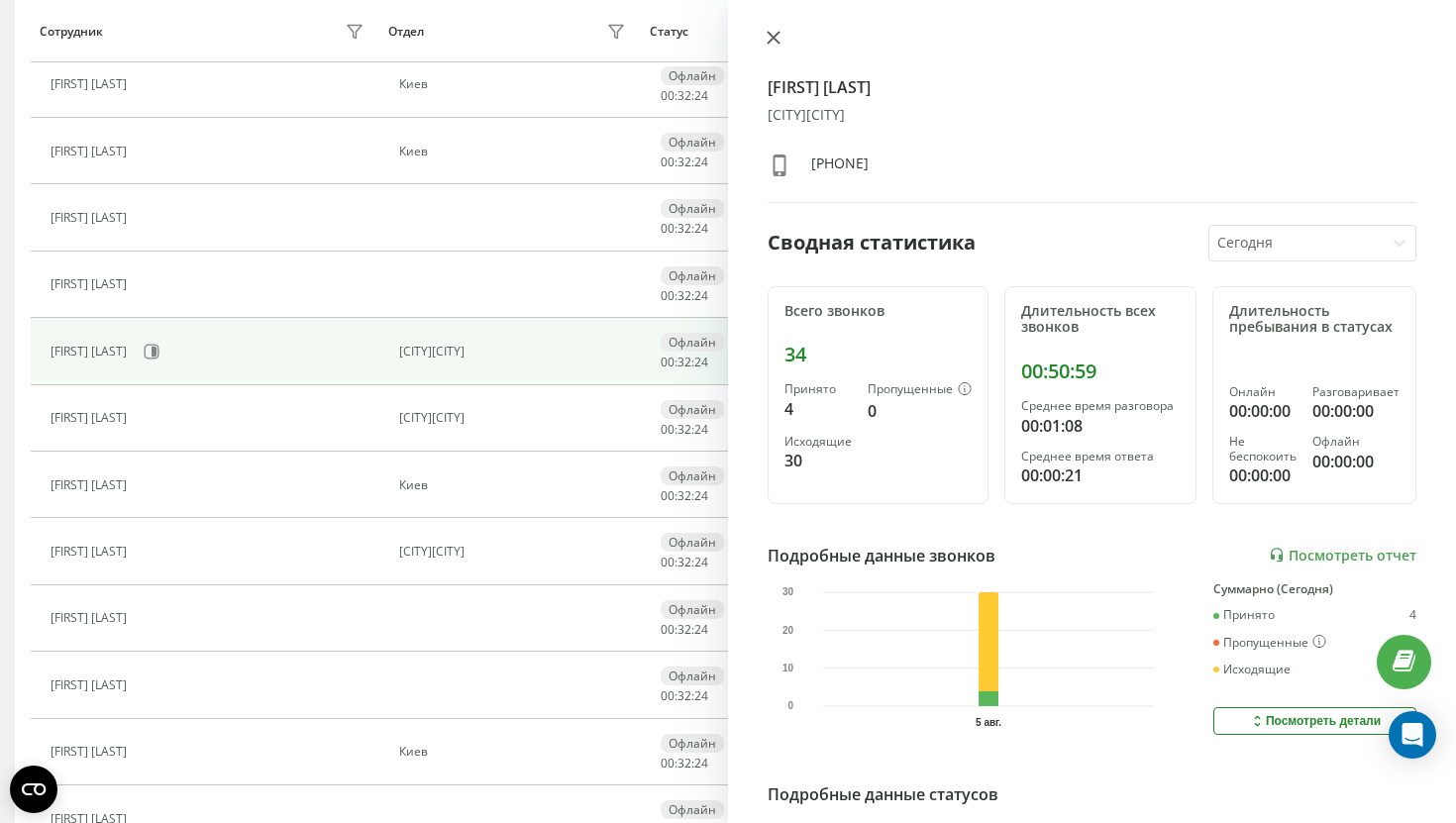 click 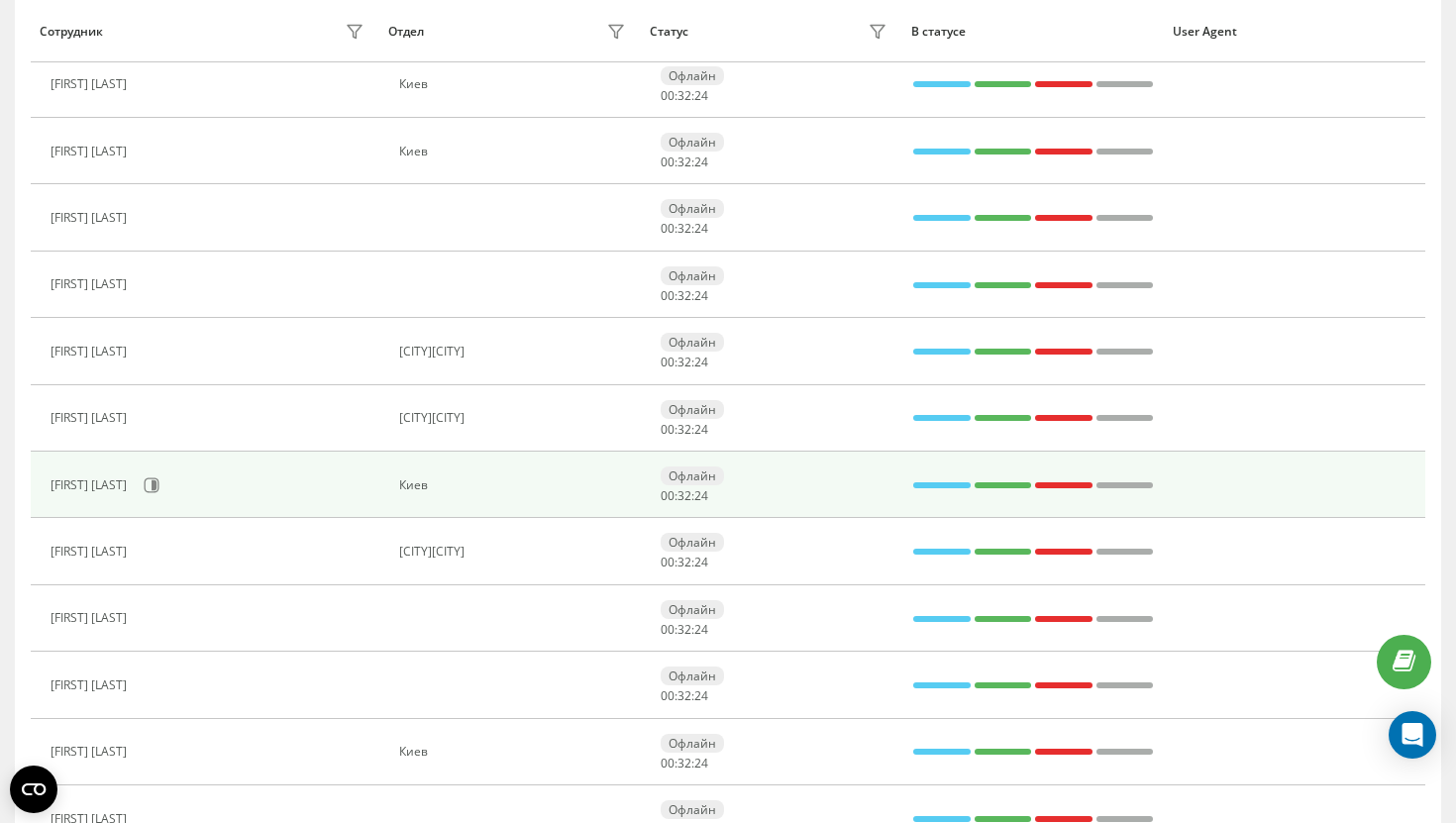 scroll, scrollTop: 0, scrollLeft: 0, axis: both 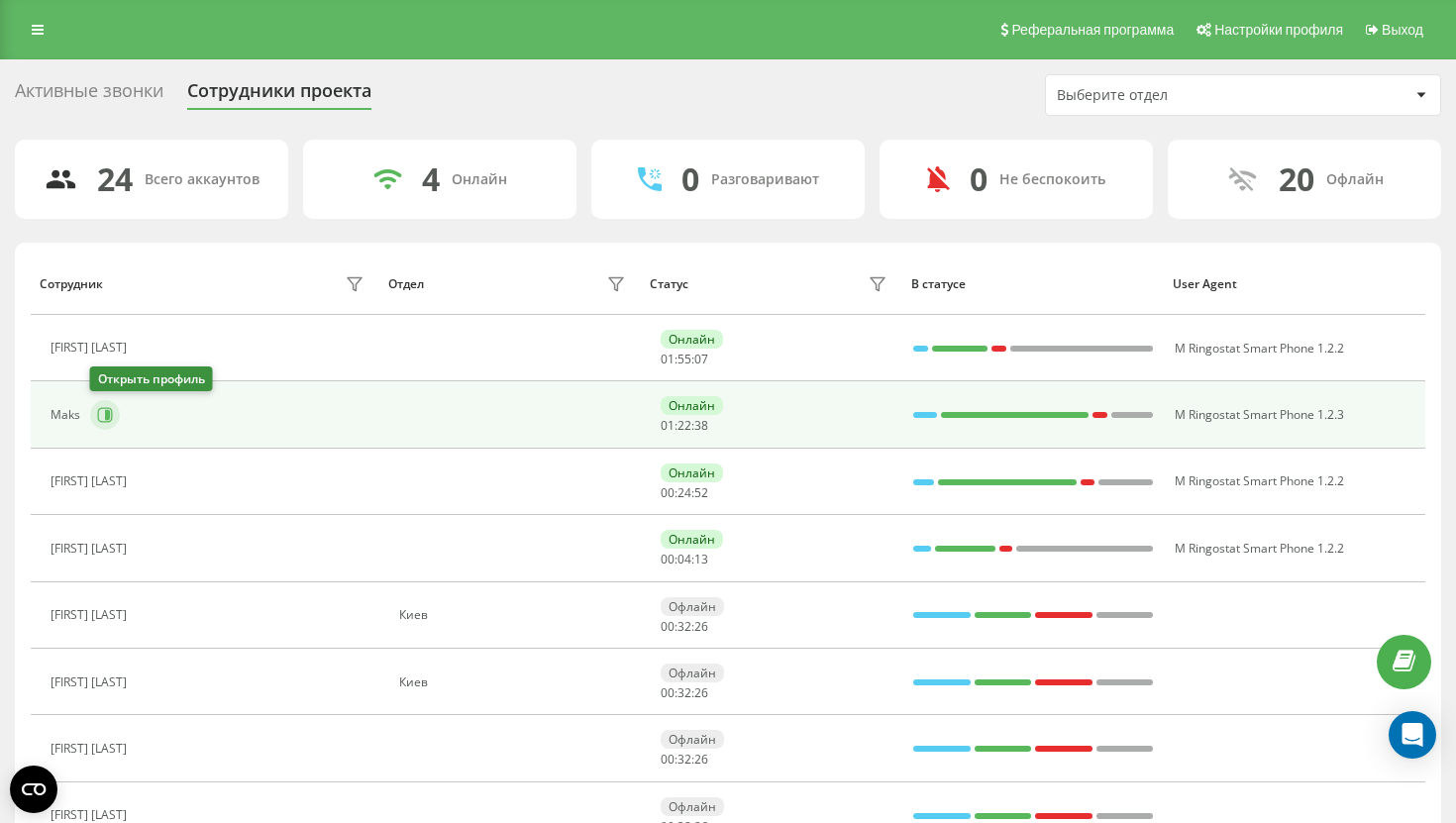 click at bounding box center (105, 415) 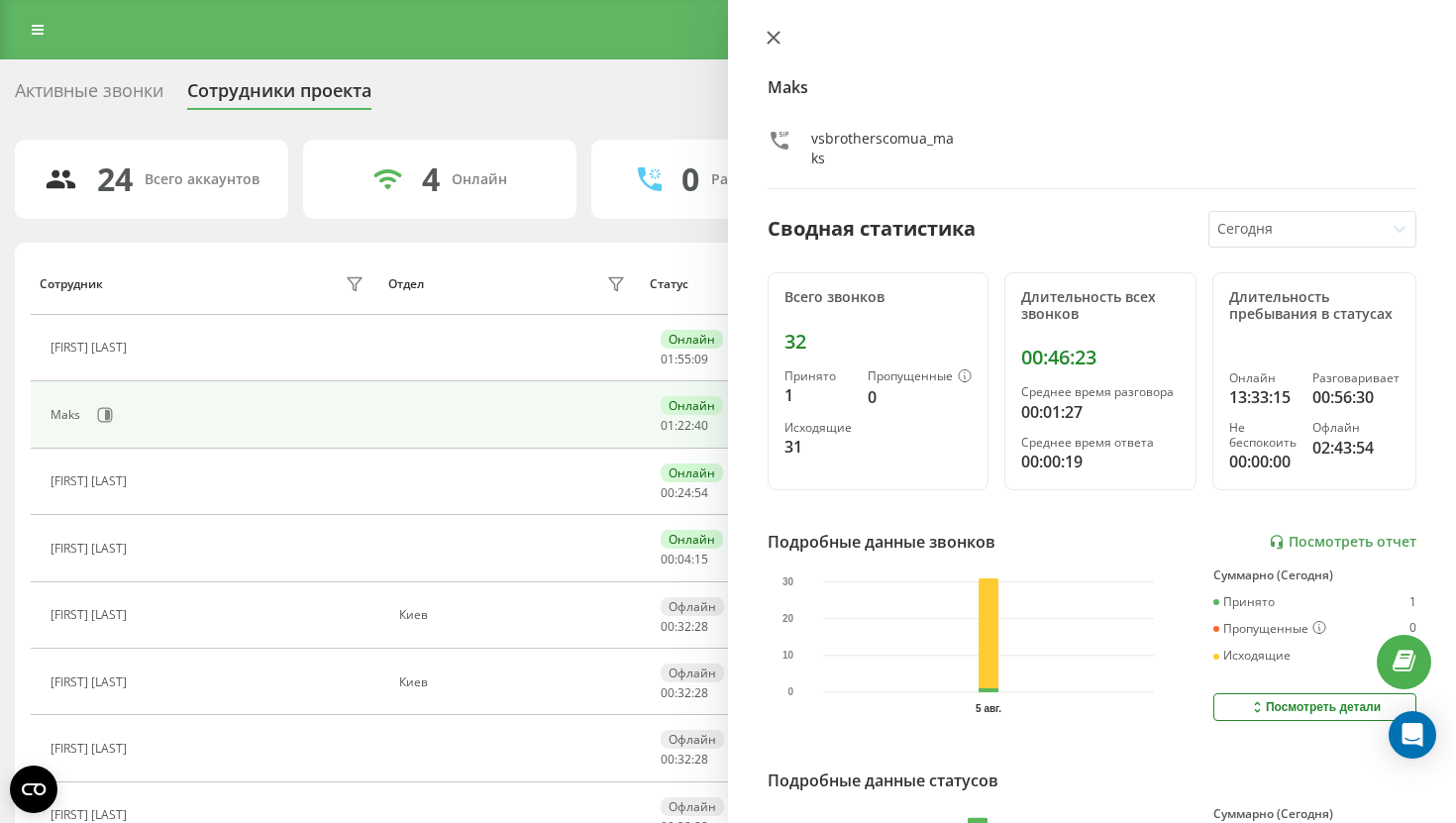 click 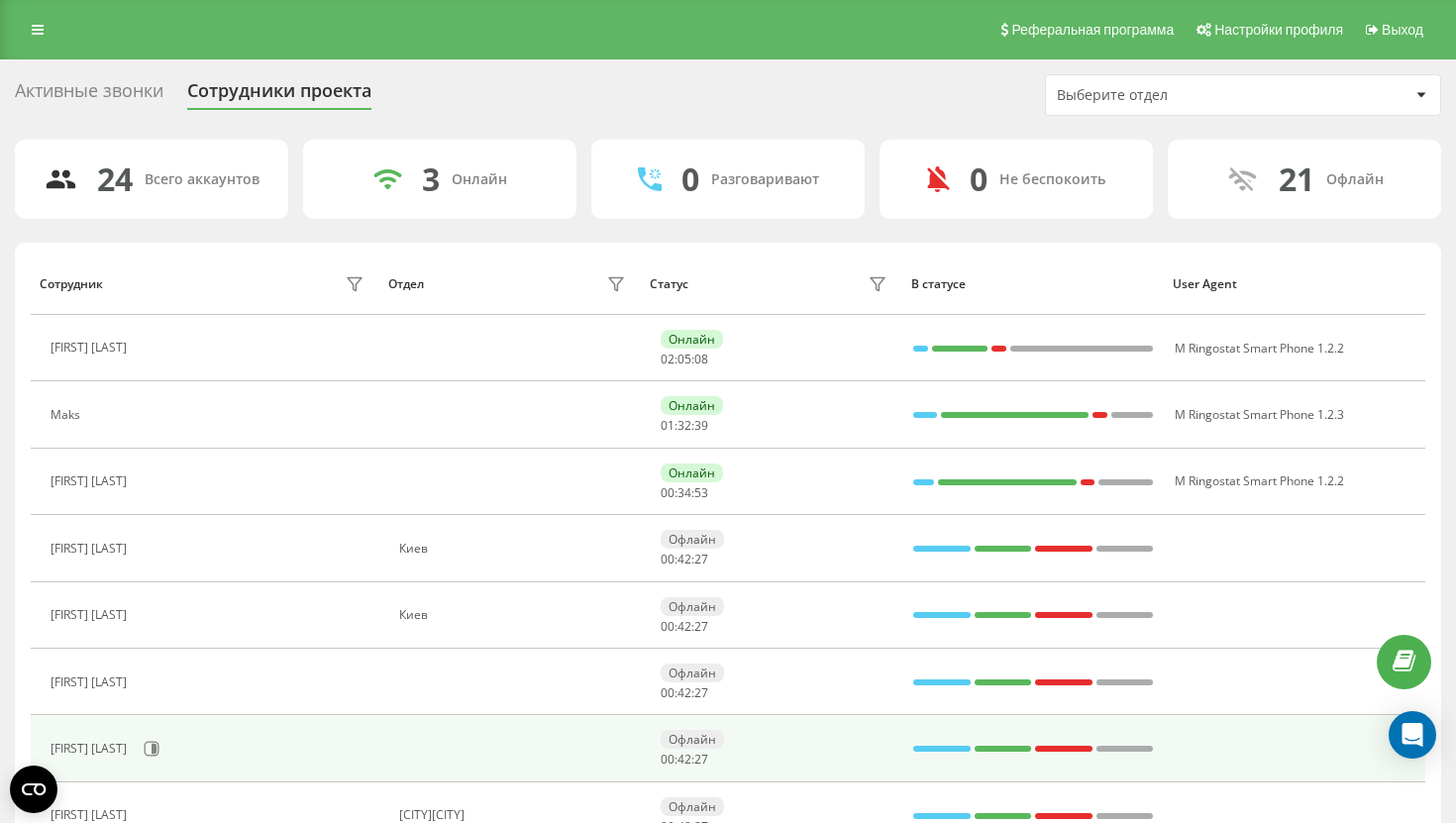 scroll, scrollTop: 214, scrollLeft: 0, axis: vertical 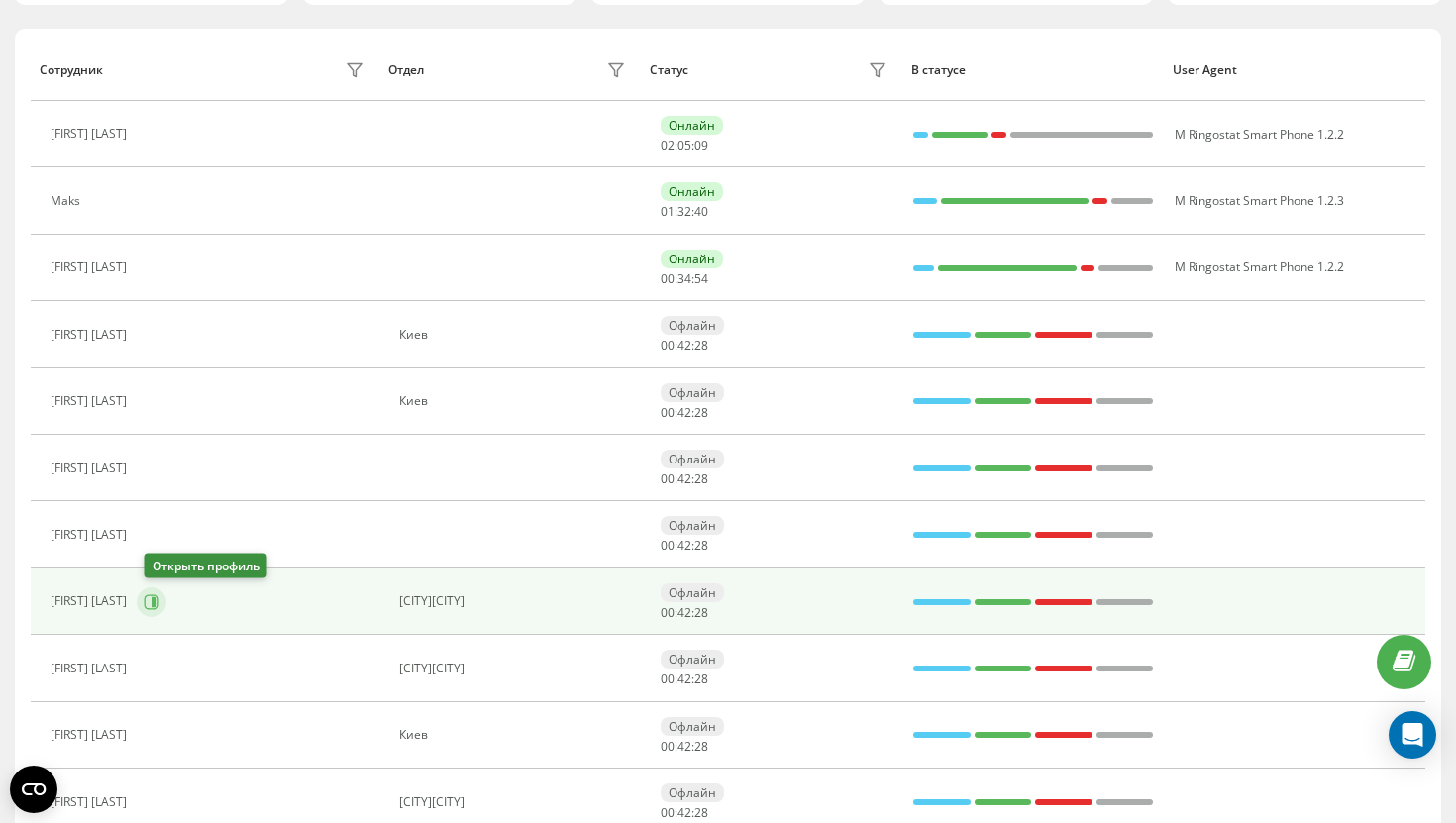 click 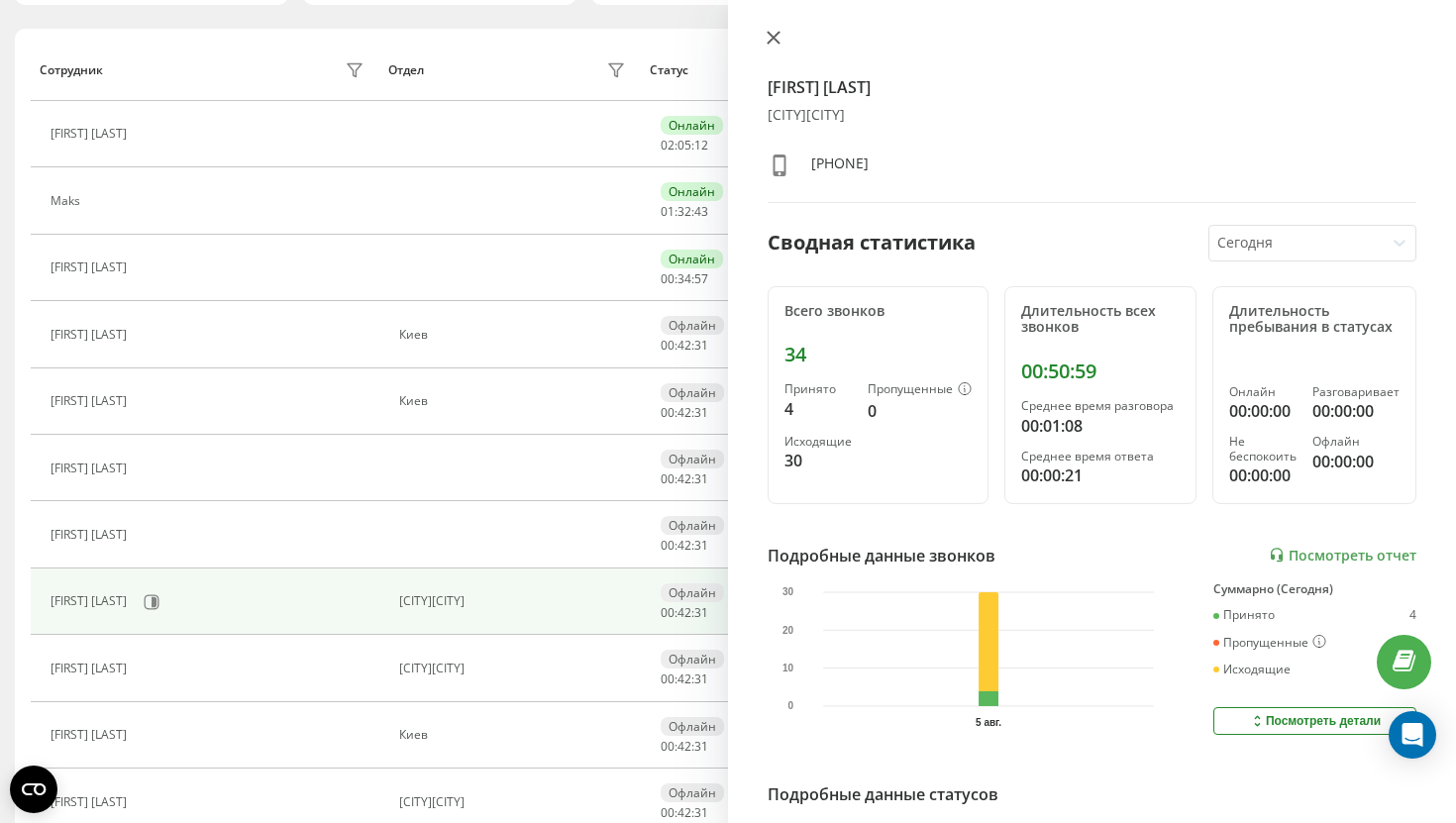 click at bounding box center [774, 39] 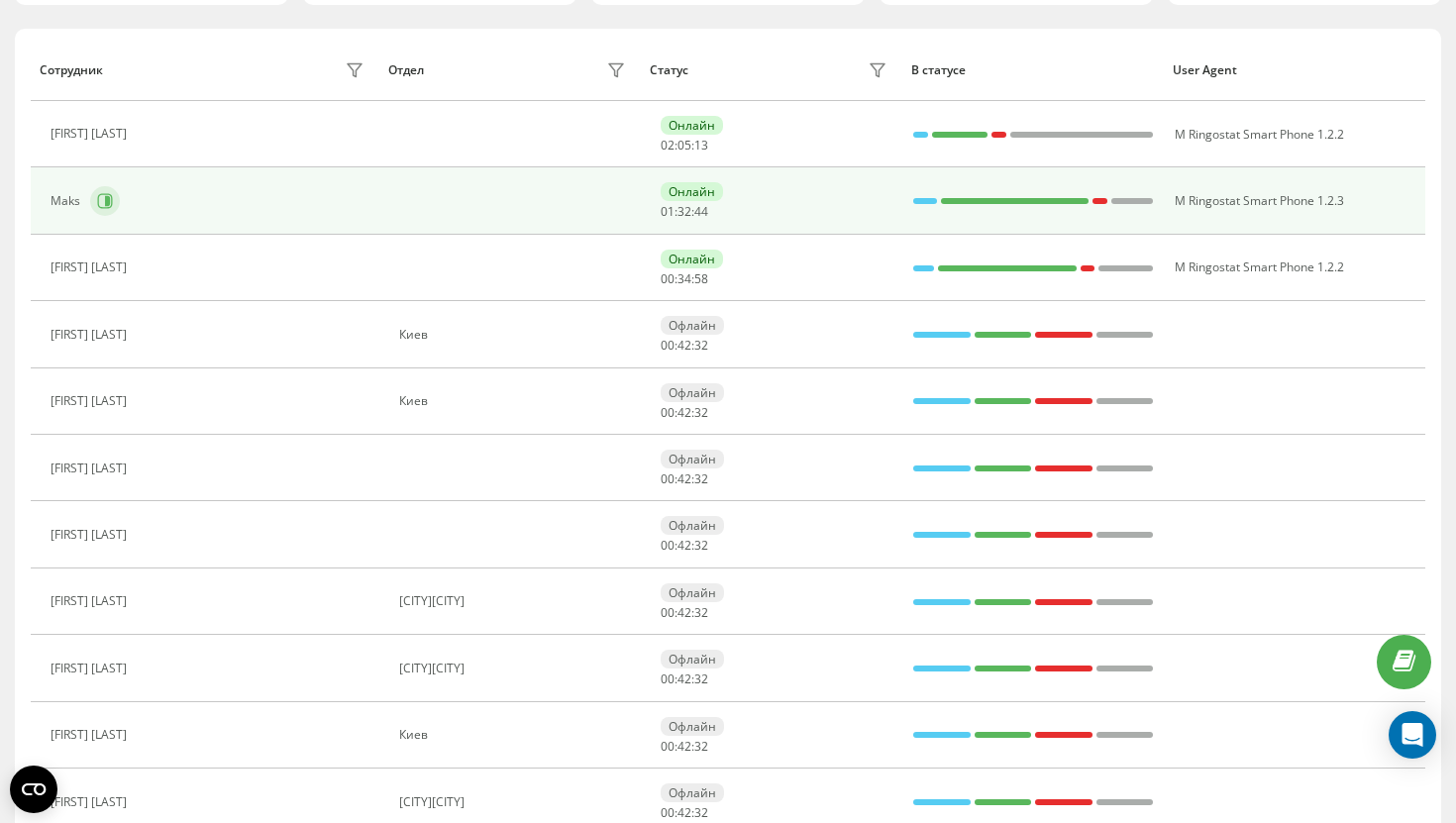 click 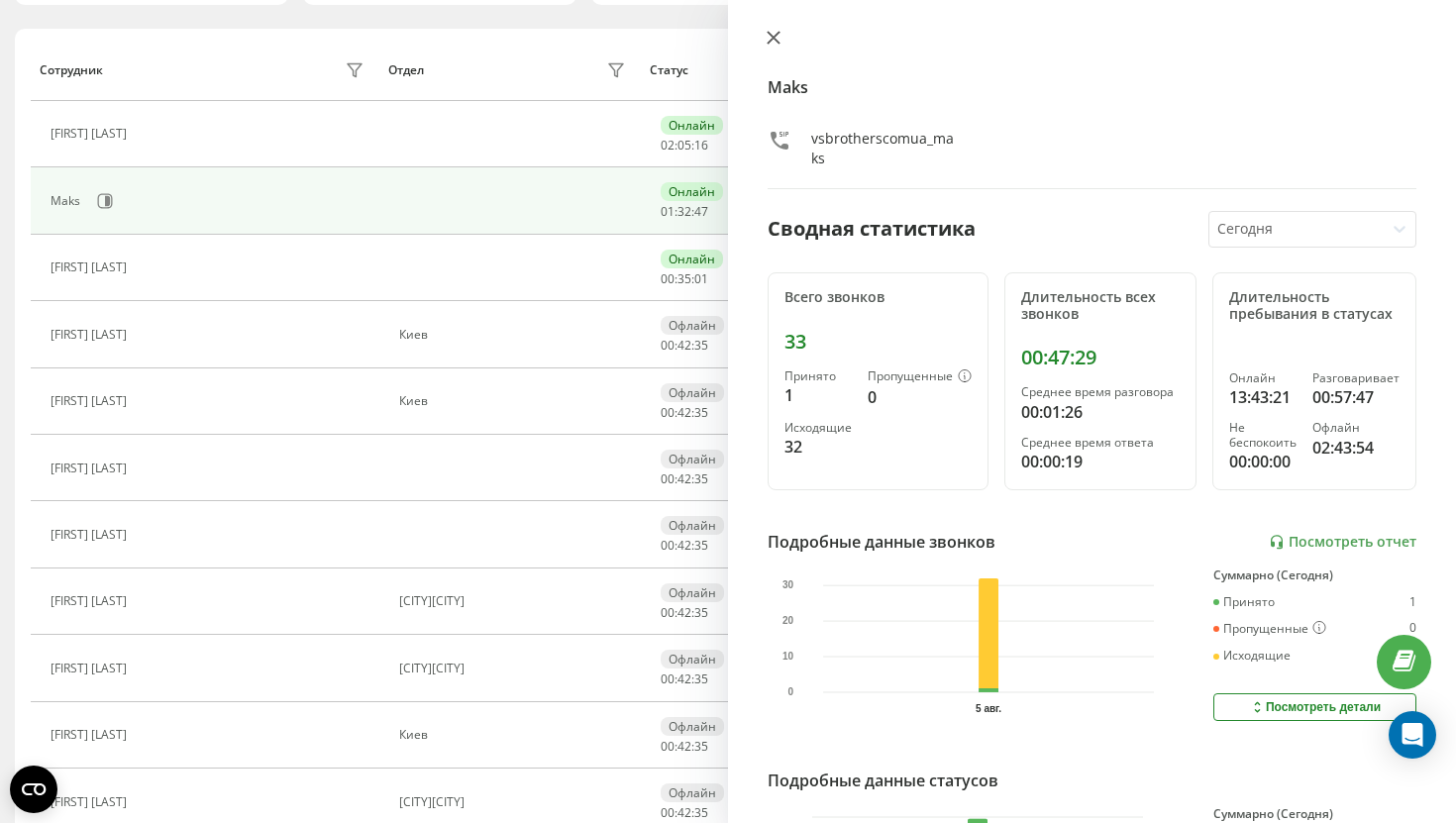 click at bounding box center [774, 39] 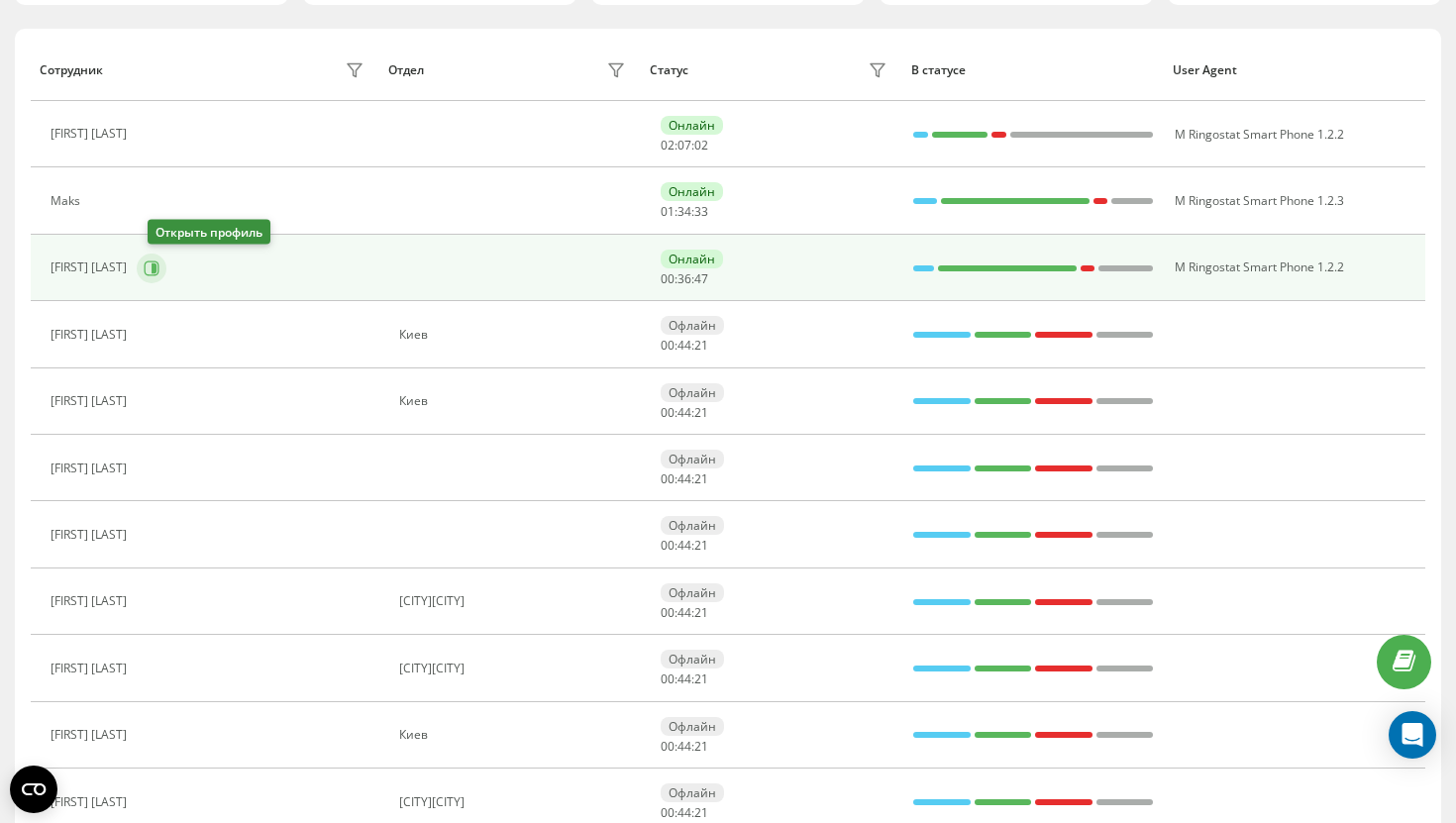 click at bounding box center (152, 268) 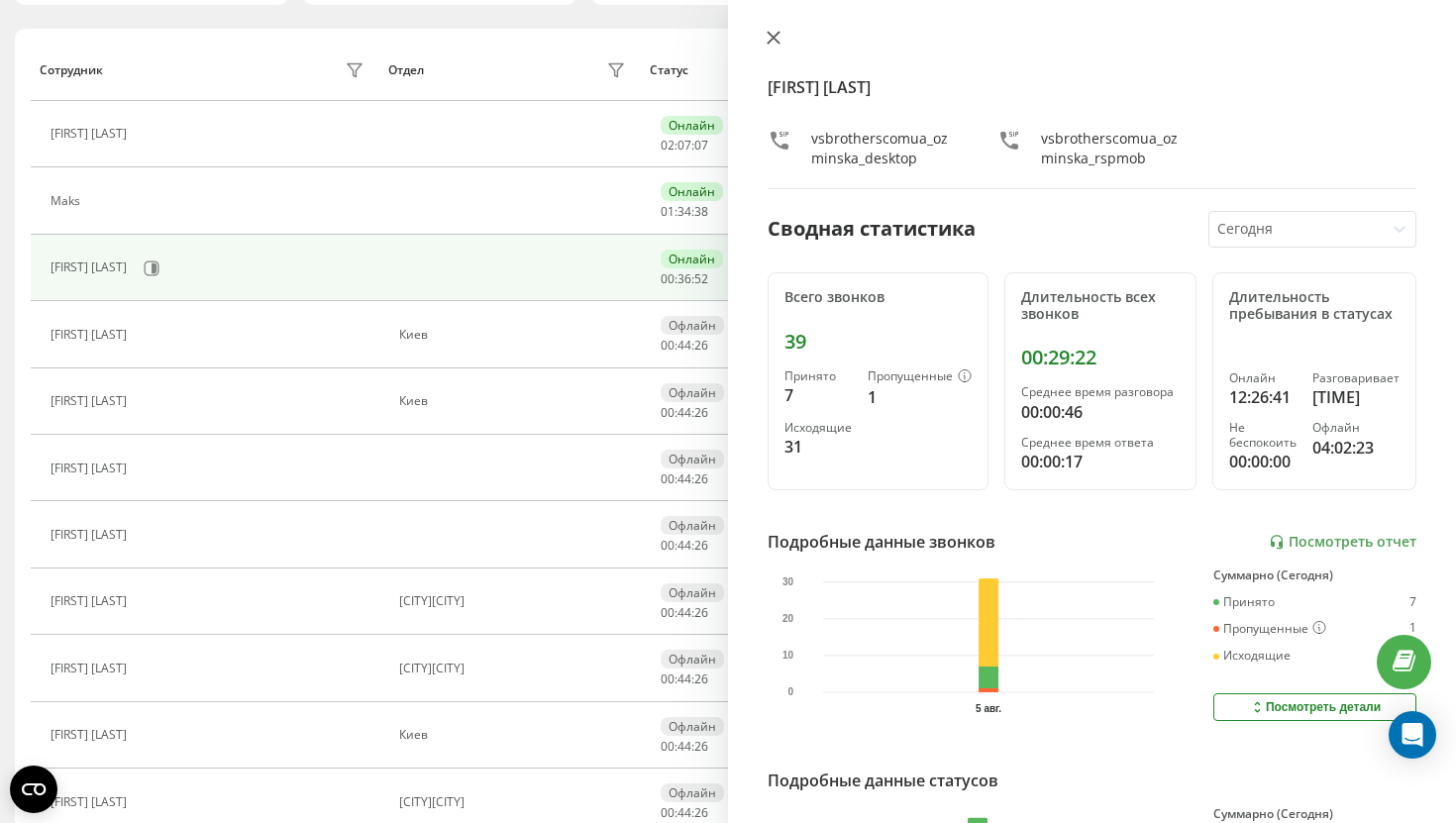 click 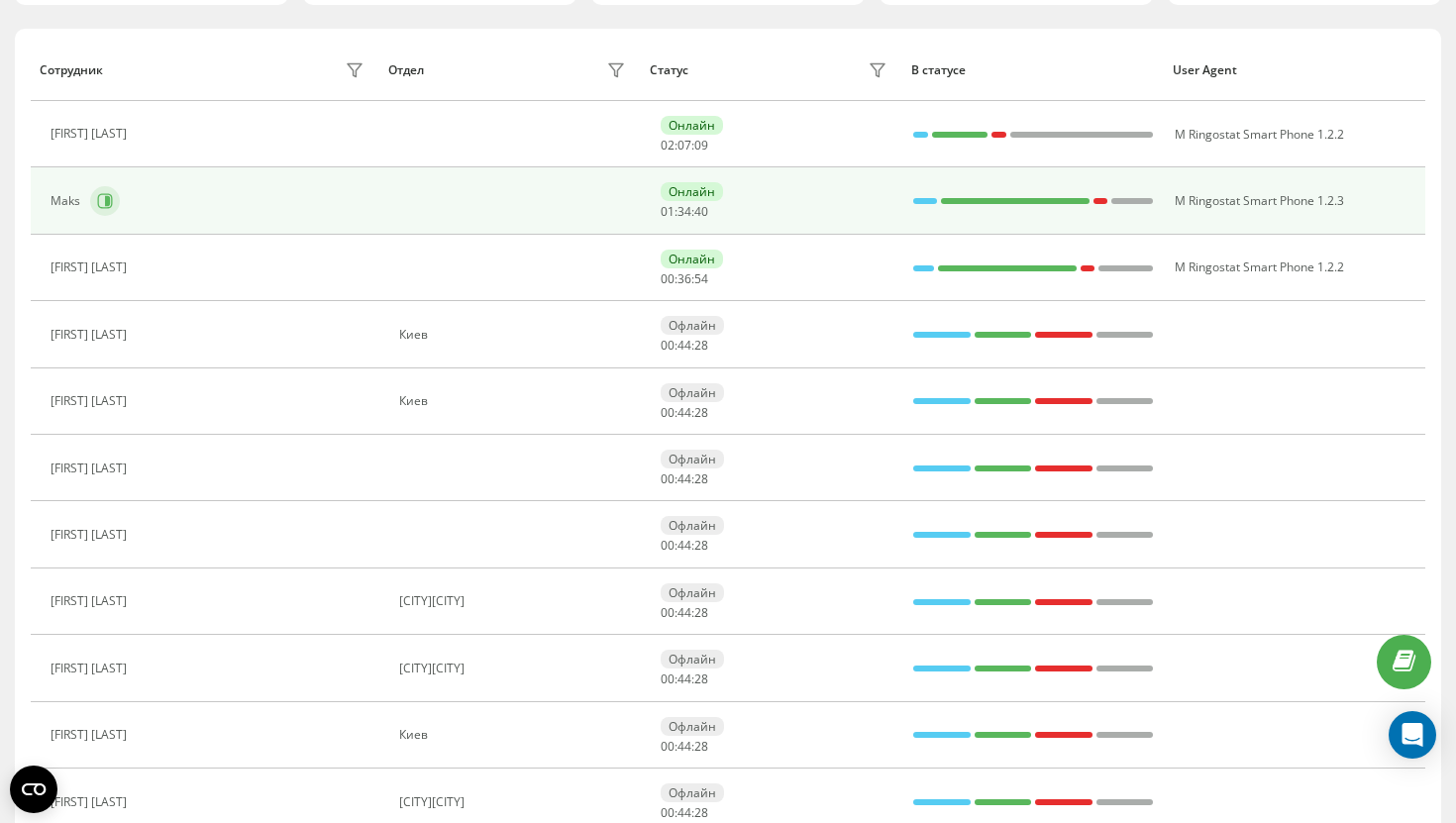 click 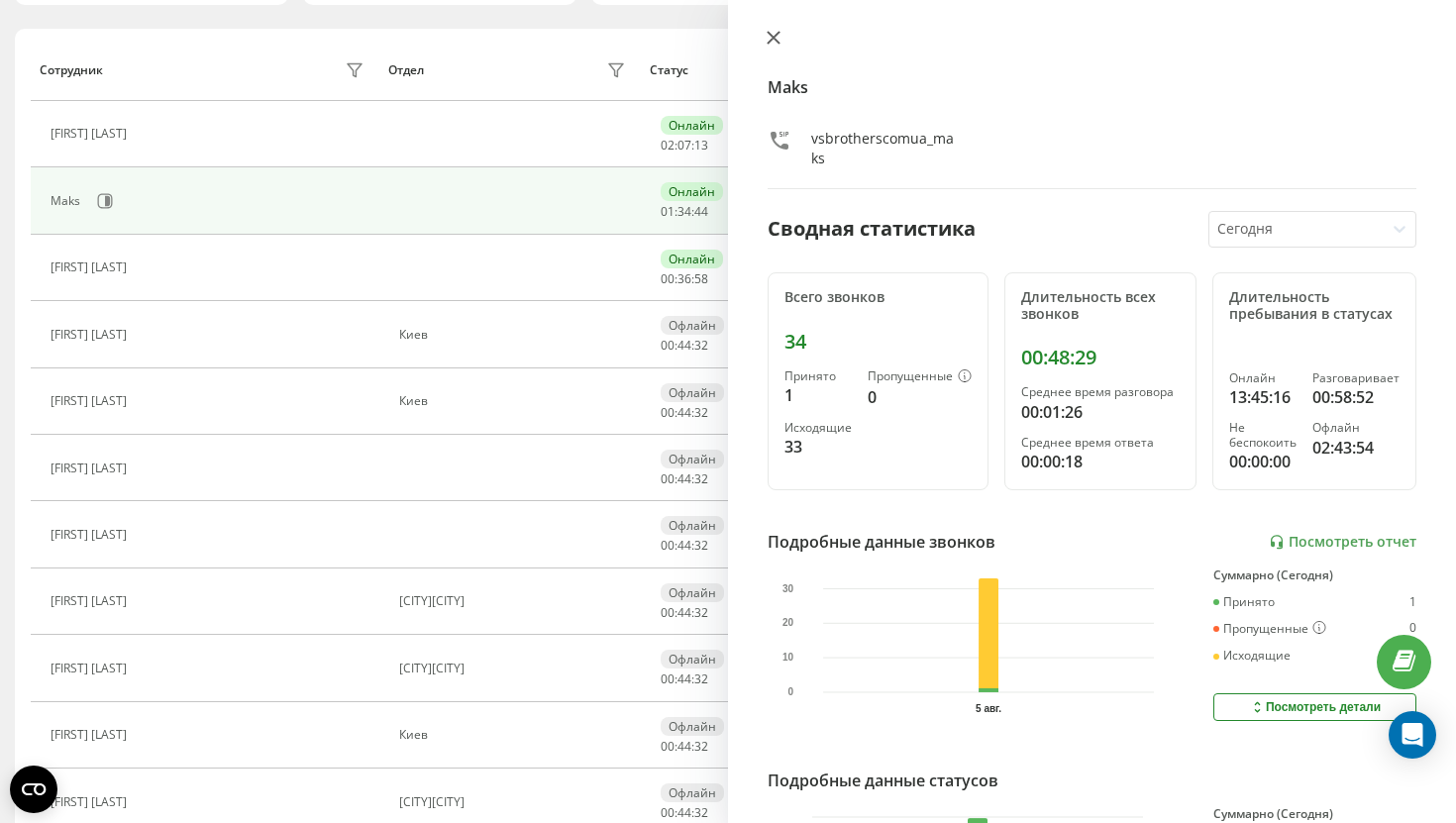 click 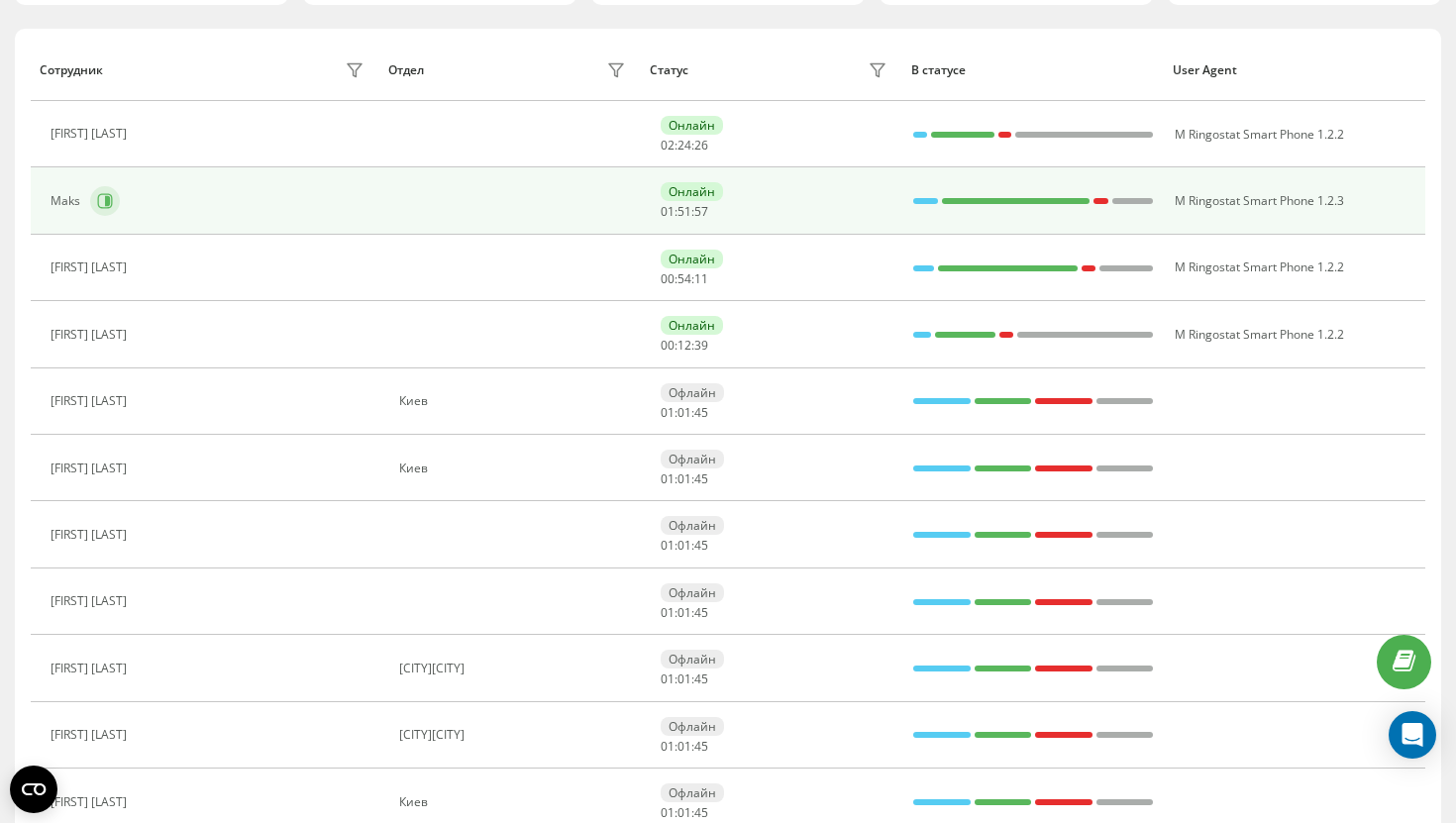 click at bounding box center [105, 201] 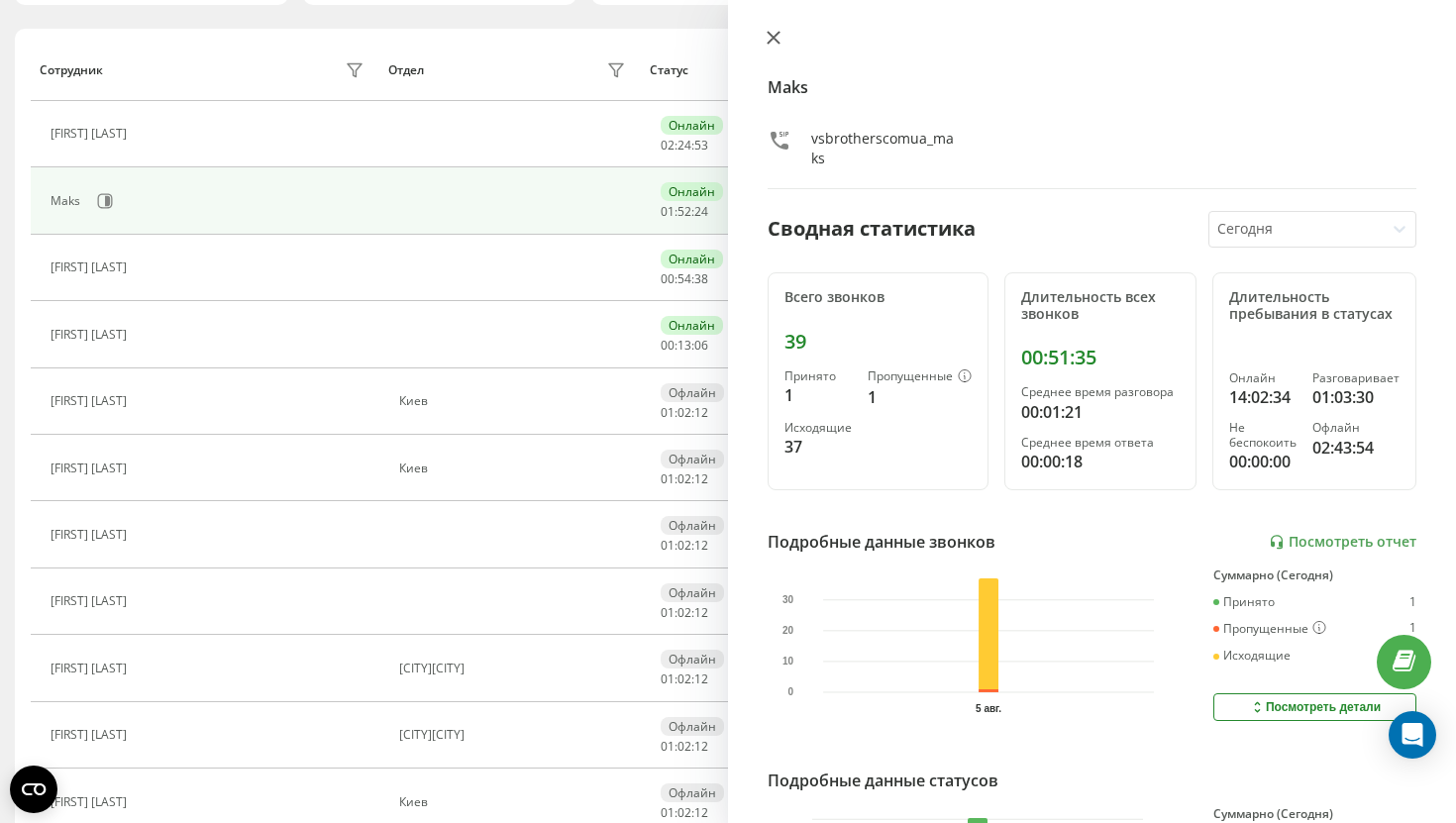 click 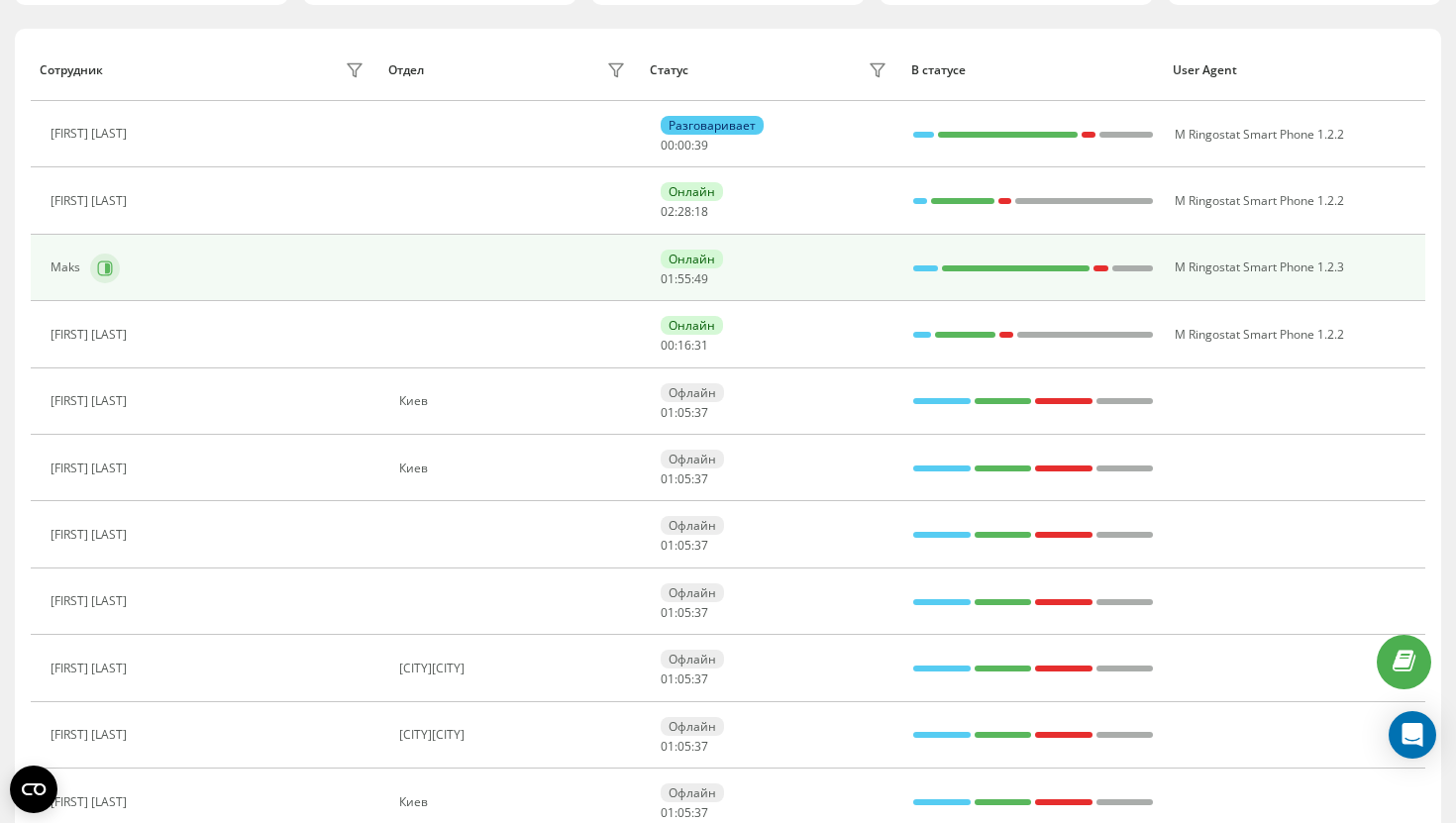 click 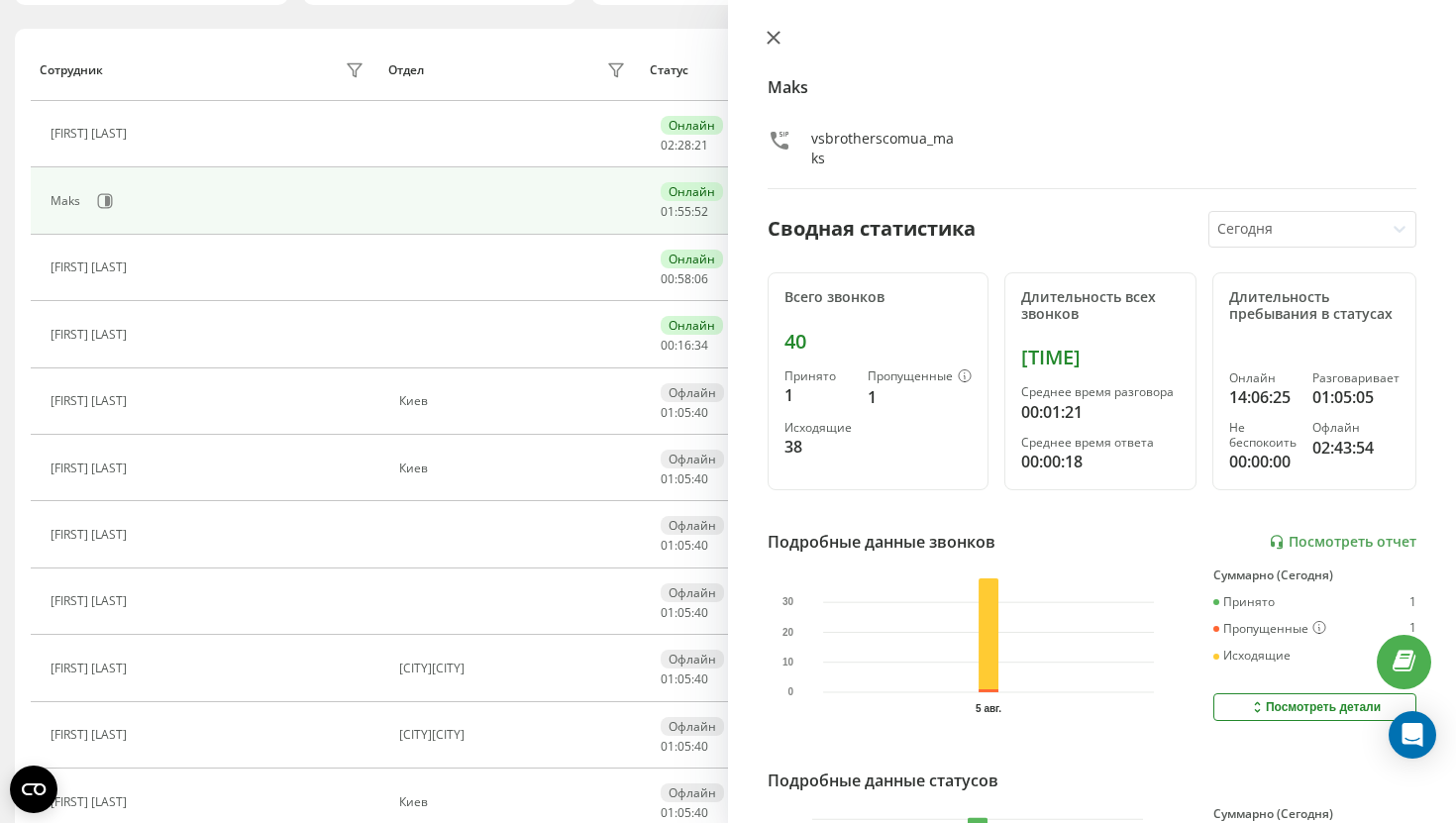 click 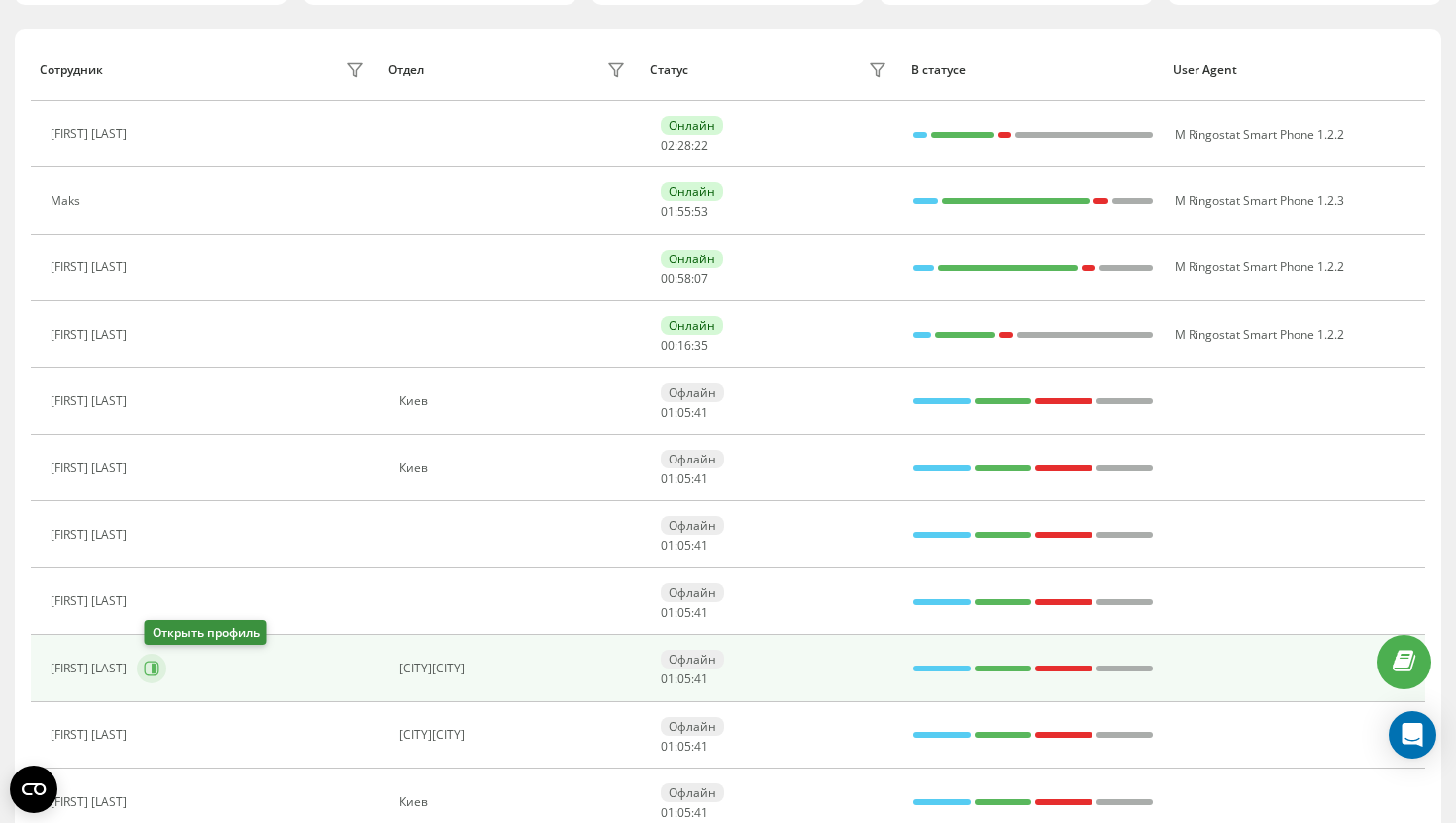 click at bounding box center (152, 669) 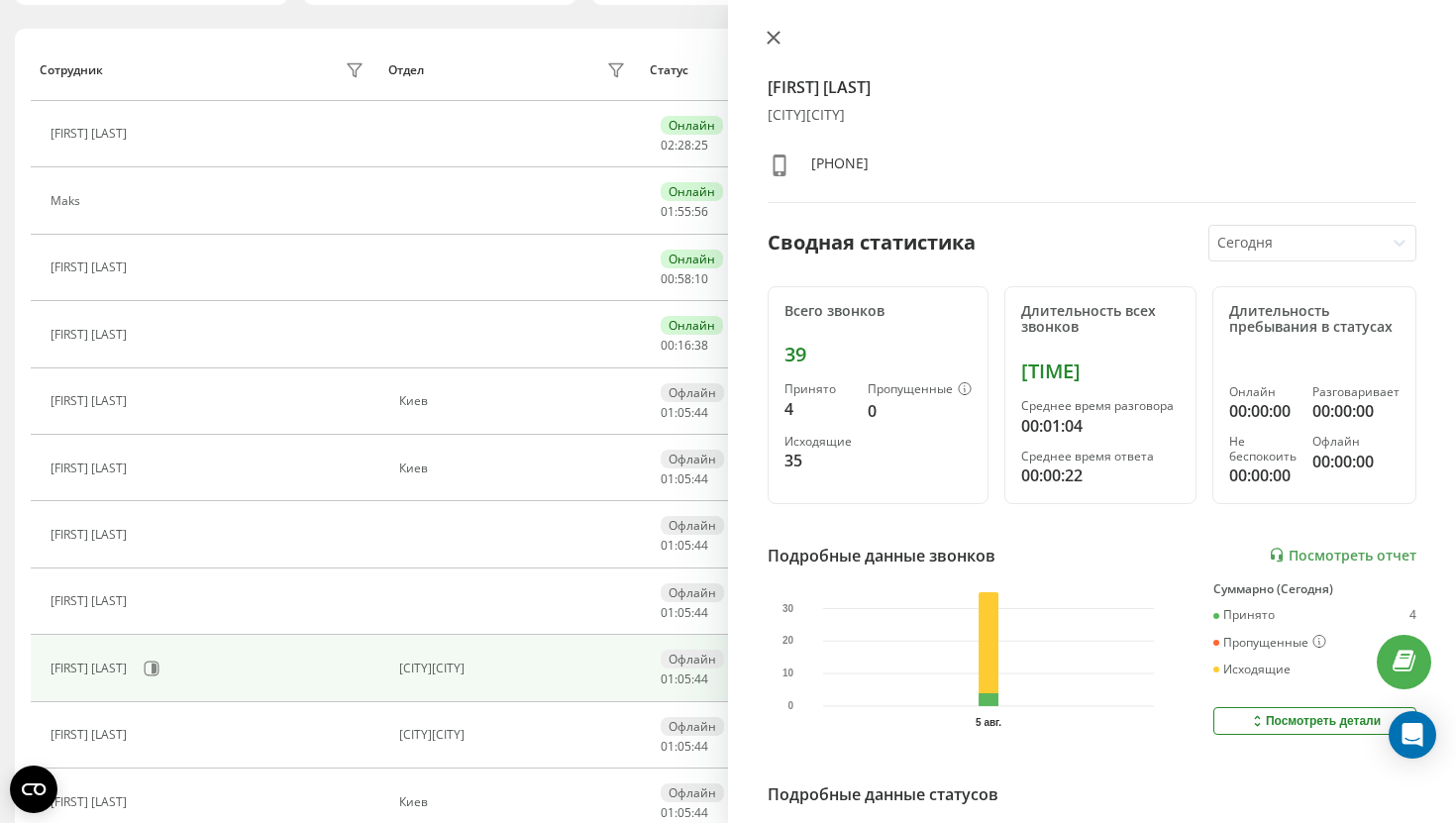 click 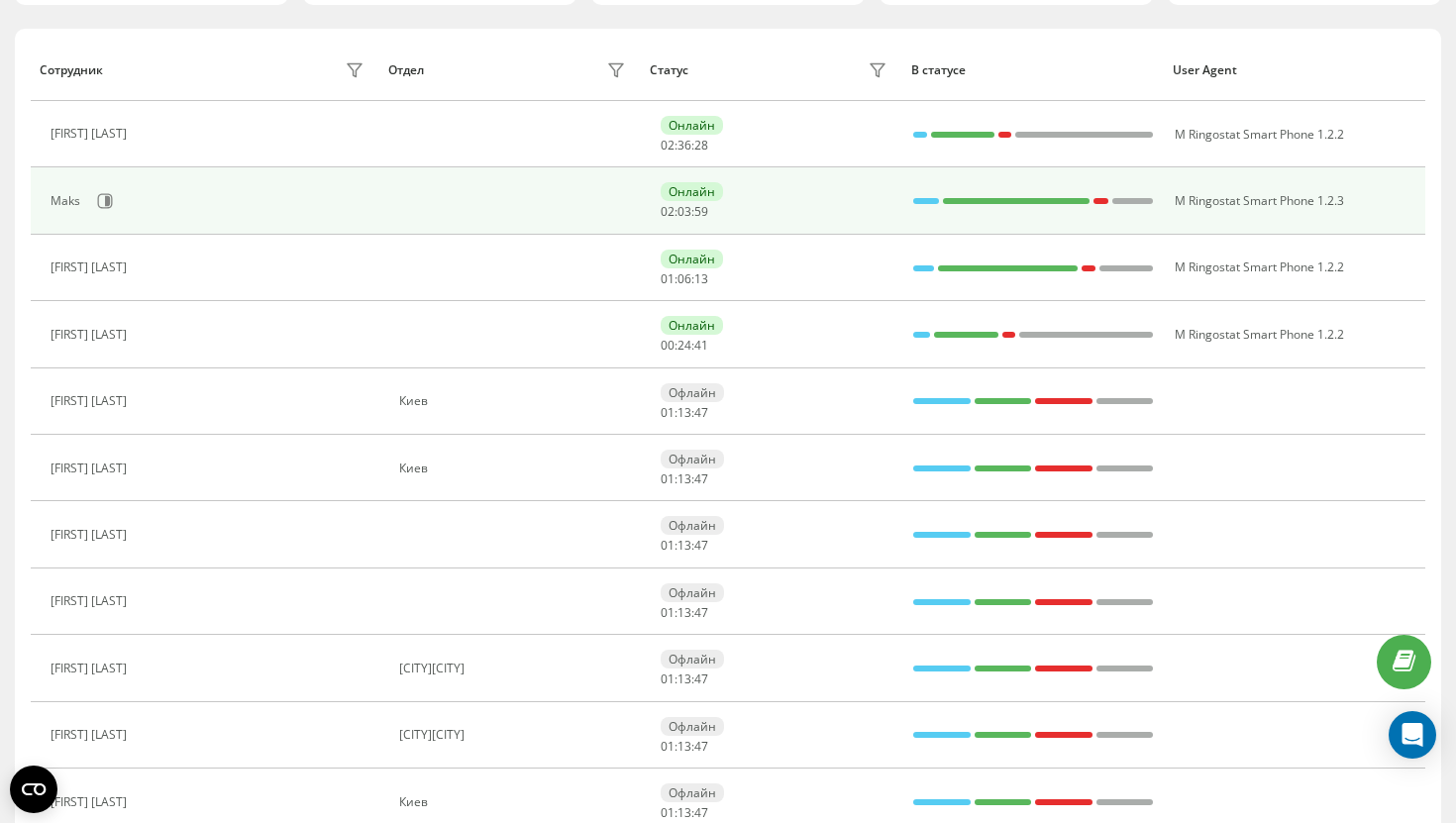 click on "Maks" at bounding box center (209, 201) 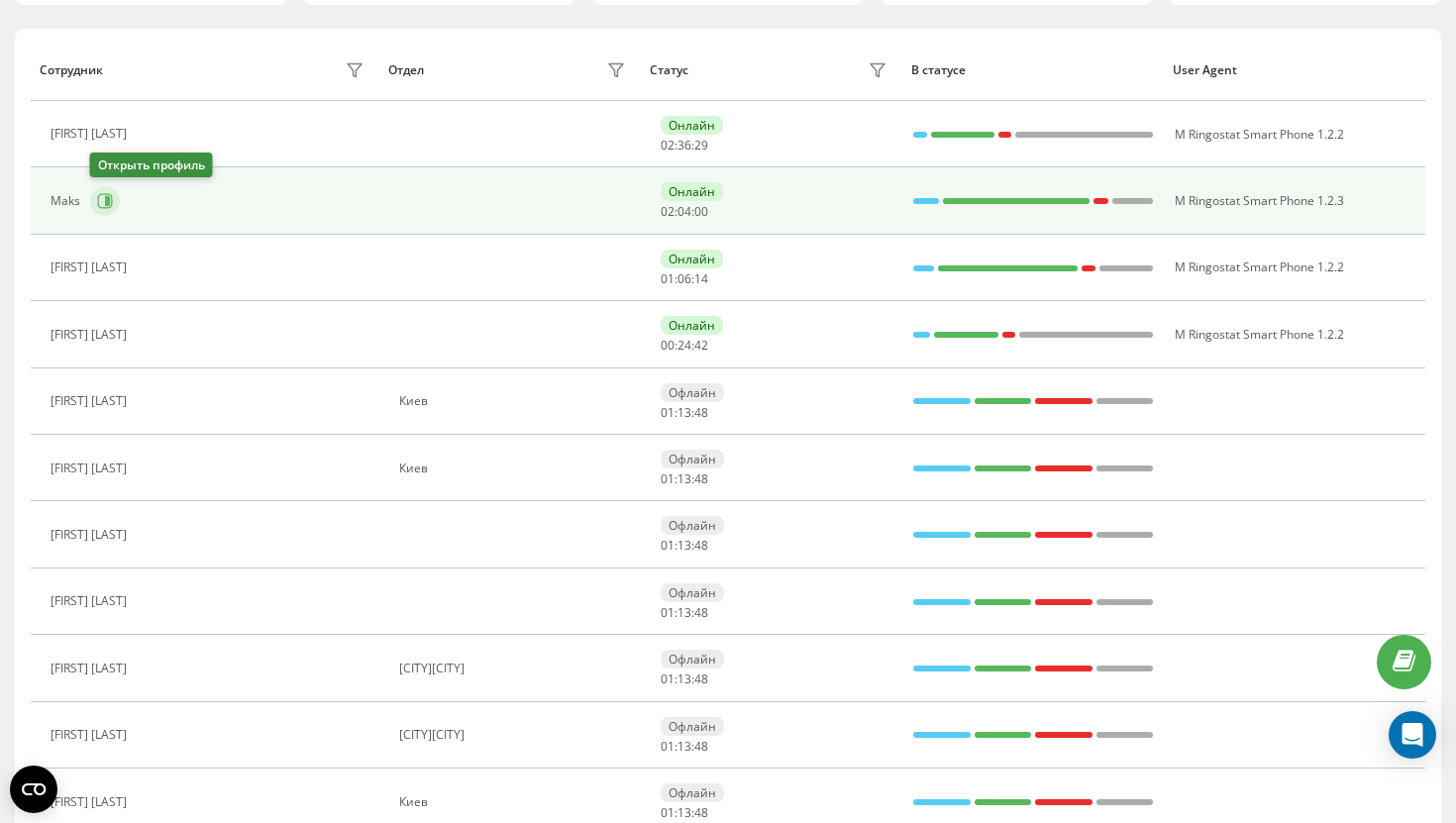 click at bounding box center (105, 201) 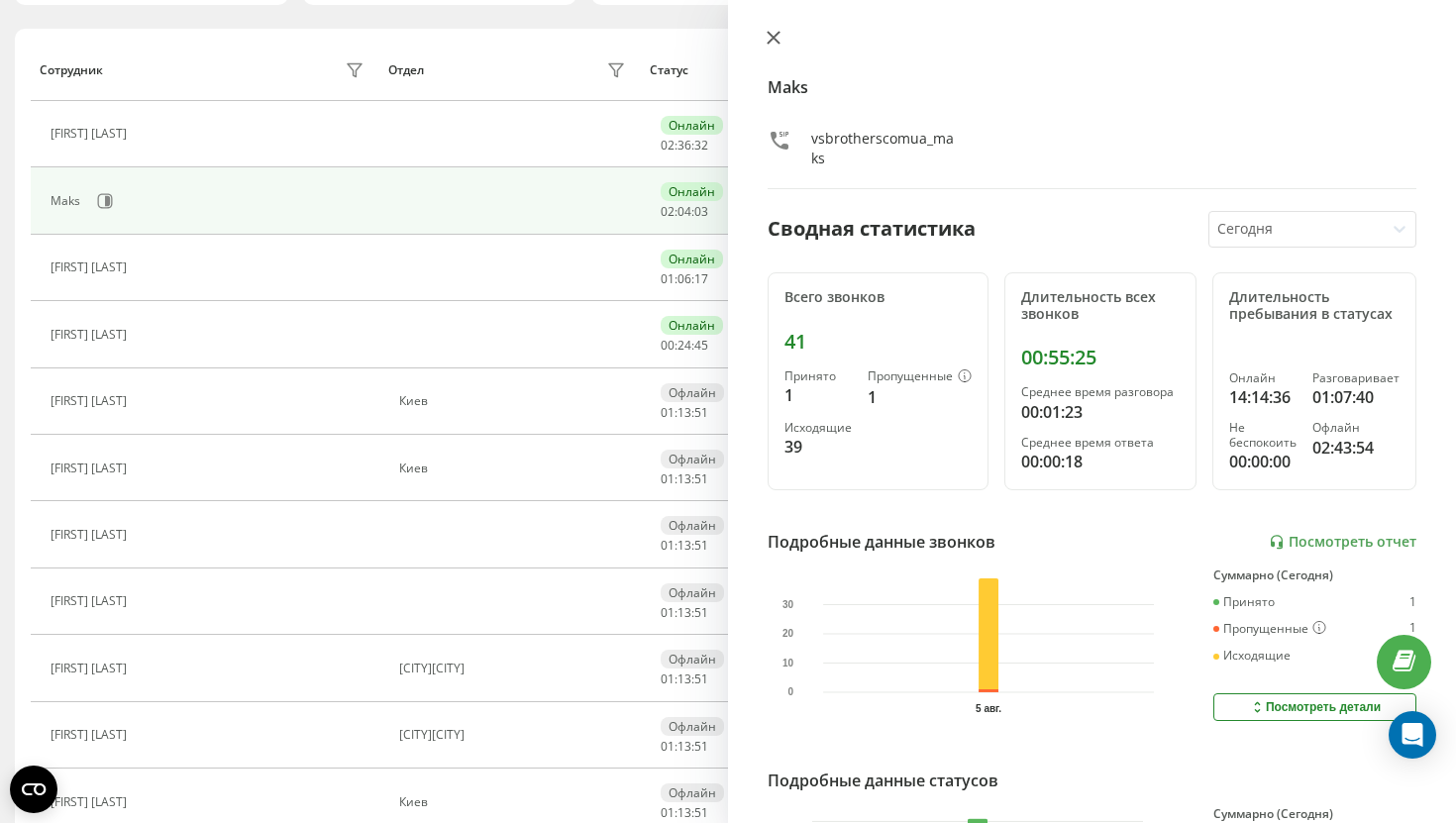 click 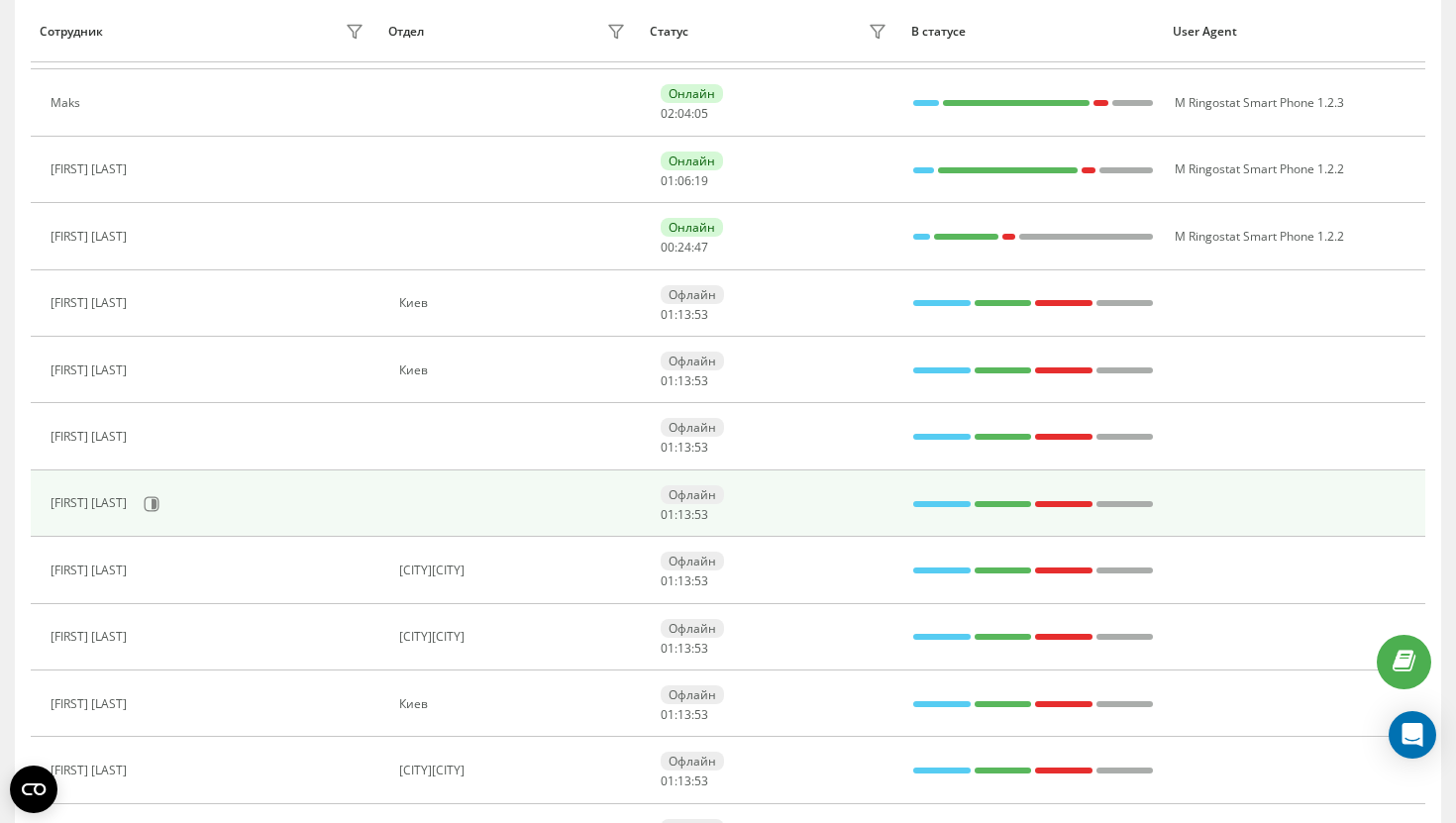 scroll, scrollTop: 337, scrollLeft: 0, axis: vertical 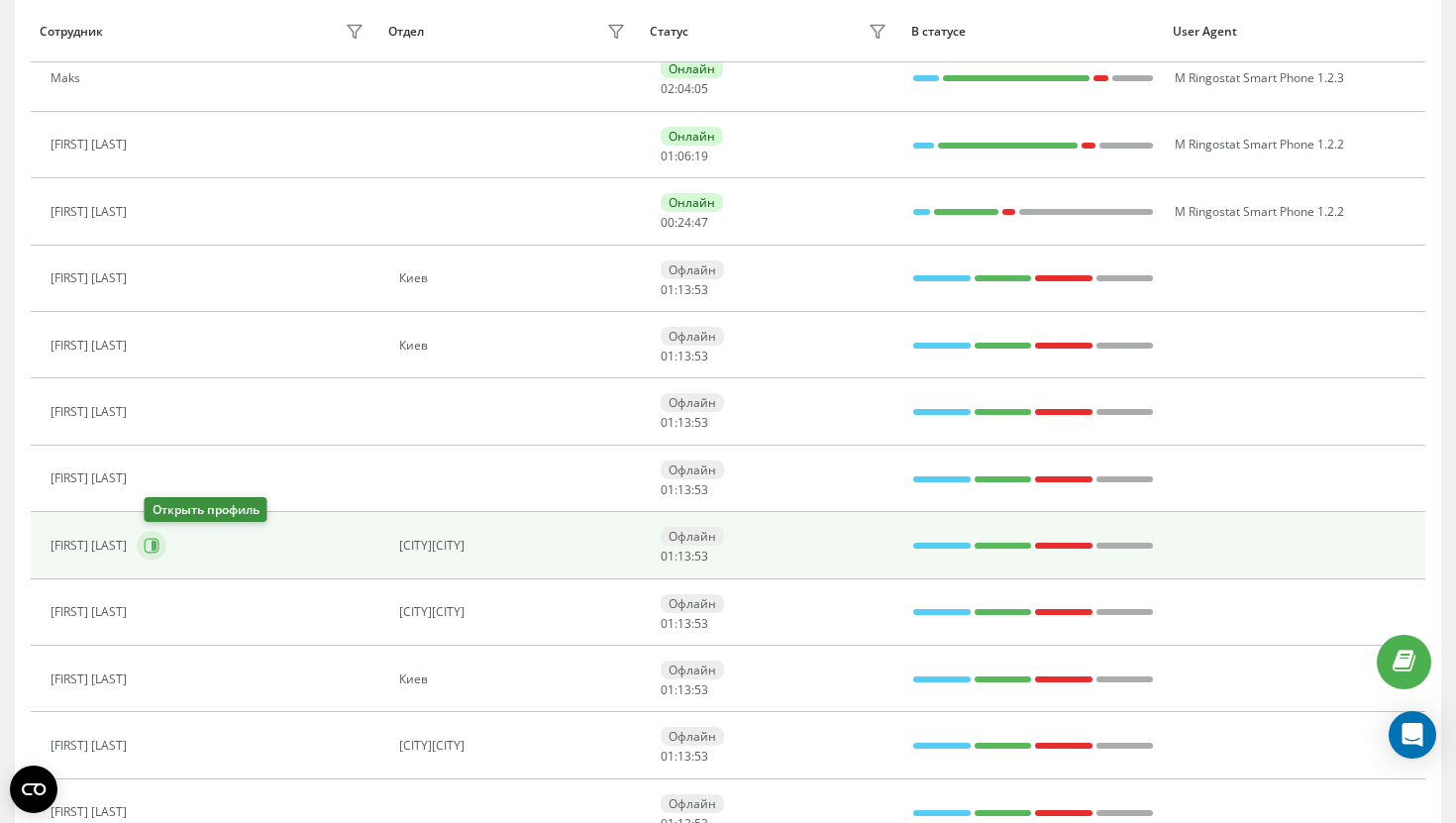 click 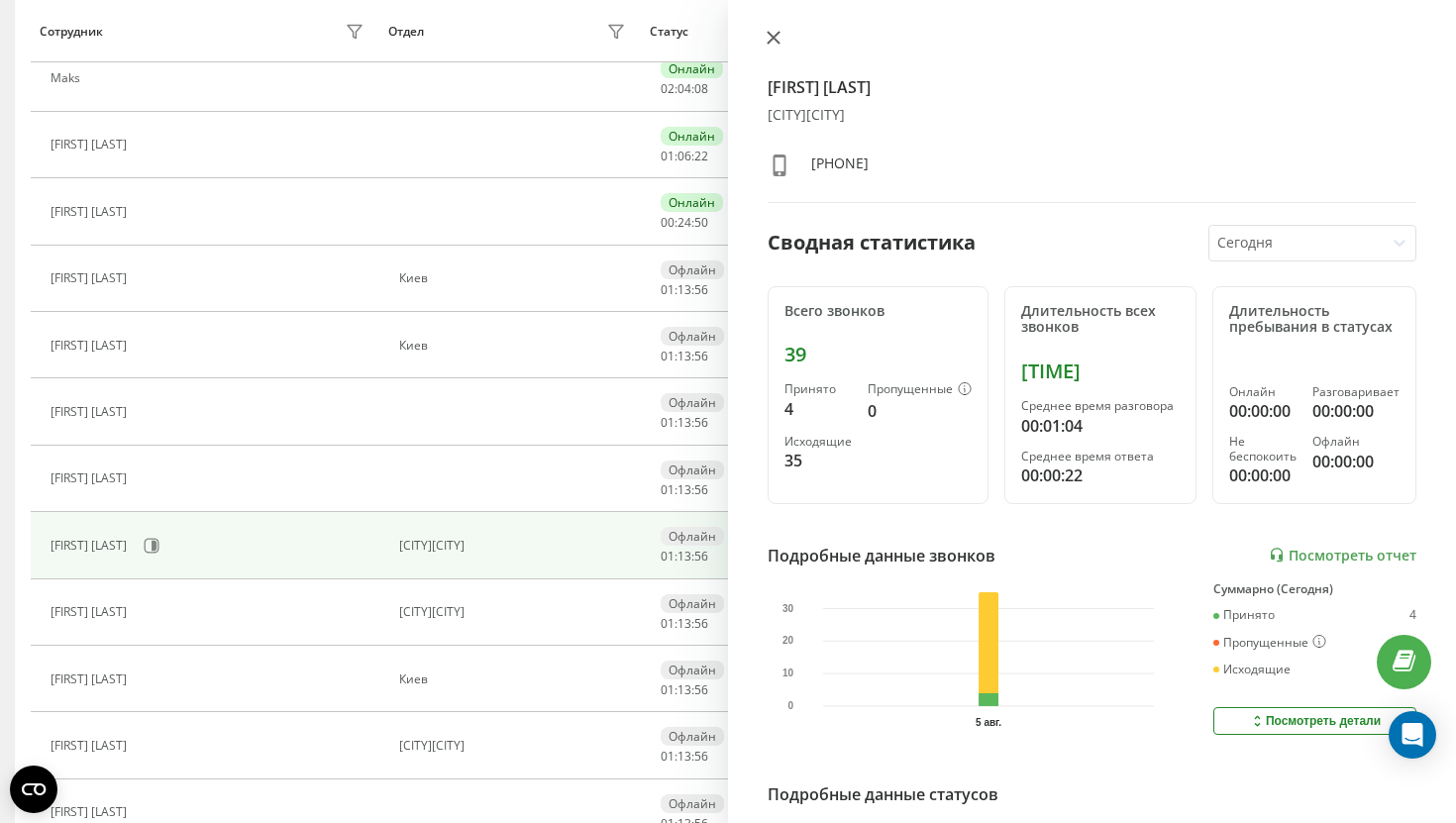 click 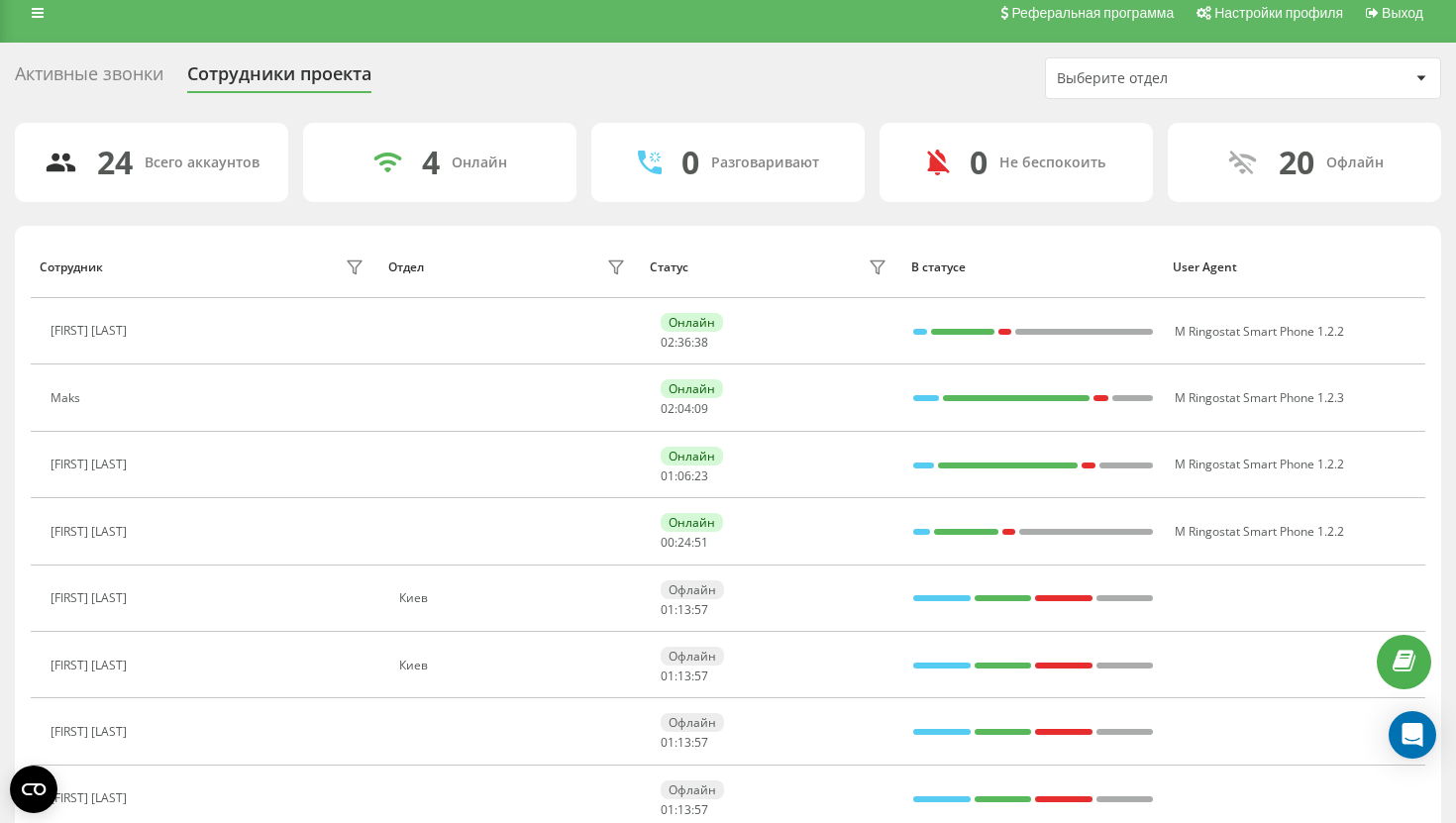 scroll, scrollTop: 0, scrollLeft: 0, axis: both 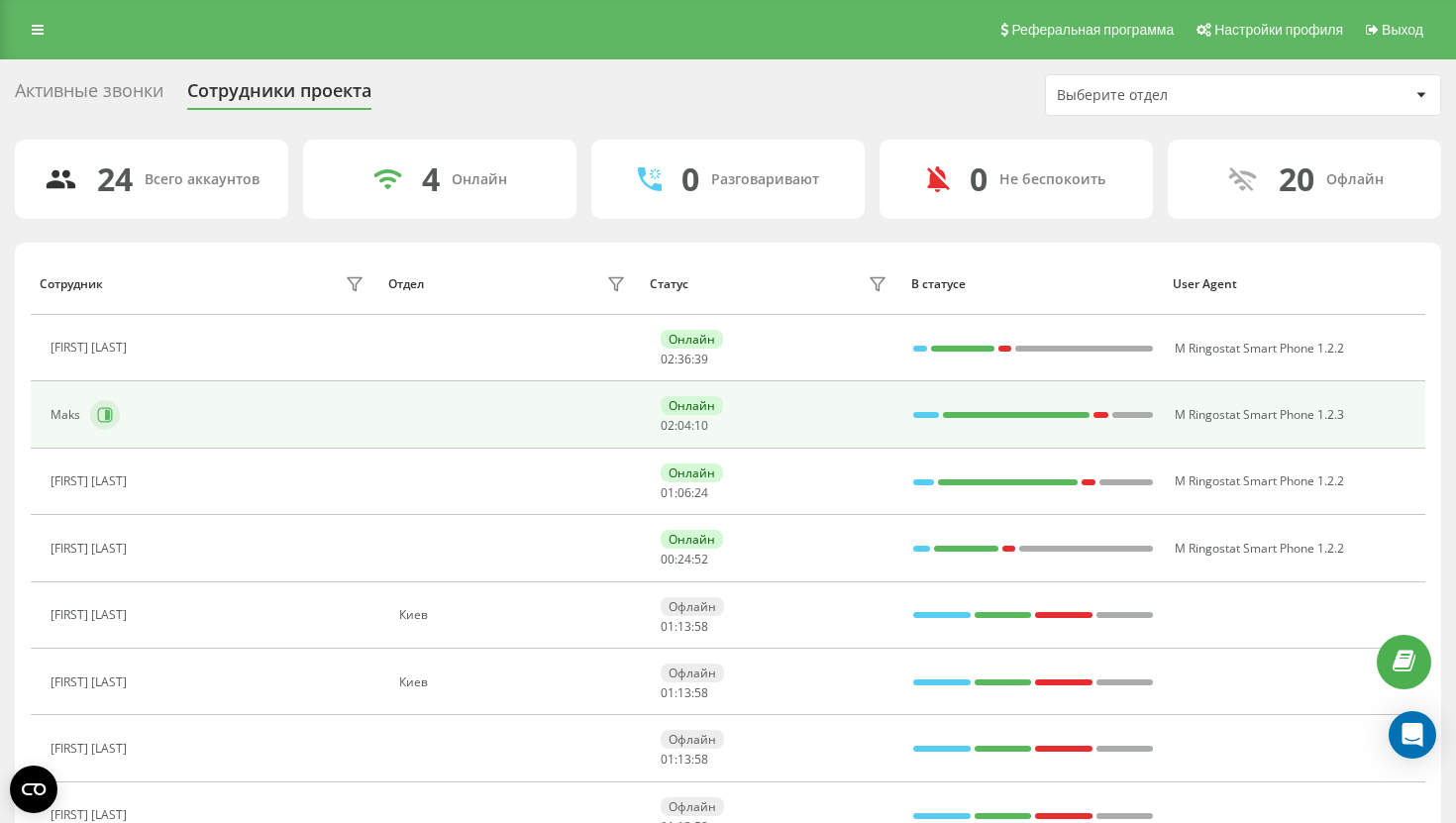click at bounding box center (105, 415) 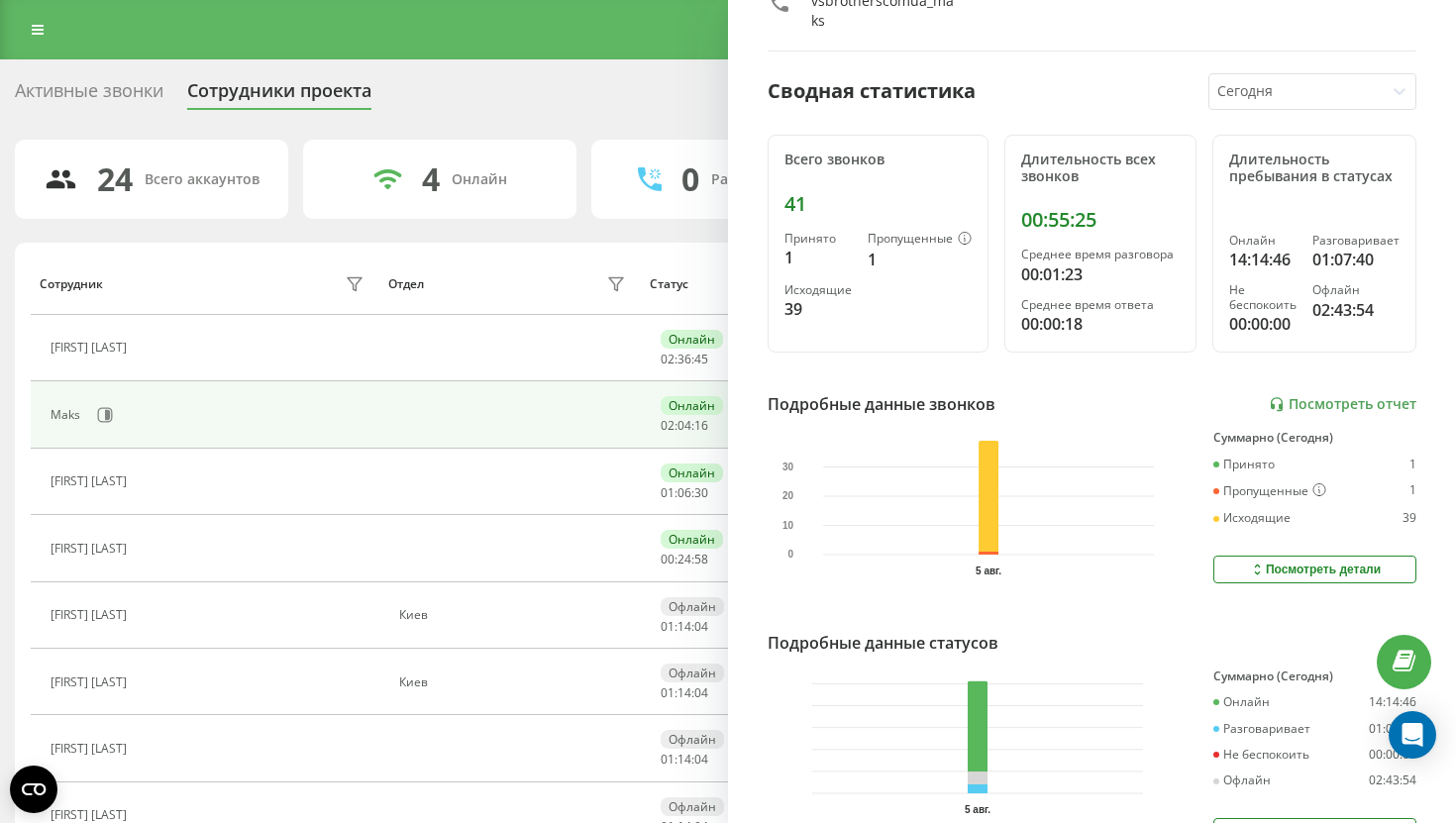 scroll, scrollTop: 0, scrollLeft: 0, axis: both 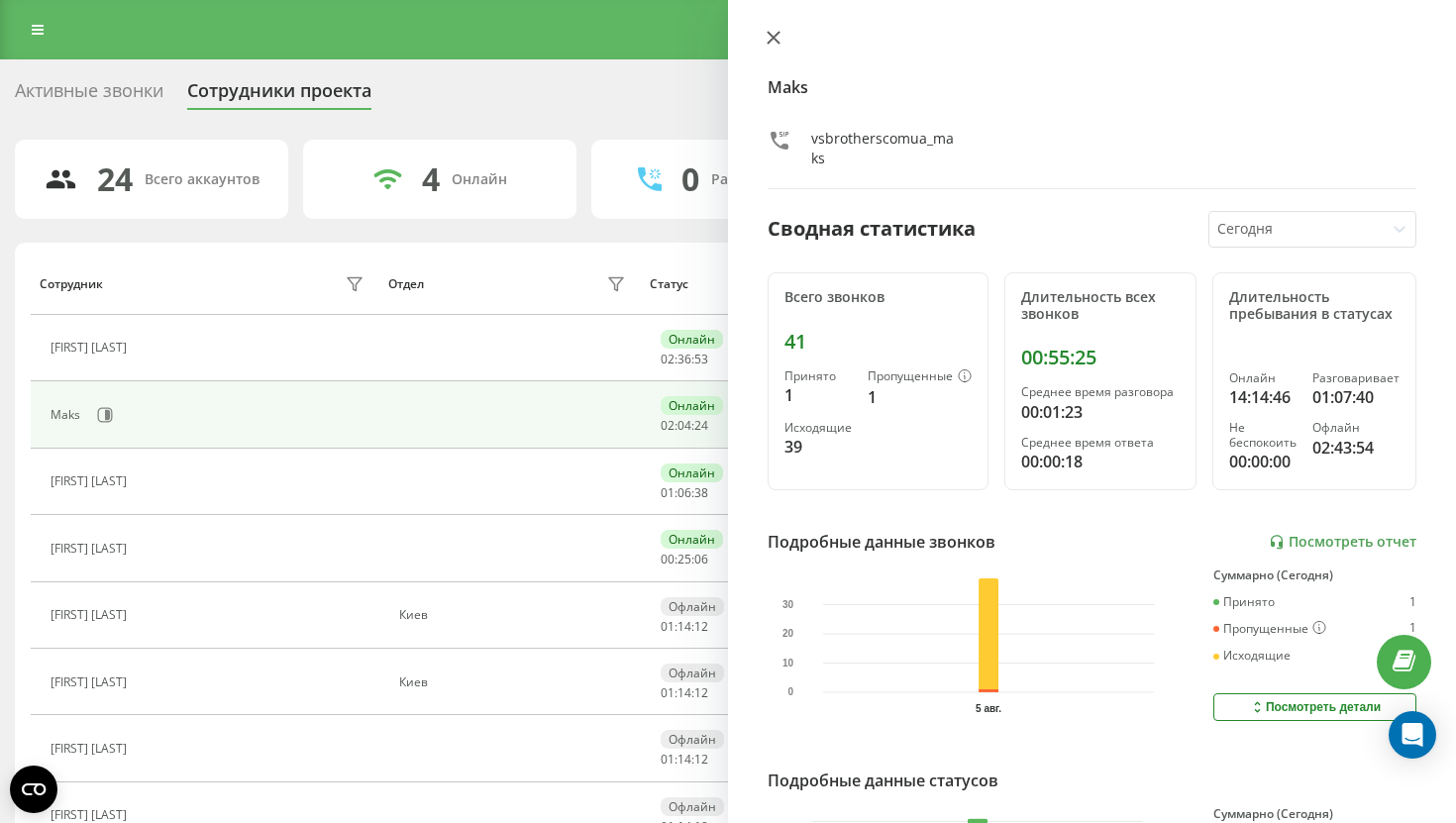 click 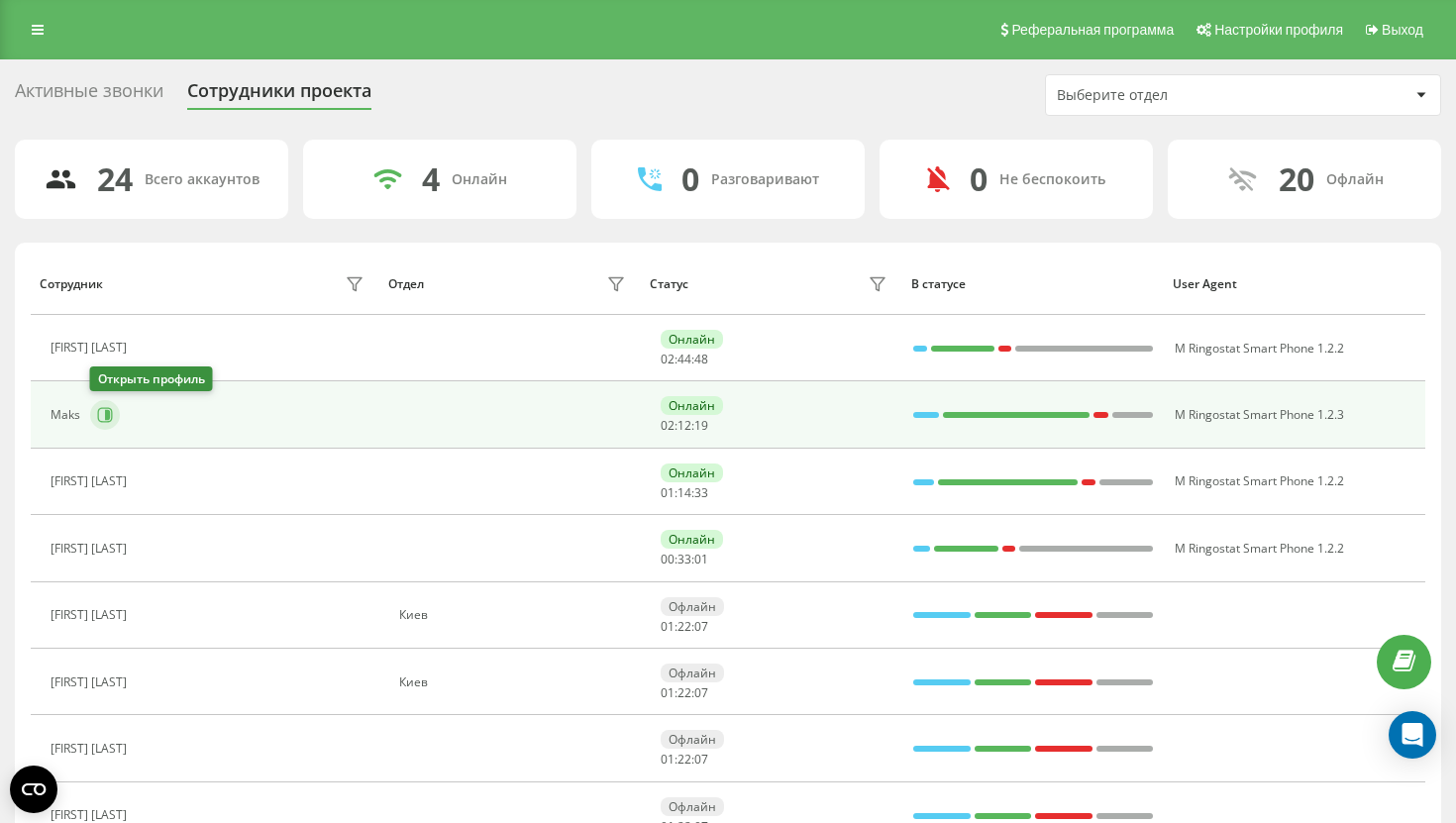 click 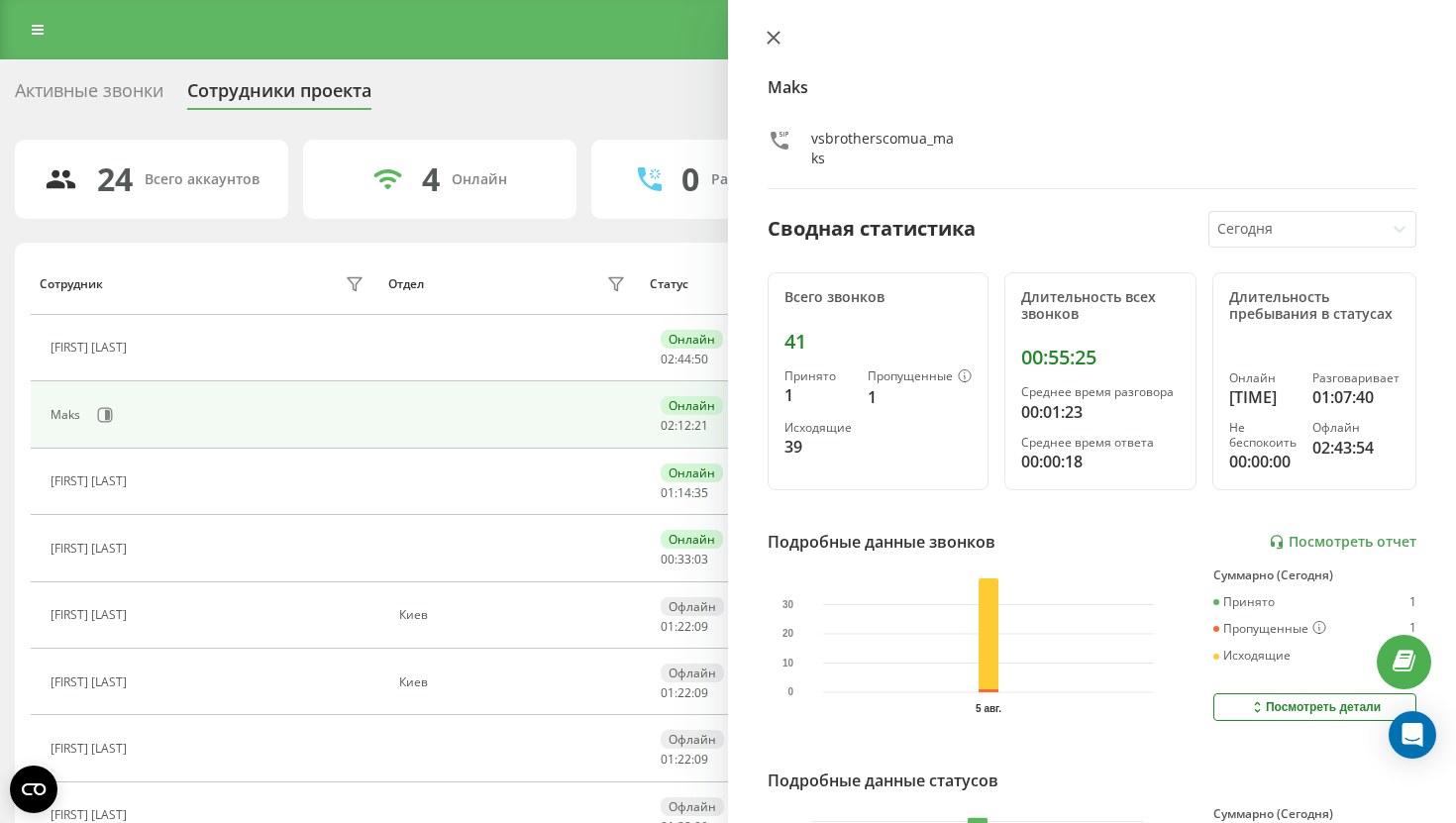click 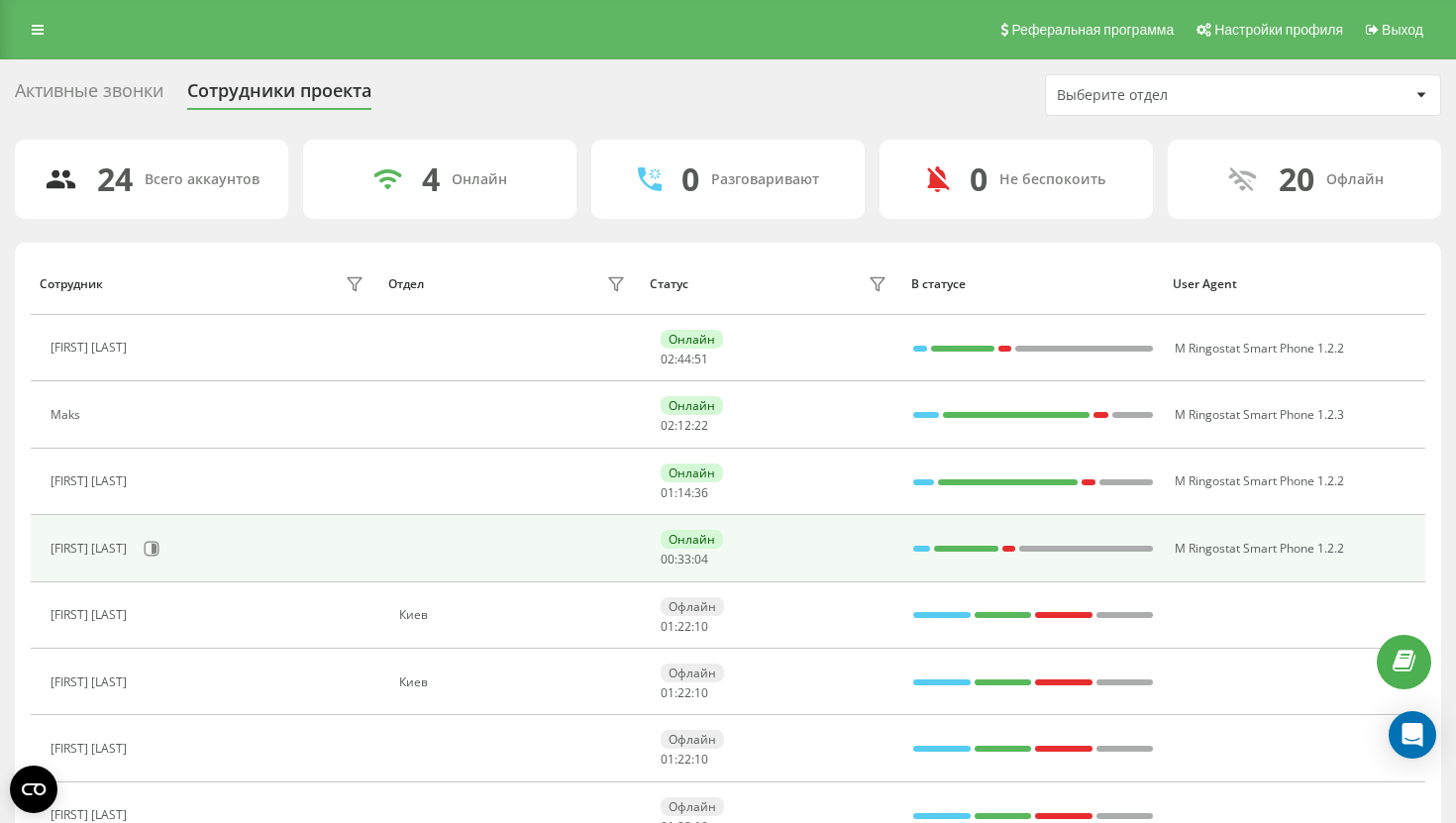 scroll, scrollTop: 188, scrollLeft: 0, axis: vertical 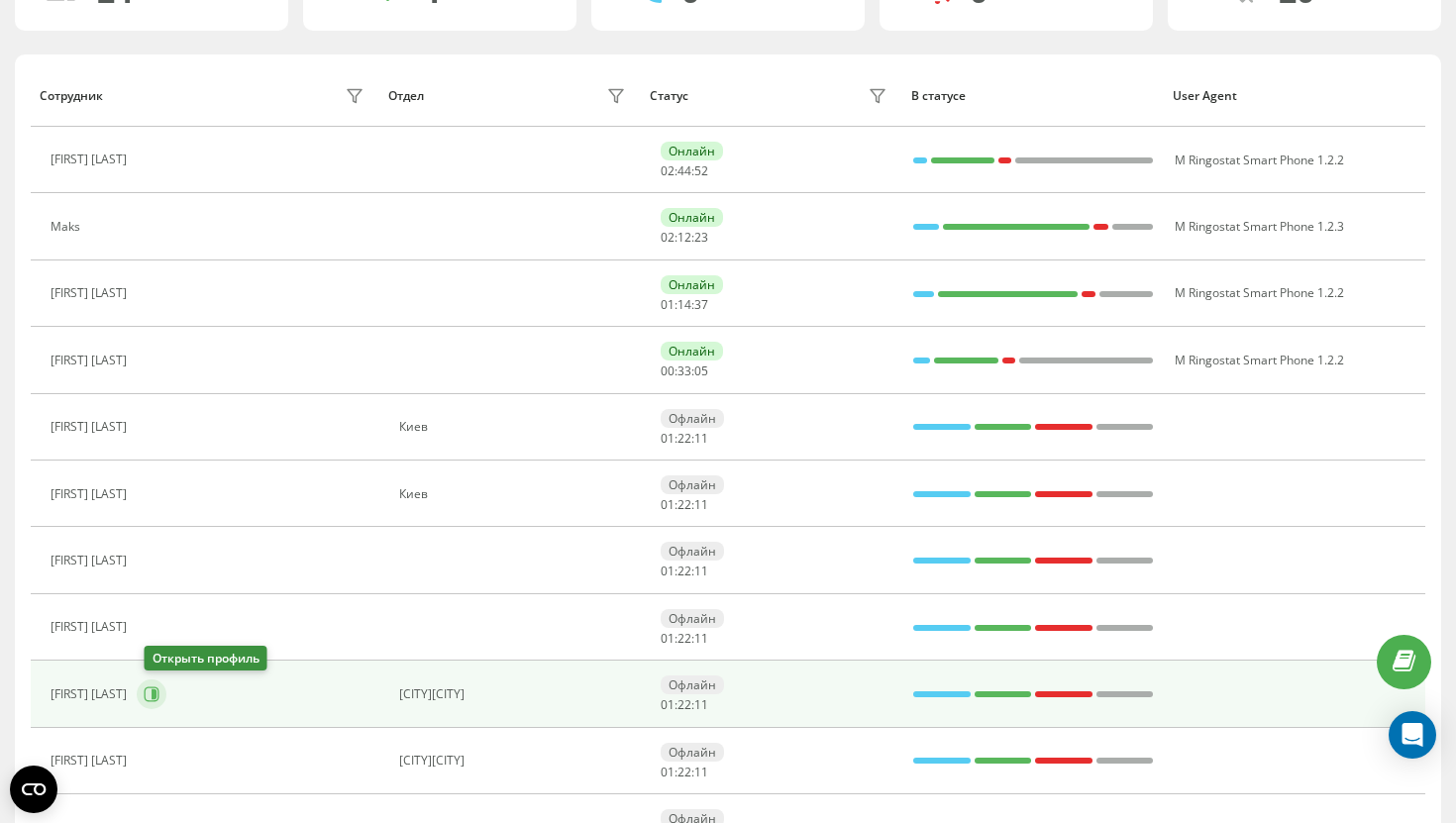 click 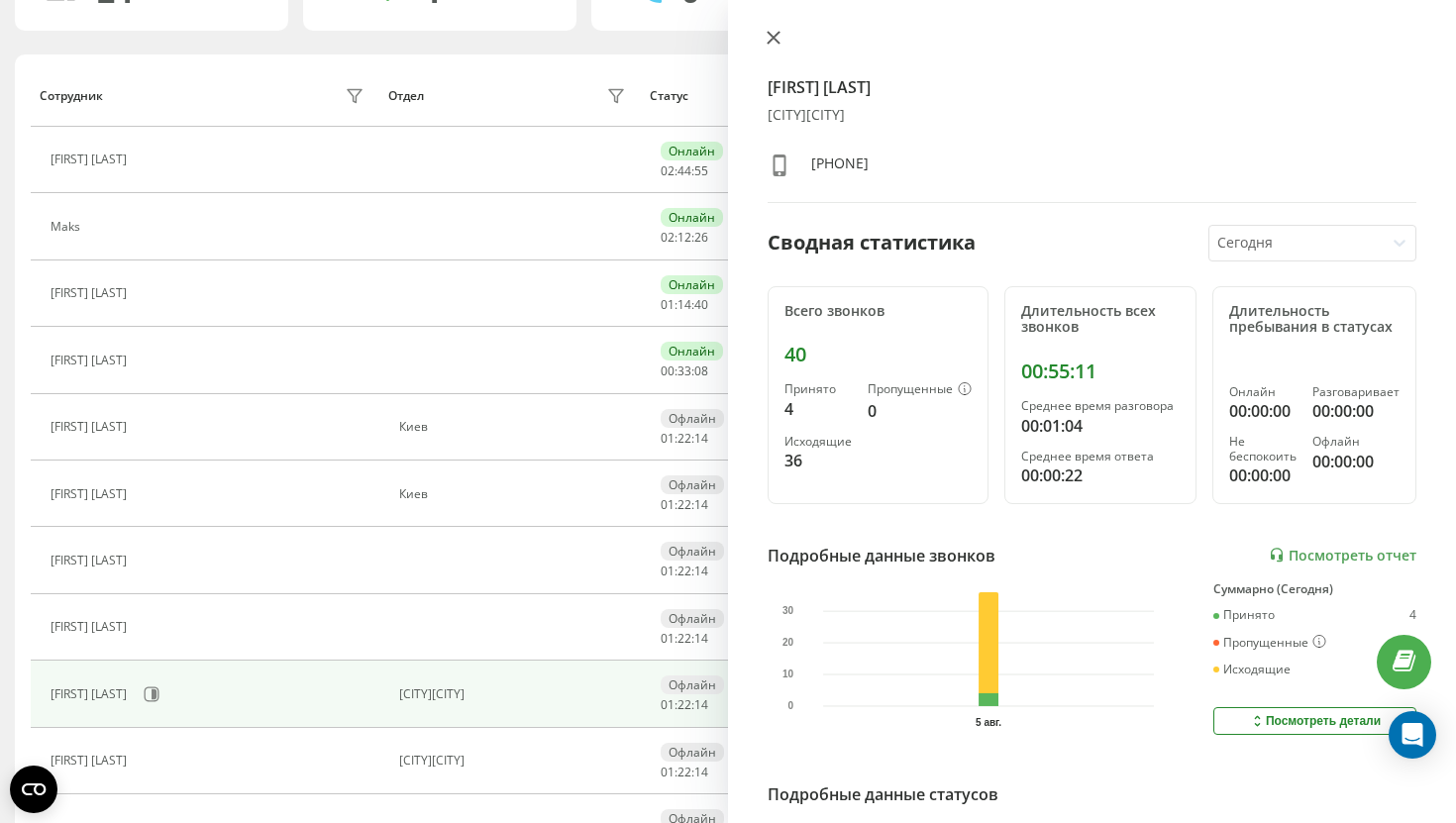 click 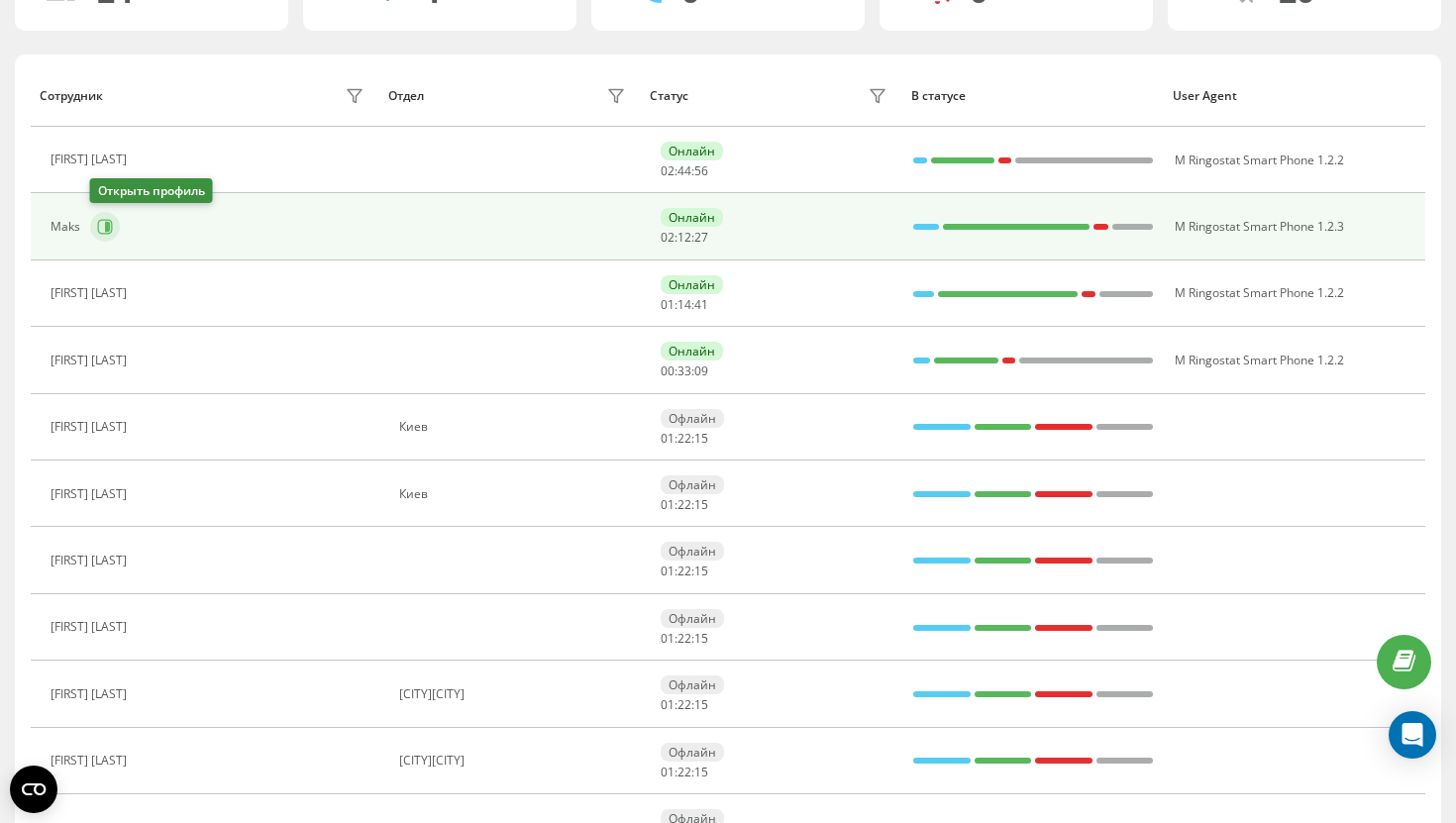 click 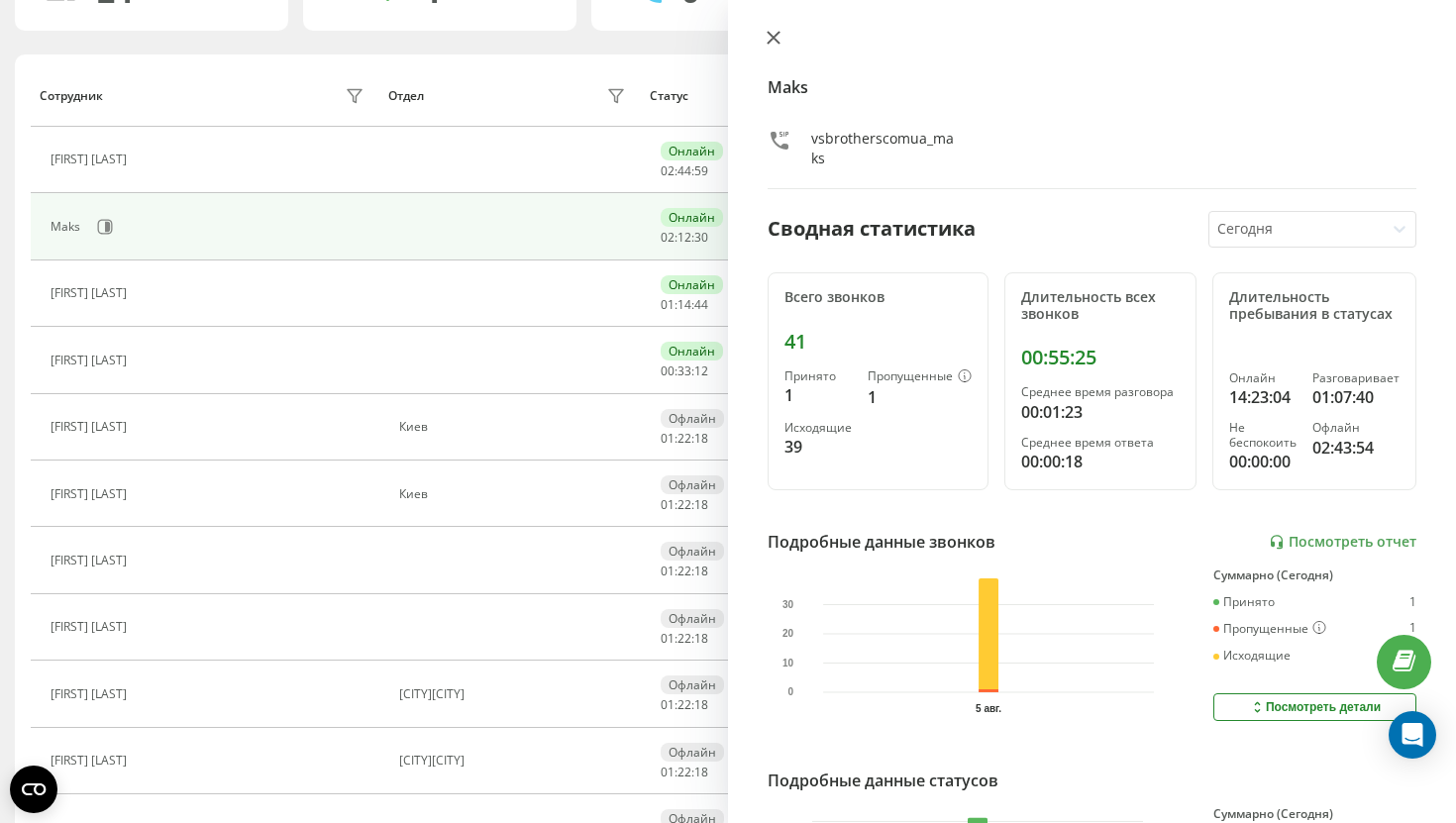 click 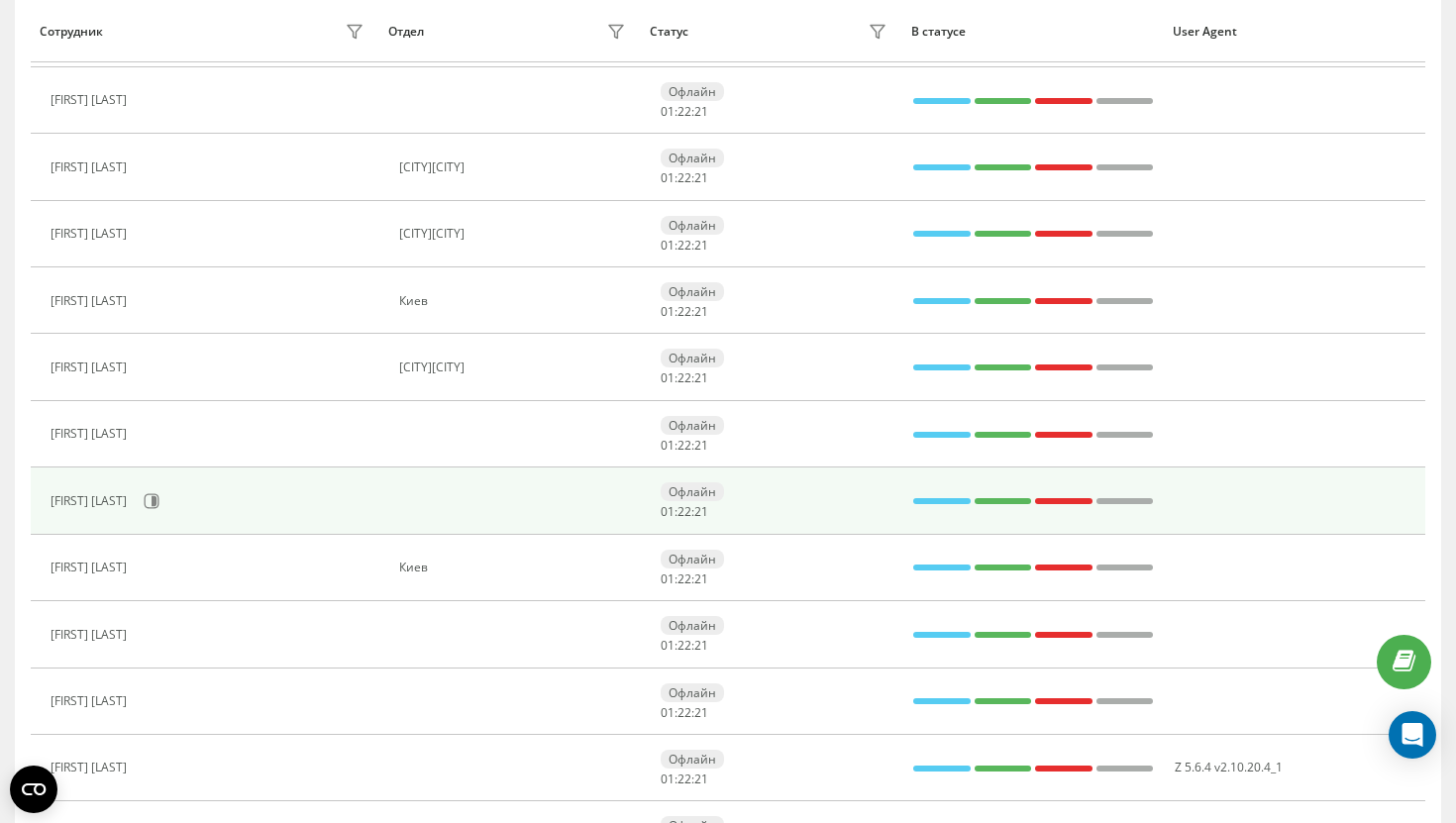 scroll, scrollTop: 717, scrollLeft: 0, axis: vertical 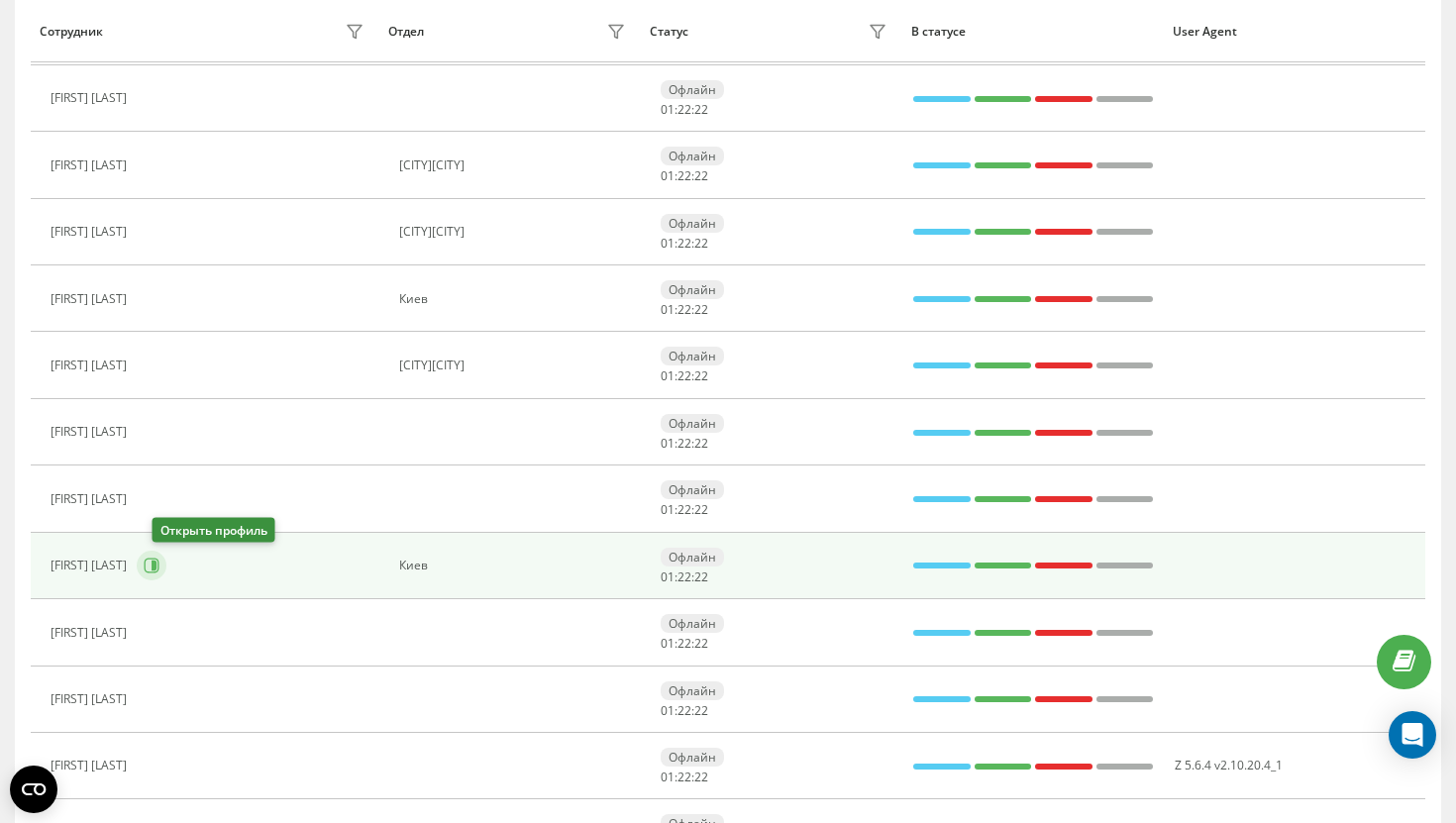 click at bounding box center (152, 566) 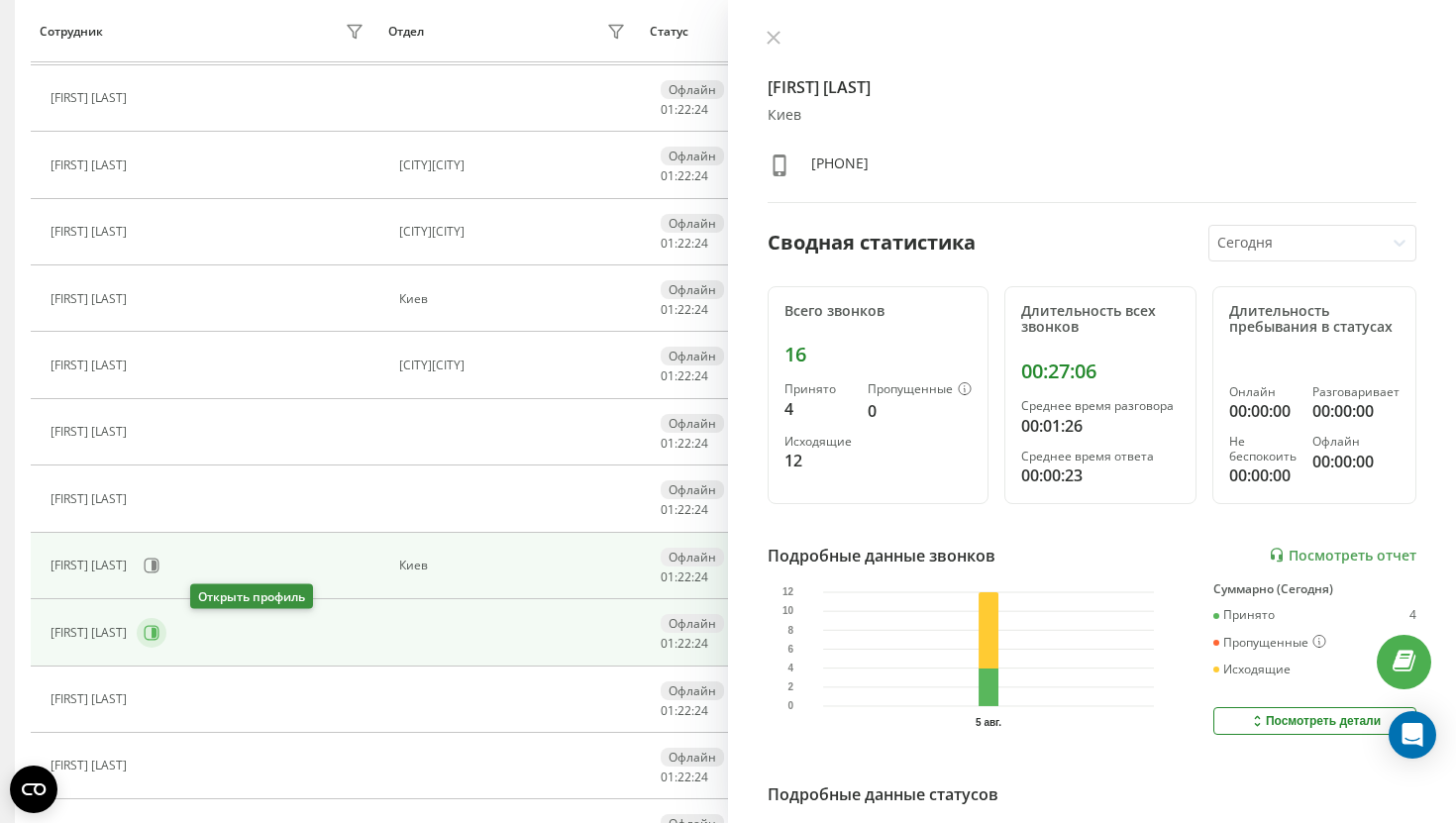 click 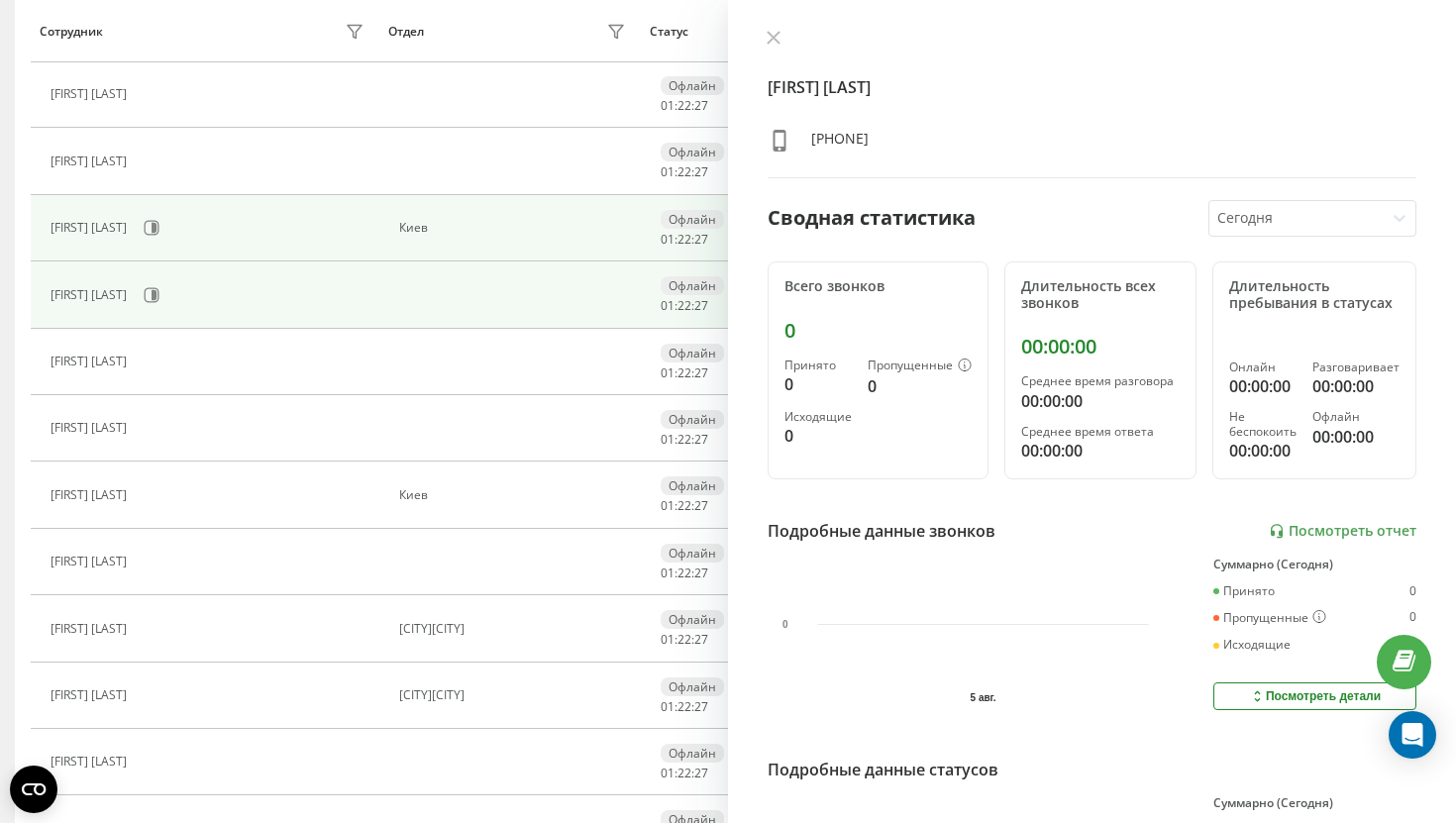 scroll, scrollTop: 1131, scrollLeft: 0, axis: vertical 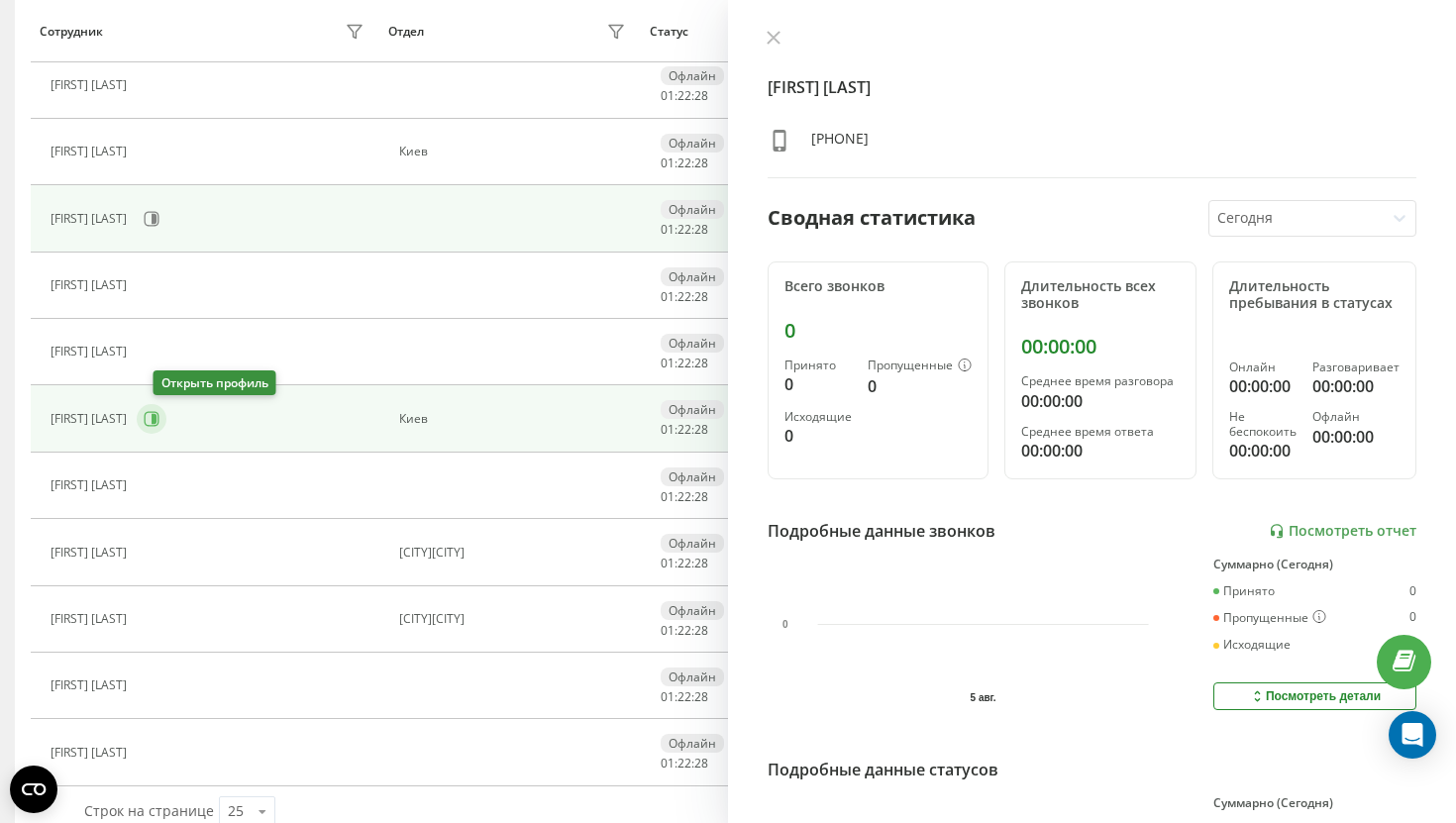 click 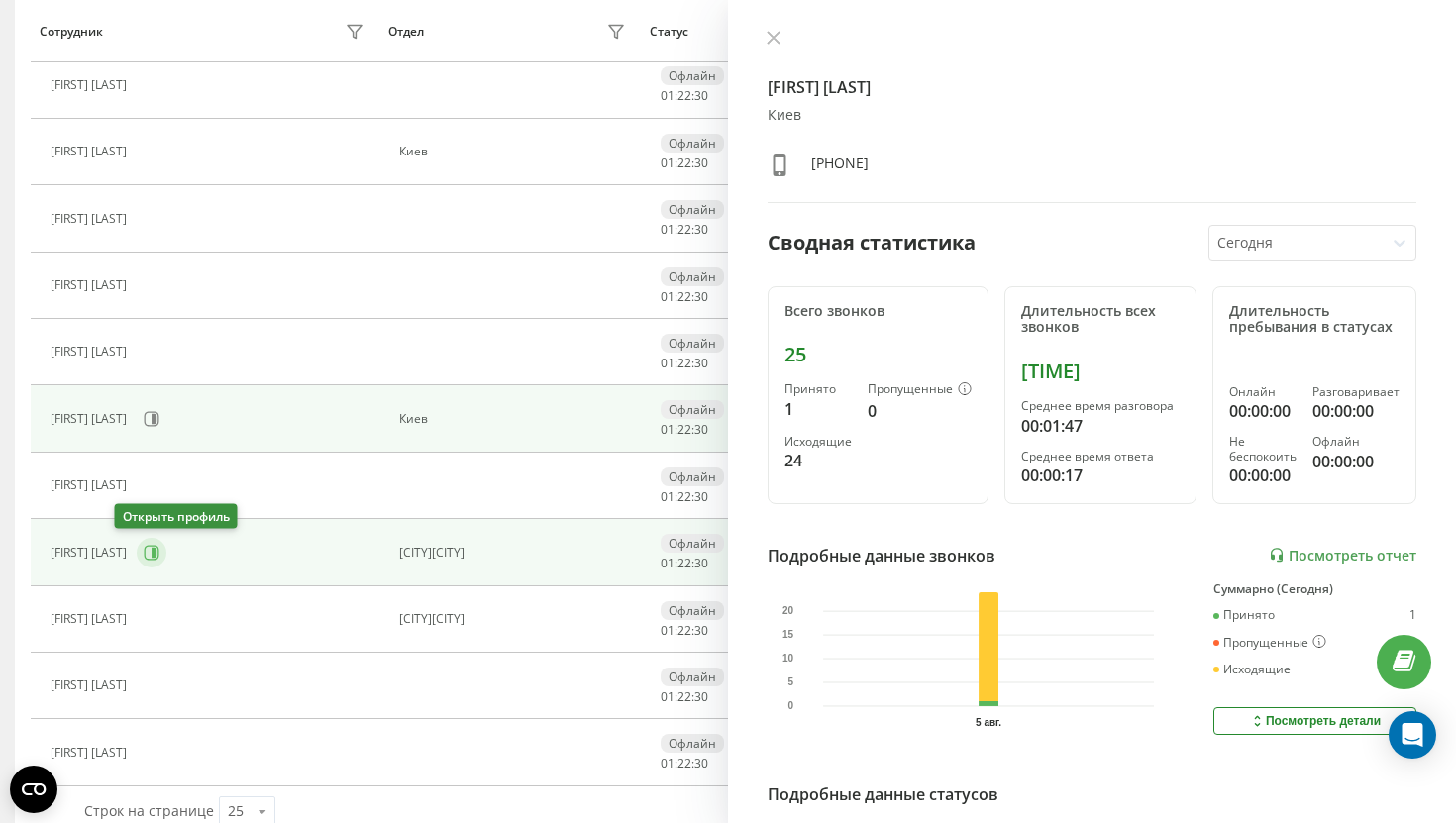 click 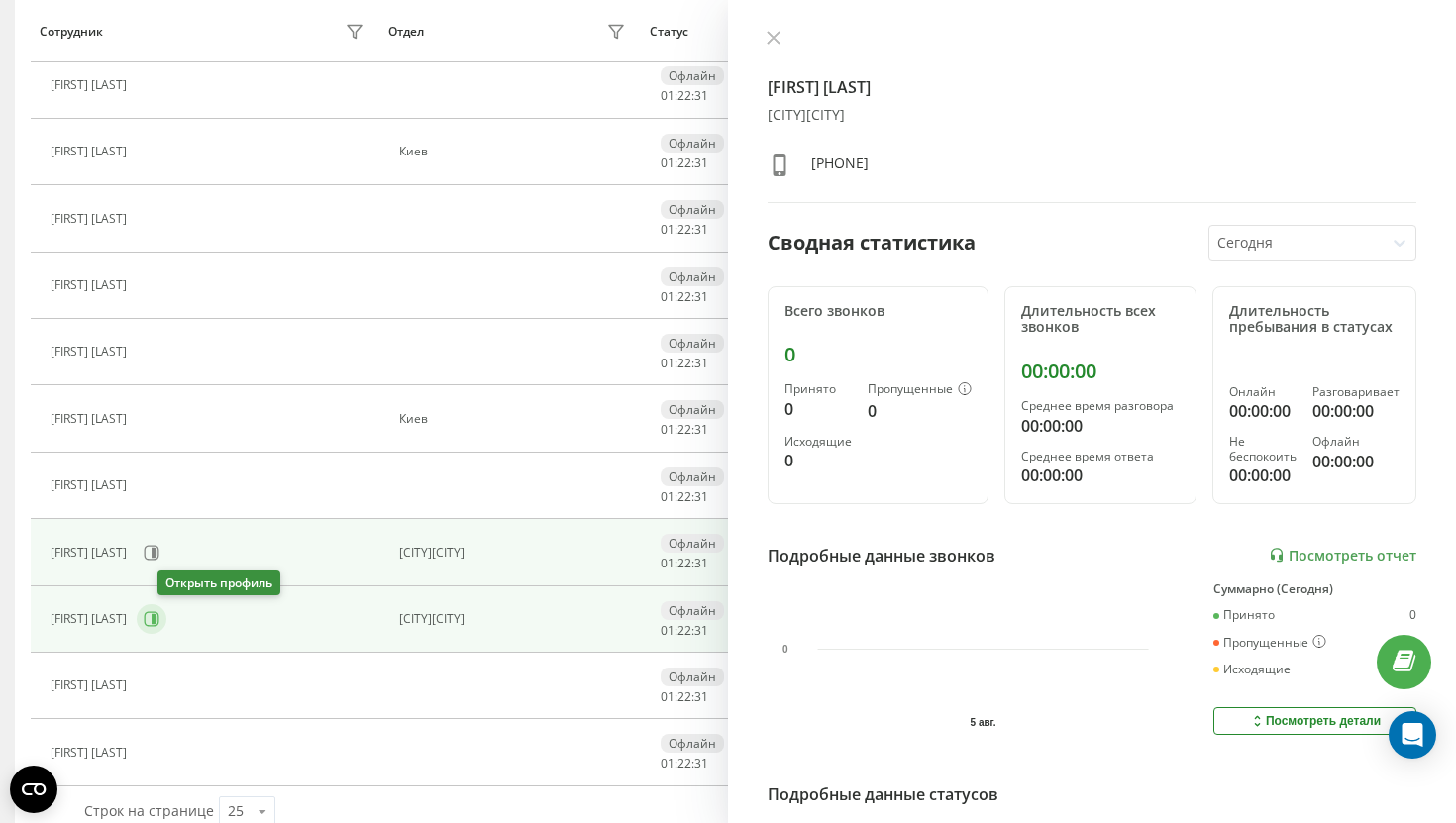 click 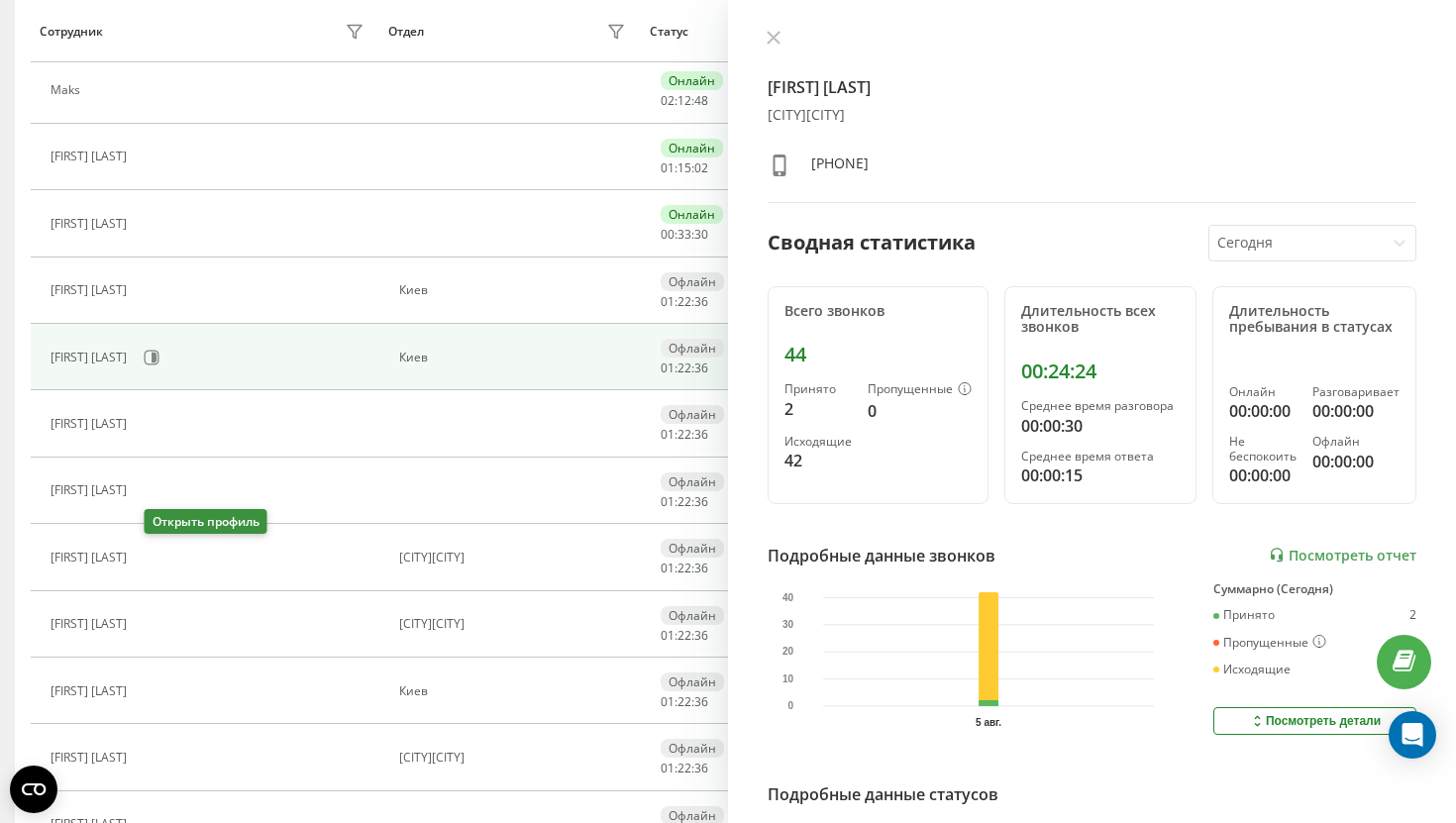scroll, scrollTop: 333, scrollLeft: 0, axis: vertical 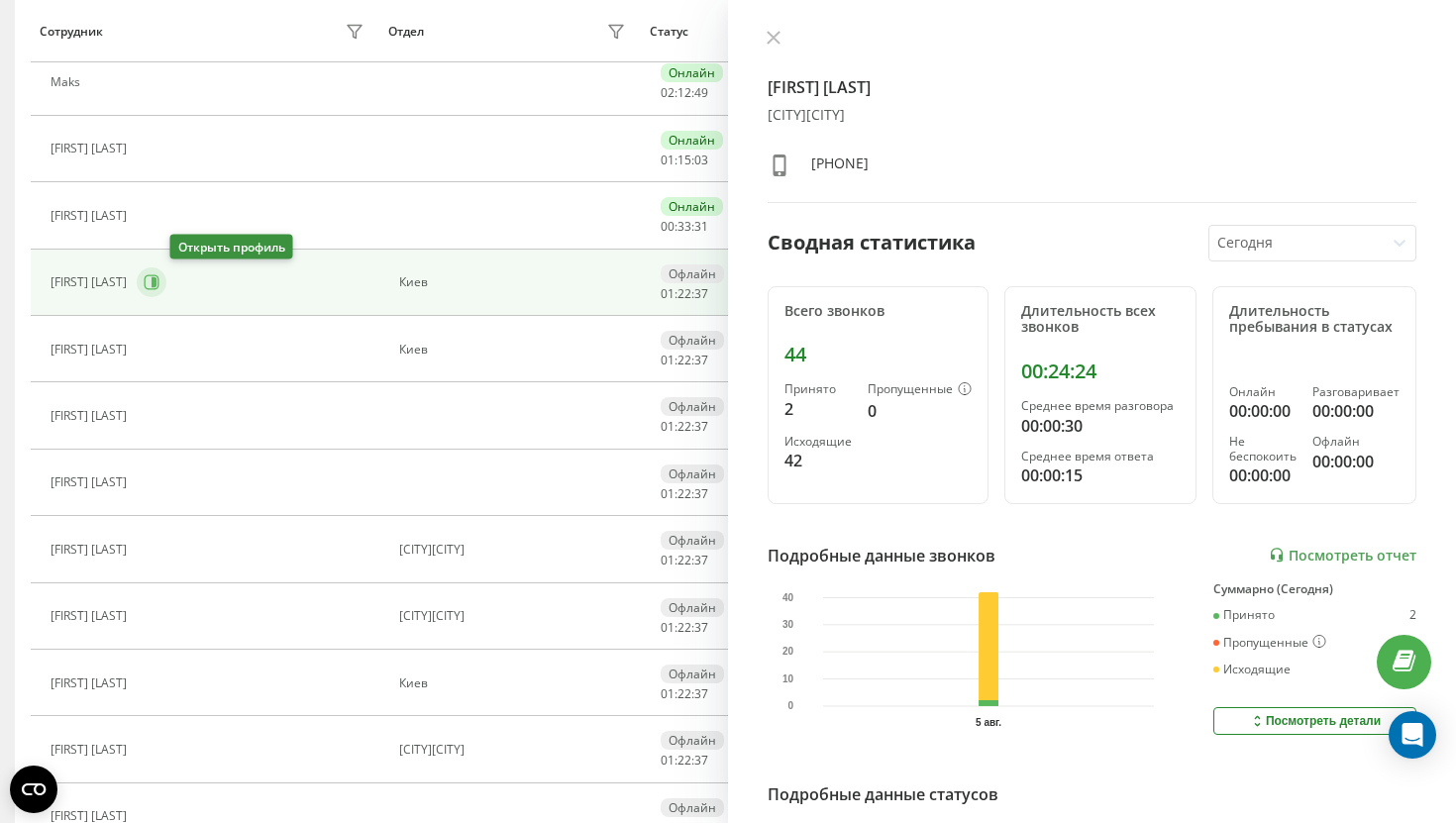 click 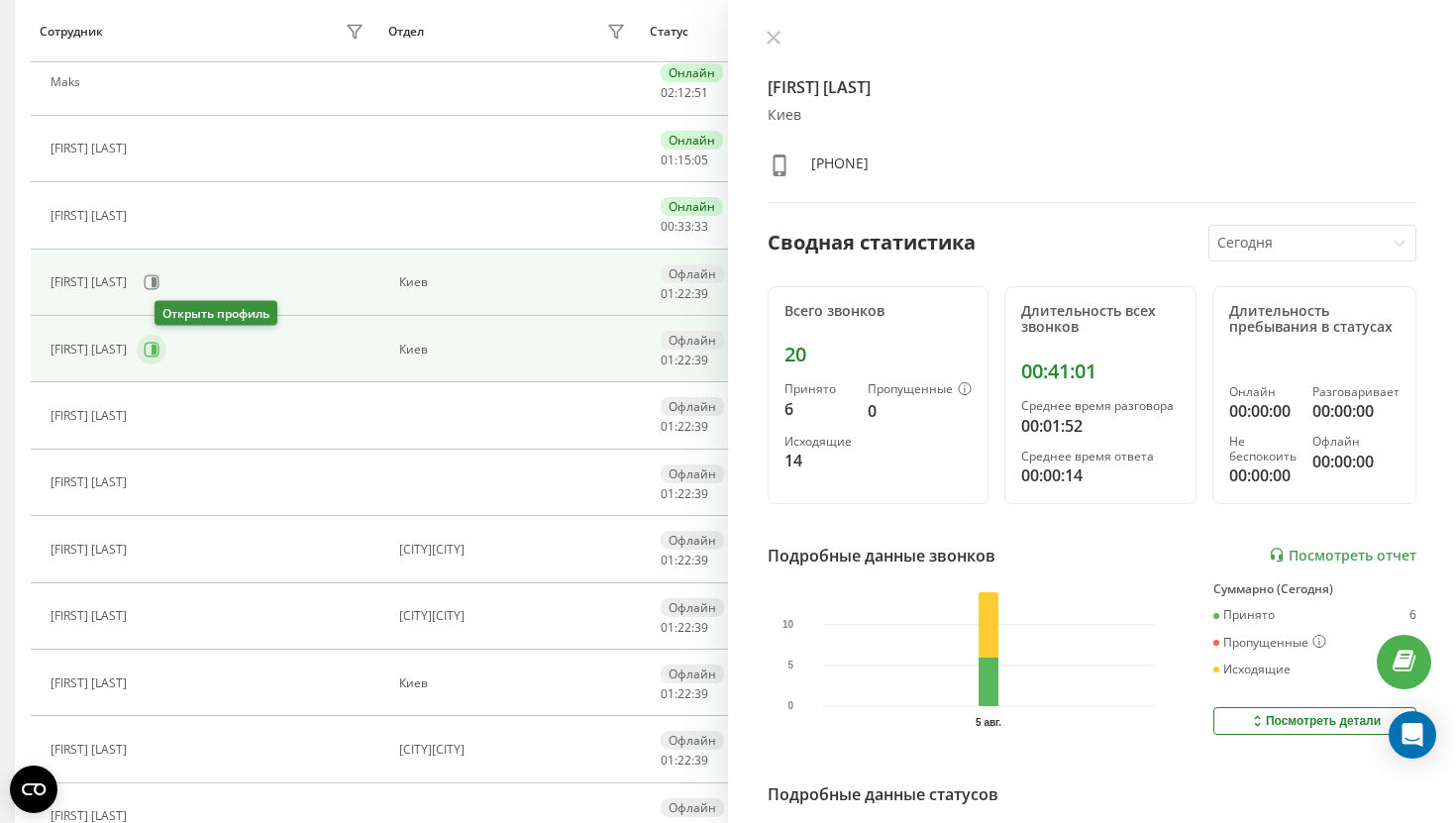 click 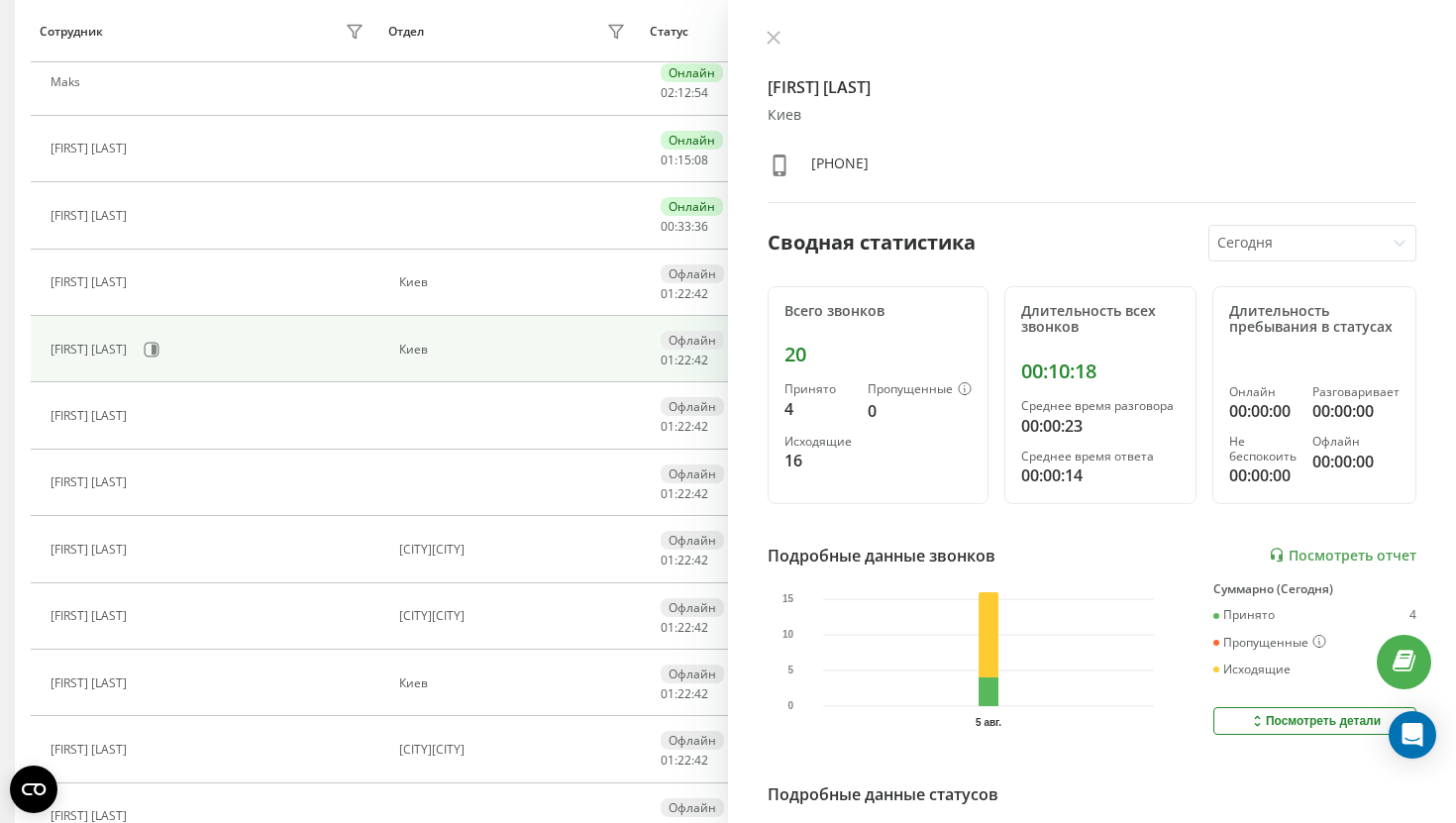 click on "Yakovets Kristina Киев +380638804185 Сводная статистика Сегодня Всего звонков 20 Принято 4 Пропущенные 0 Исходящие 16 Длительность всех звонков 00:10:18 Среднее время разговора 00:00:23 Среднее время ответа 00:00:14 Длительность пребывания в статусах Онлайн 00:00:00 Разговаривает 00:00:00 Не беспокоить 00:00:00 Офлайн 00:00:00 Подробные данные звонков Посмотреть отчет 5 авг. 0 5 10 15 Суммарно (Сегодня) Принято 4 Пропущенные 0 Исходящие 16   Посмотреть детали Подробные данные статусов 5 авг. Суммарно (Сегодня) Онлайн 00:00:00 Разговаривает 00:00:00 Не беспокоить 00:00:00 Офлайн 00:00:00   Посмотреть детали" at bounding box center (1092, 411) 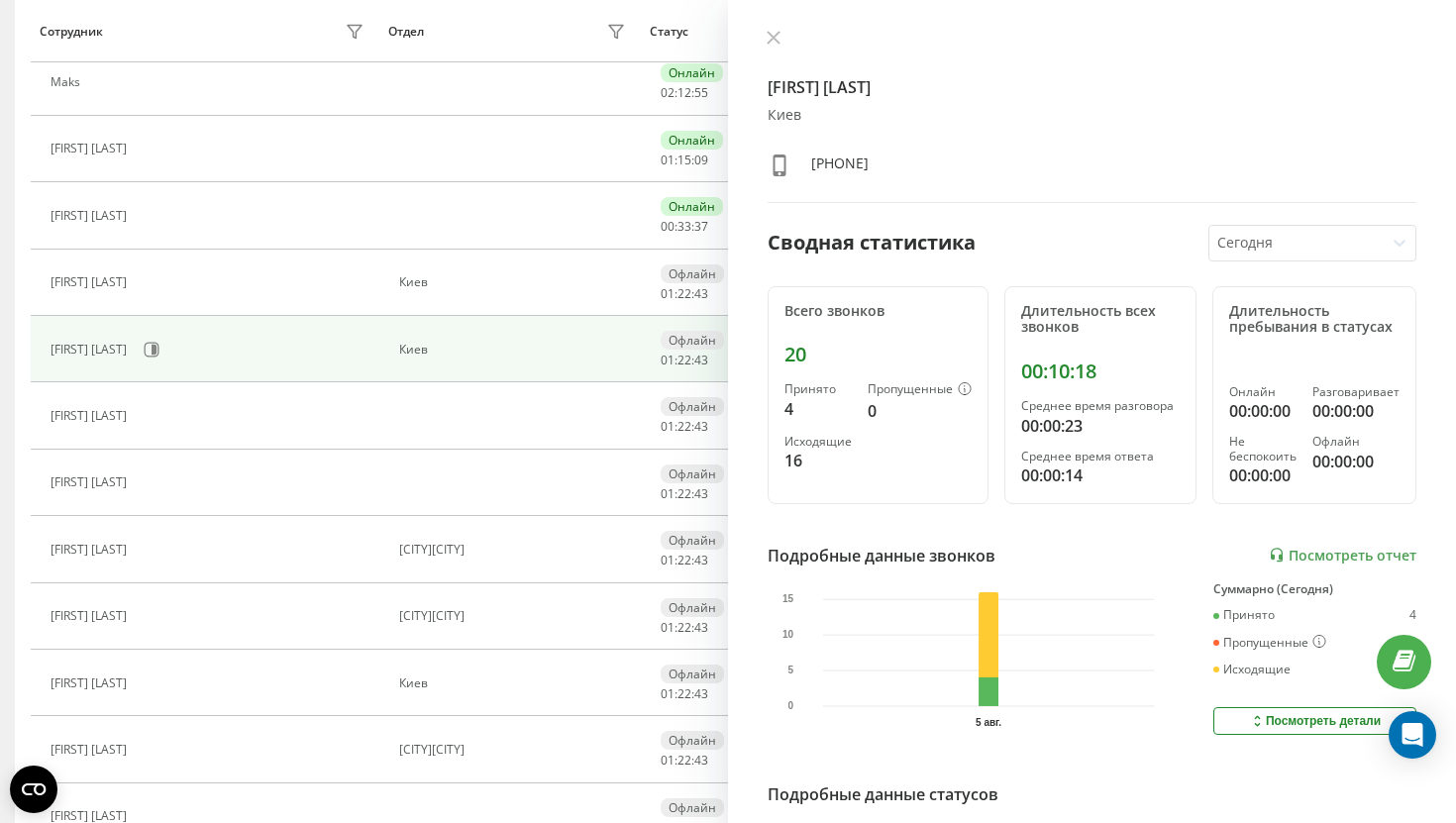 click on "Yakovets Kristina Киев +380638804185 Сводная статистика Сегодня Всего звонков 20 Принято 4 Пропущенные 0 Исходящие 16 Длительность всех звонков 00:10:18 Среднее время разговора 00:00:23 Среднее время ответа 00:00:14 Длительность пребывания в статусах Онлайн 00:00:00 Разговаривает 00:00:00 Не беспокоить 00:00:00 Офлайн 00:00:00 Подробные данные звонков Посмотреть отчет 5 авг. 0 5 10 15 Суммарно (Сегодня) Принято 4 Пропущенные 0 Исходящие 16   Посмотреть детали Подробные данные статусов 5 авг. Суммарно (Сегодня) Онлайн 00:00:00 Разговаривает 00:00:00 Не беспокоить 00:00:00 Офлайн 00:00:00   Посмотреть детали" at bounding box center (1092, 411) 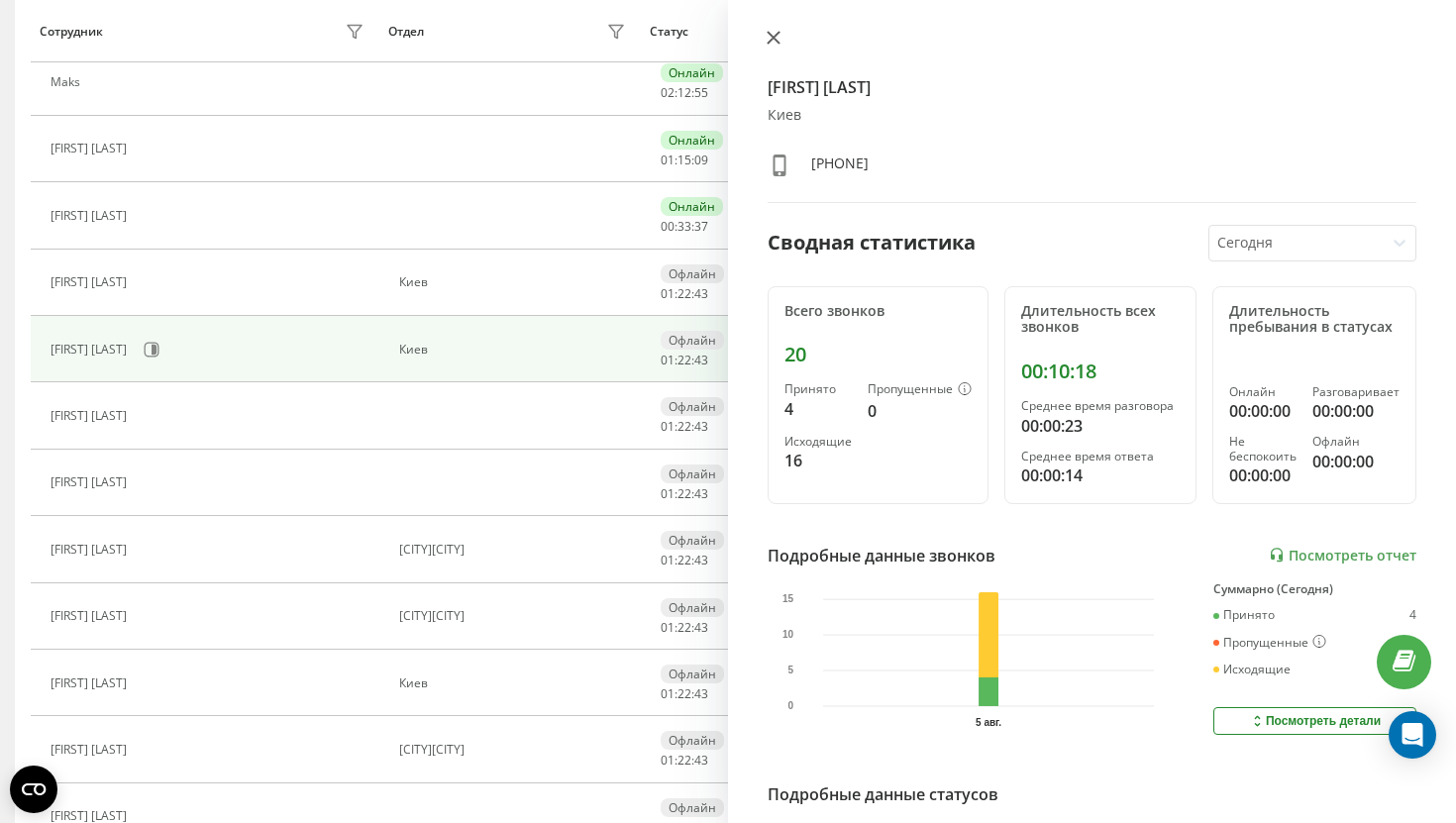 click 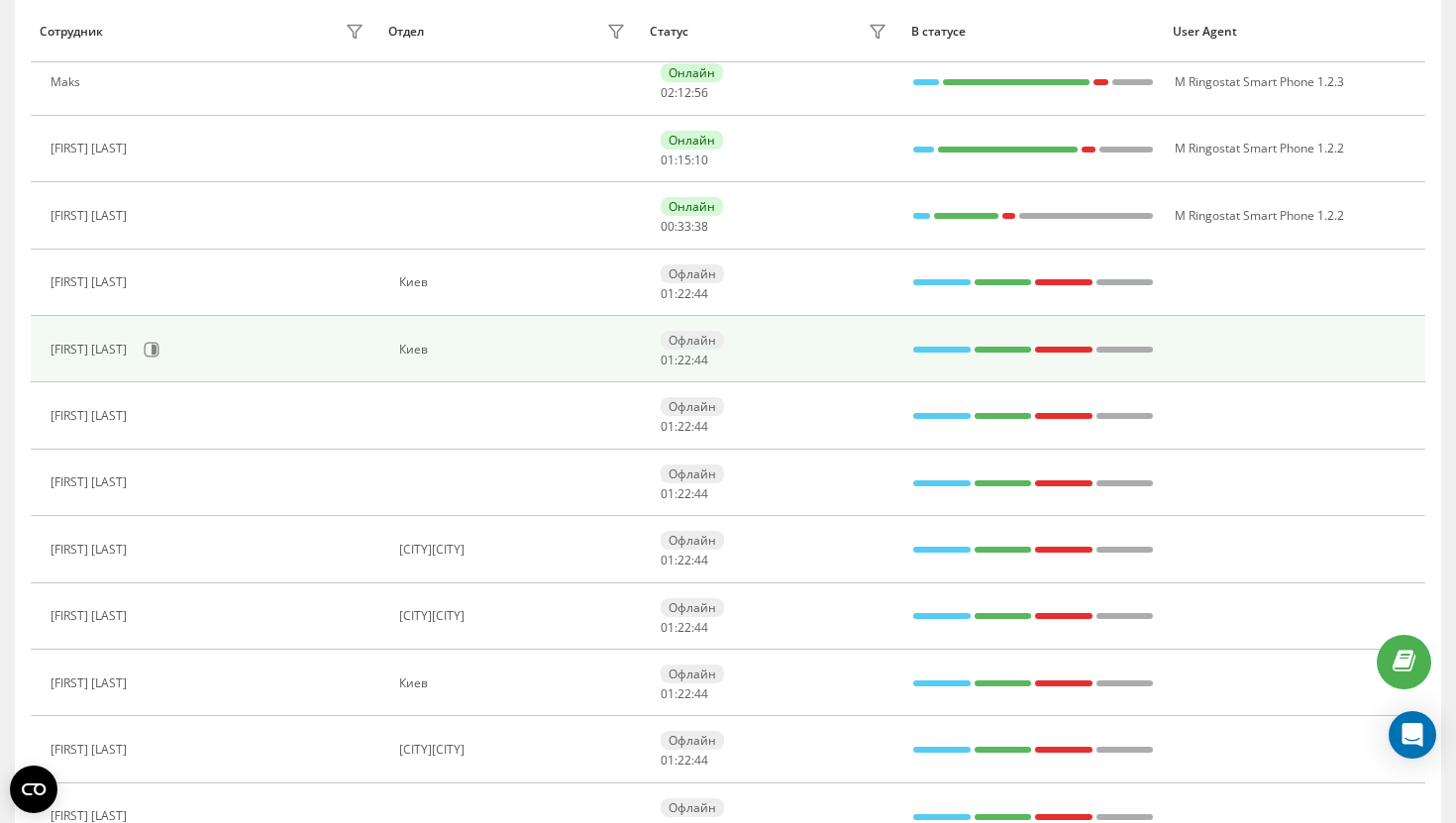 scroll, scrollTop: 0, scrollLeft: 0, axis: both 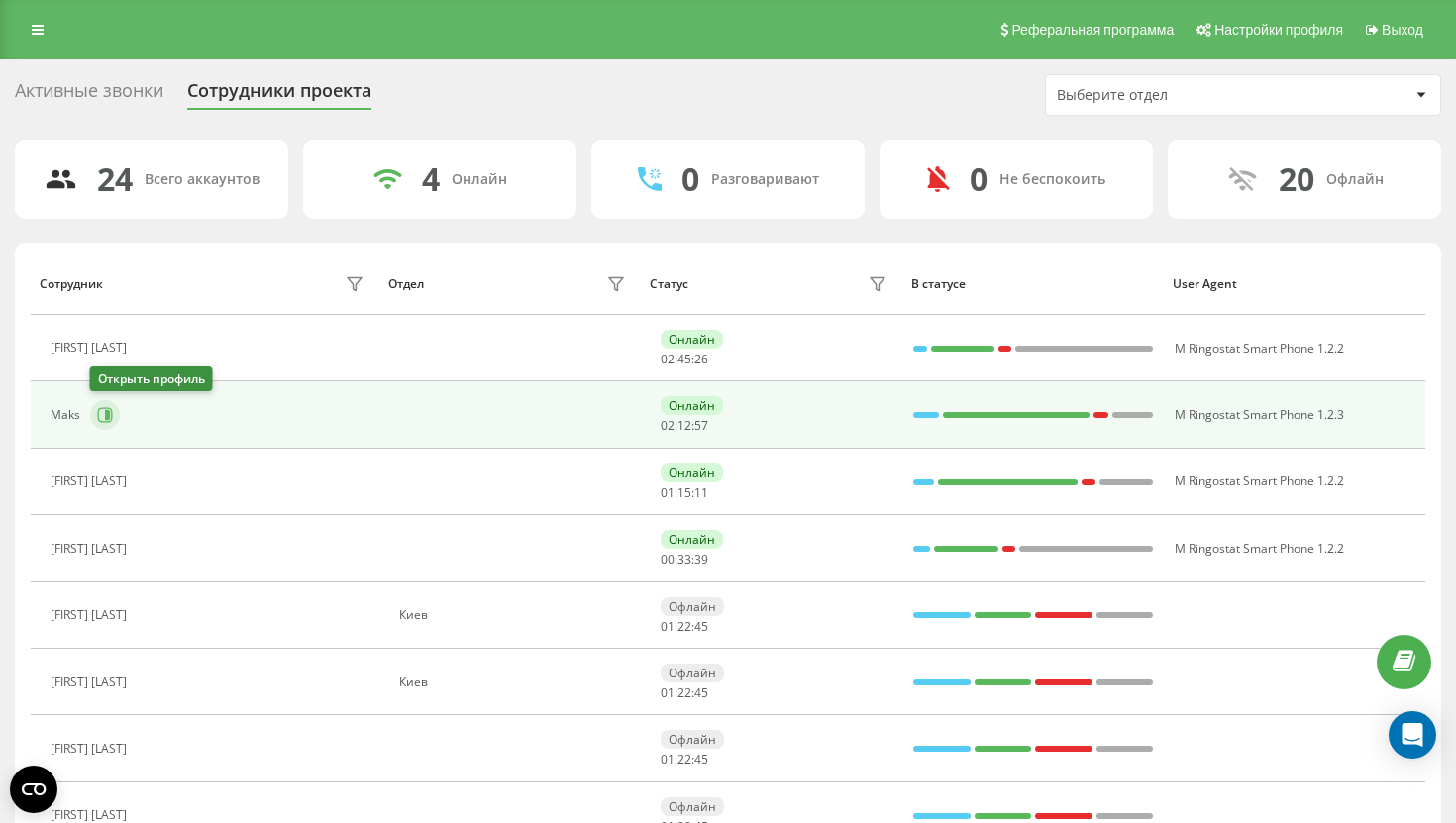 click 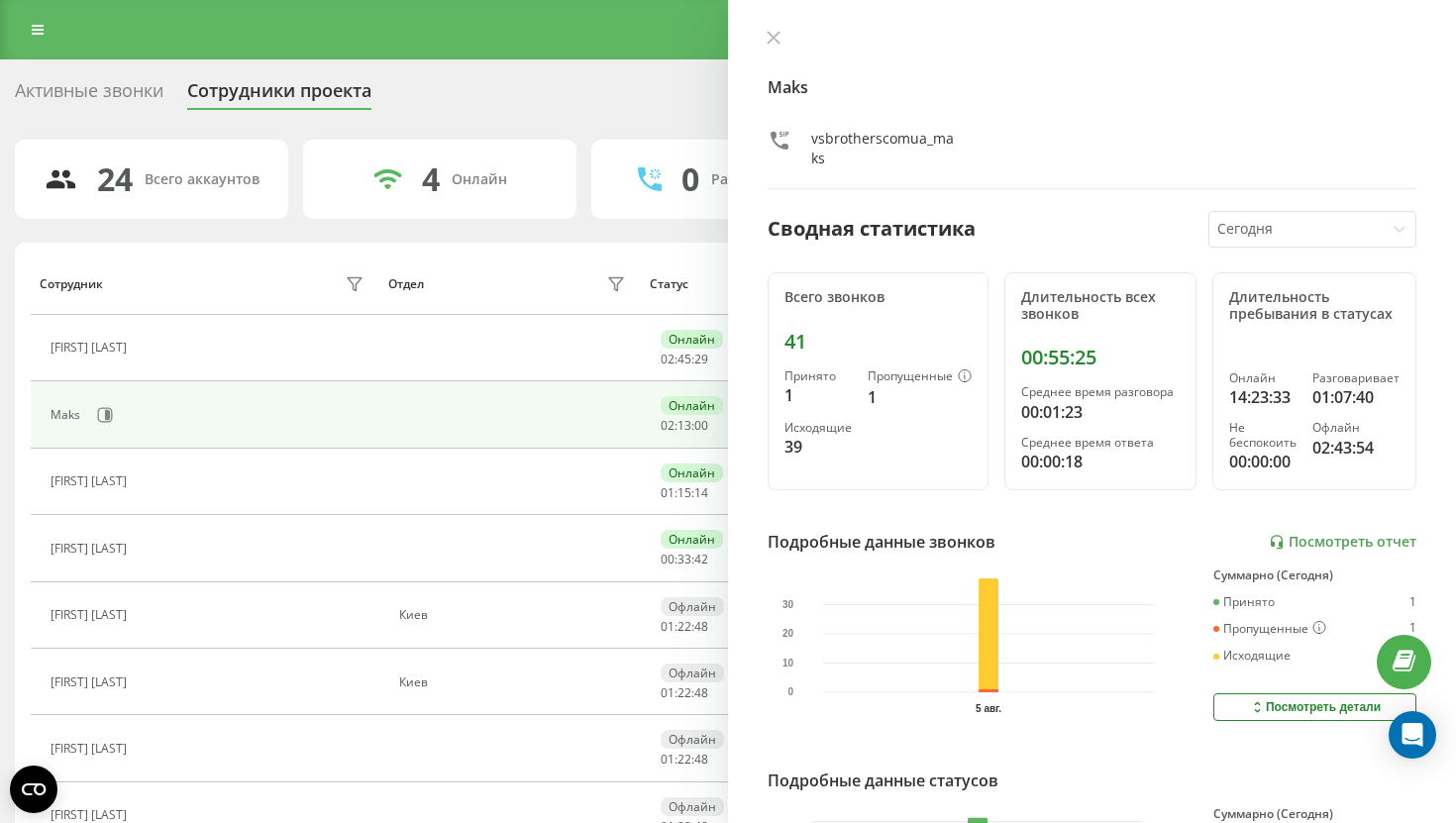 click on "Maks vsbrotherscomua_maks Сводная статистика Сегодня Всего звонков 41 Принято 1 Пропущенные 1 Исходящие 39 Длительность всех звонков 00:55:25 Среднее время разговора 00:01:23 Среднее время ответа 00:00:18 Длительность пребывания в статусах Онлайн 14:23:33 Разговаривает 01:07:40 Не беспокоить 00:00:00 Офлайн 02:43:54 Подробные данные звонков Посмотреть отчет 5 авг. 0 10 20 30 Суммарно (Сегодня) Принято 1 Пропущенные 1 Исходящие 39   Посмотреть детали Подробные данные статусов 5 авг. Суммарно (Сегодня) Онлайн 14:23:33 Разговаривает 01:07:40 Не беспокоить 00:00:00 Офлайн 02:43:54   Посмотреть детали" at bounding box center [1092, 411] 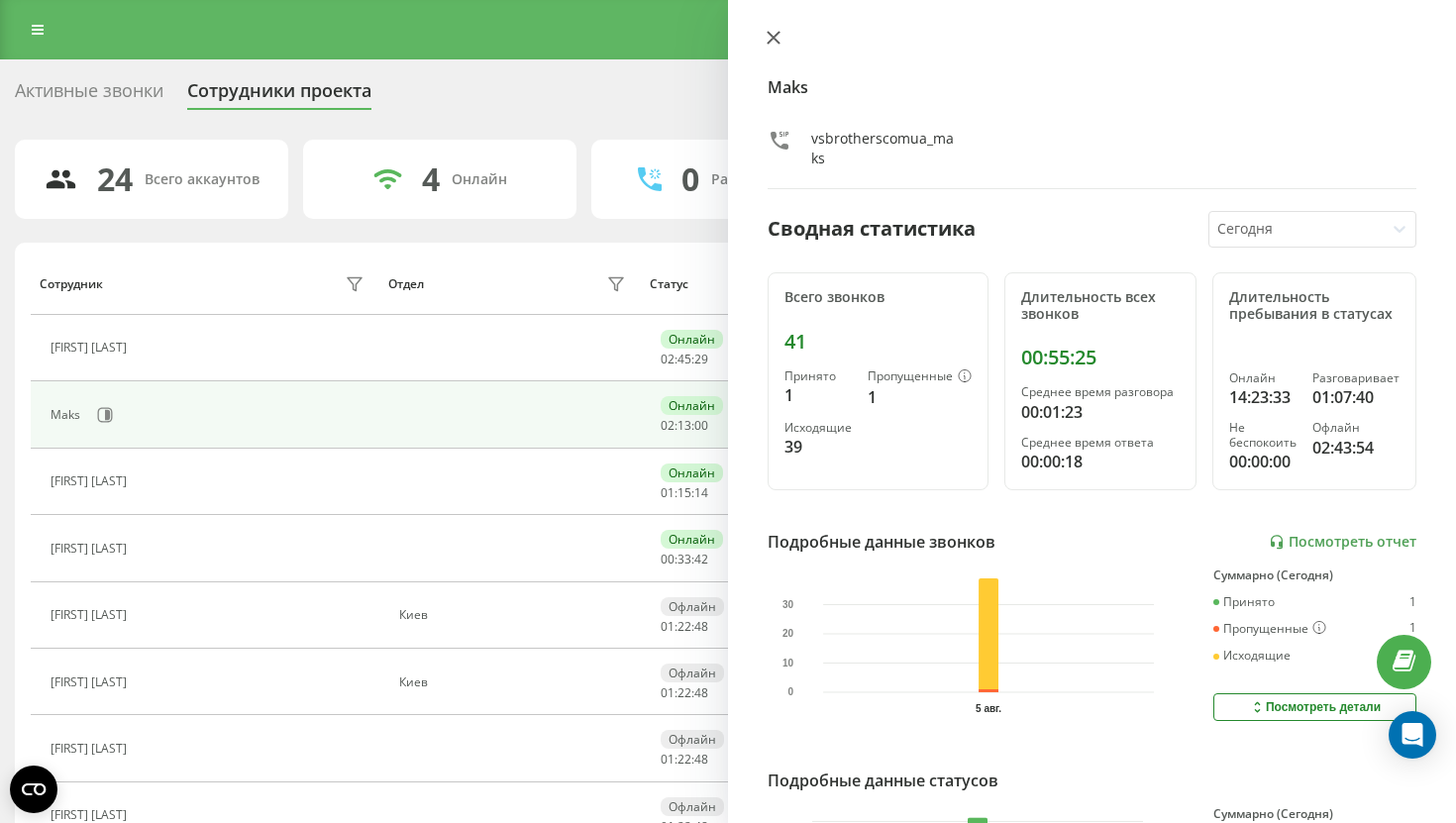 click 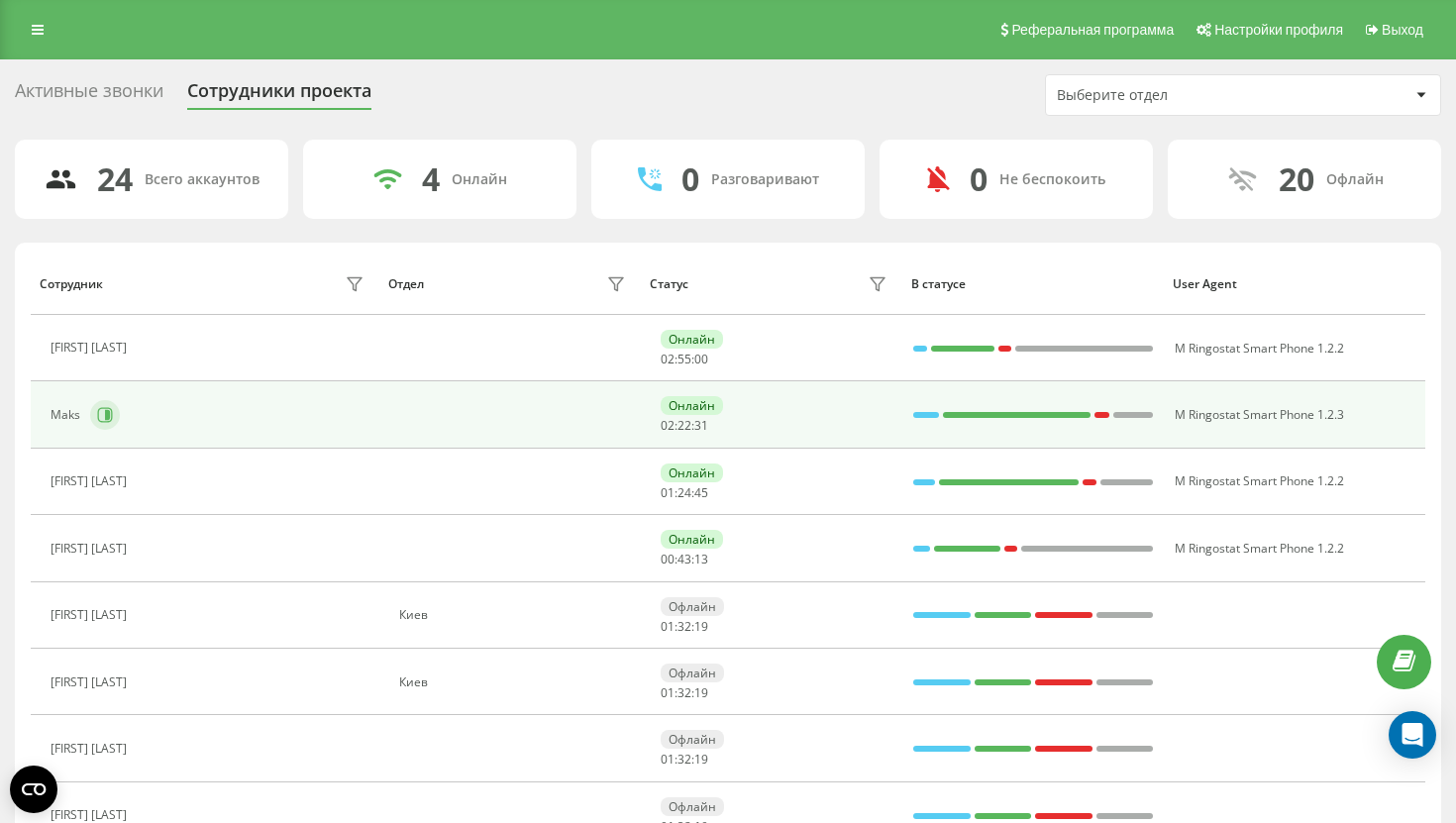 click 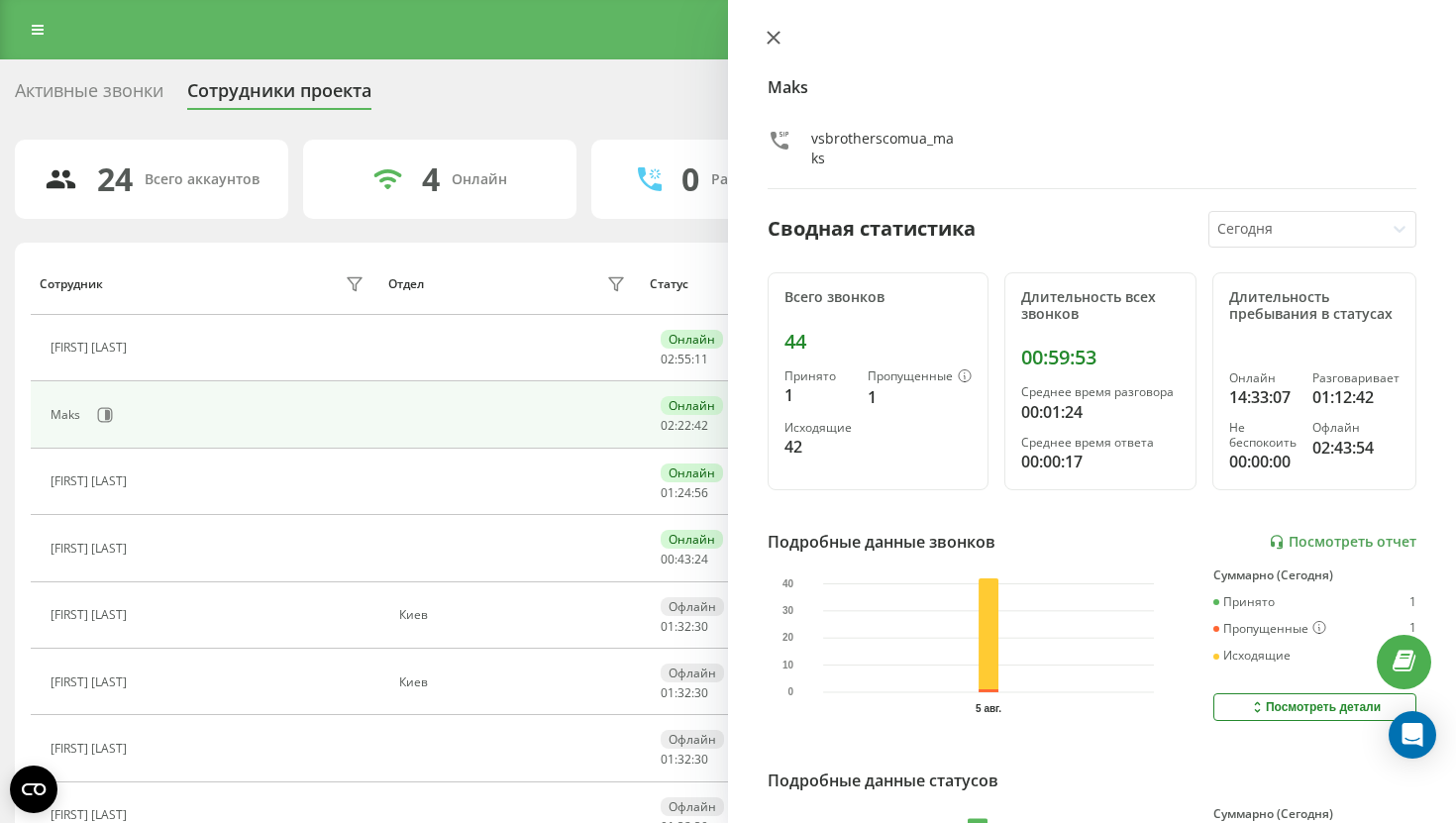 click 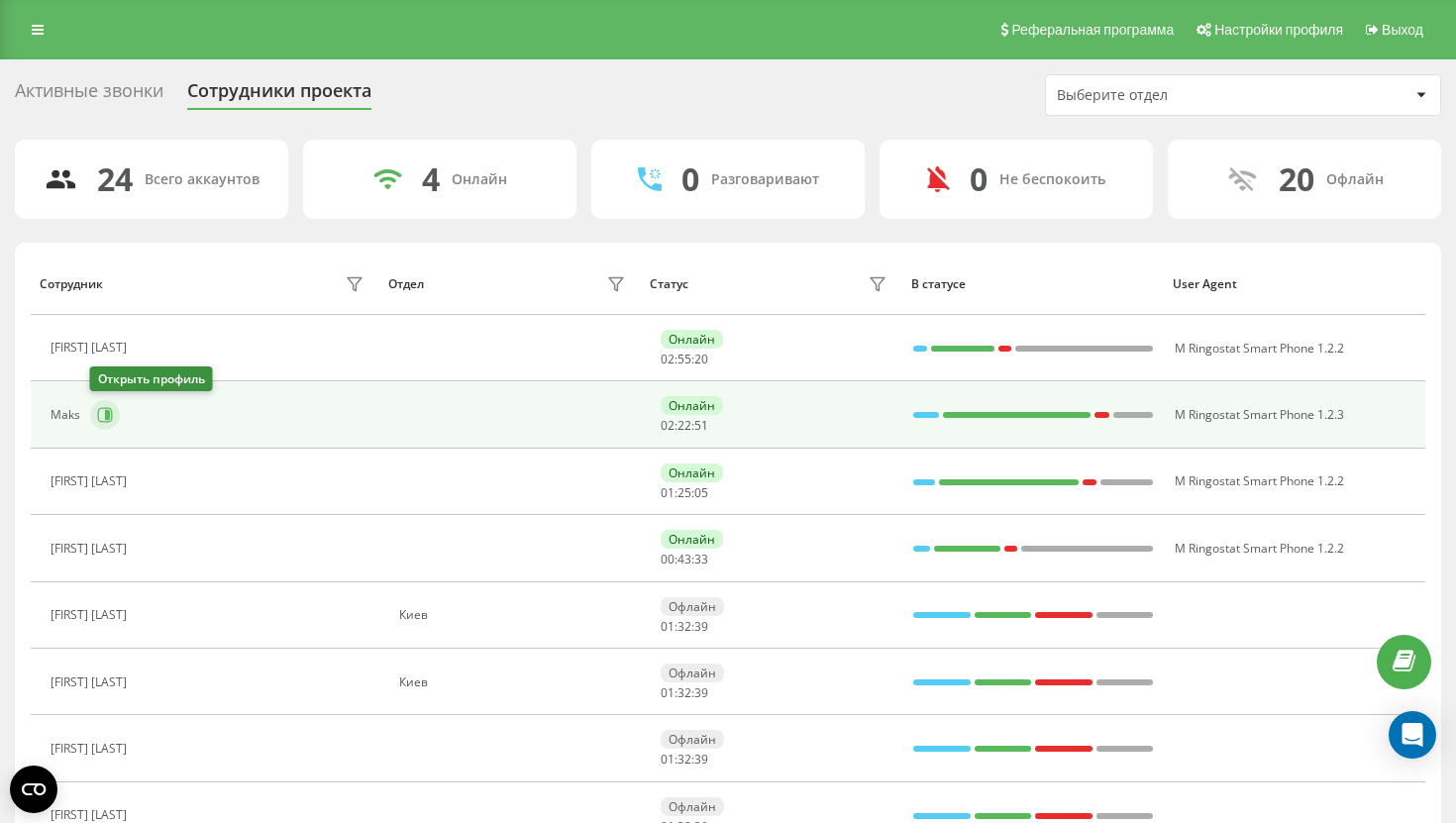 click 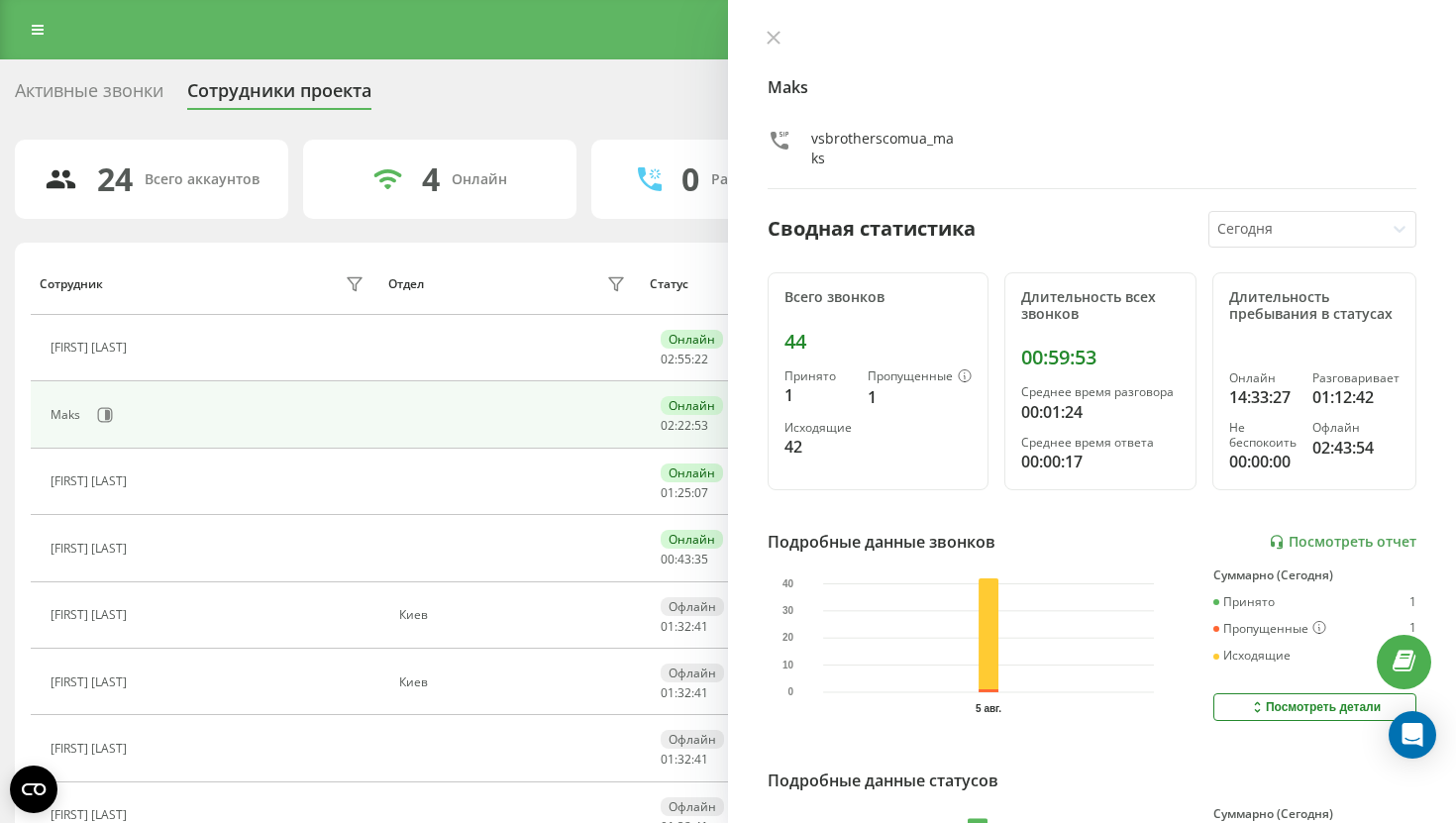 click on "Maks vsbrotherscomua_maks" at bounding box center [1092, 109] 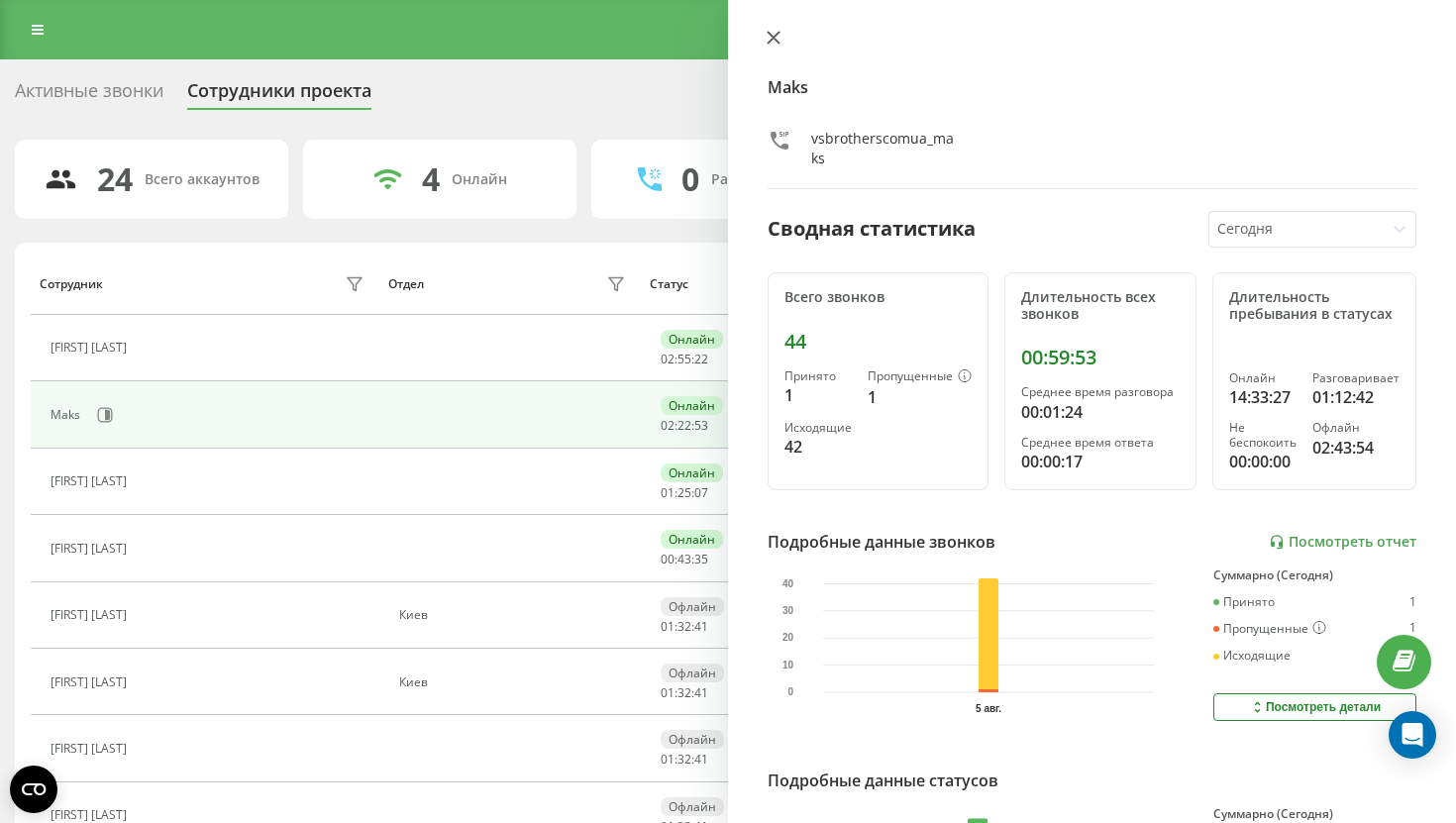 click 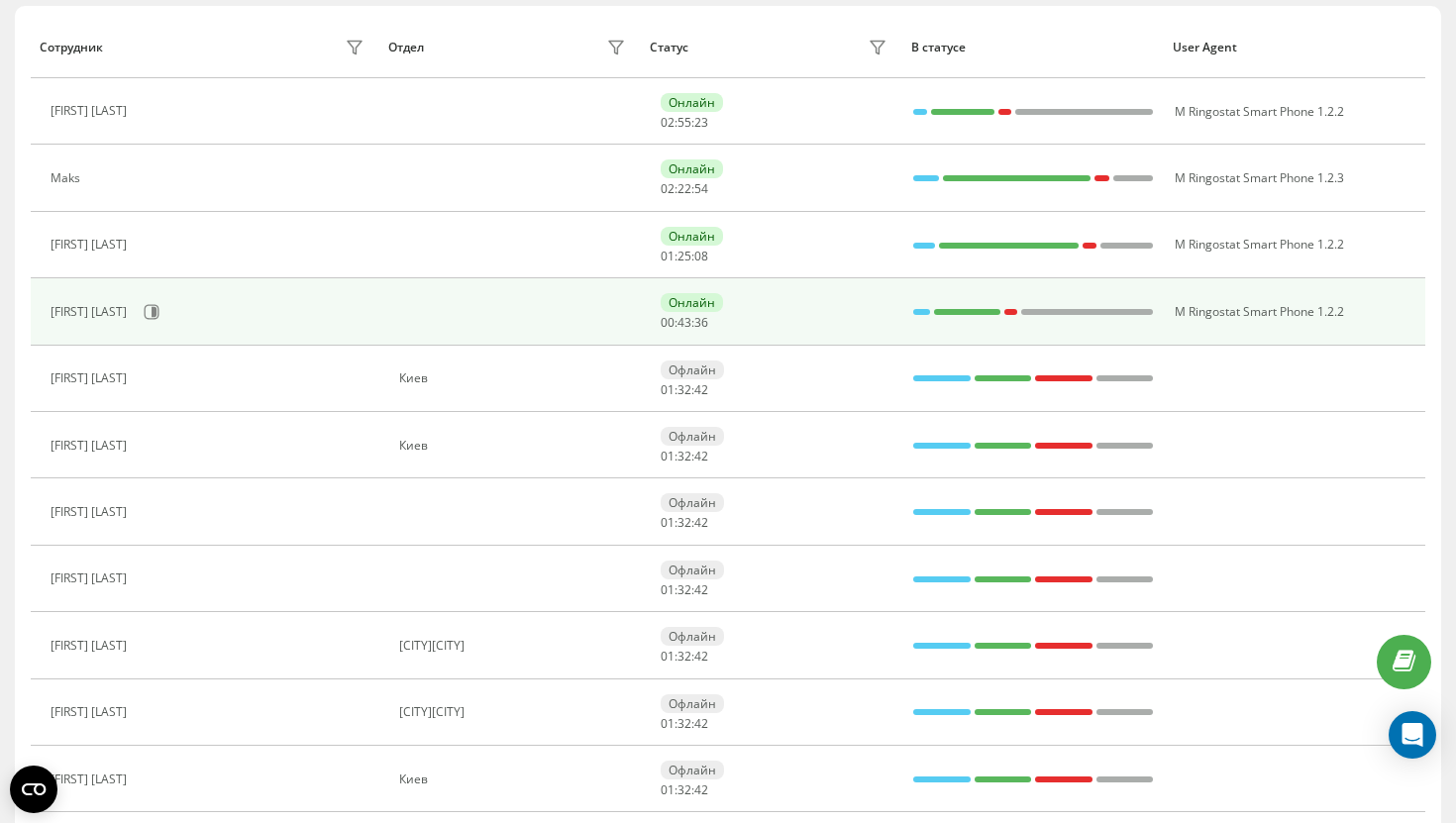 scroll, scrollTop: 291, scrollLeft: 0, axis: vertical 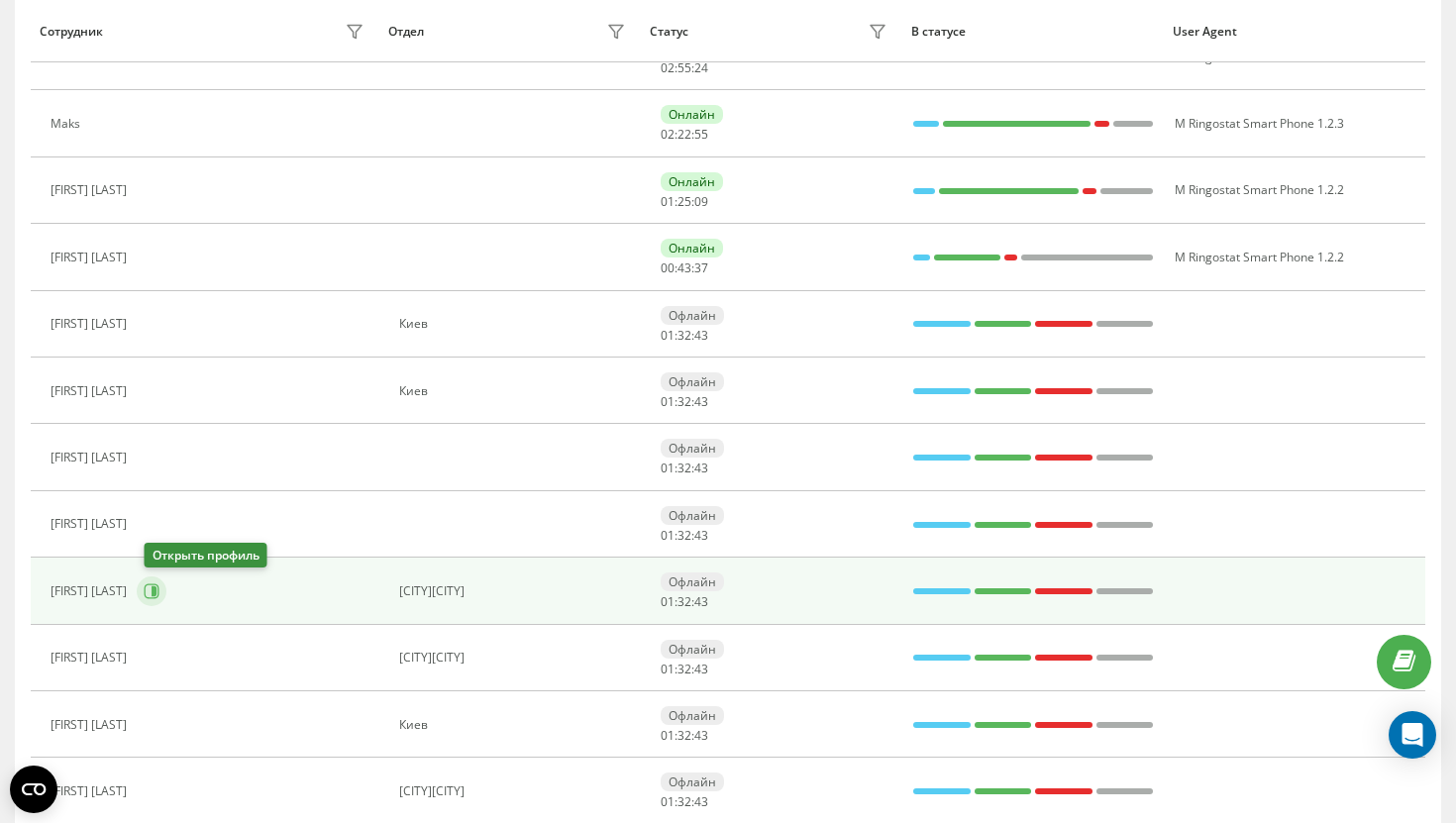 click at bounding box center (152, 591) 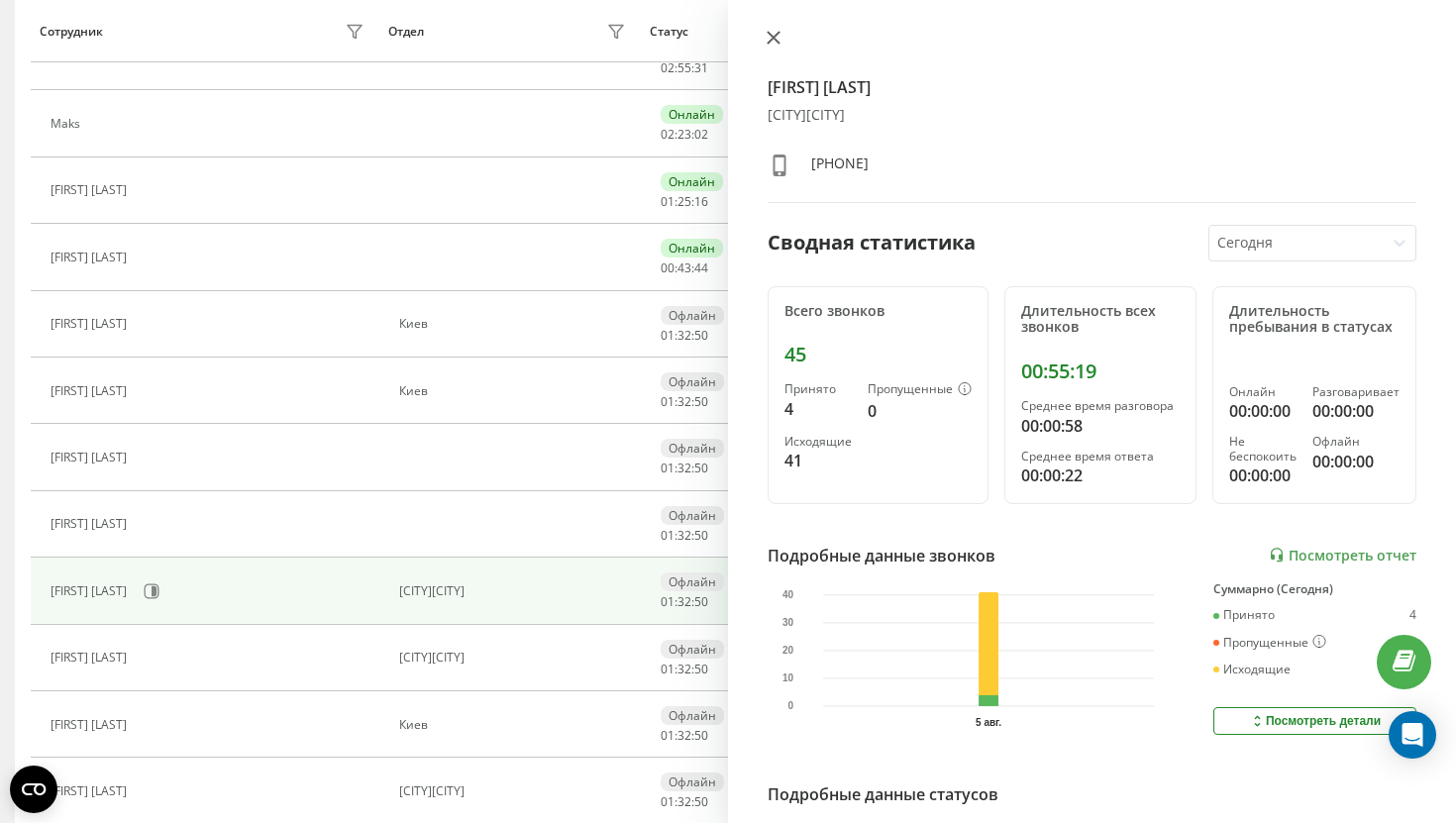 click 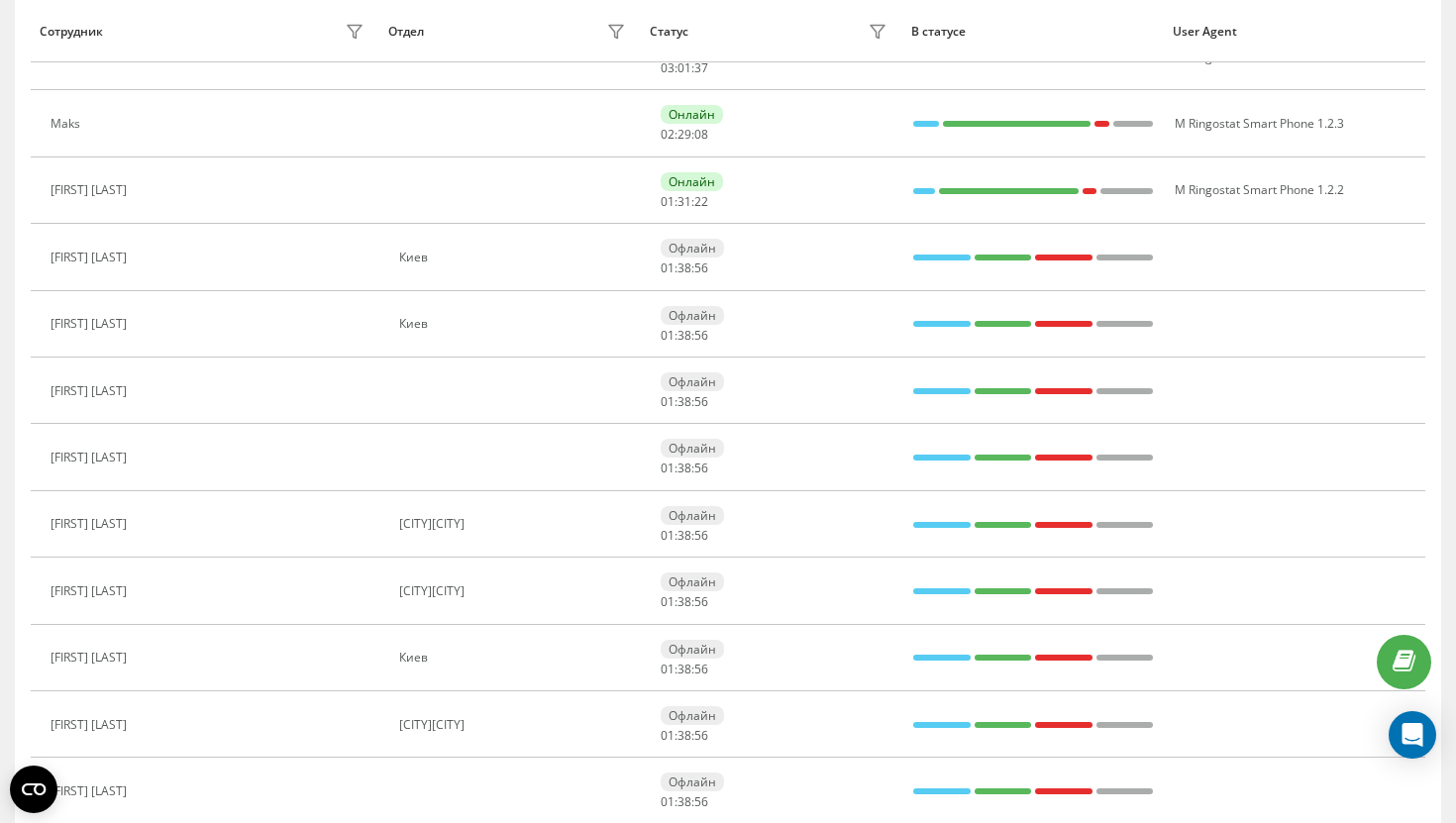scroll, scrollTop: 157, scrollLeft: 0, axis: vertical 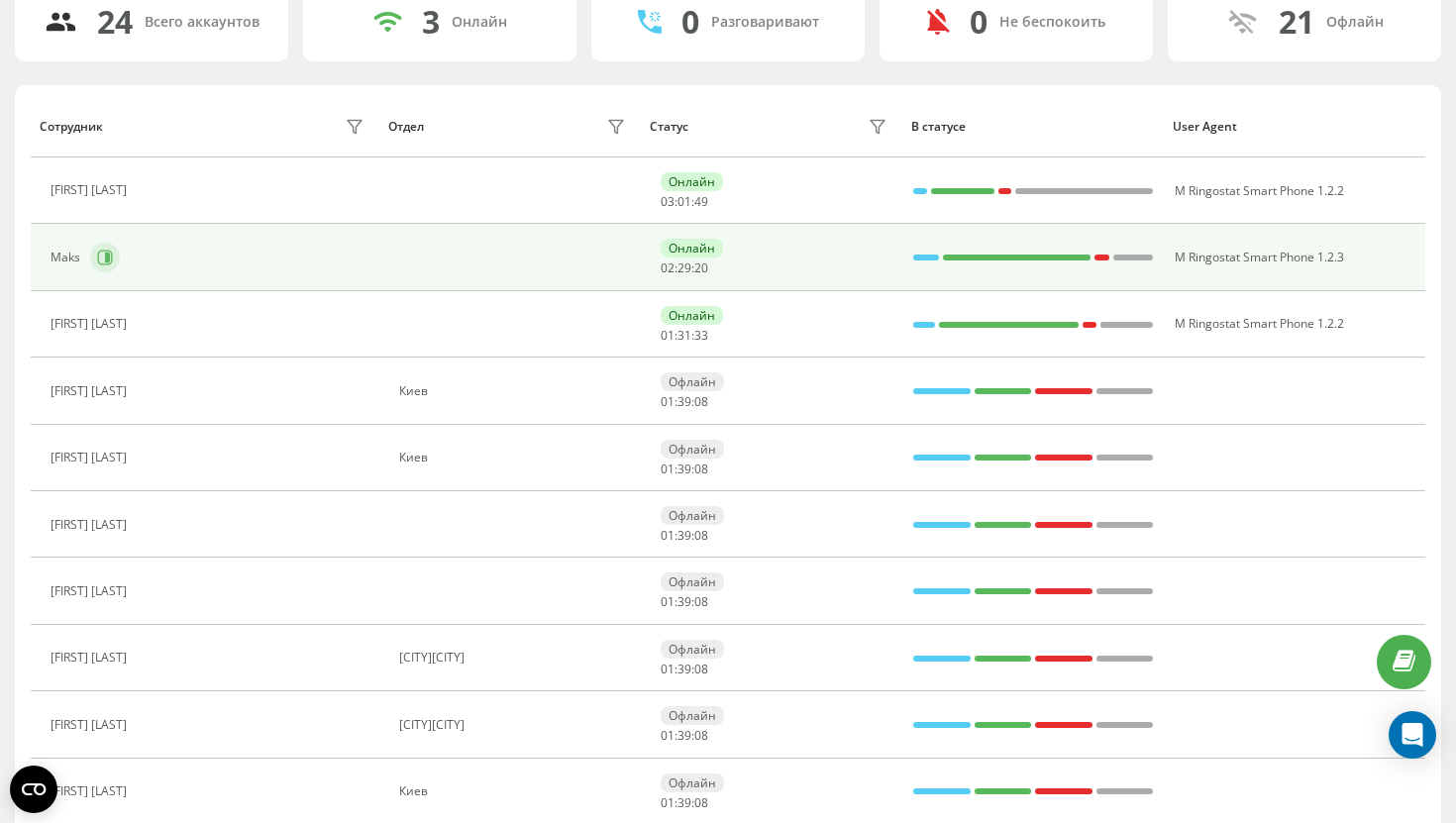 click 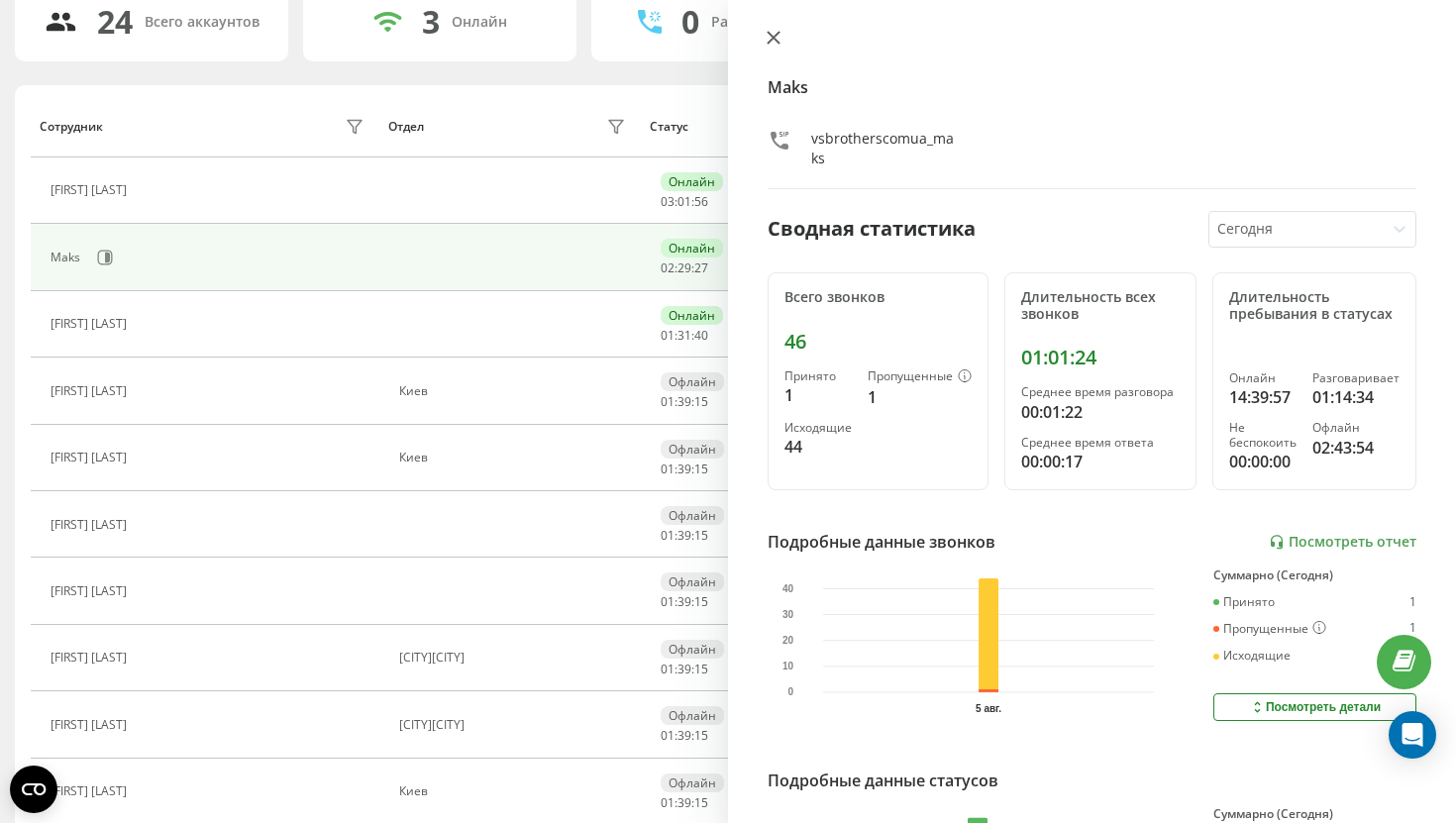 click 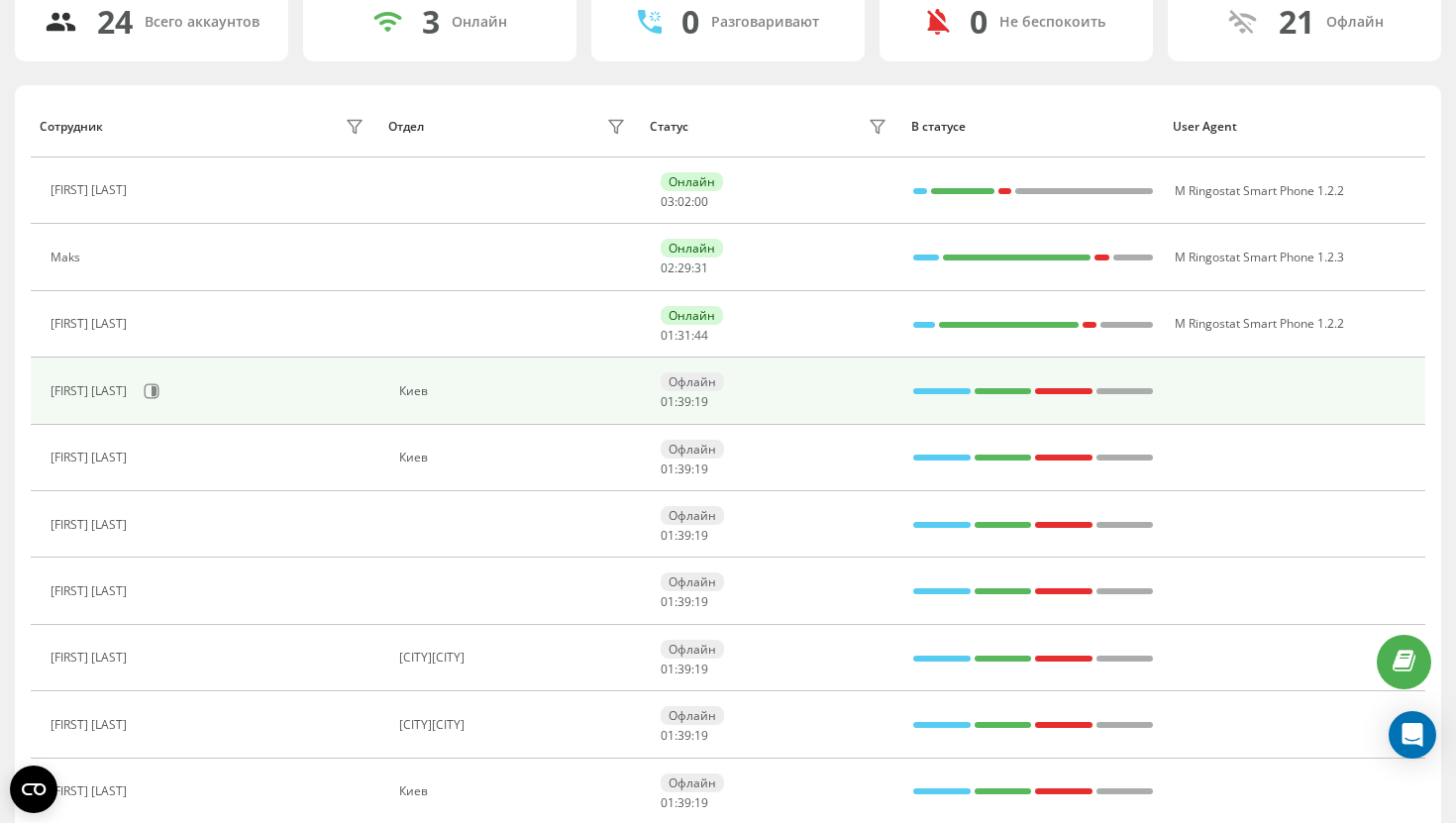 scroll, scrollTop: 287, scrollLeft: 0, axis: vertical 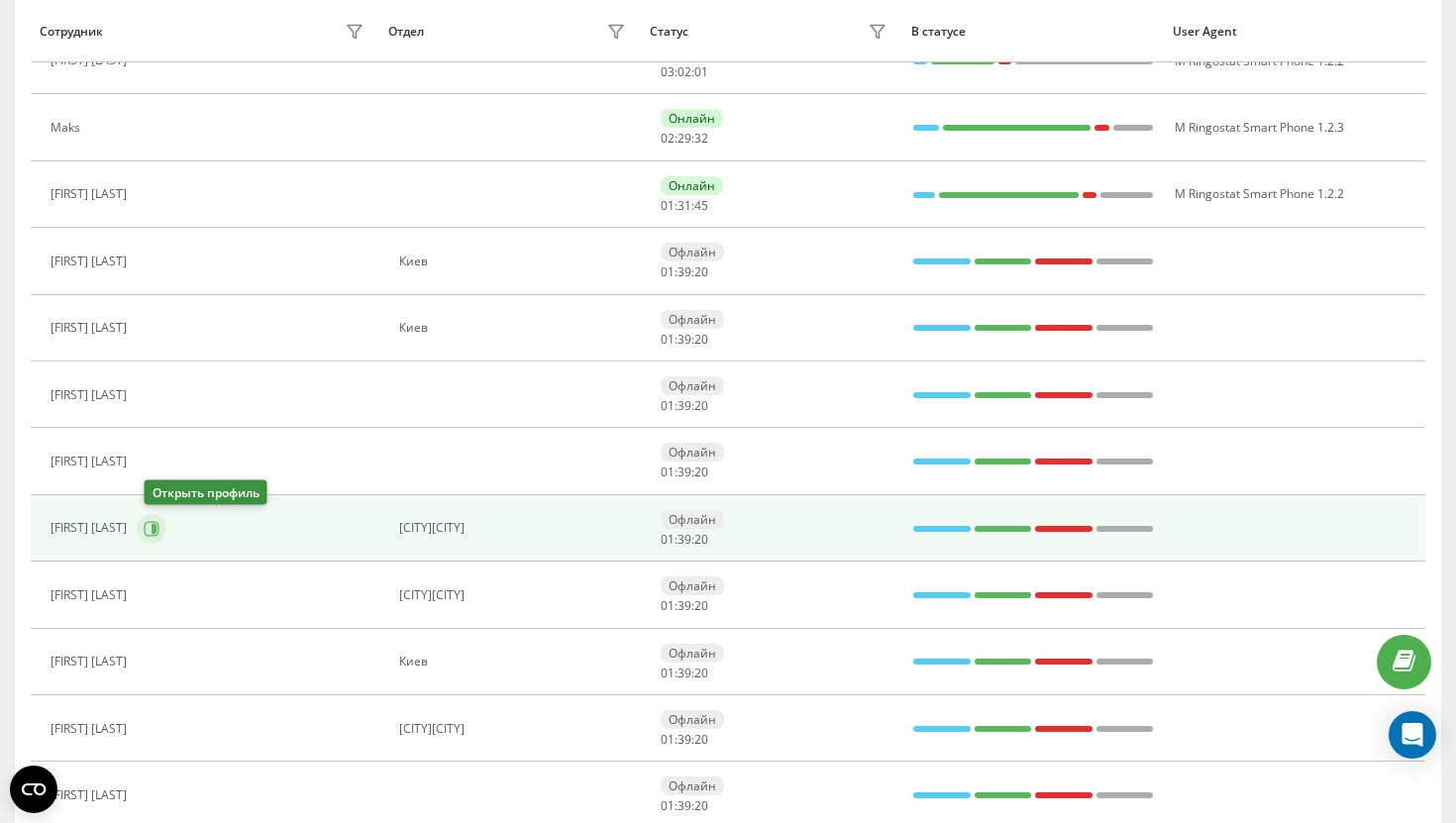 click 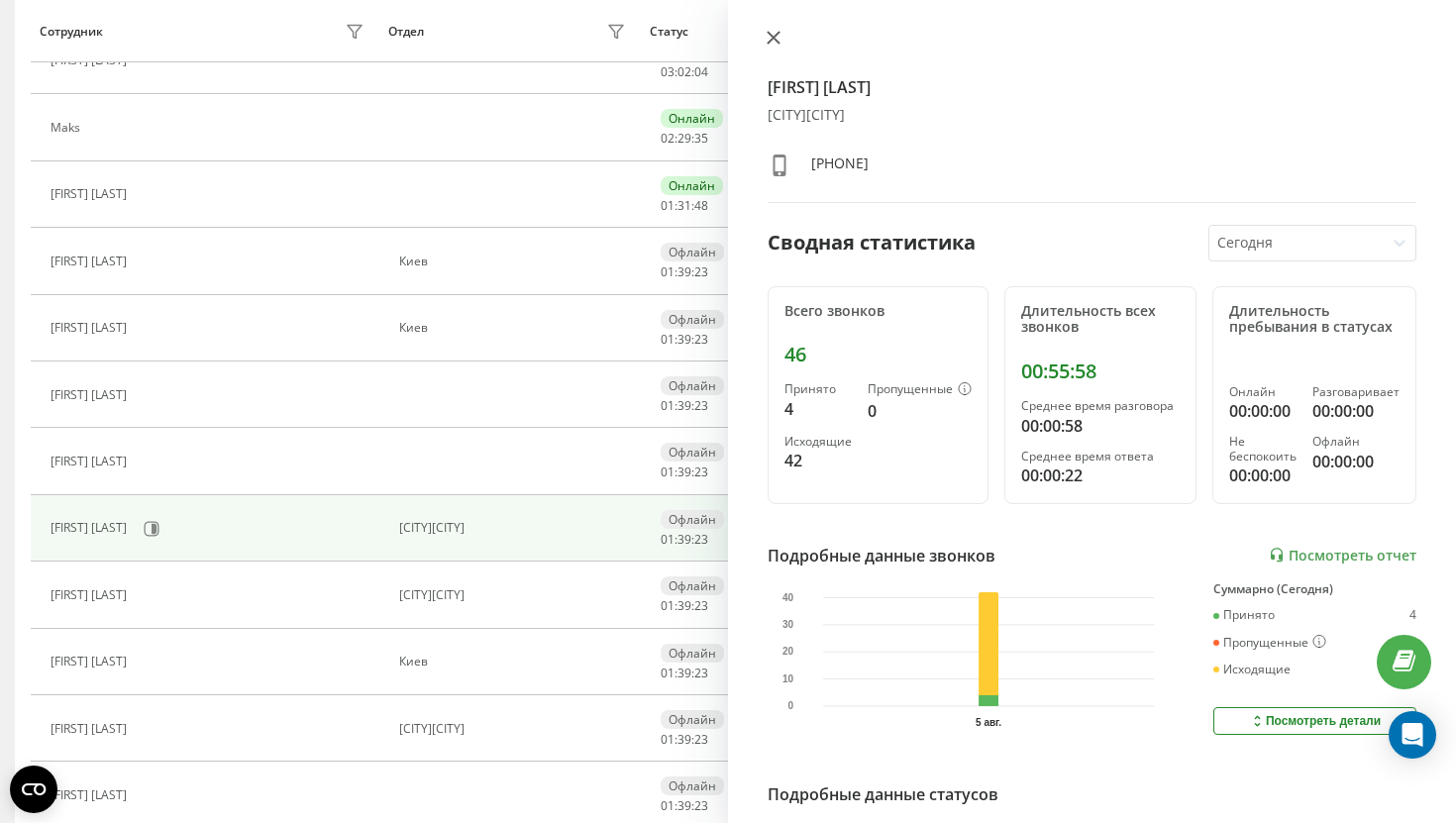 click 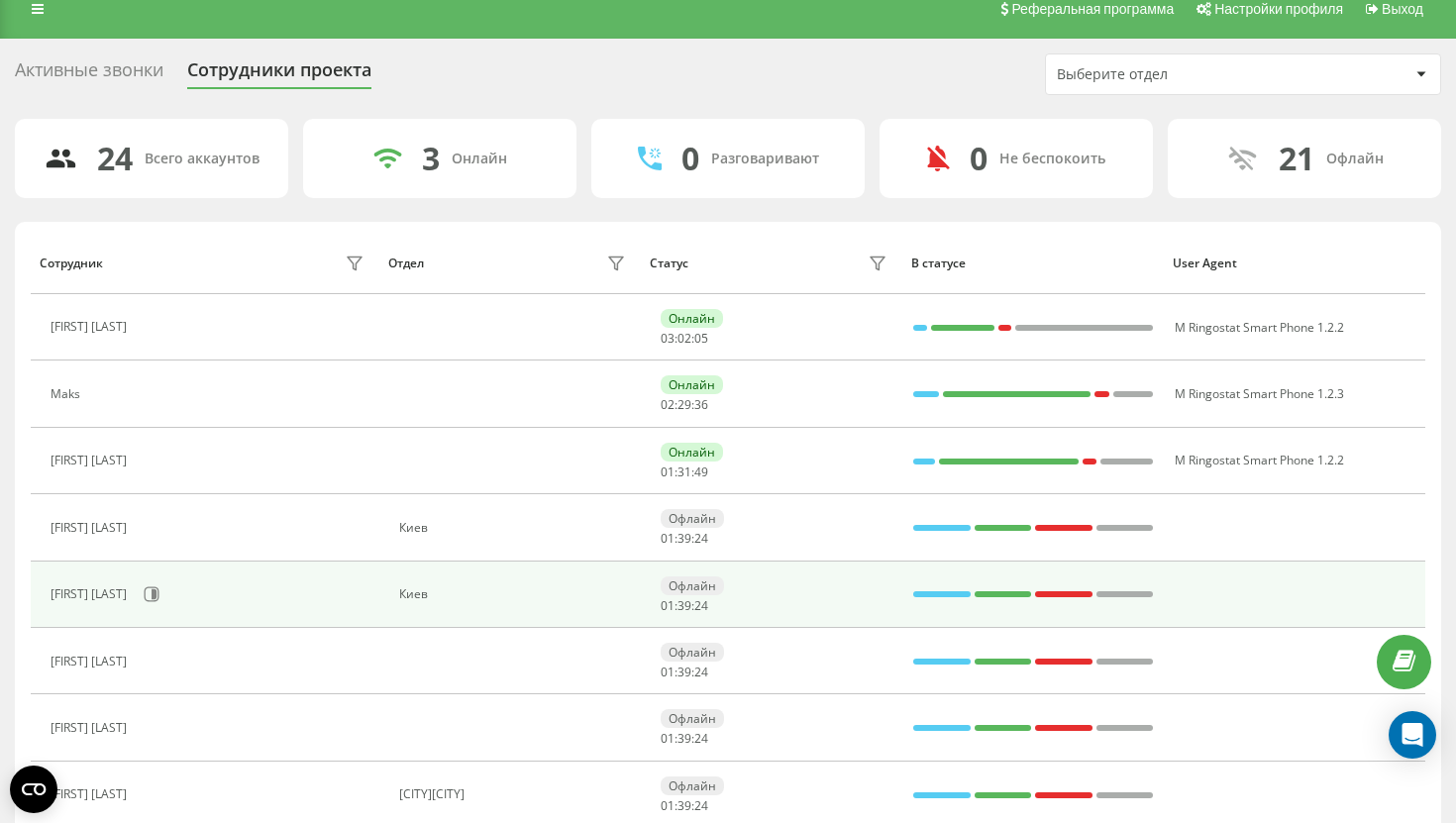 scroll, scrollTop: 0, scrollLeft: 0, axis: both 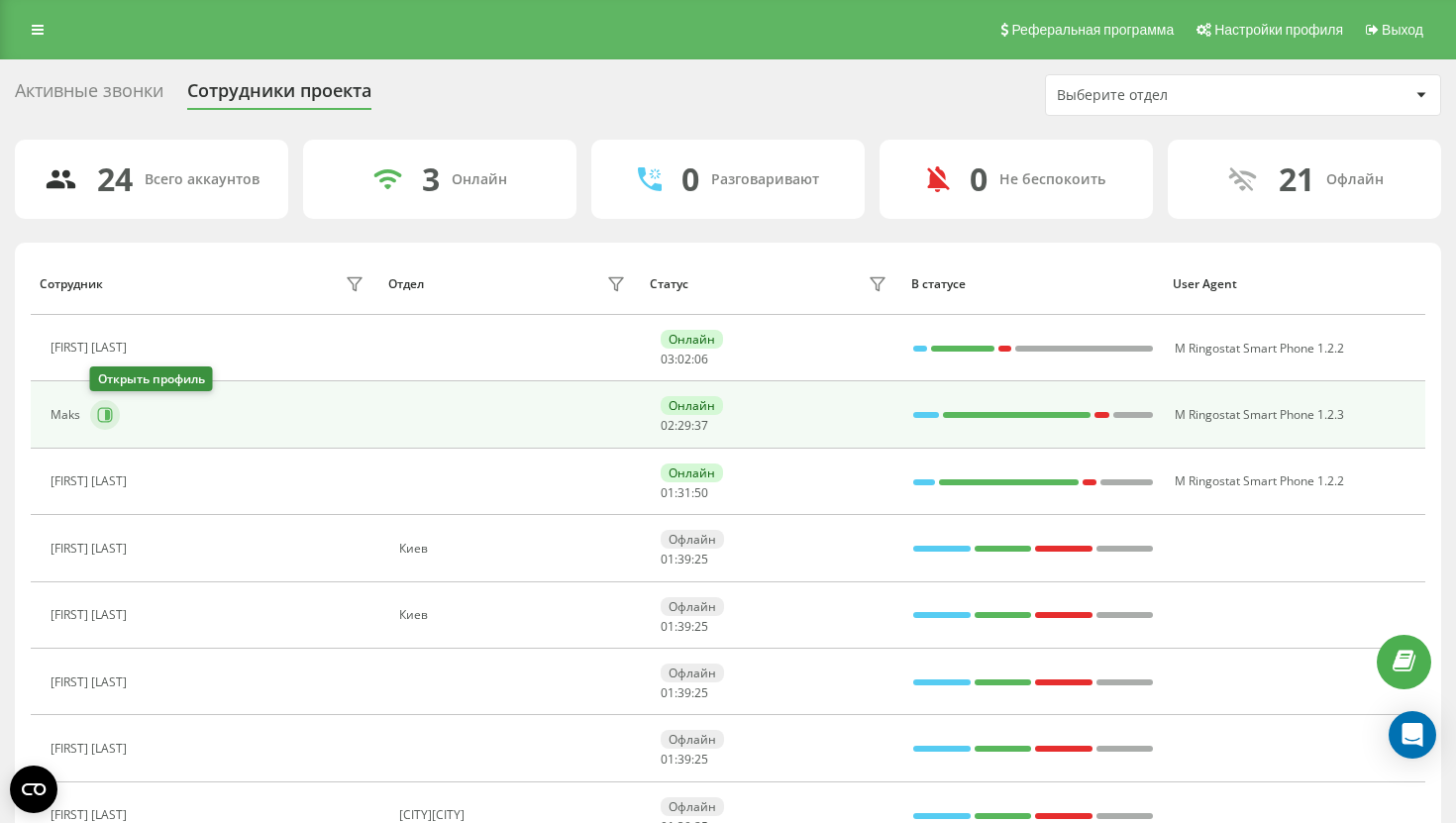 click 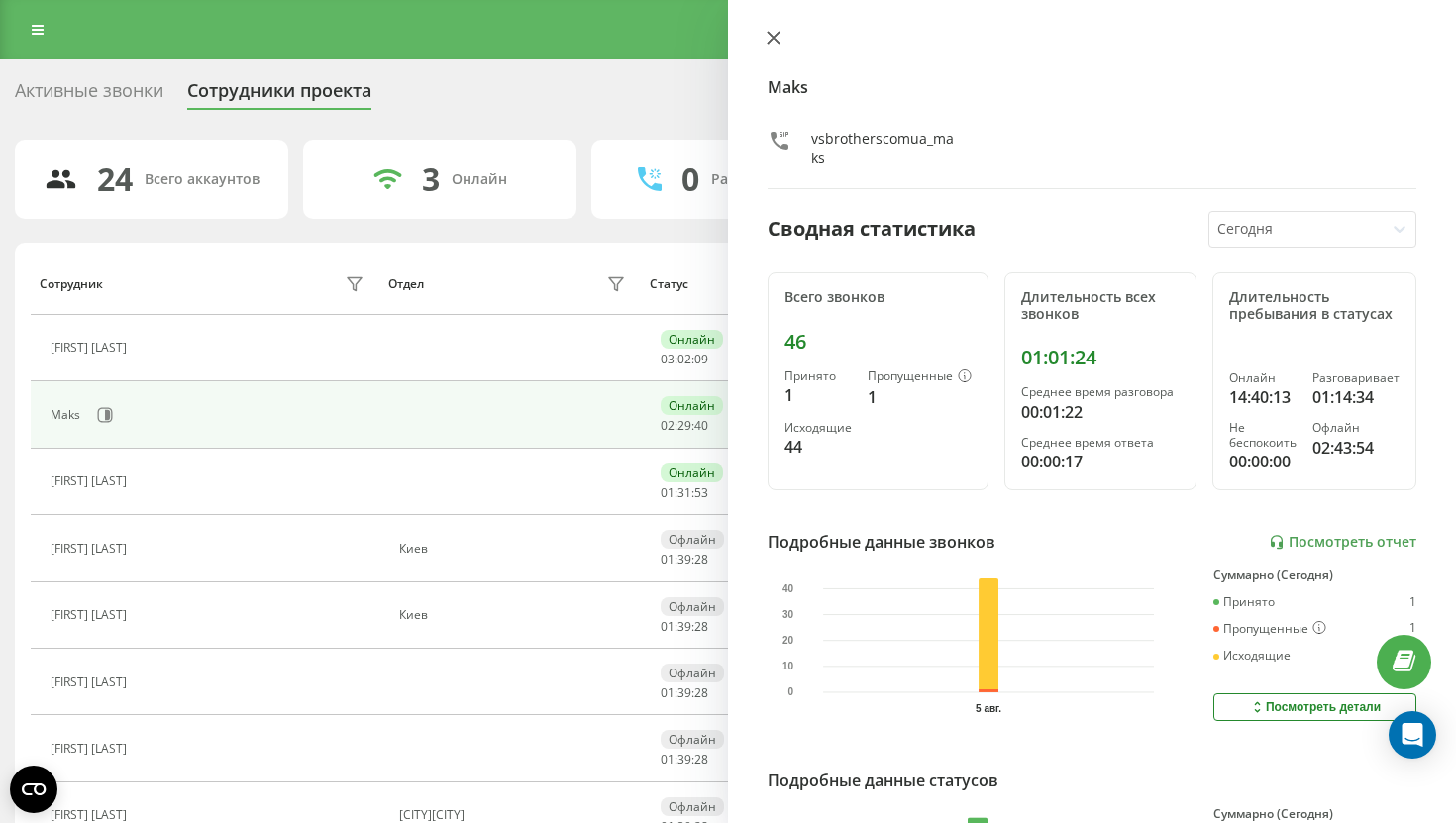 click 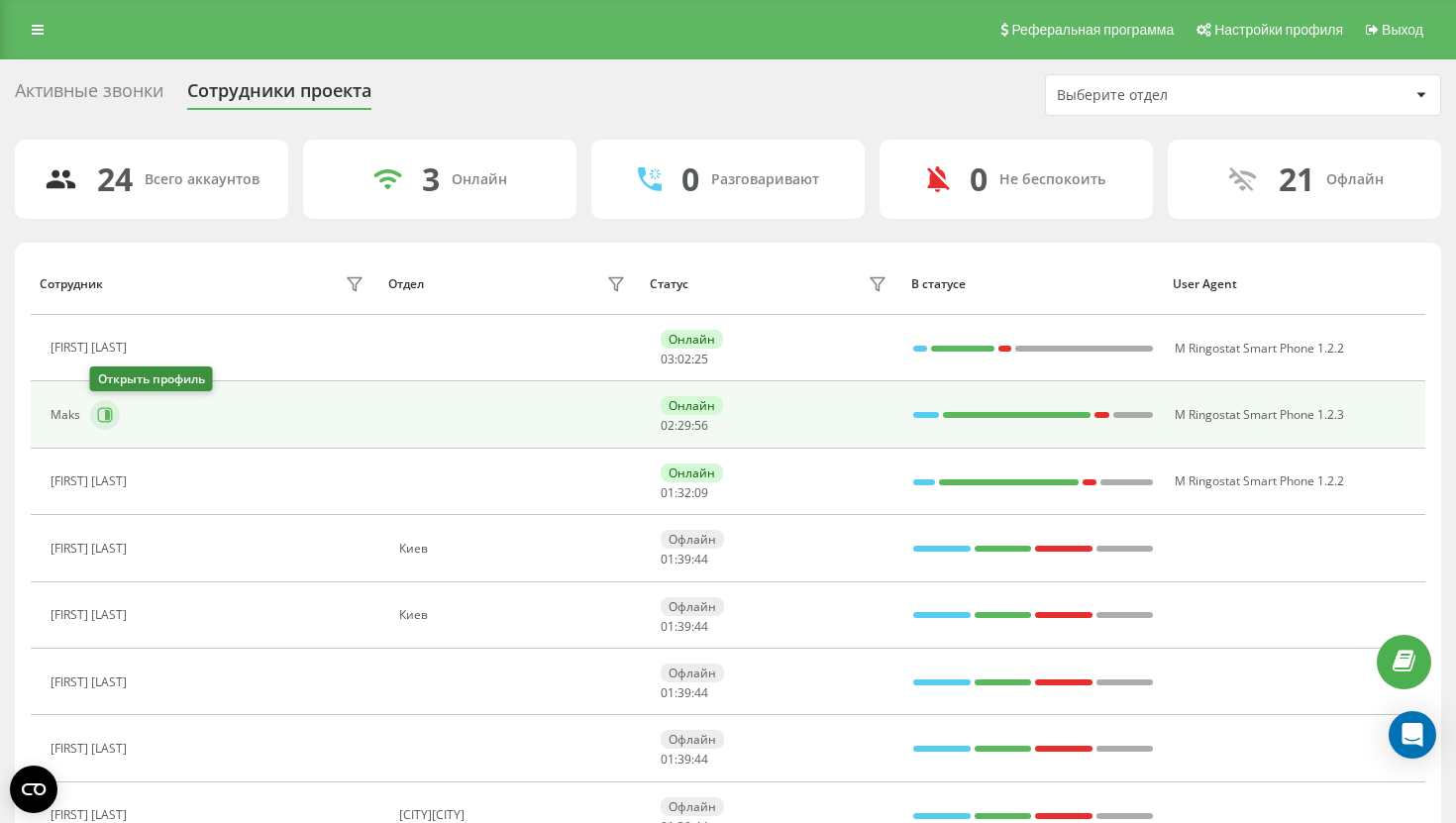 click 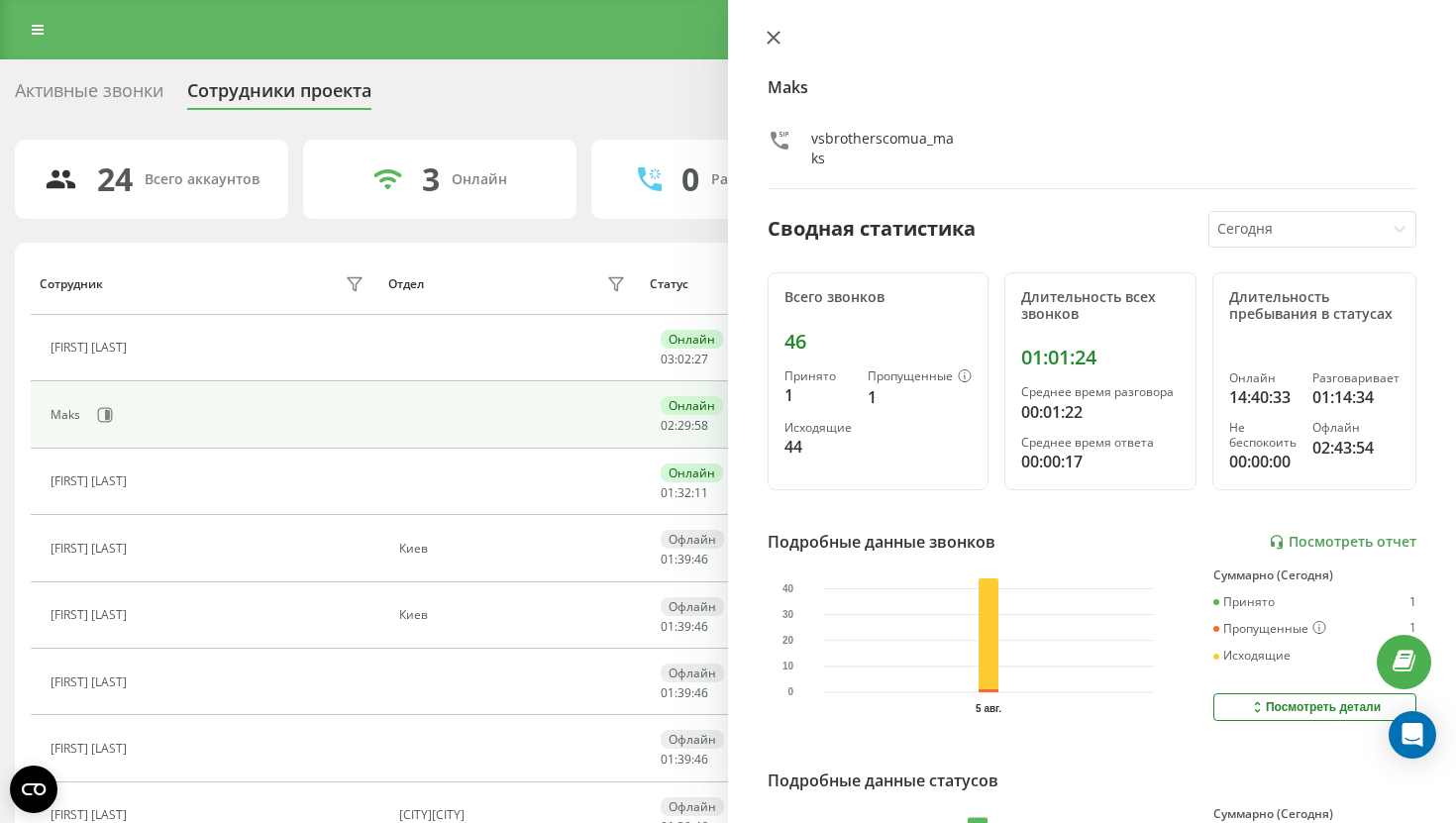 click 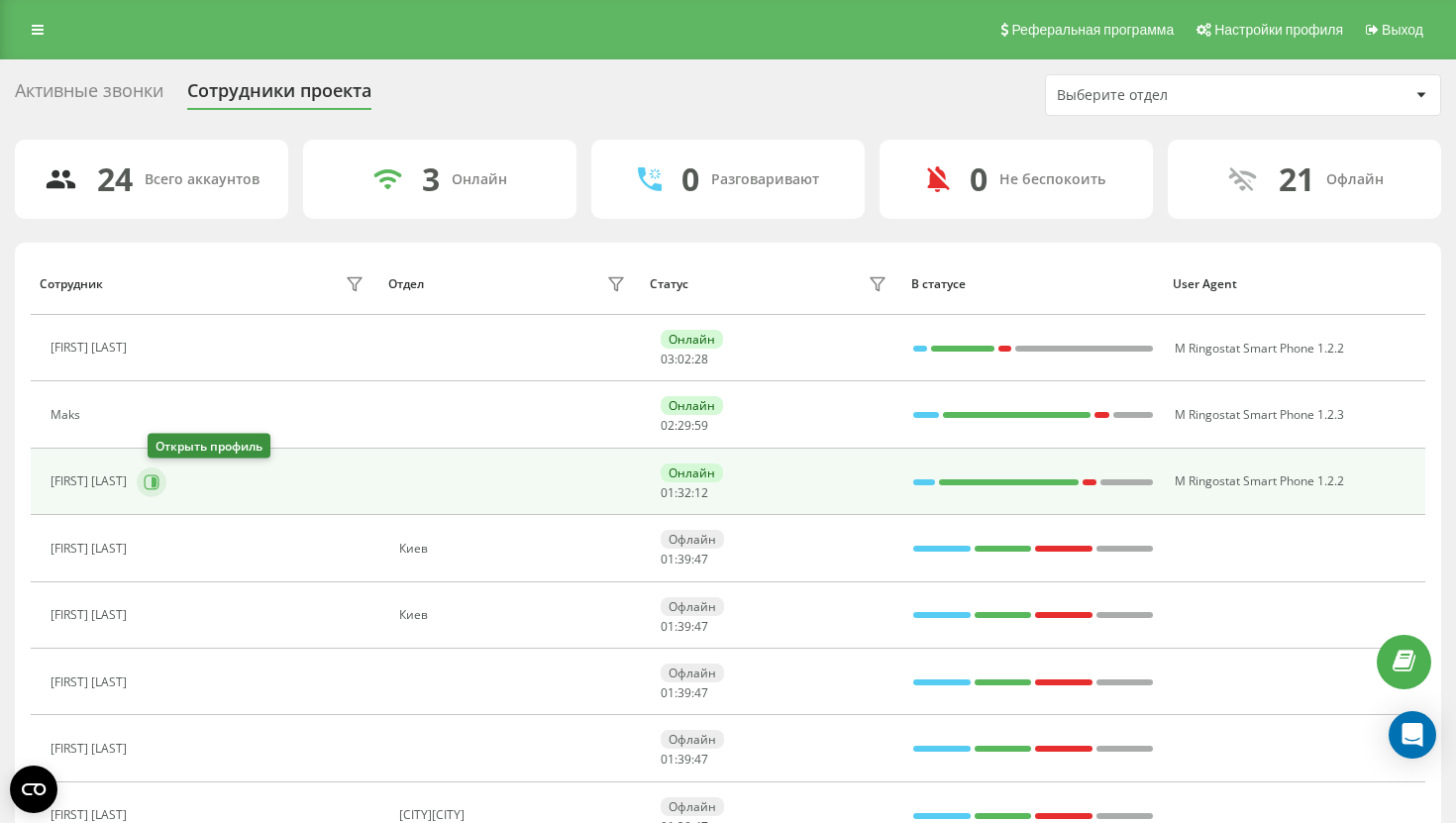 click 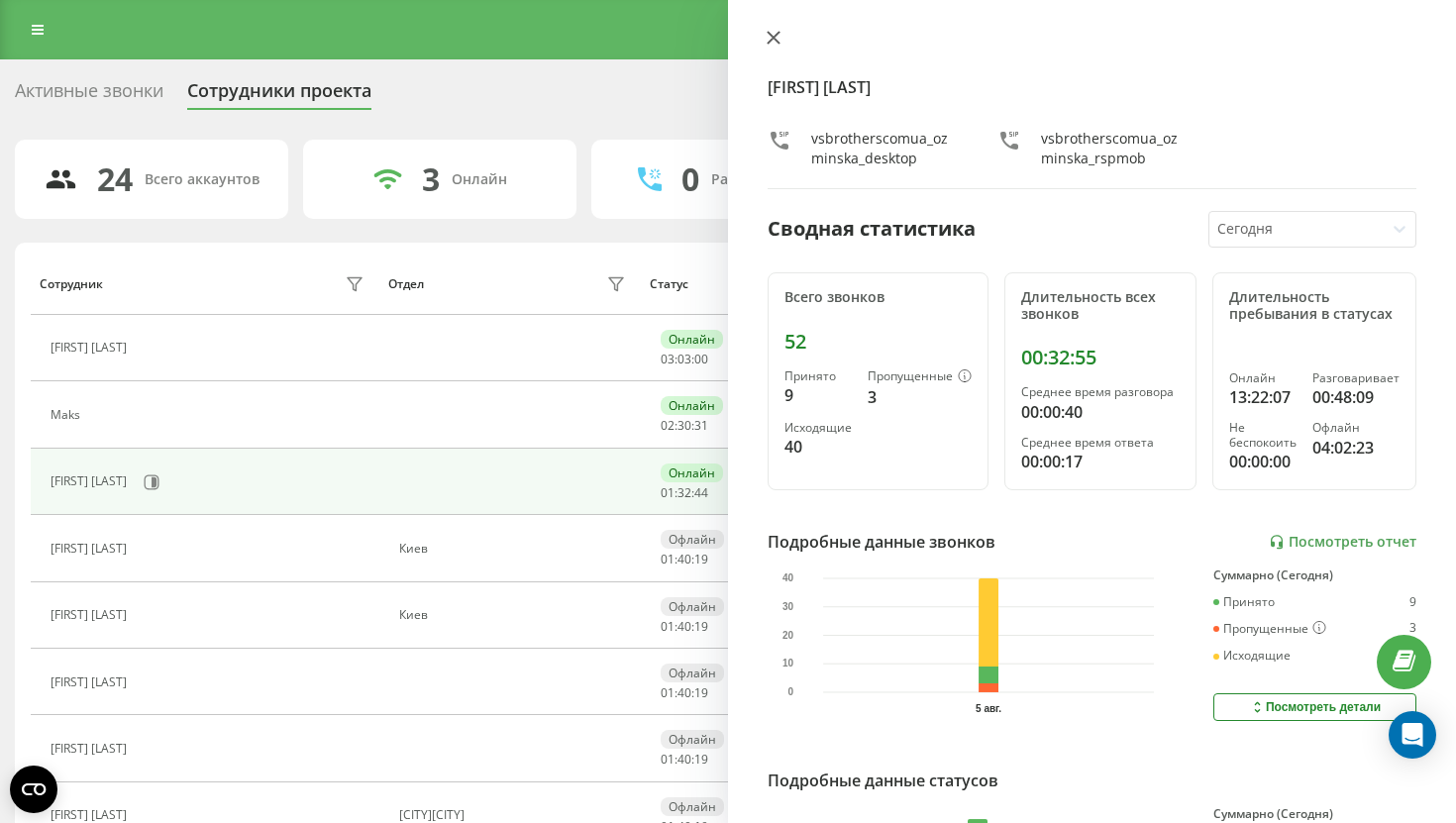 click 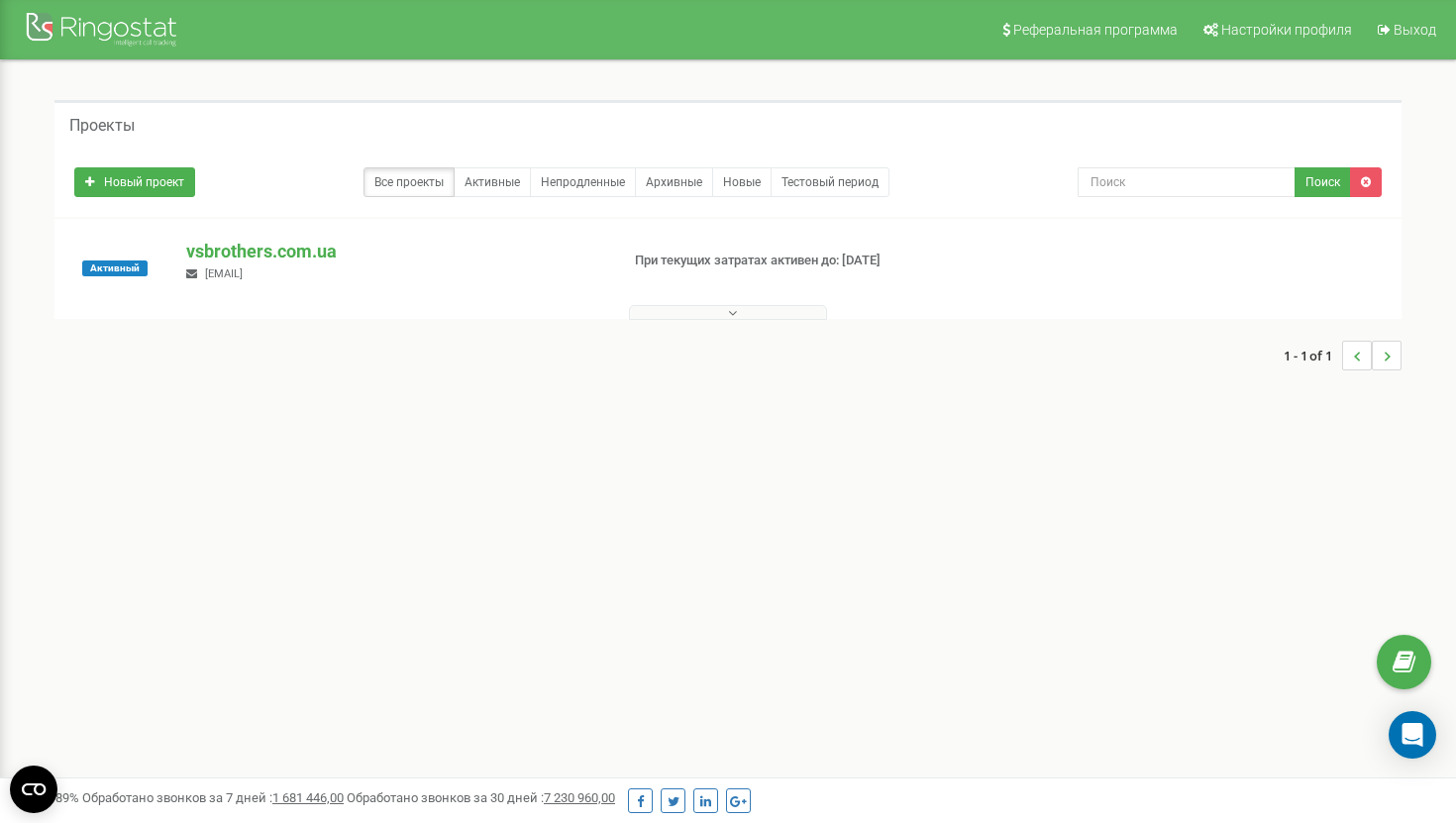 scroll, scrollTop: 0, scrollLeft: 0, axis: both 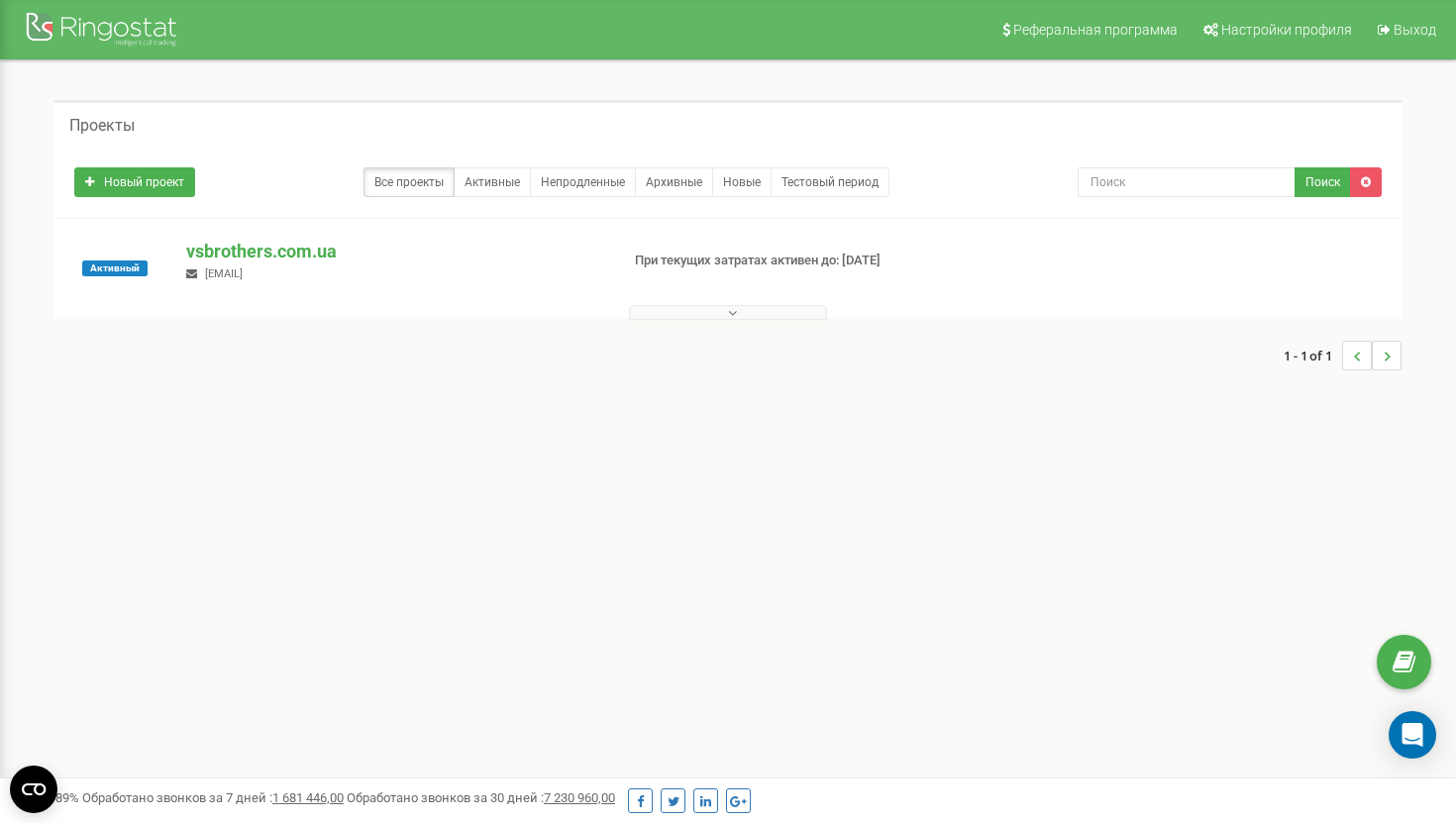 click at bounding box center [728, 308] 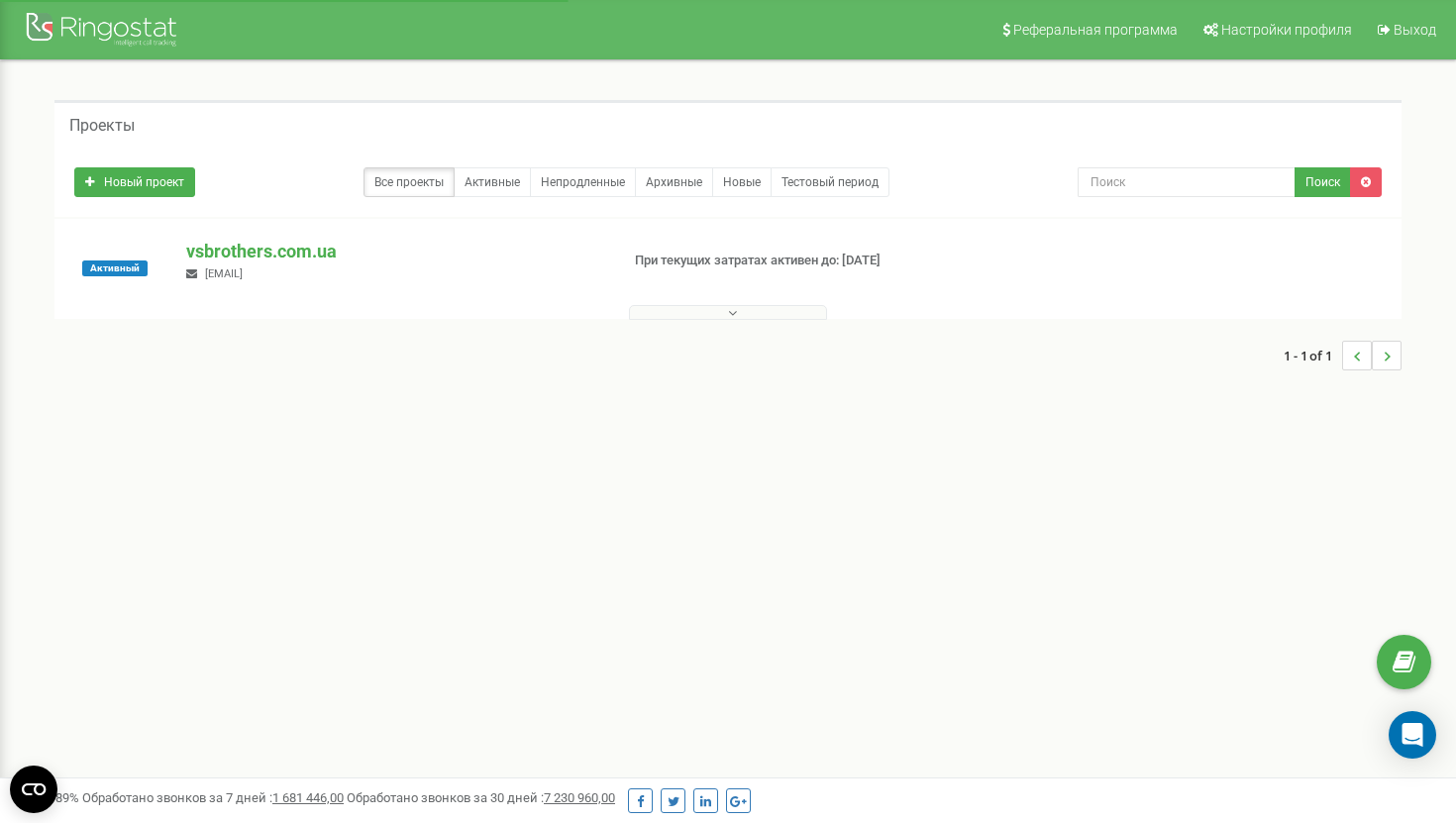 click at bounding box center [728, 312] 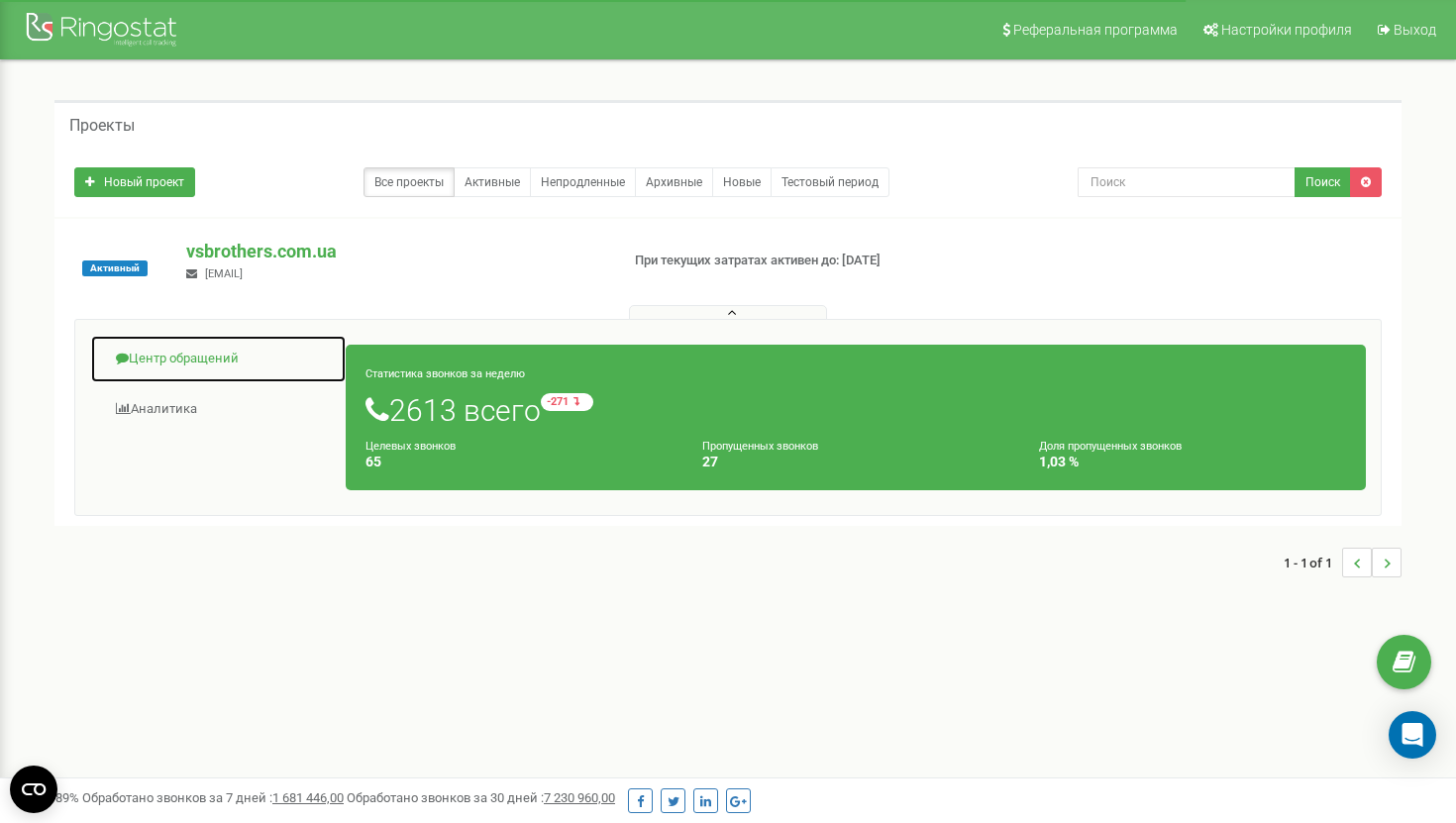 click on "Центр обращений" at bounding box center (218, 359) 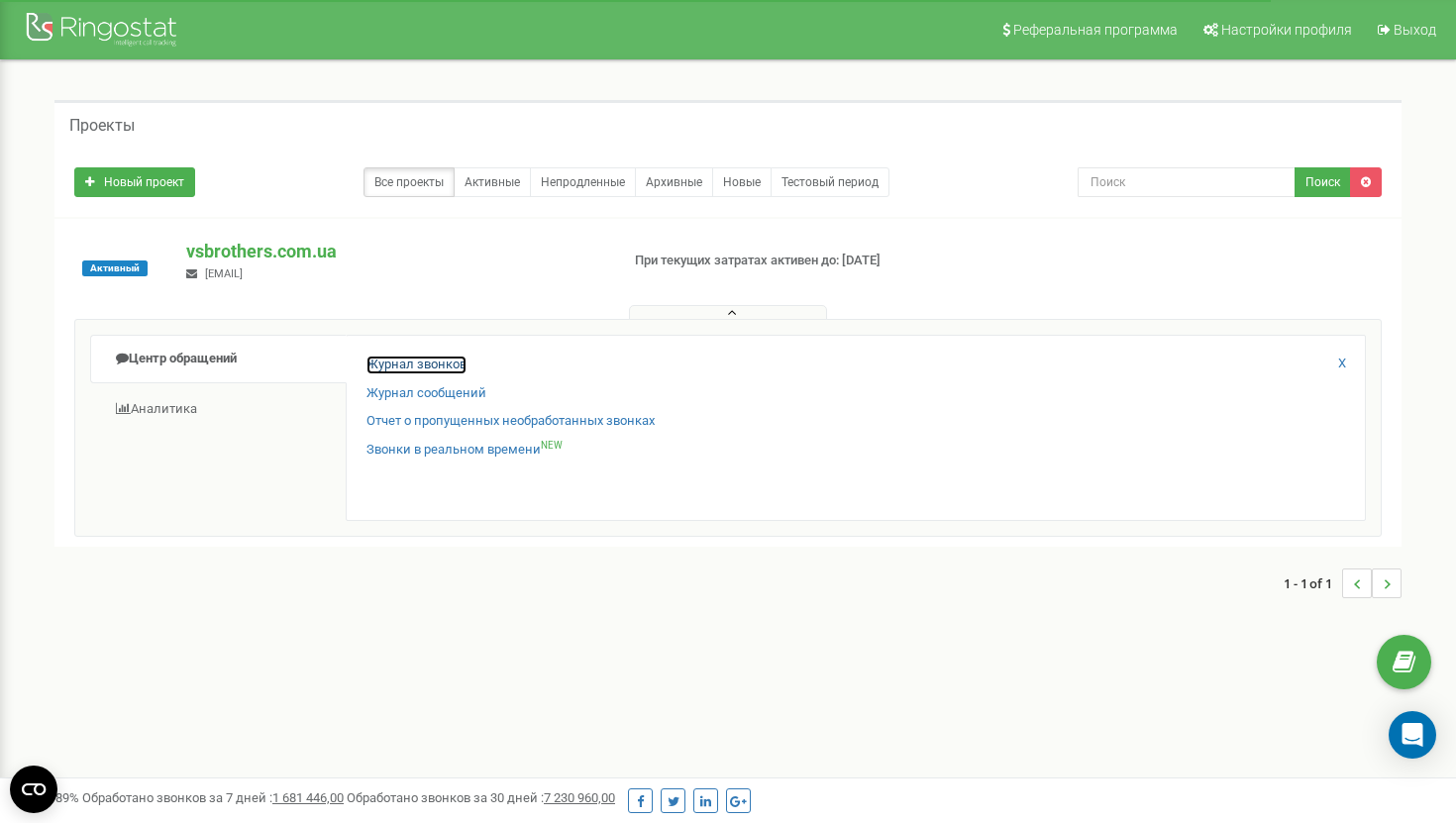 click on "Журнал звонков" at bounding box center (416, 364) 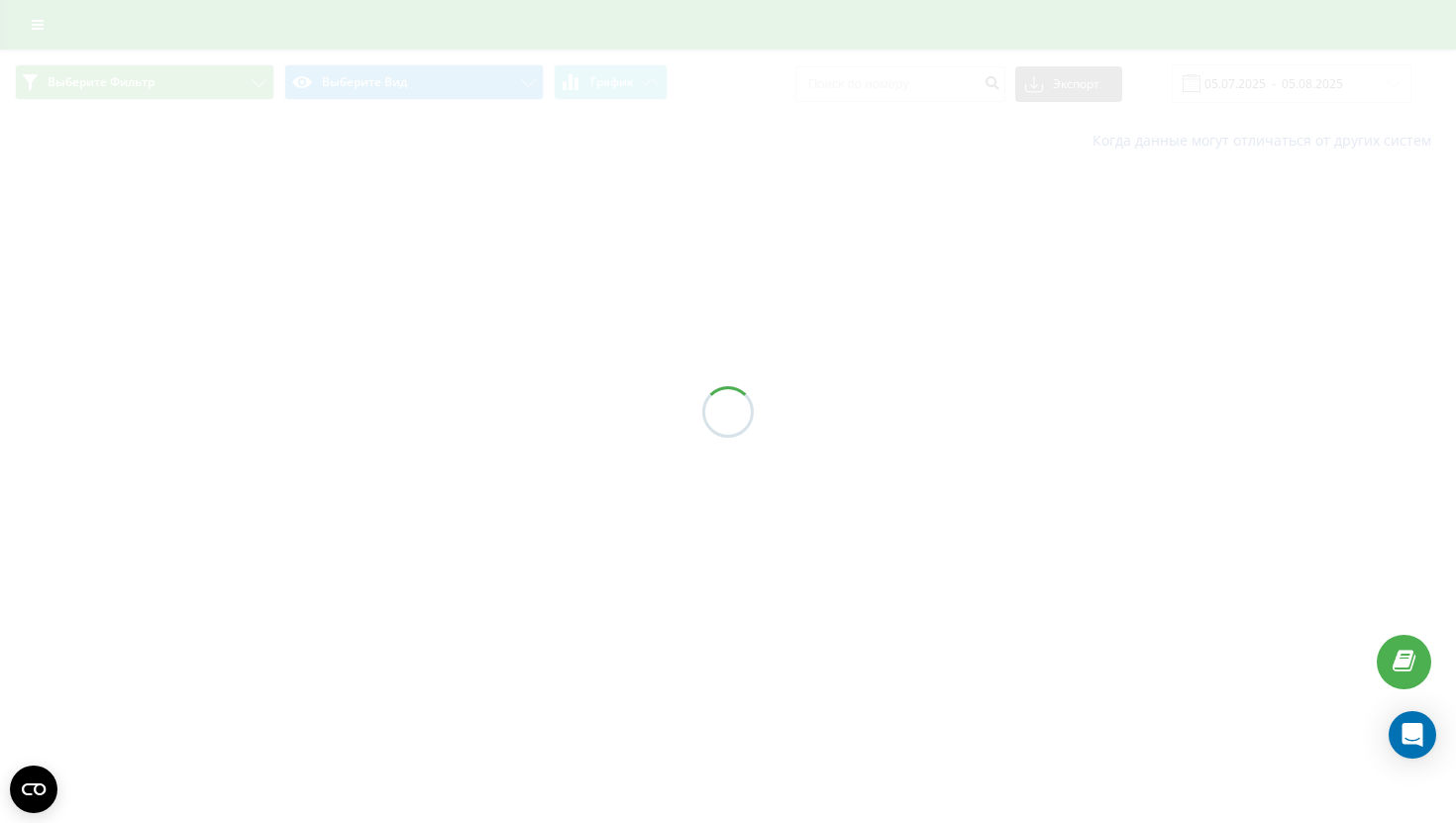 scroll, scrollTop: 0, scrollLeft: 0, axis: both 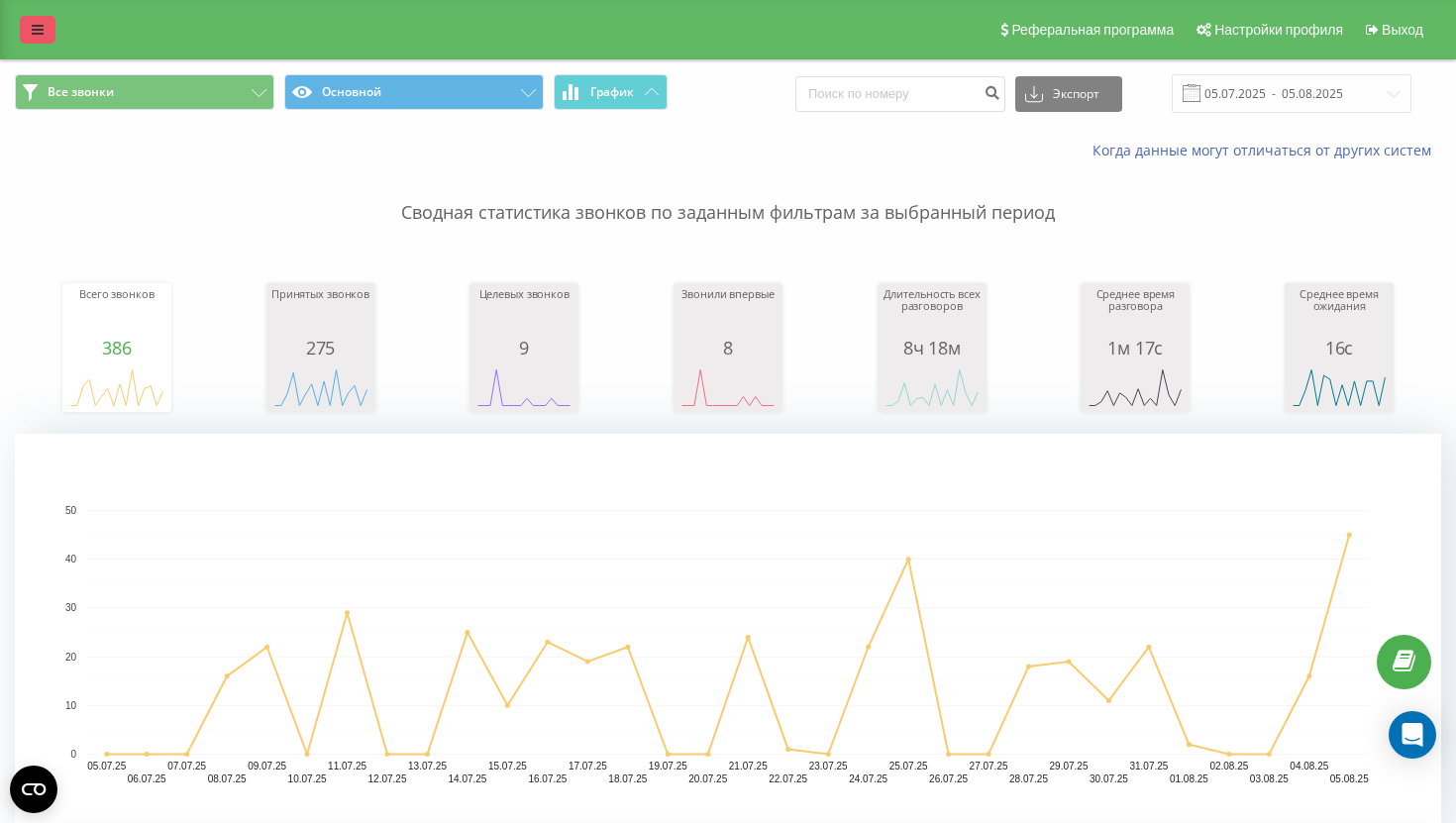 click at bounding box center (38, 30) 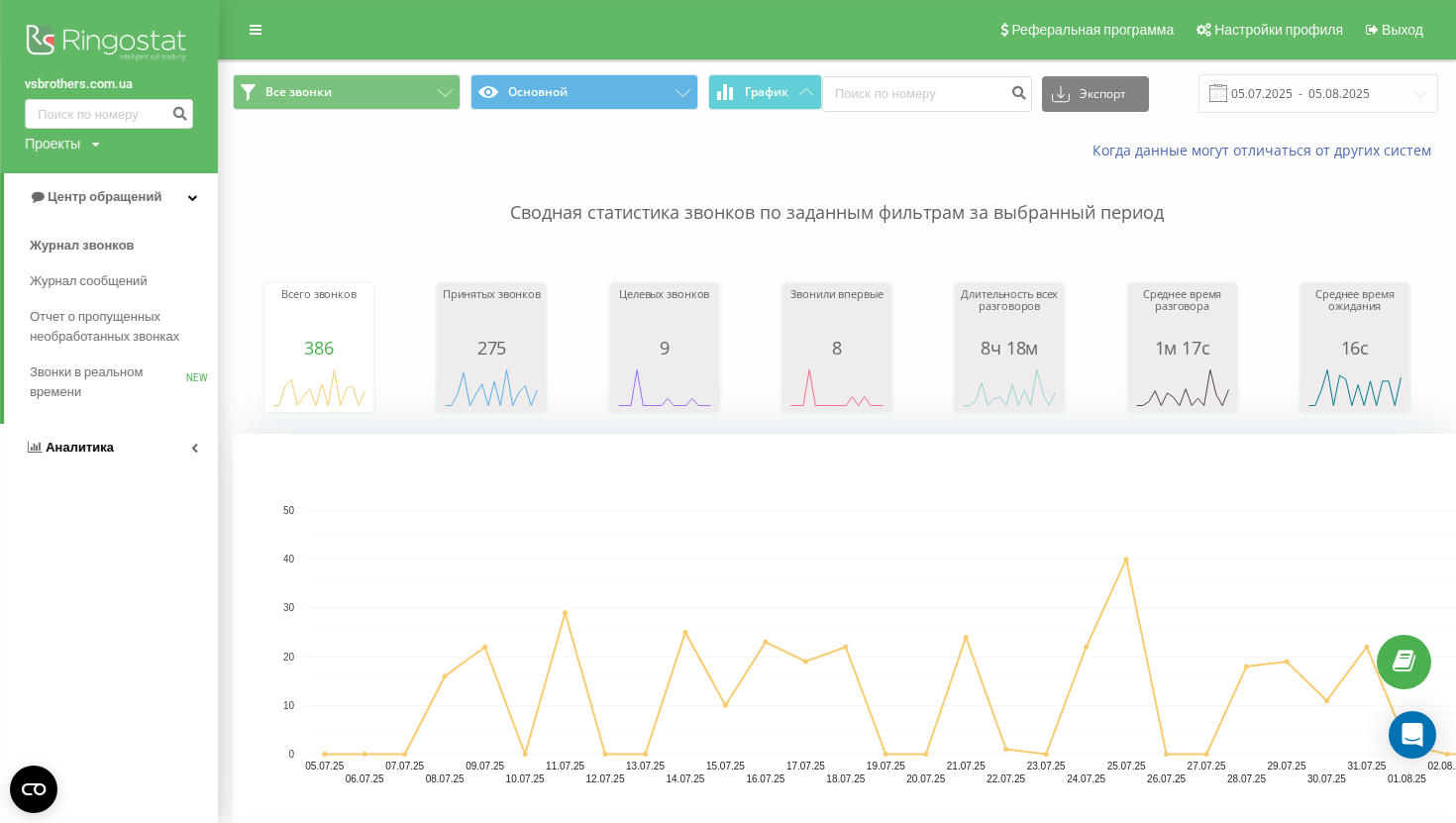 click on "Аналитика" at bounding box center [69, 448] 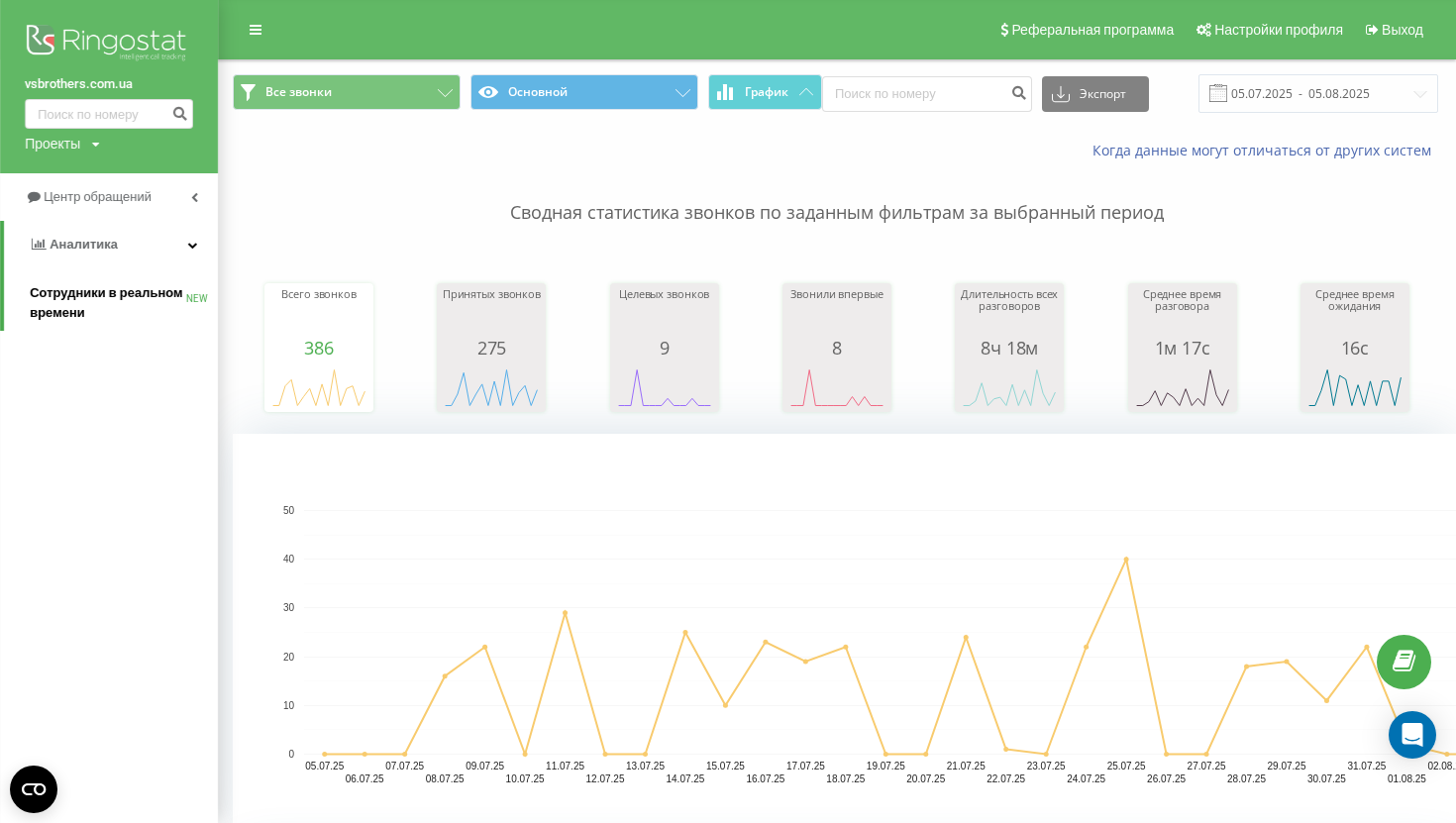 click on "Сотрудники в реальном времени" at bounding box center (108, 303) 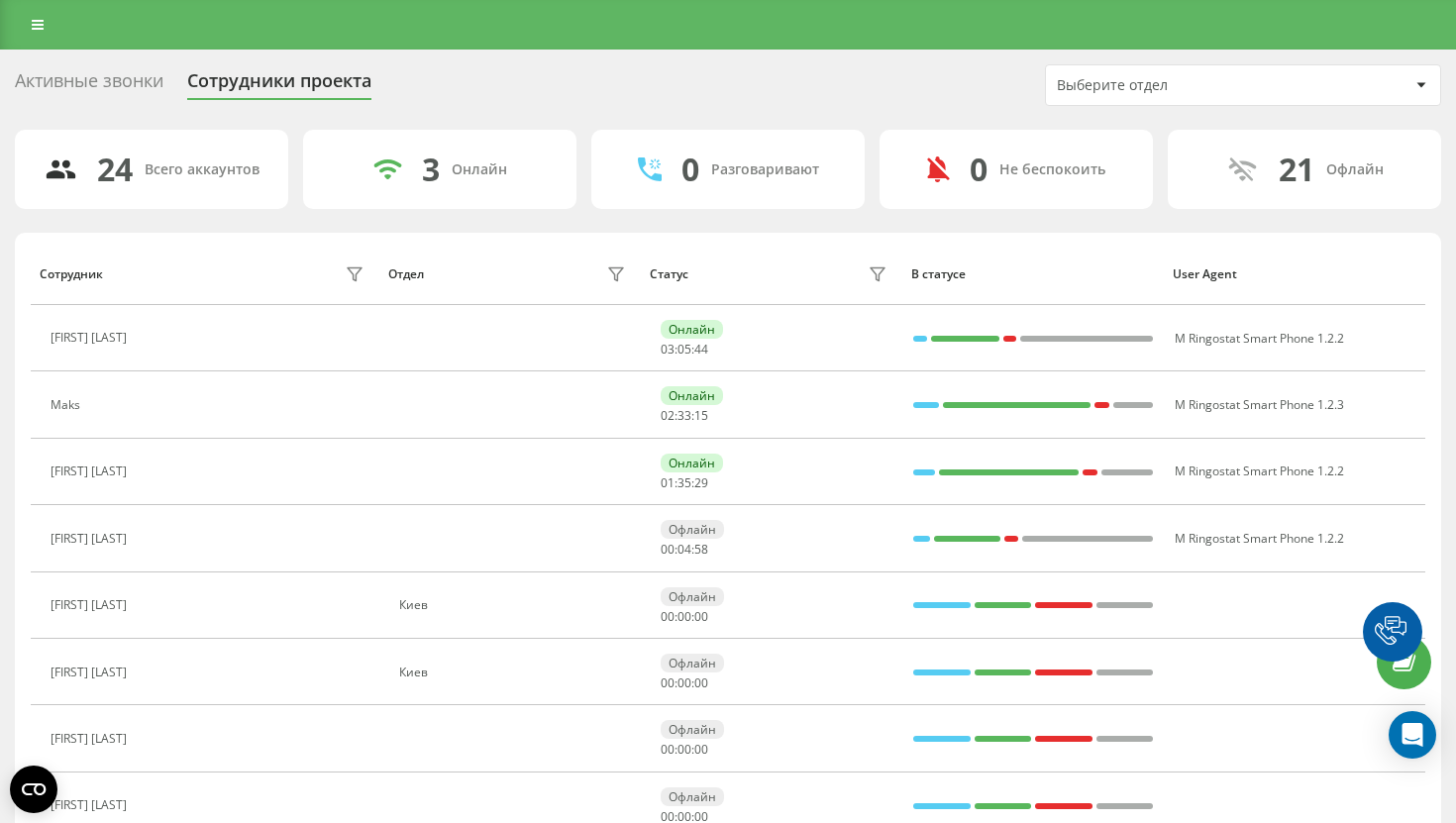 scroll, scrollTop: 0, scrollLeft: 0, axis: both 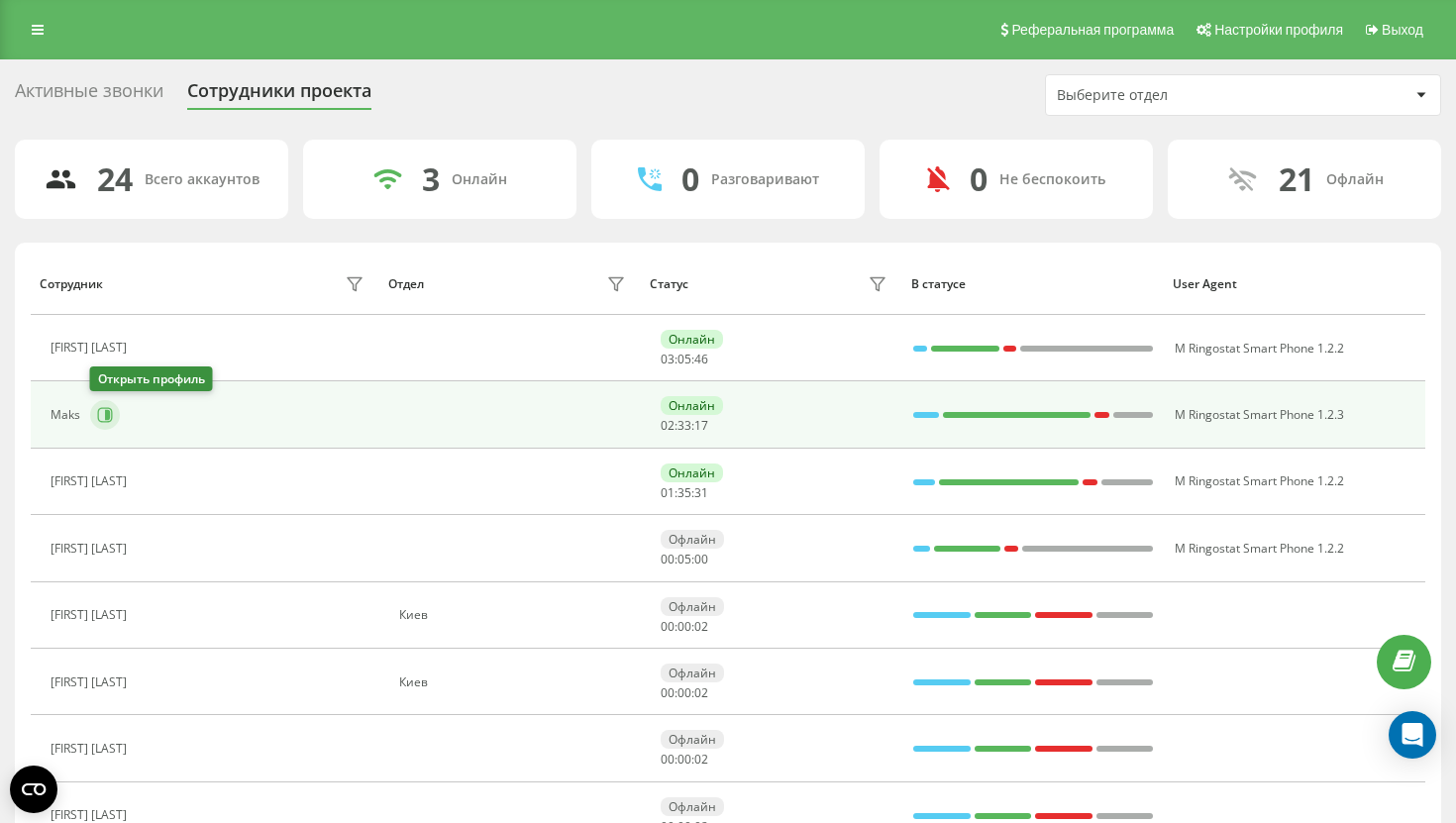 click 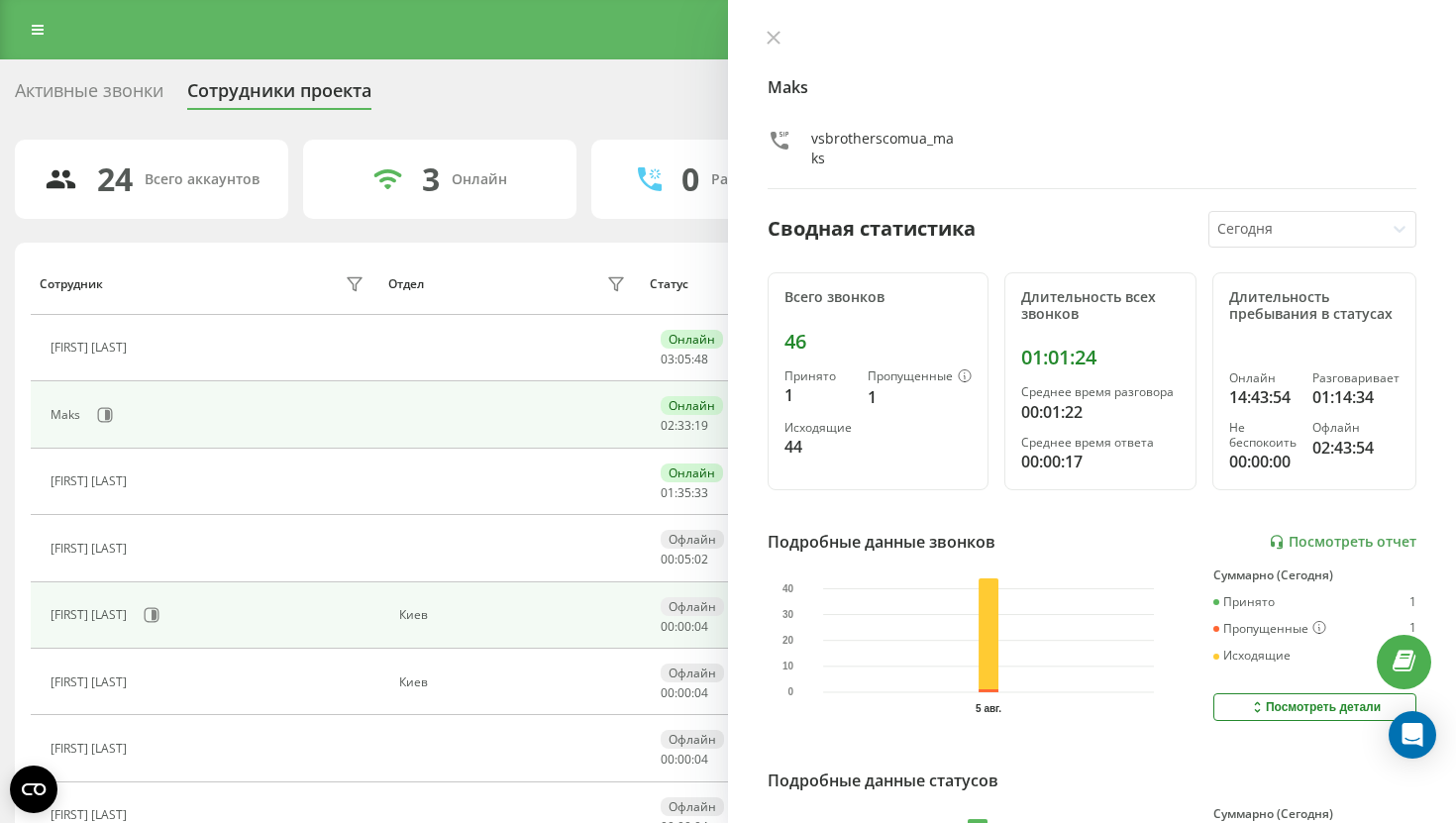 scroll, scrollTop: 388, scrollLeft: 0, axis: vertical 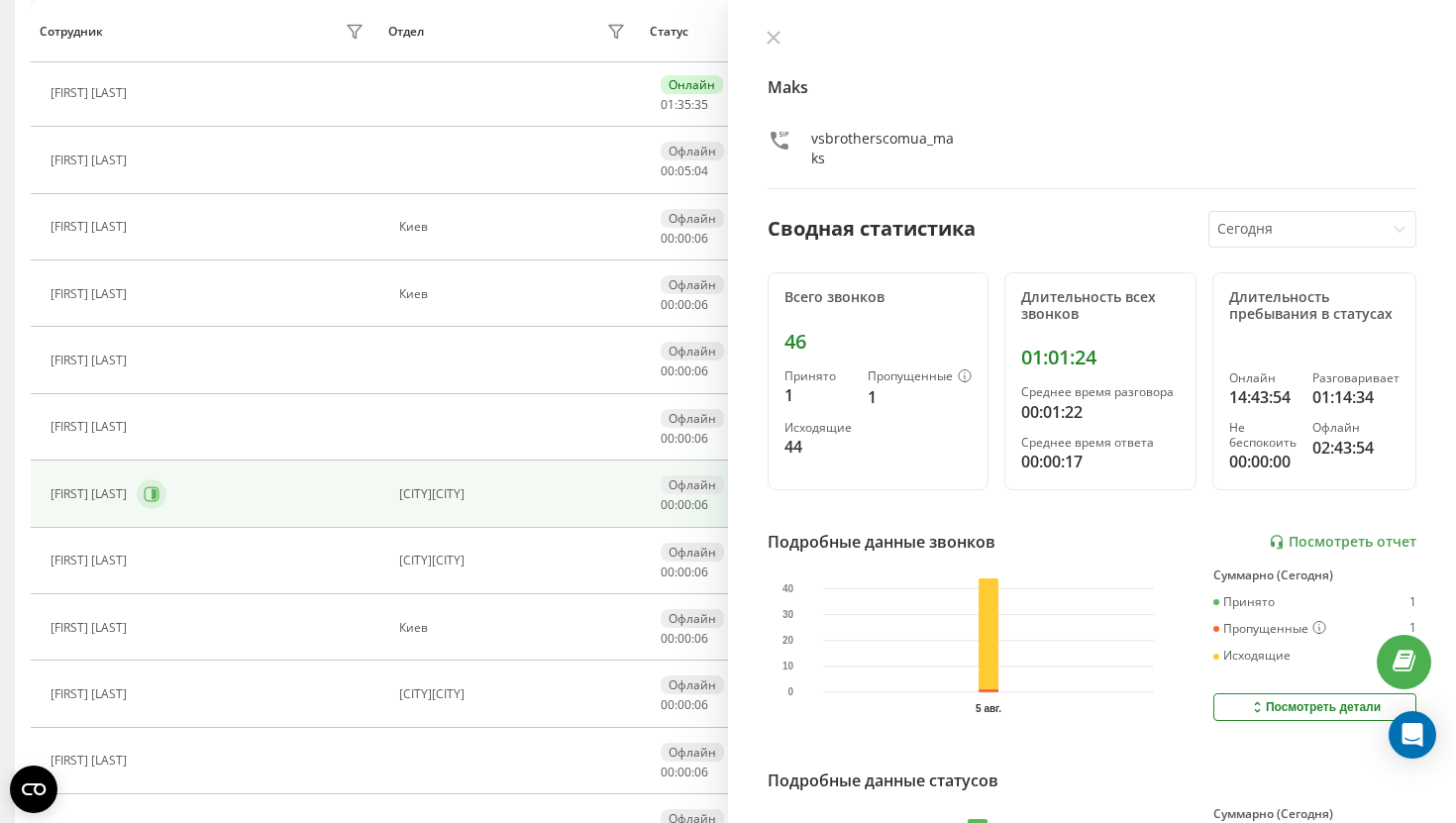 click 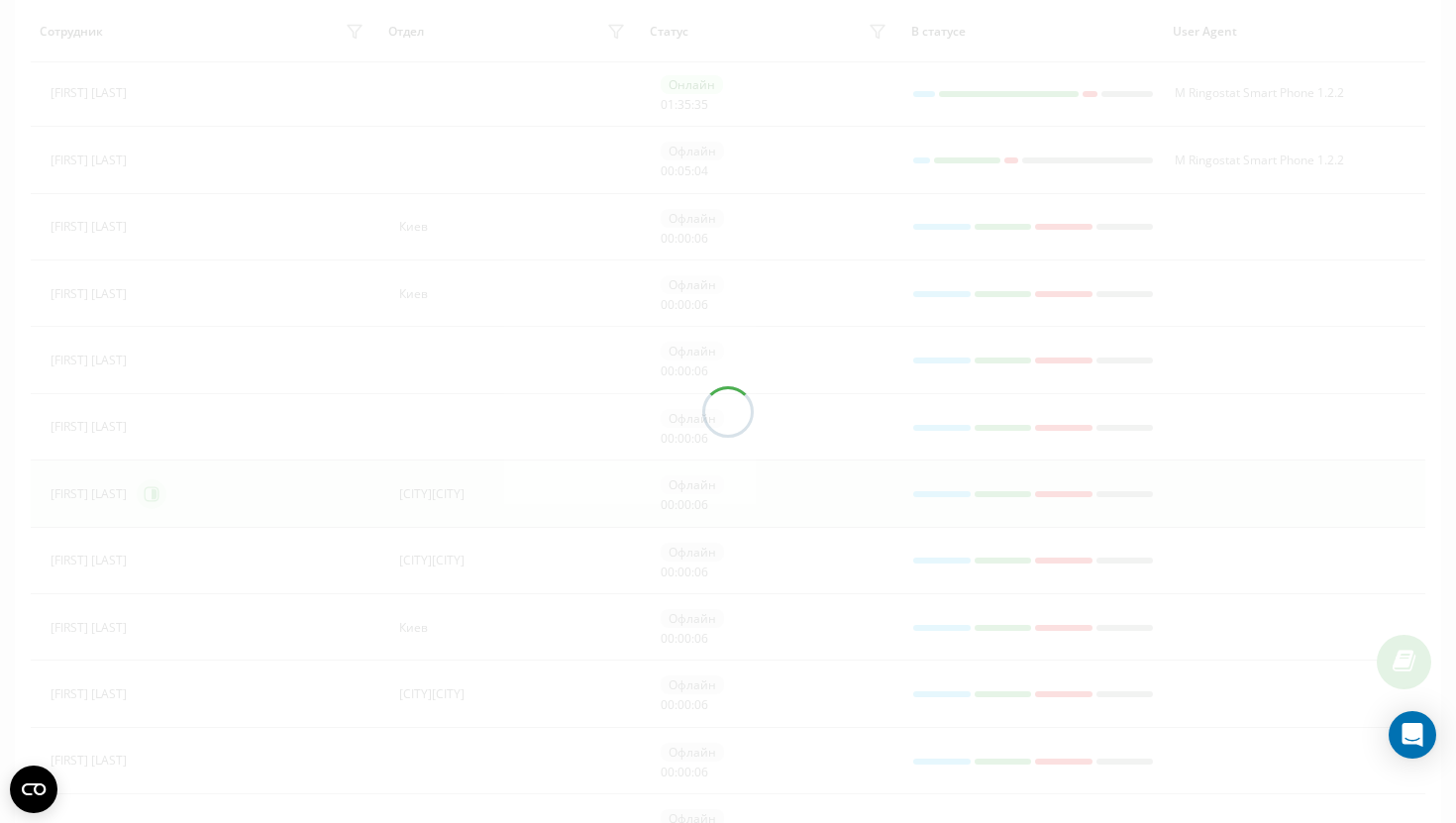 scroll, scrollTop: 391, scrollLeft: 0, axis: vertical 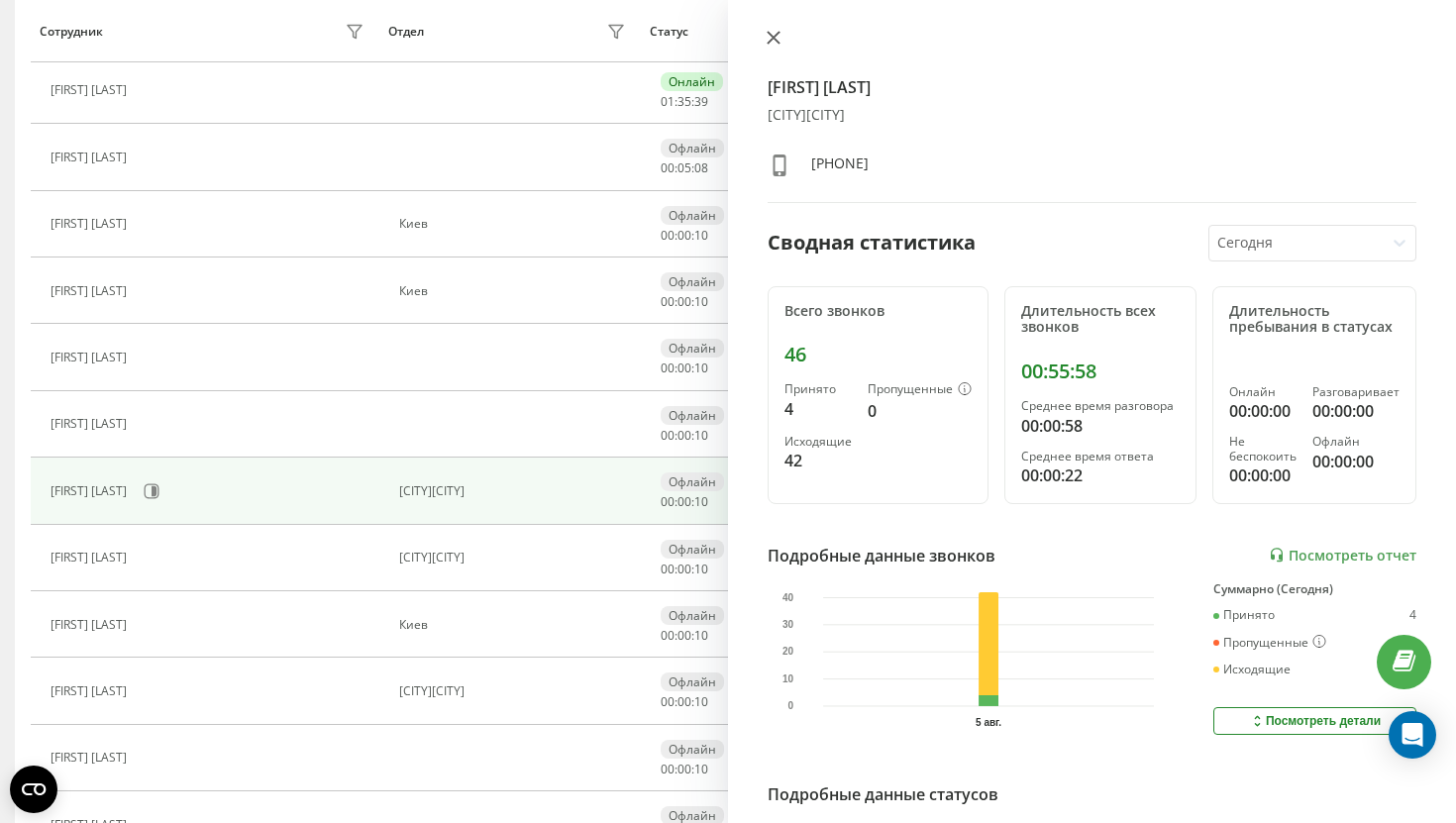 click 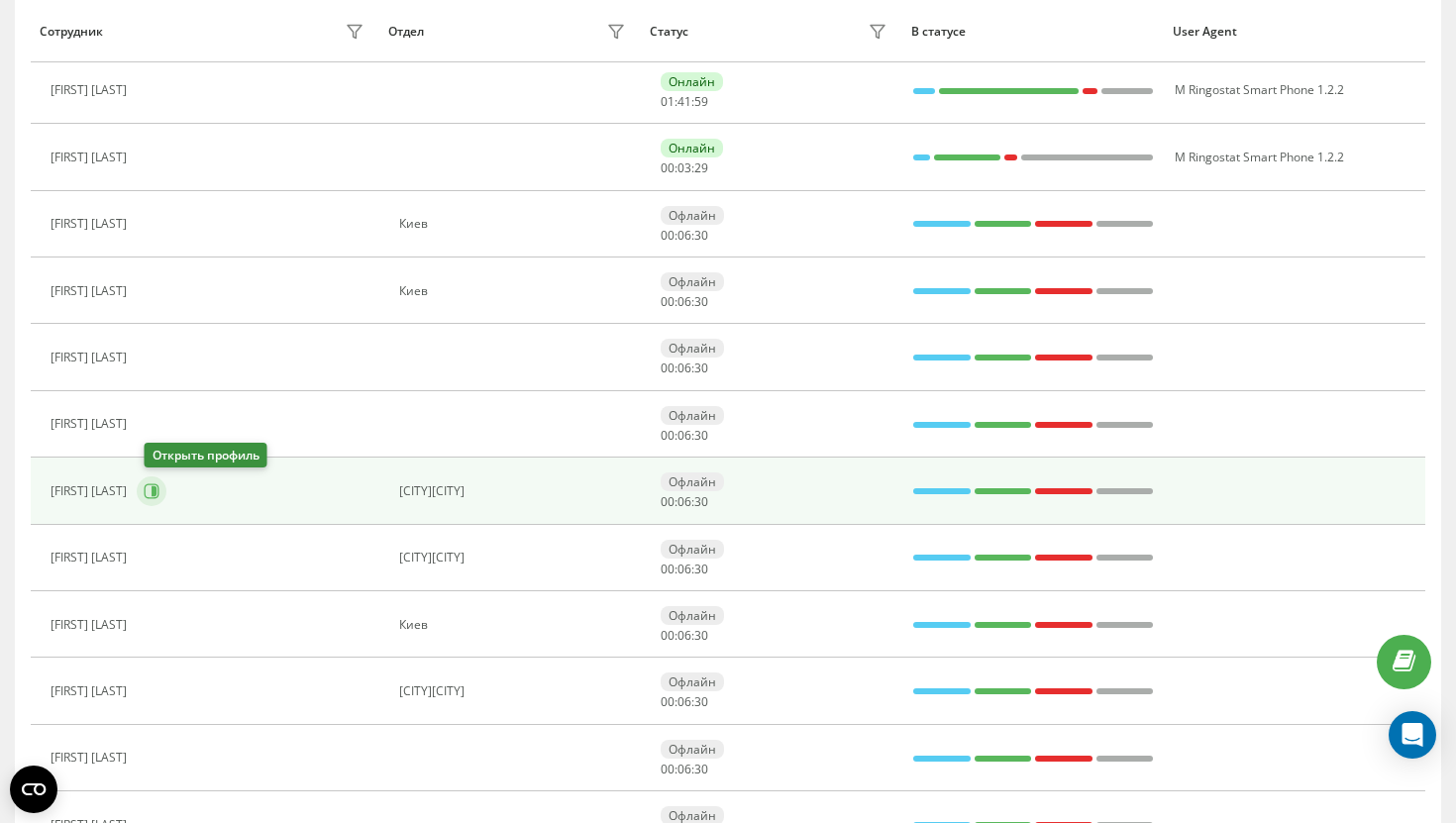click 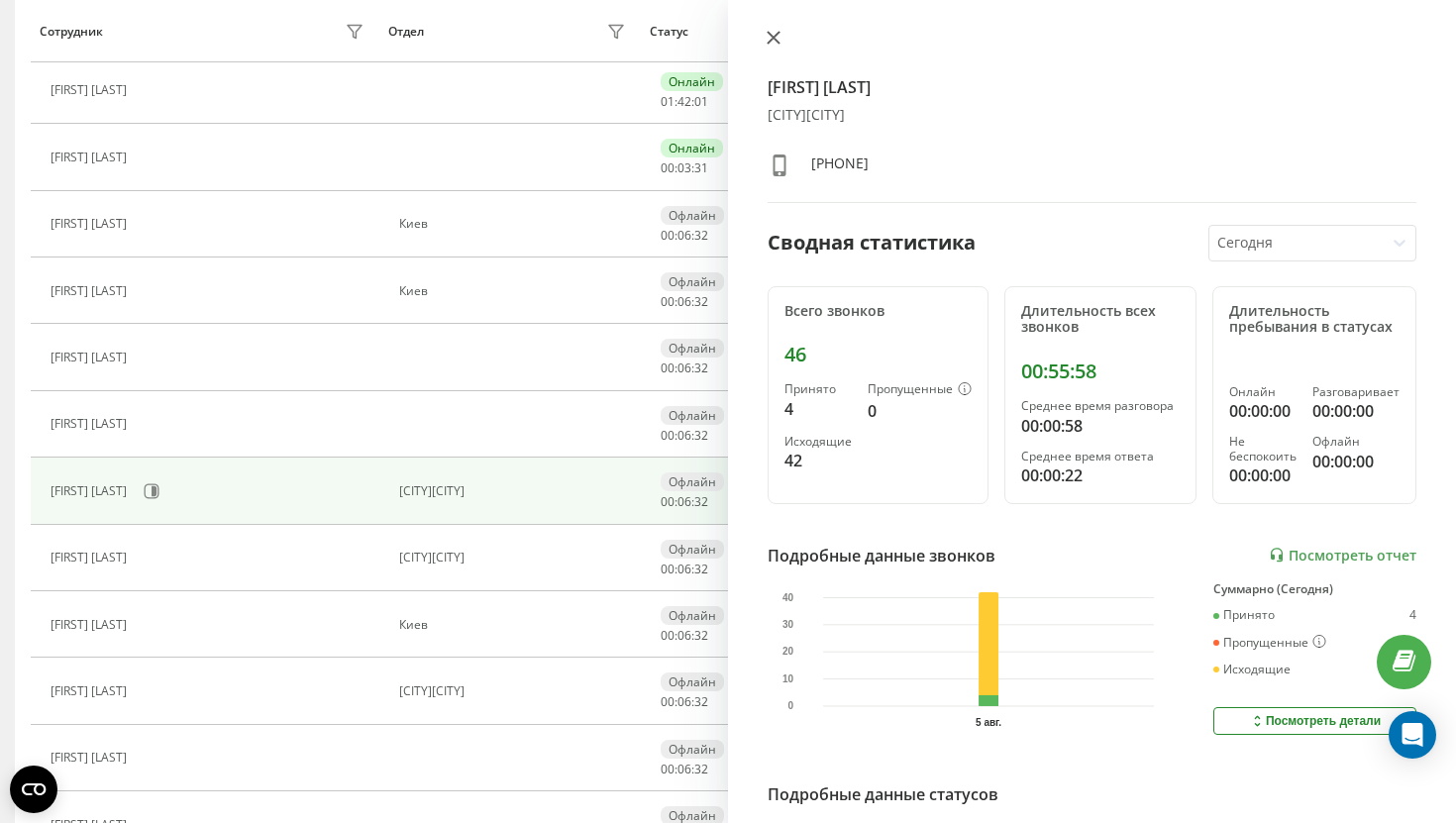 click at bounding box center [774, 39] 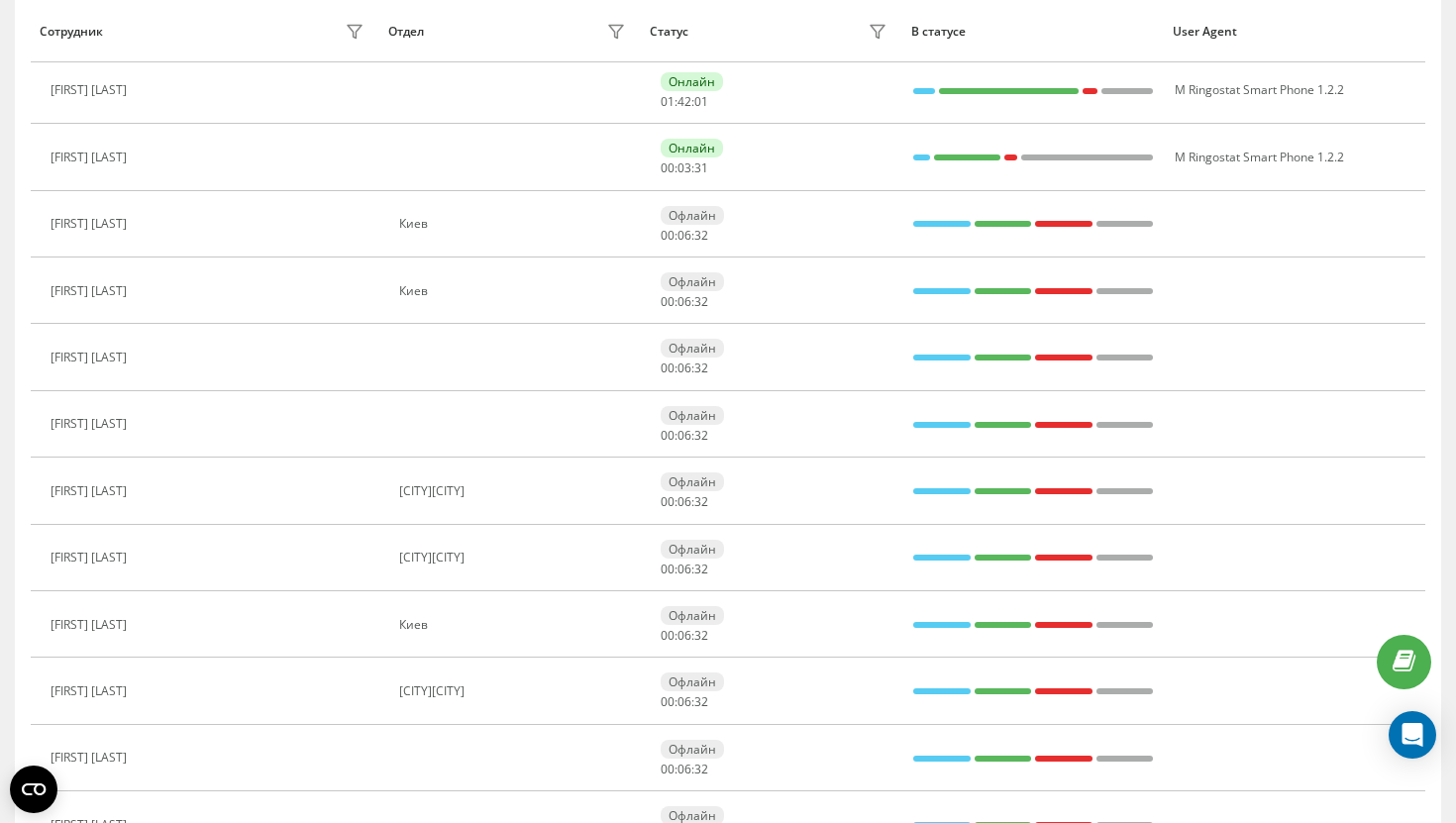 click on "Статус" at bounding box center (771, 32) 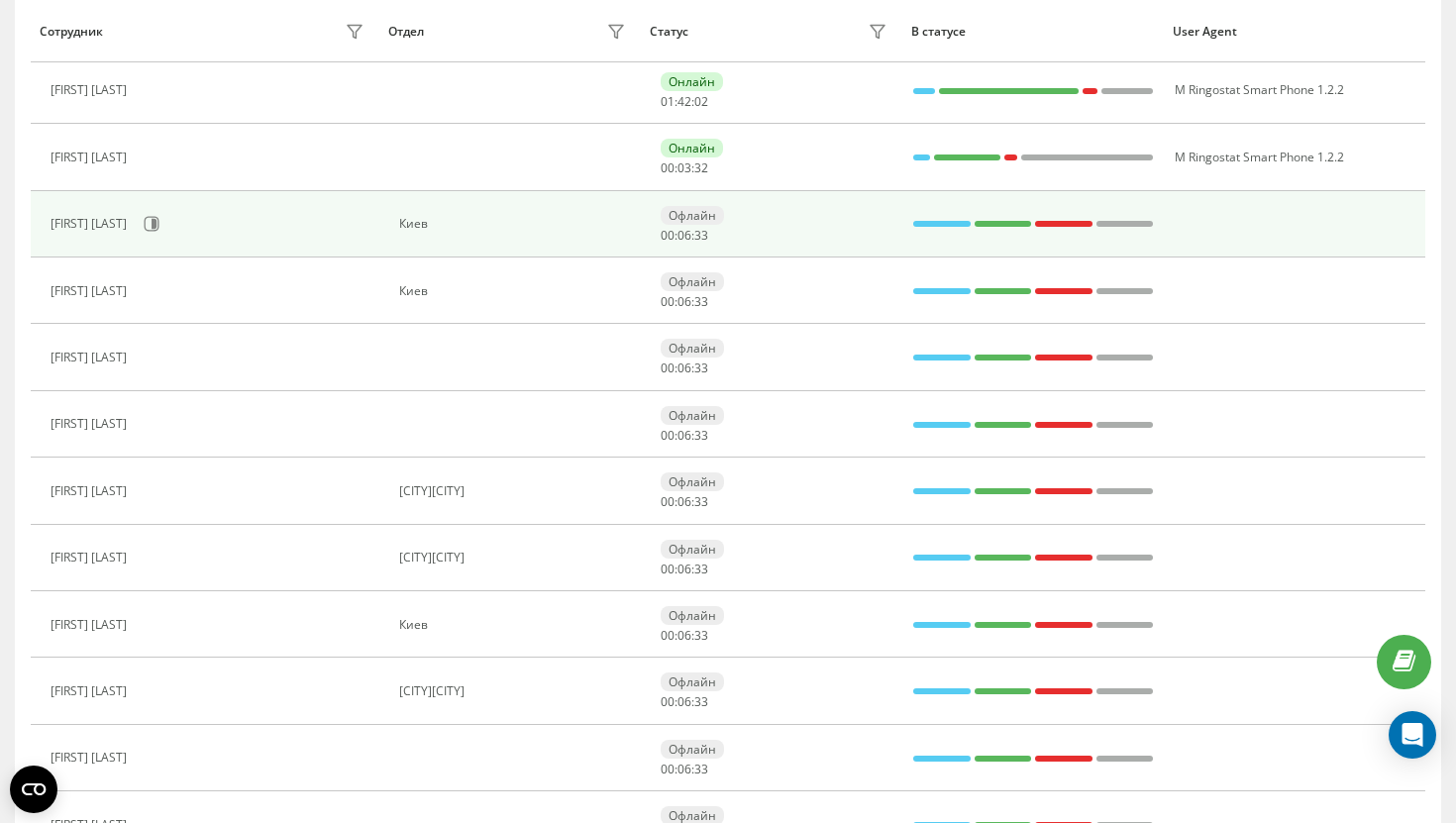 scroll, scrollTop: 0, scrollLeft: 0, axis: both 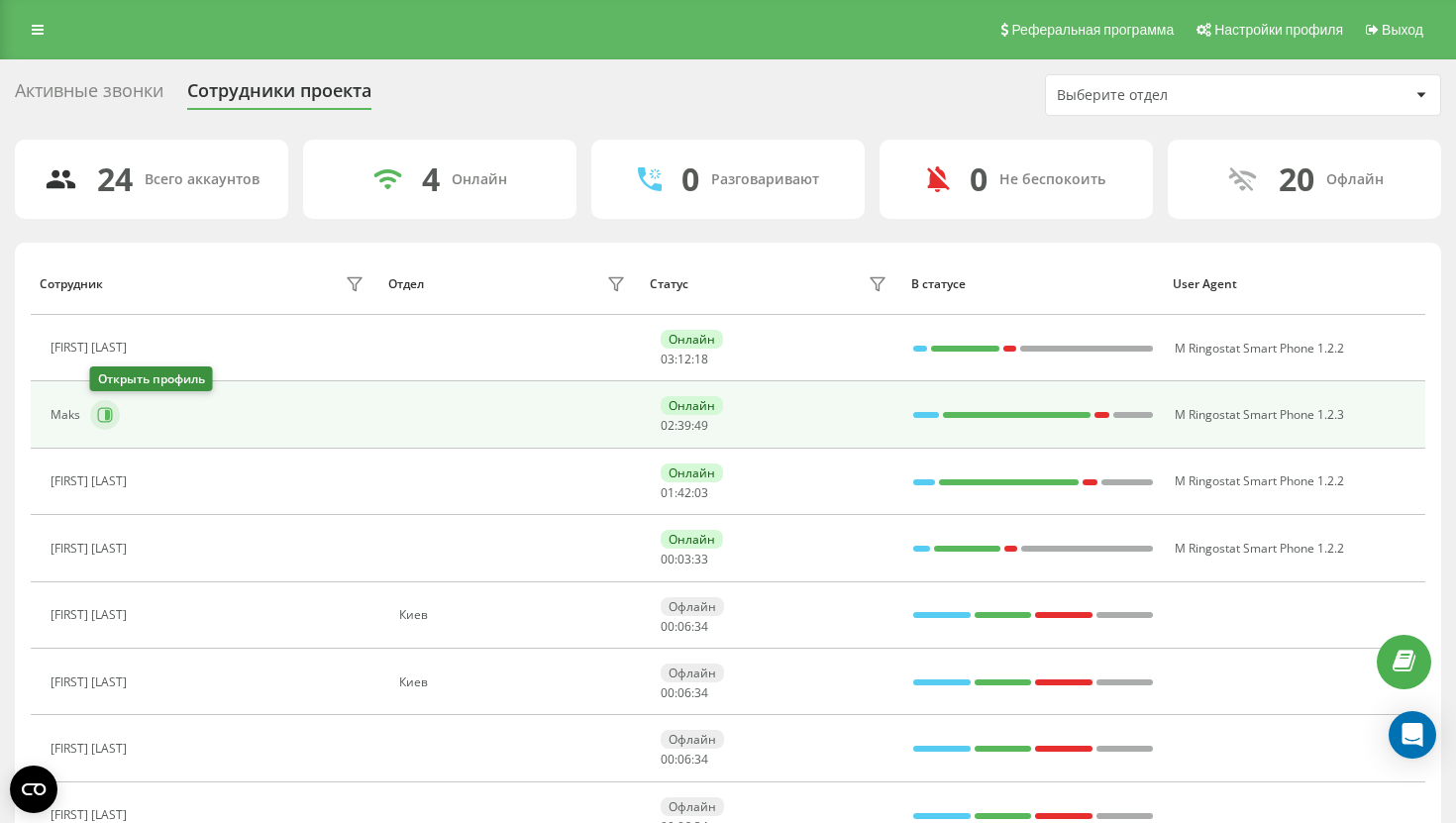 click 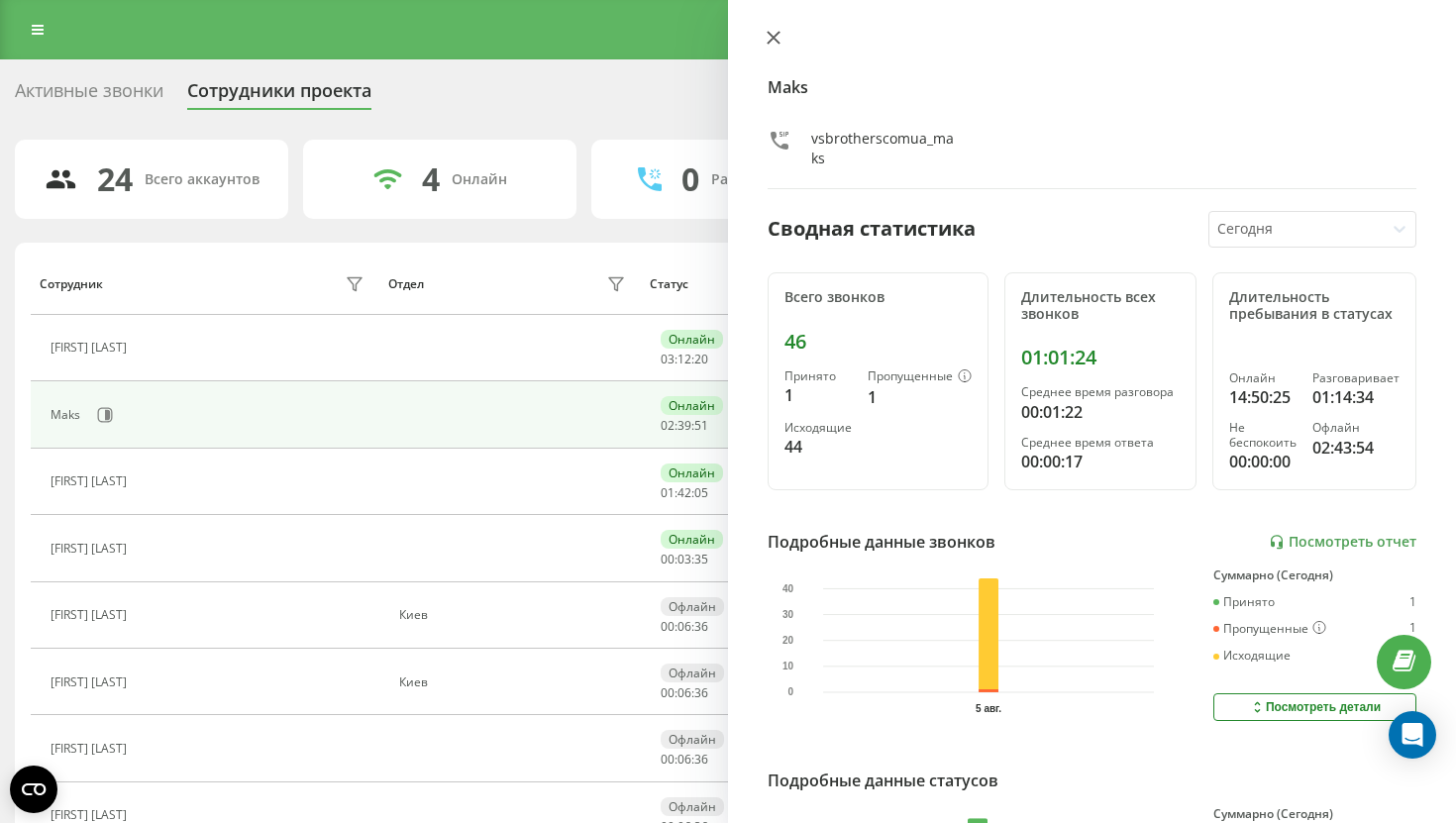 click 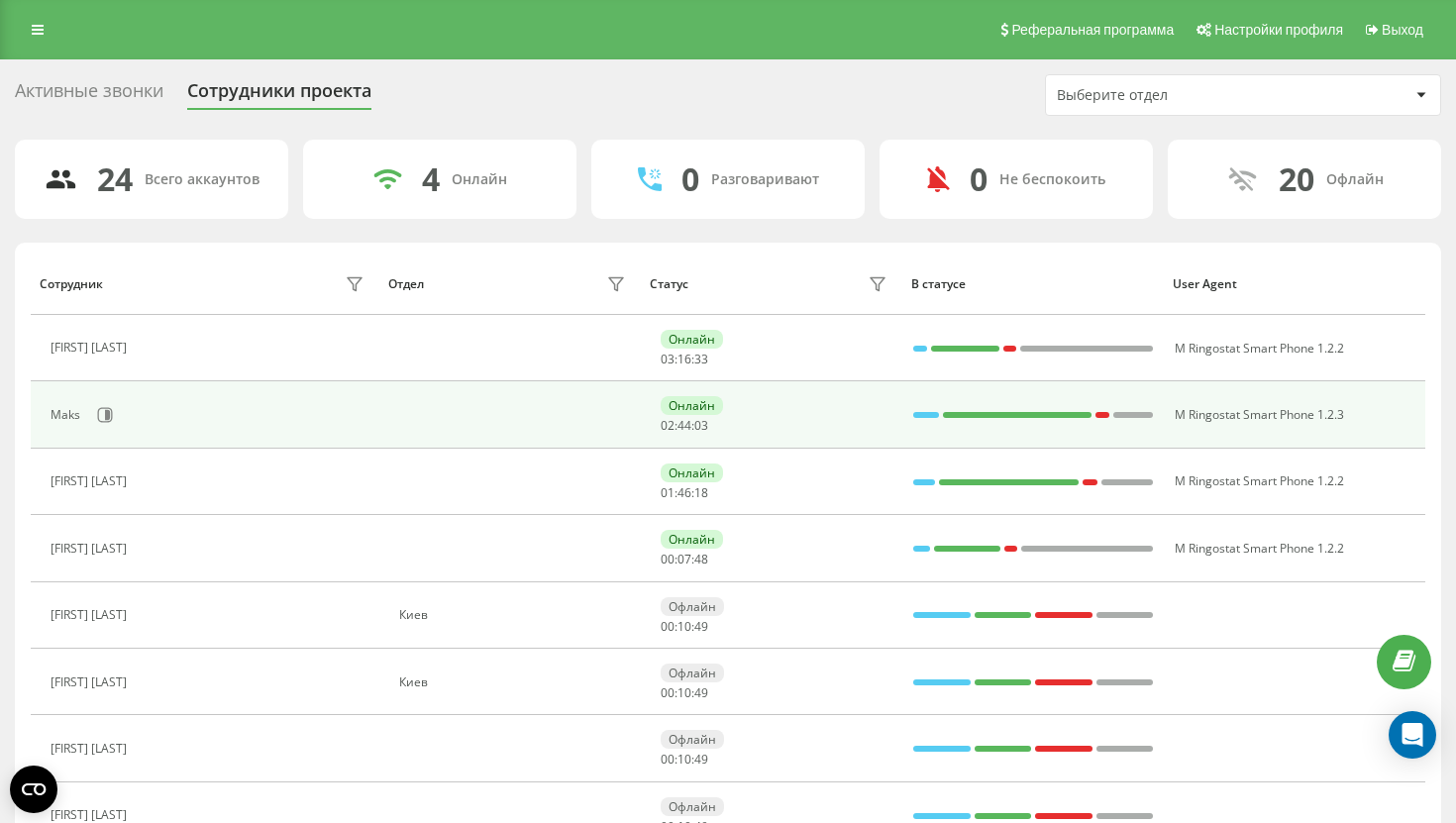 scroll, scrollTop: 300, scrollLeft: 0, axis: vertical 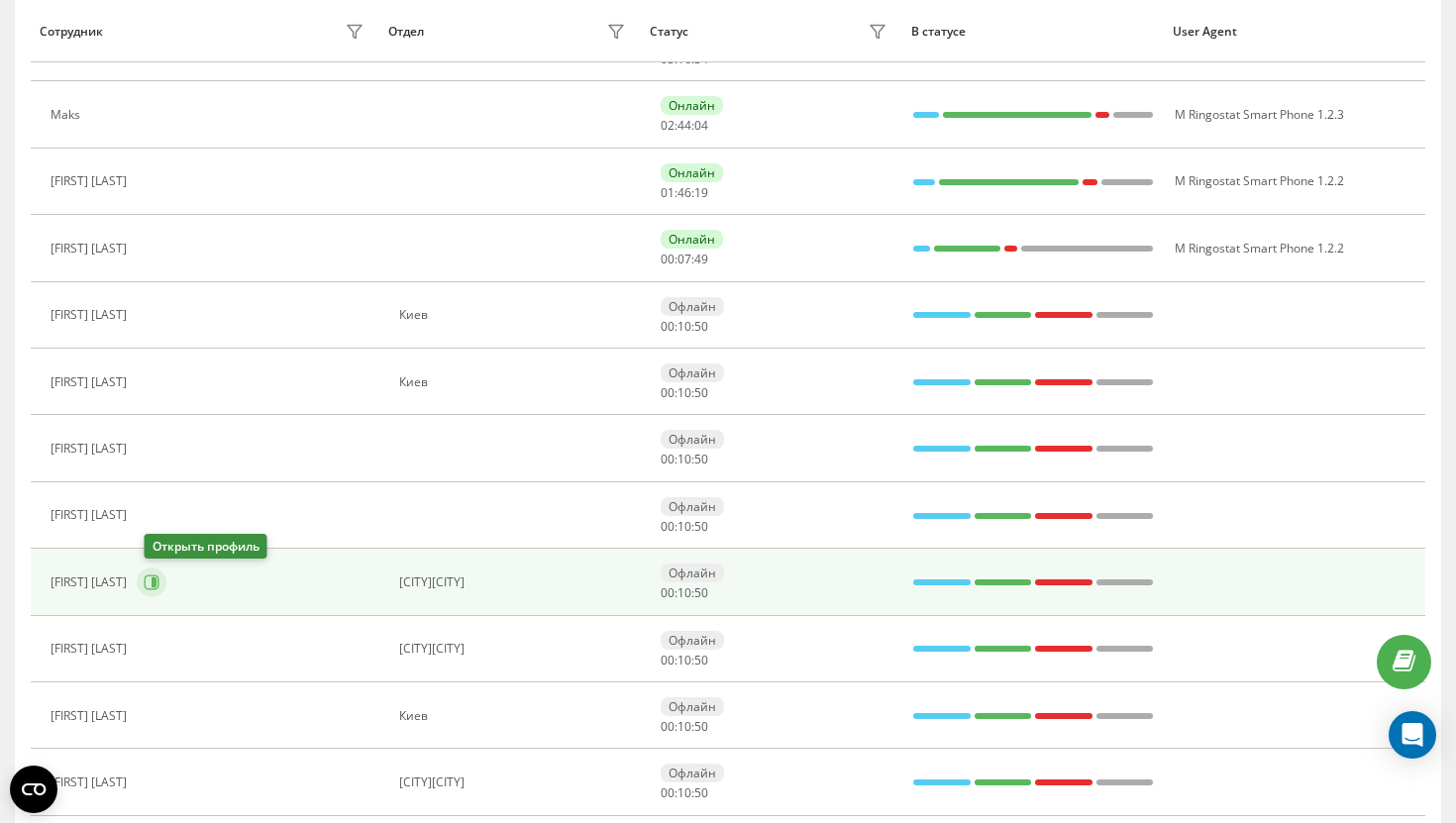 click 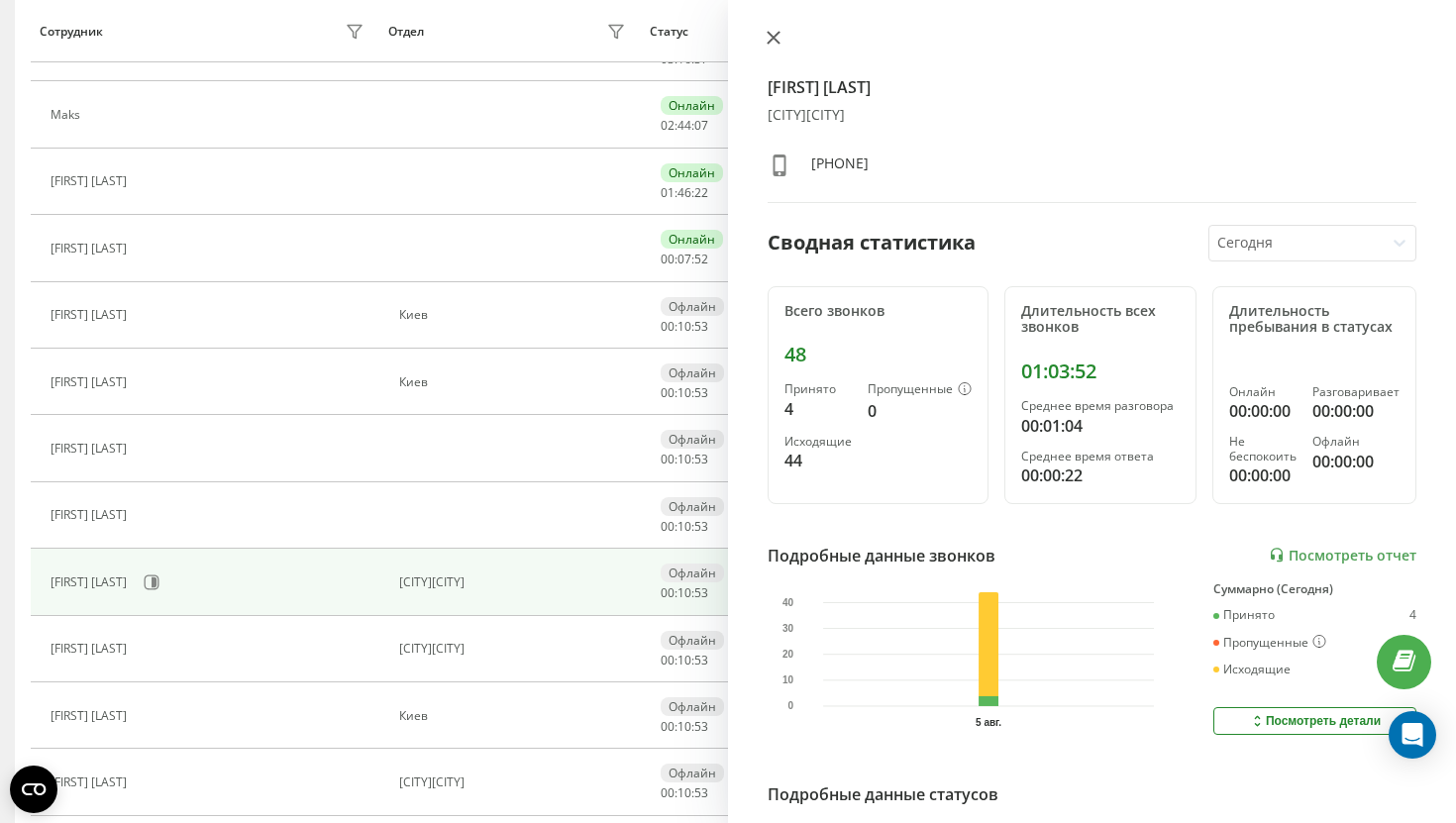 click 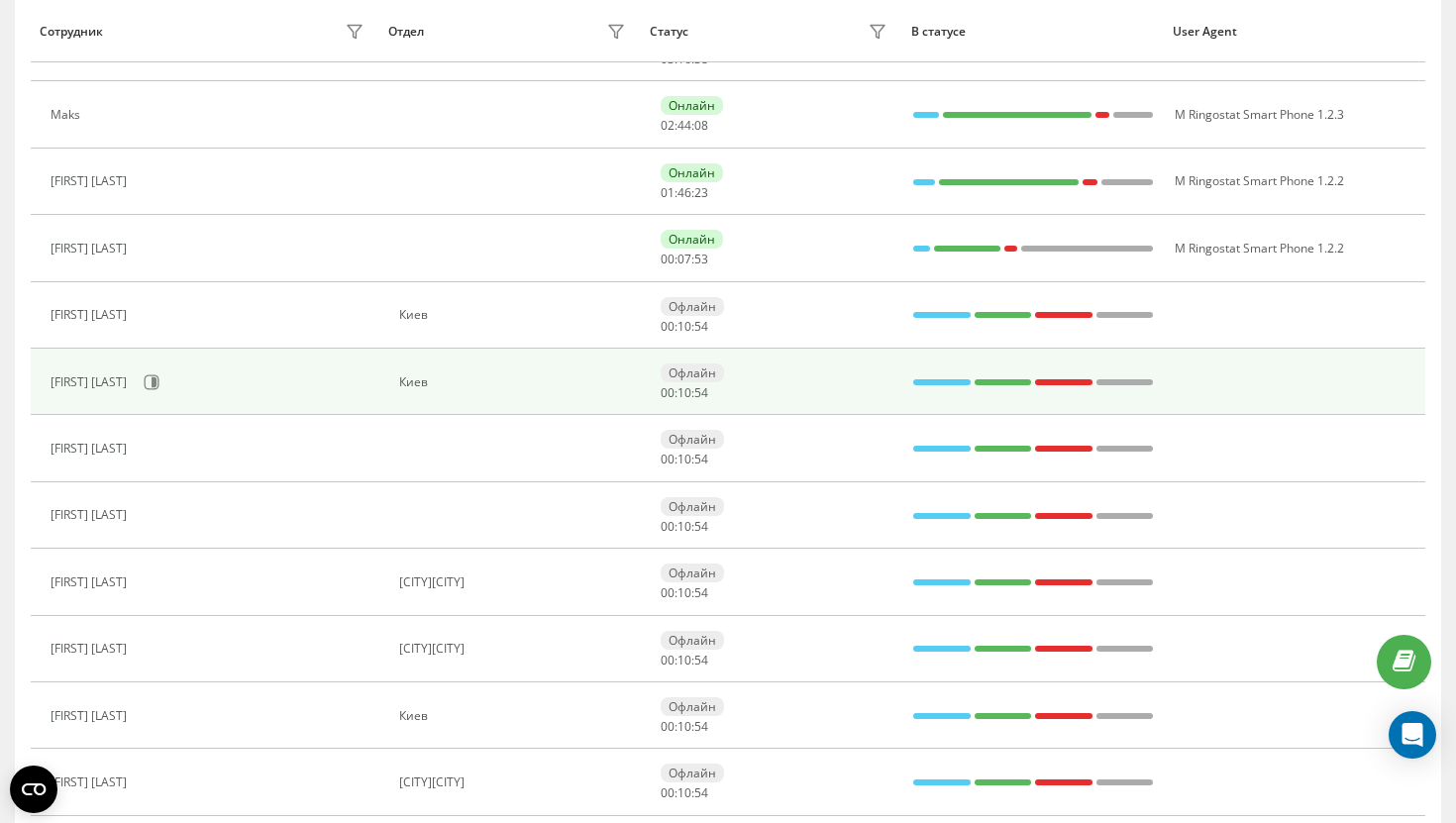 scroll, scrollTop: 0, scrollLeft: 0, axis: both 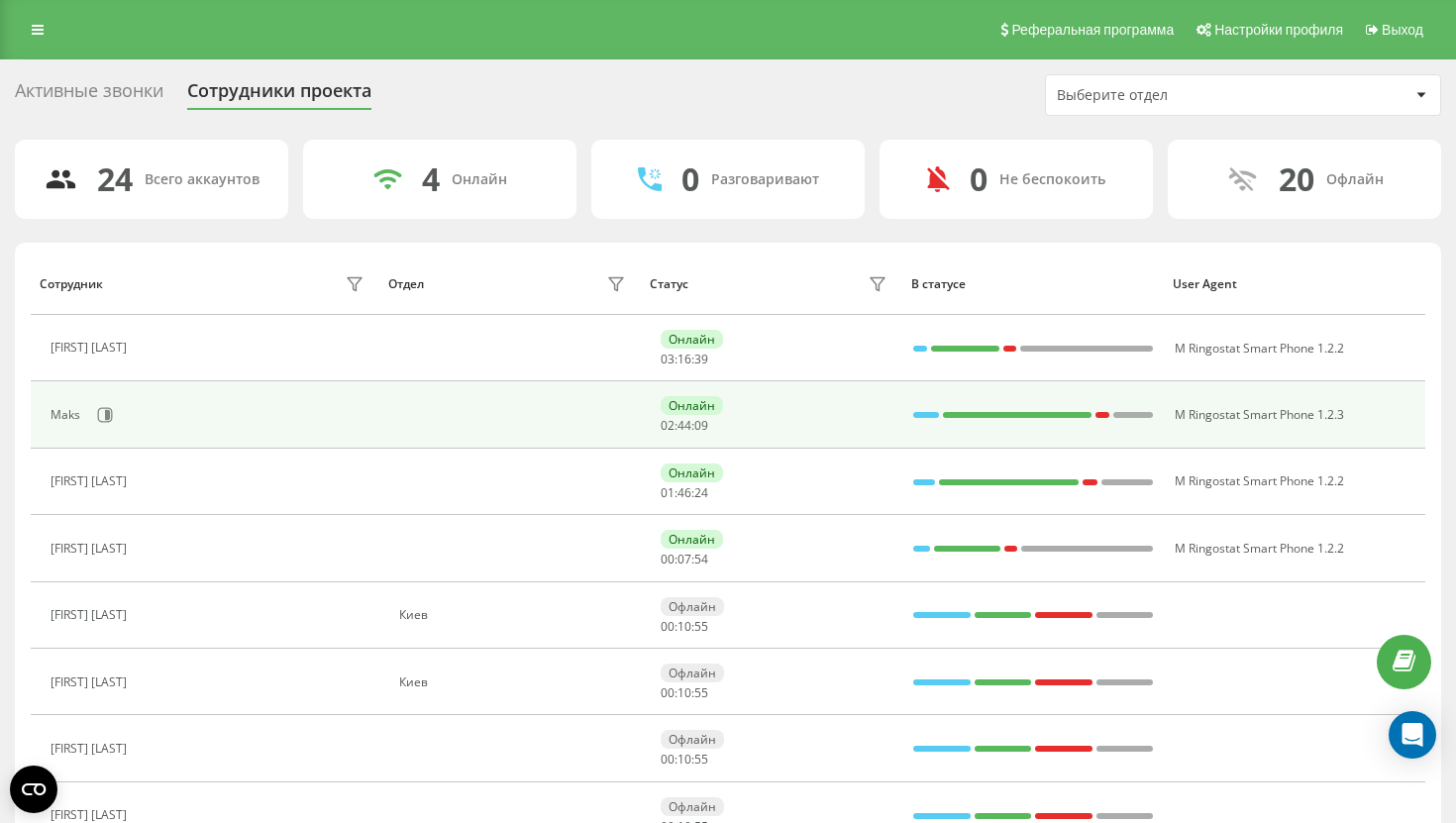 click on "Maks" at bounding box center (209, 415) 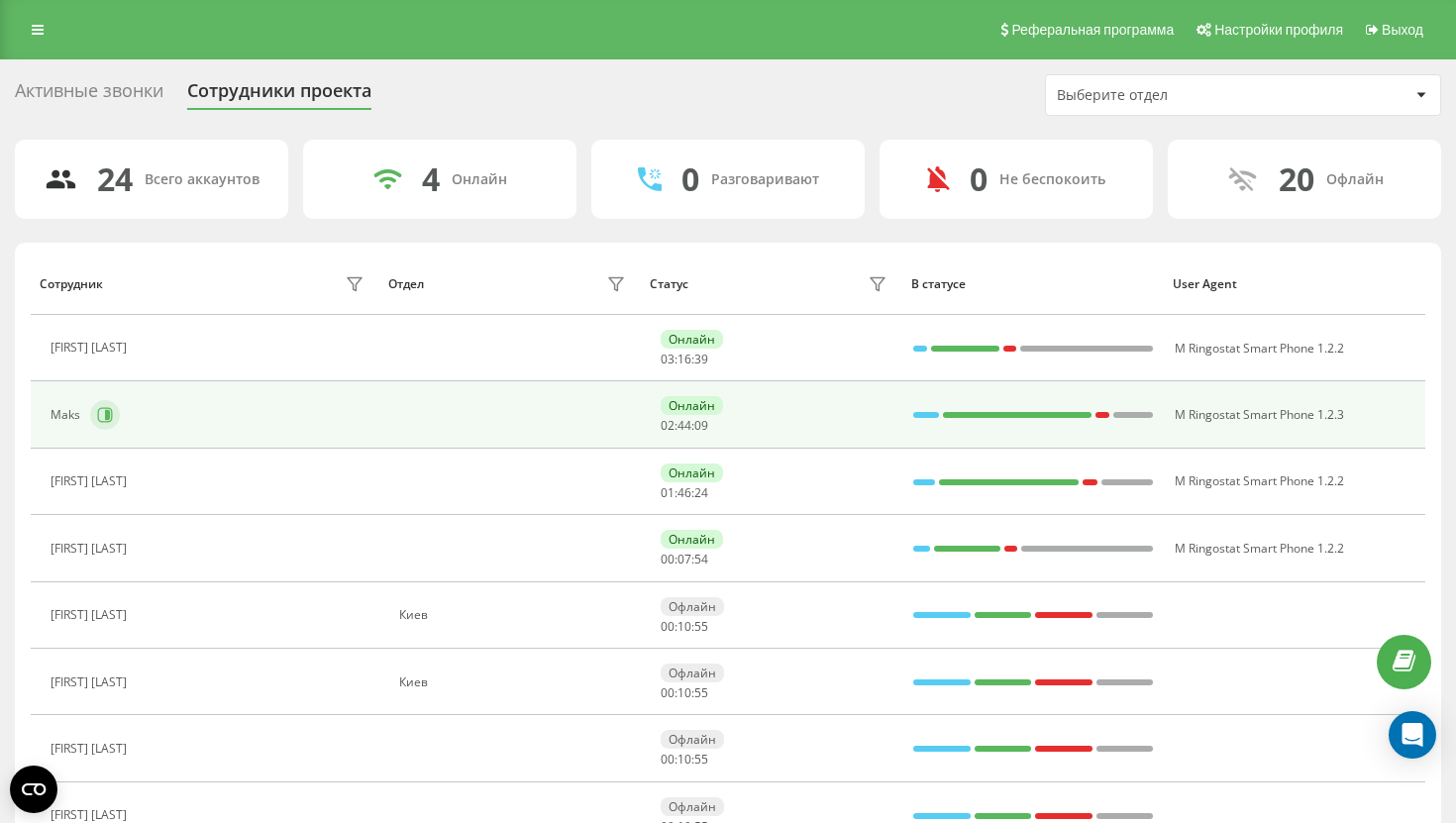 click at bounding box center [105, 415] 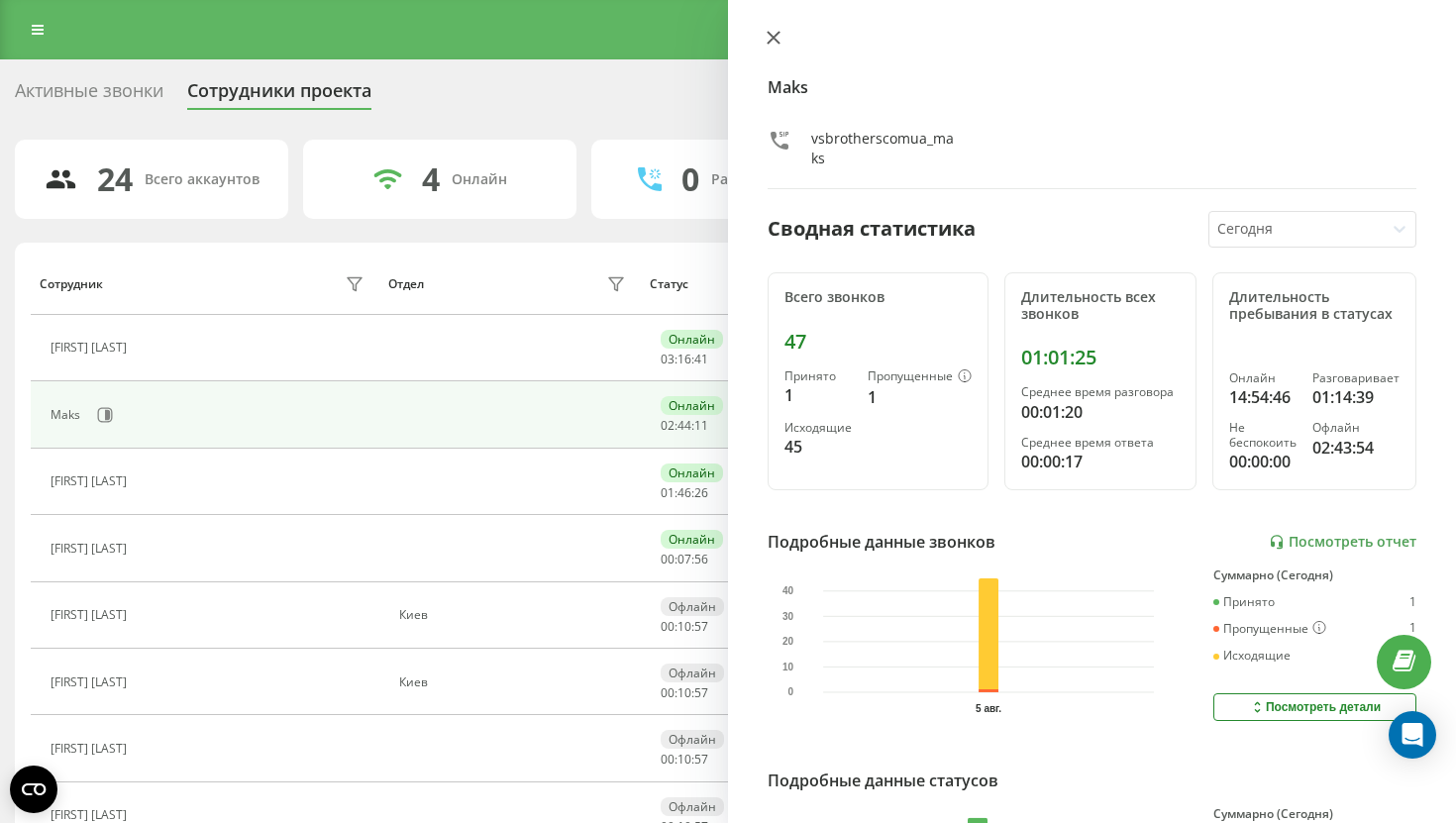 click at bounding box center [774, 39] 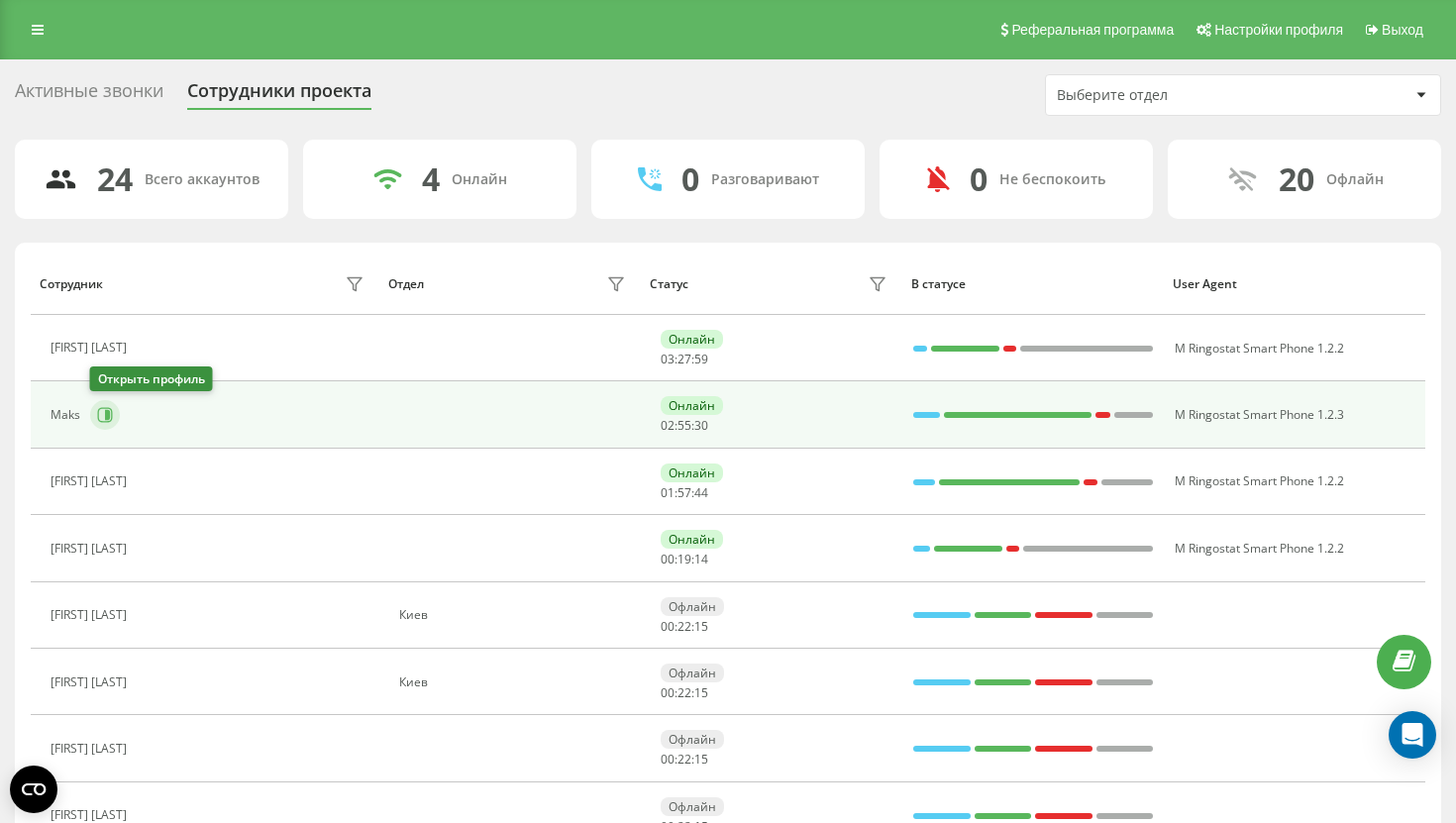 click 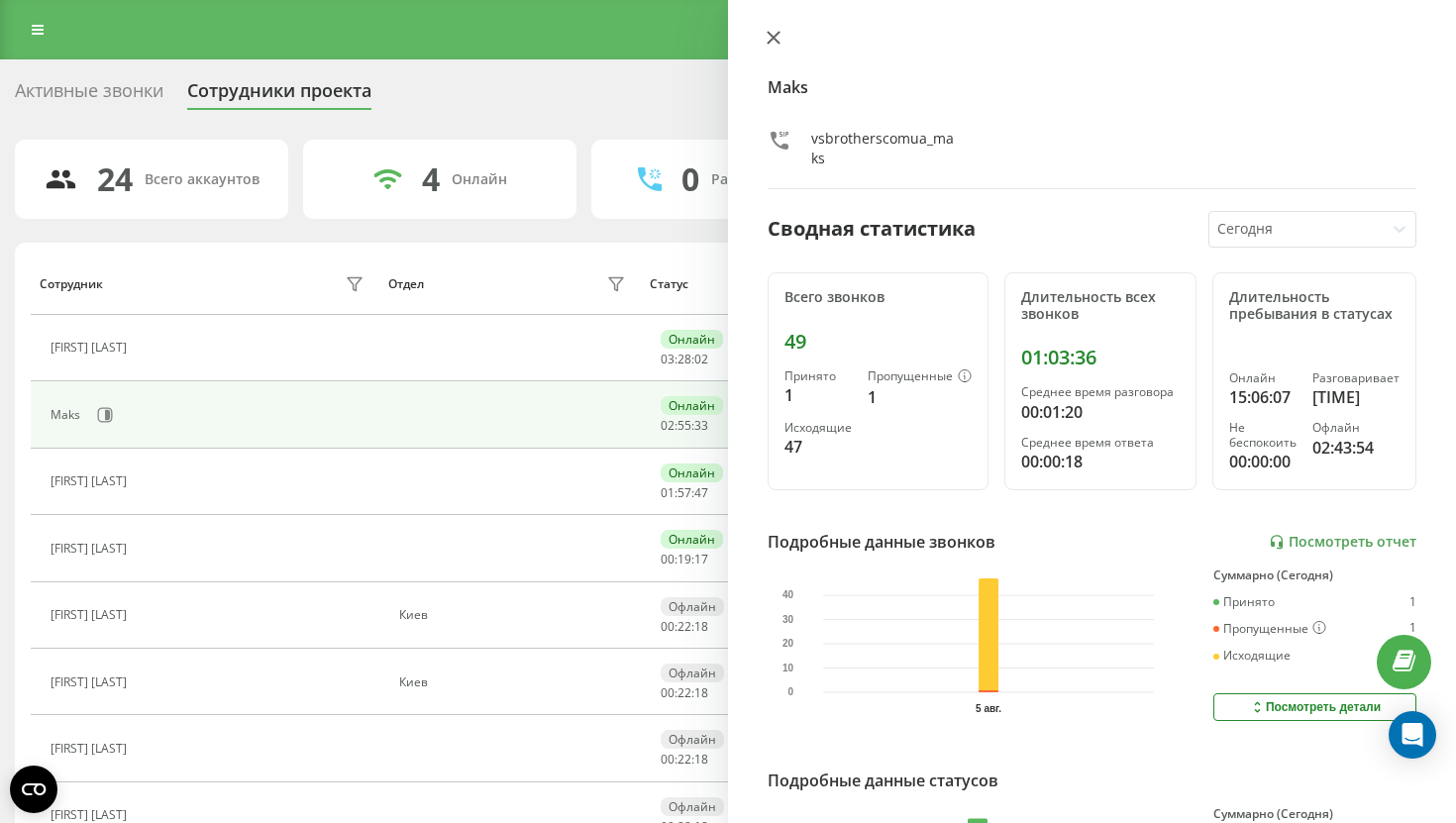 click 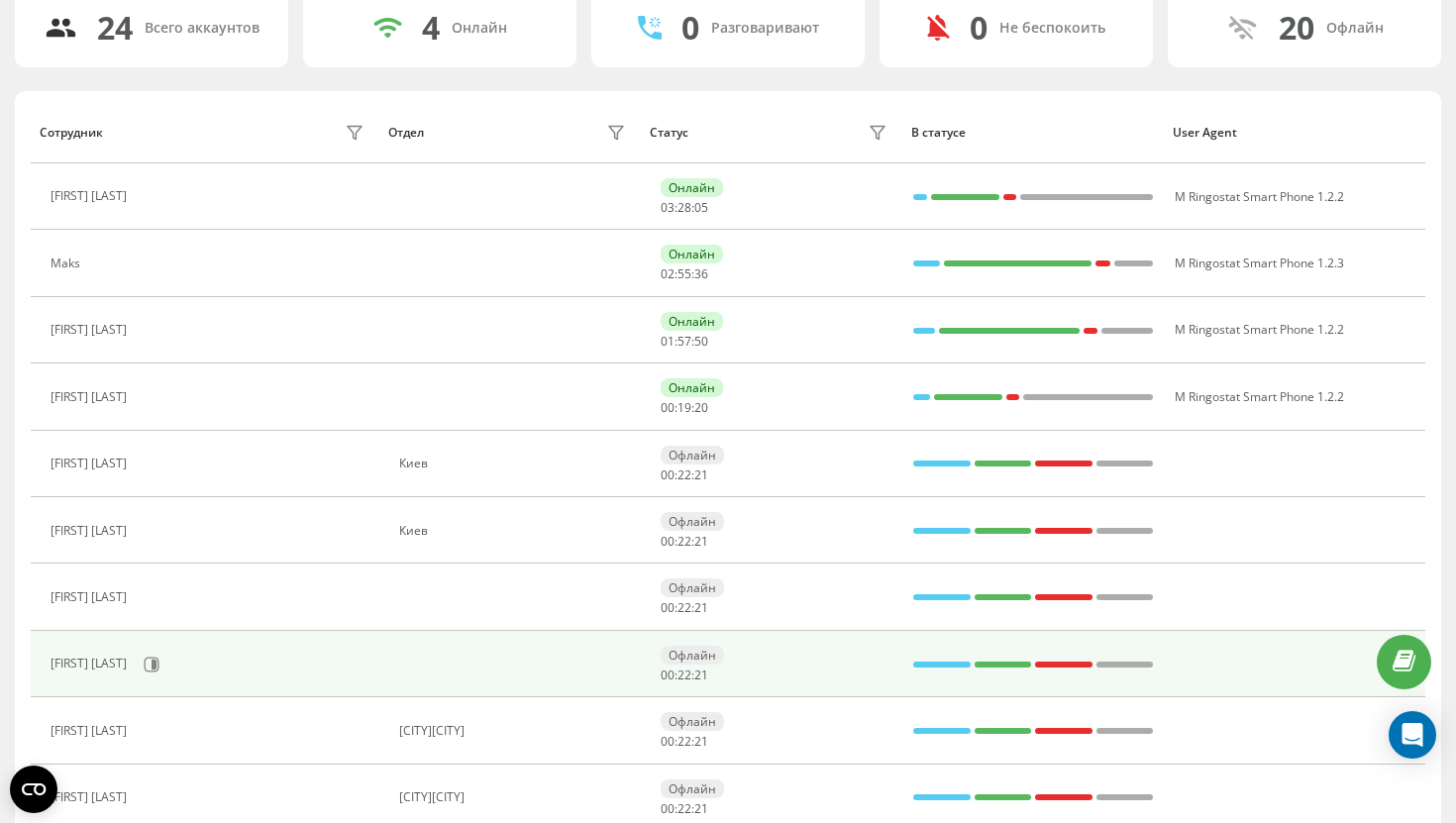 scroll, scrollTop: 181, scrollLeft: 0, axis: vertical 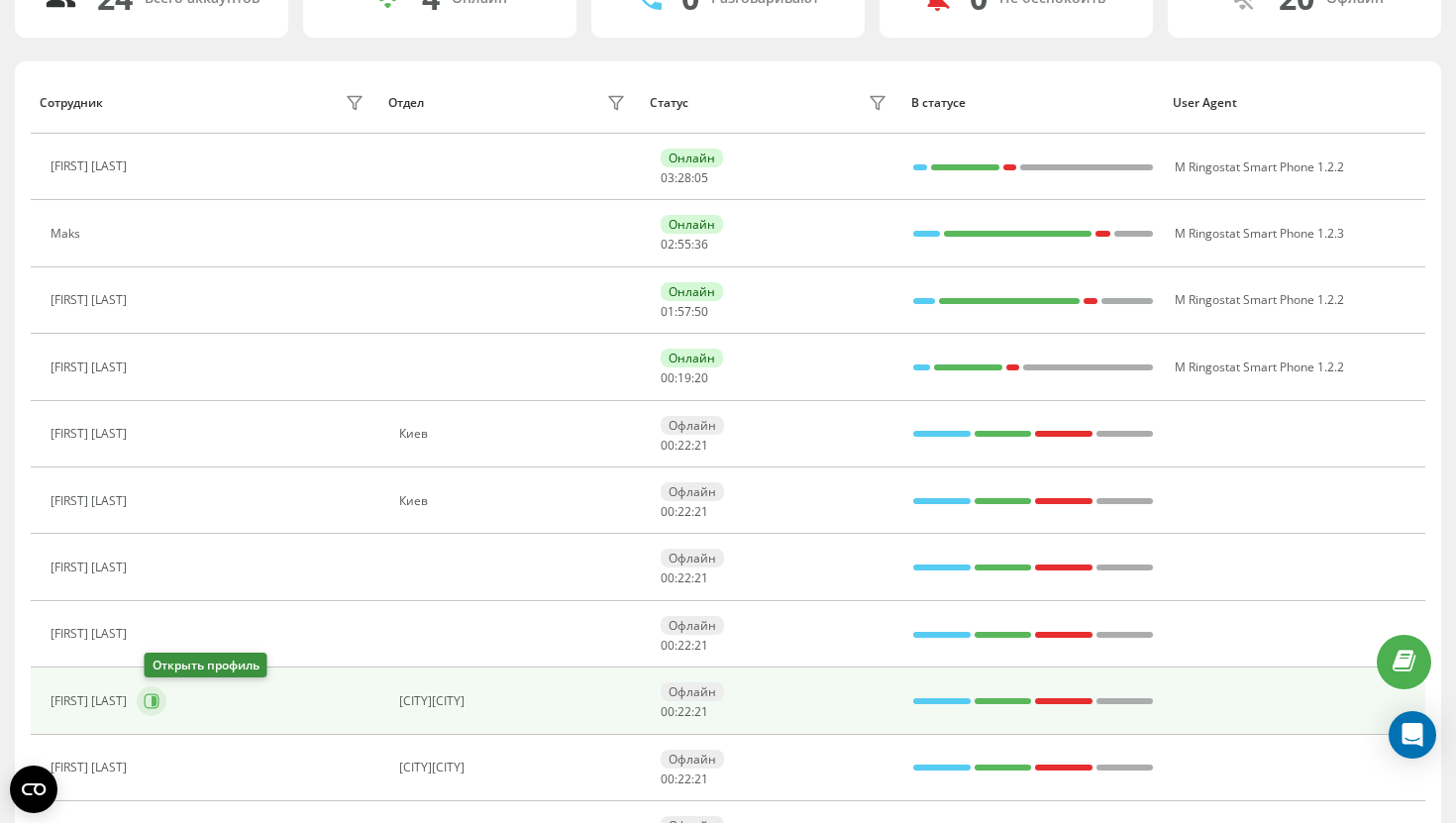 click 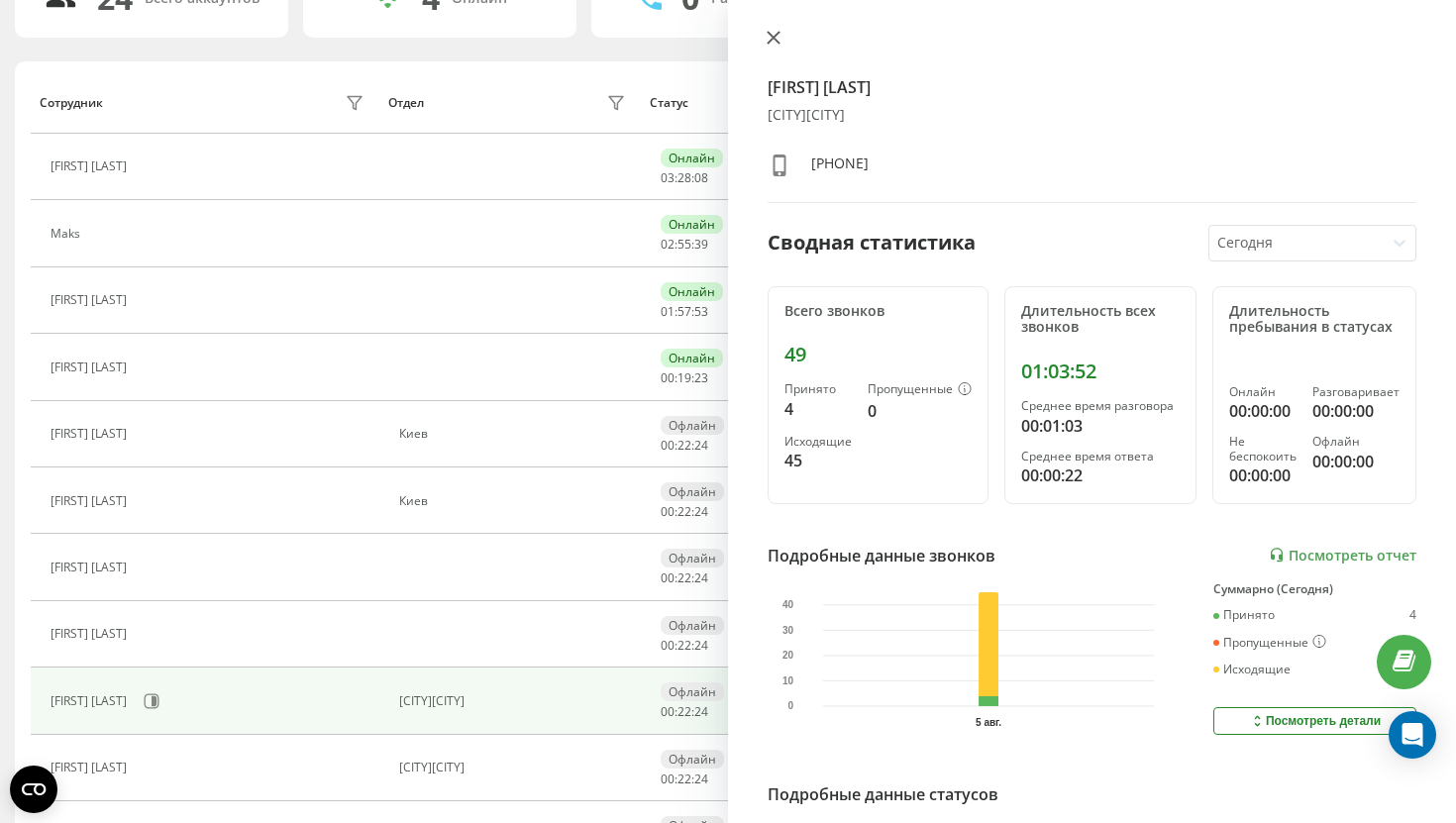 click 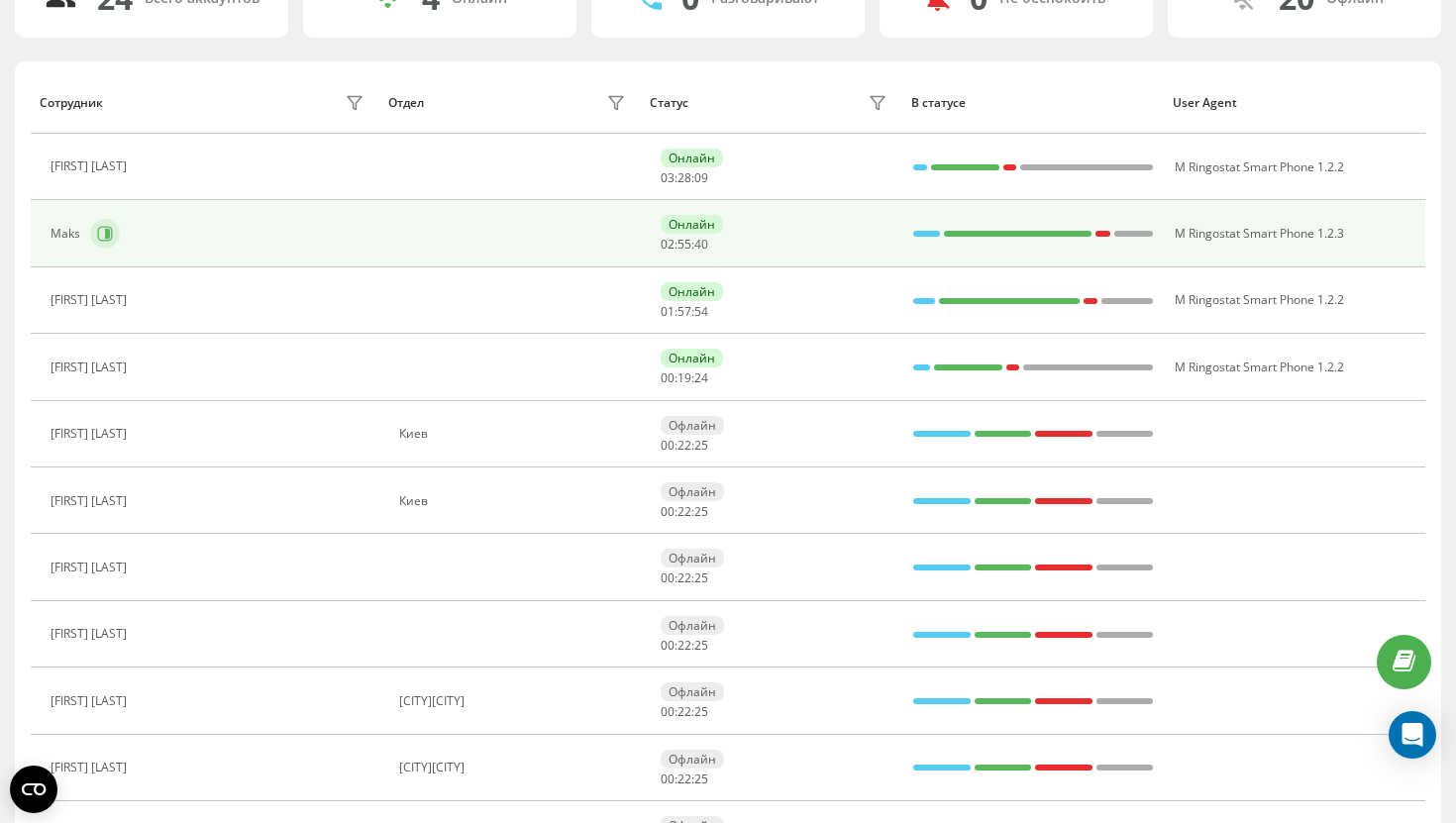 click 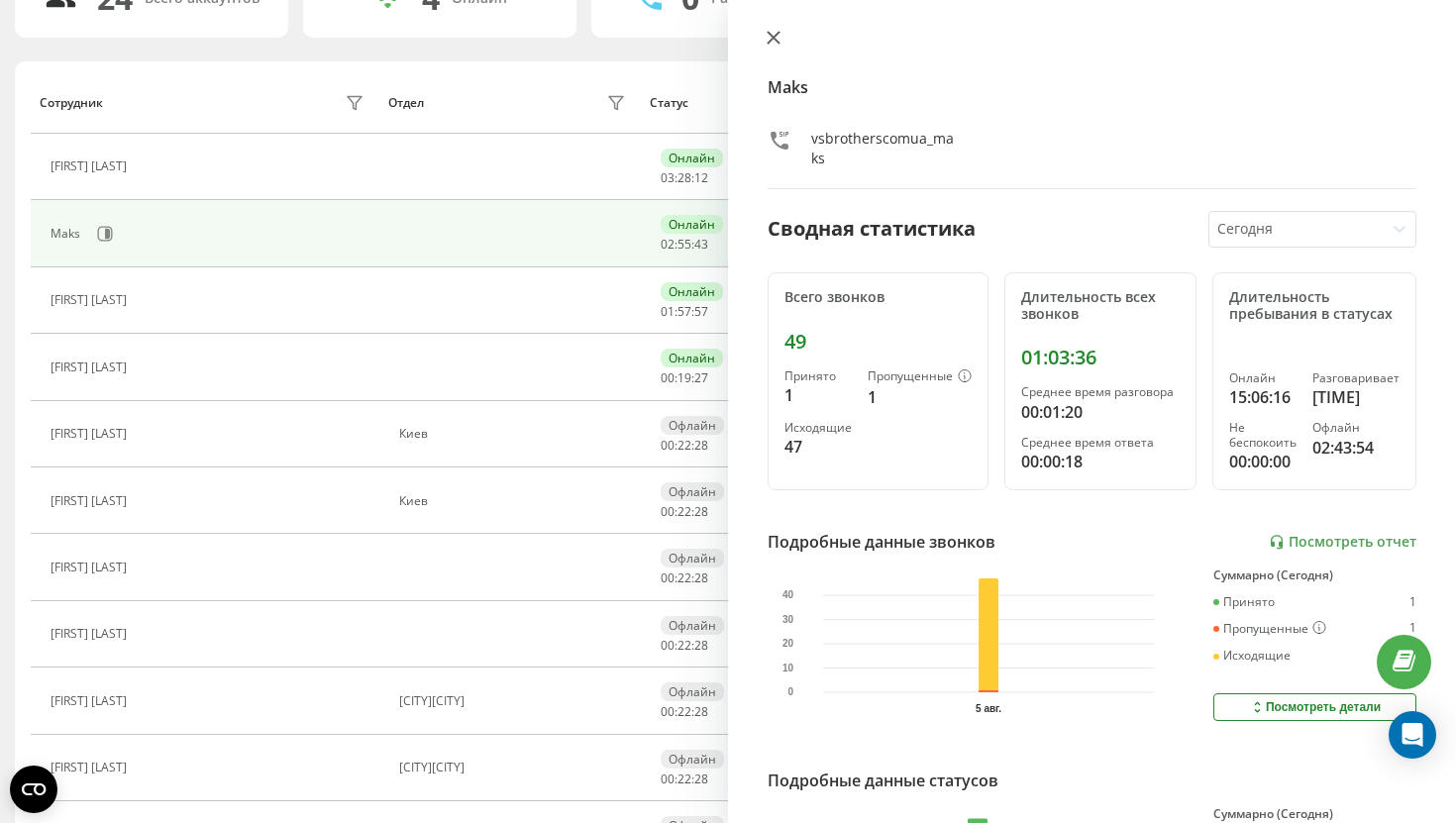 click 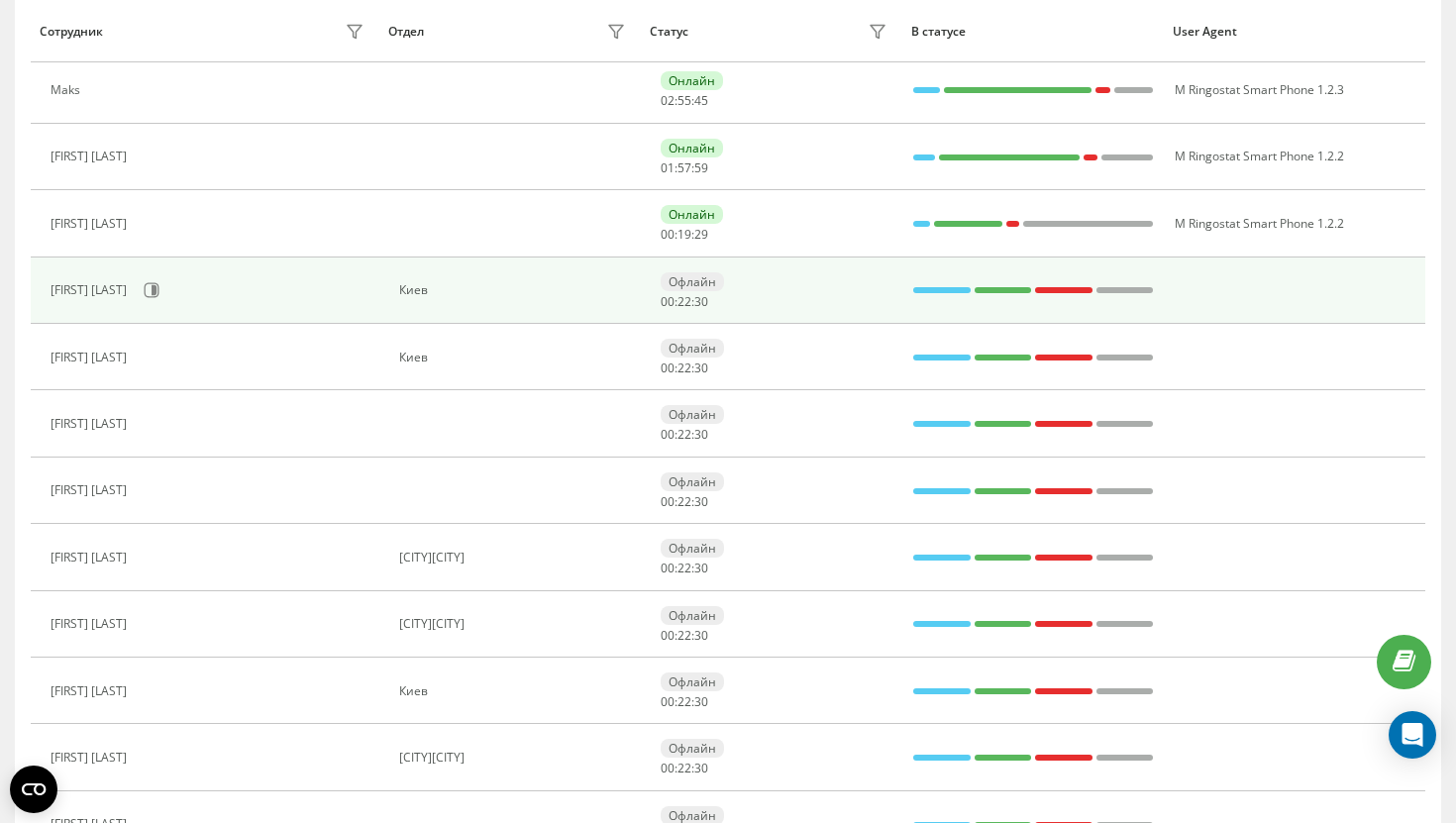scroll, scrollTop: 0, scrollLeft: 0, axis: both 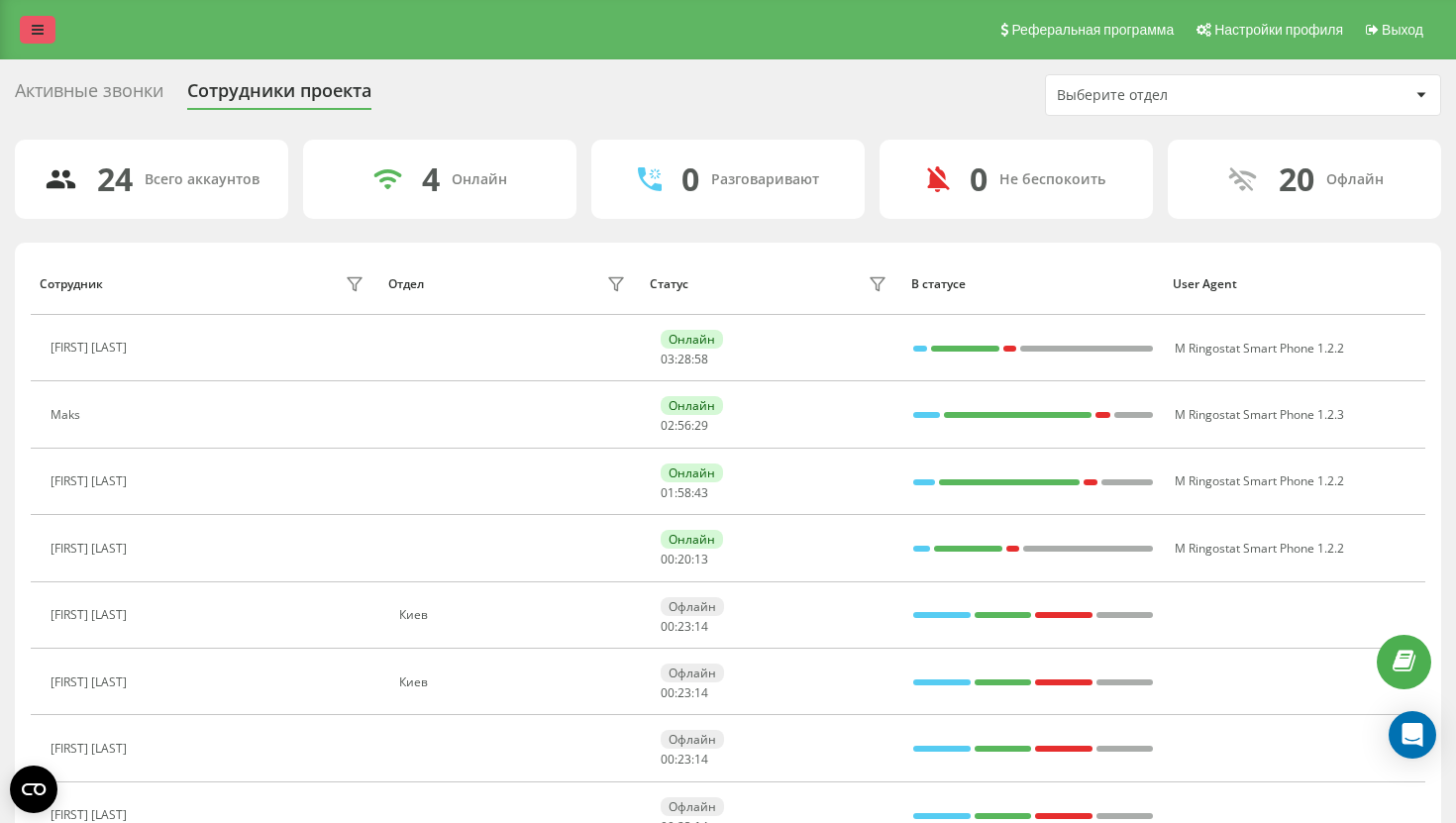 click at bounding box center (38, 30) 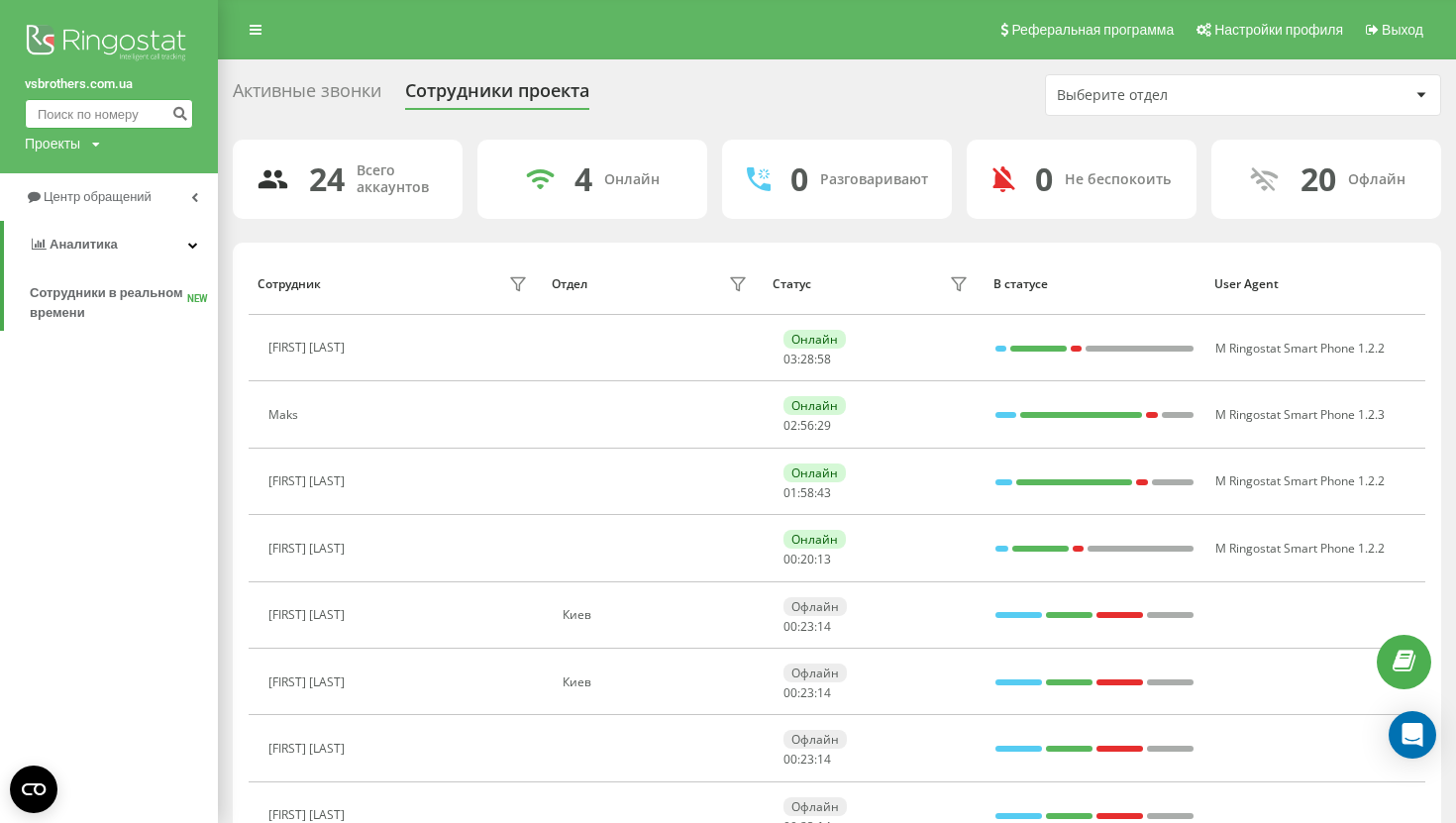 click at bounding box center (109, 114) 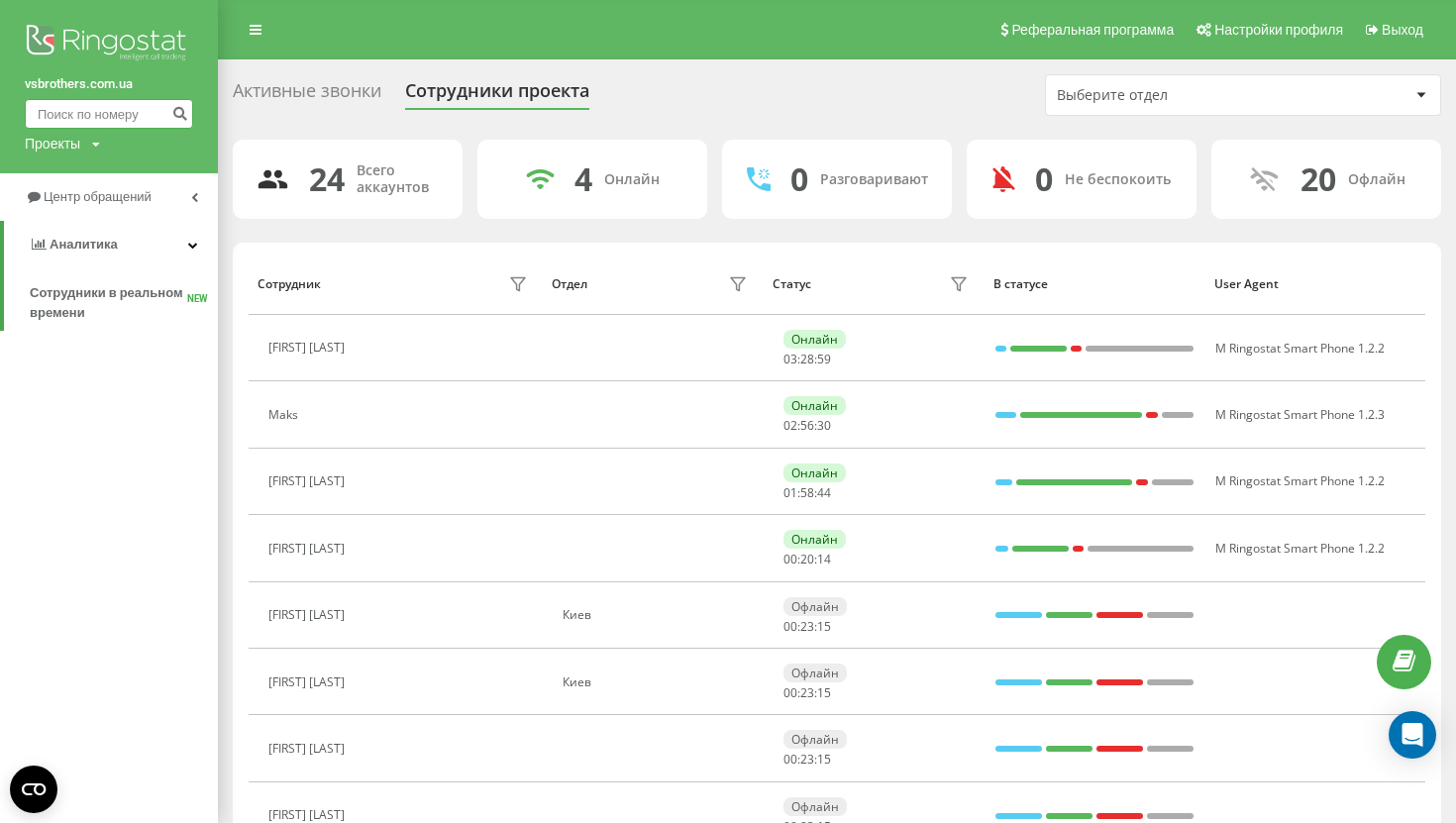 paste on "+48 501 749 601" 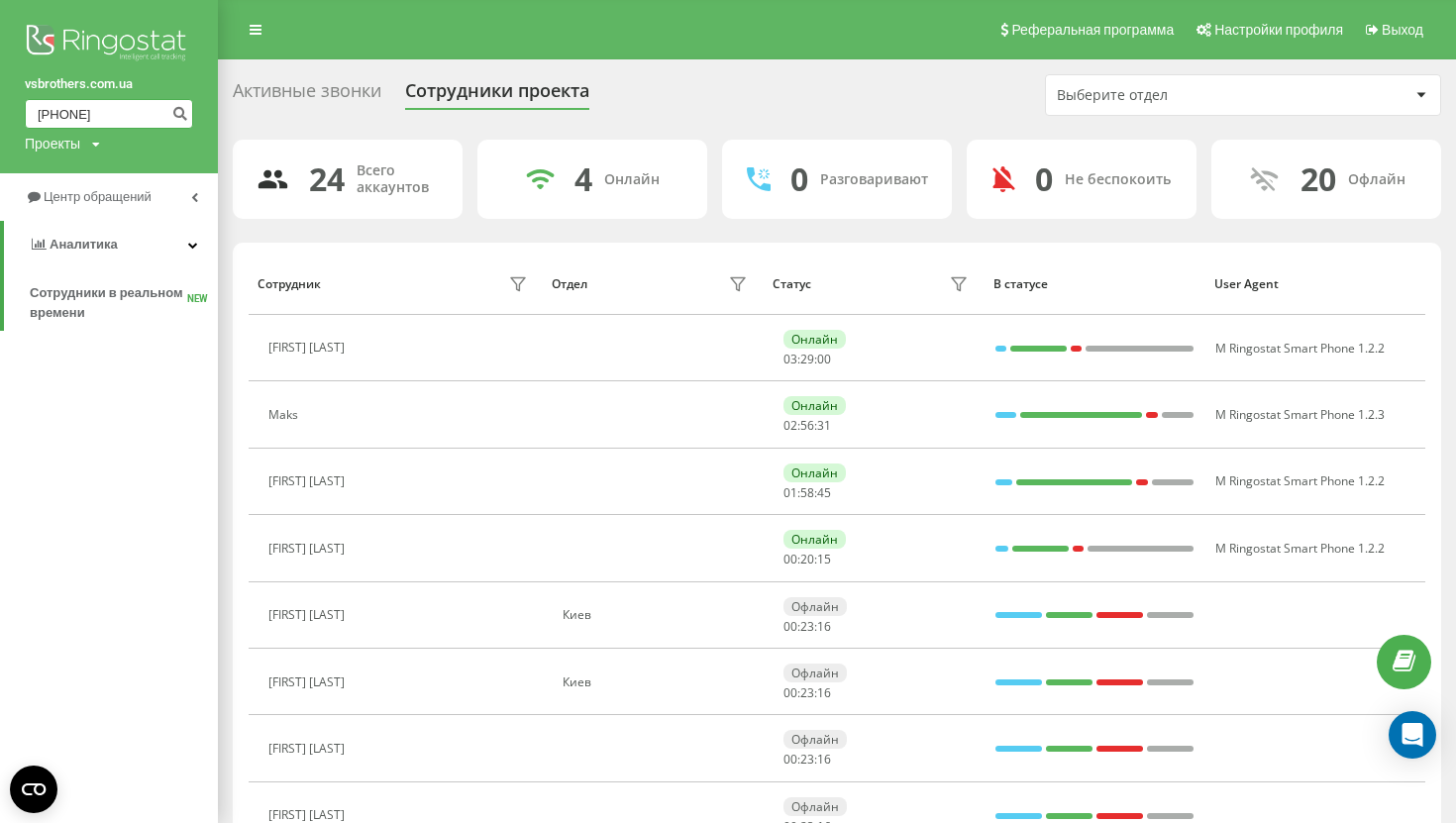click on "+48 501 749 601" at bounding box center (109, 114) 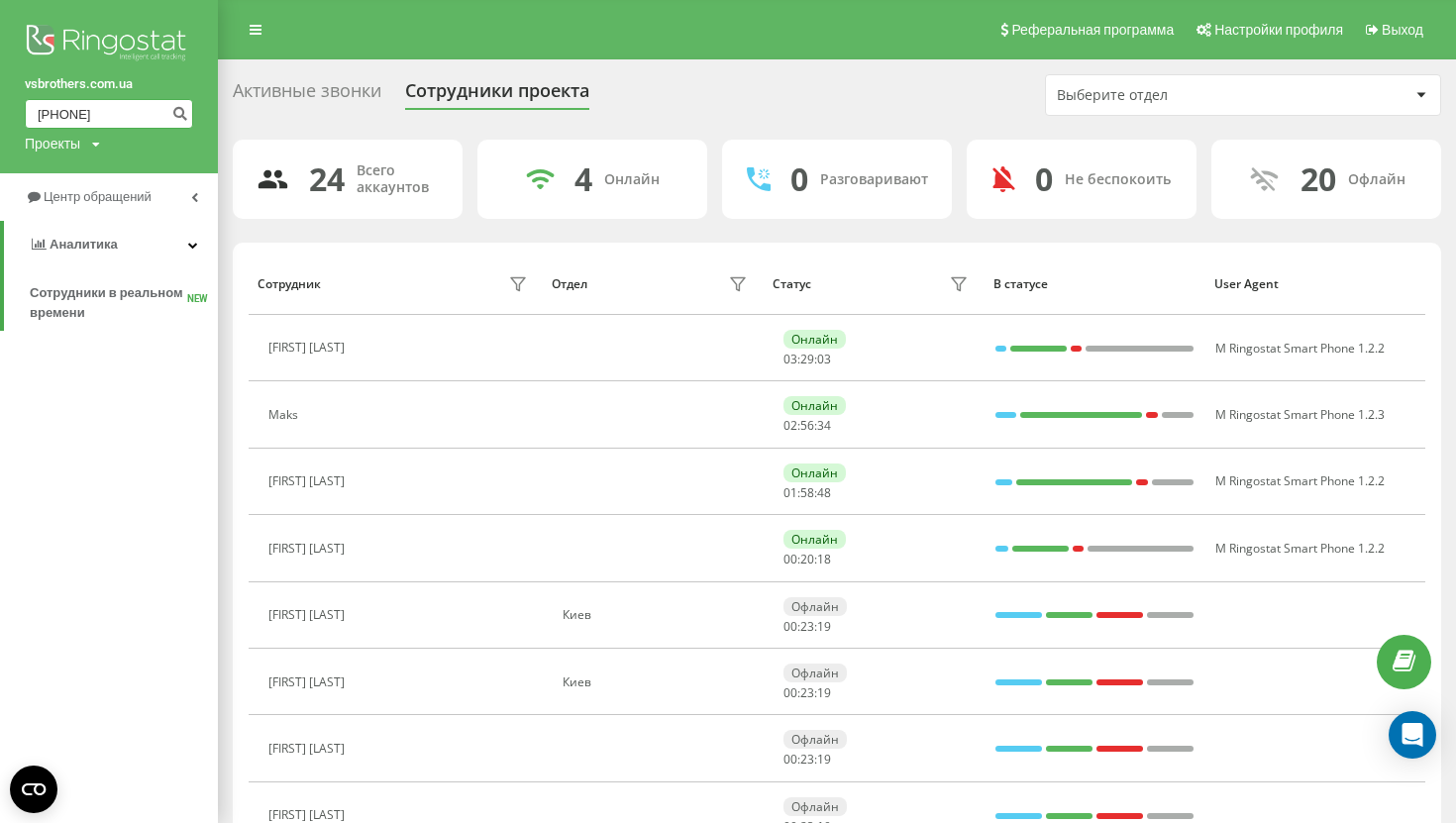 type on "501 749 601" 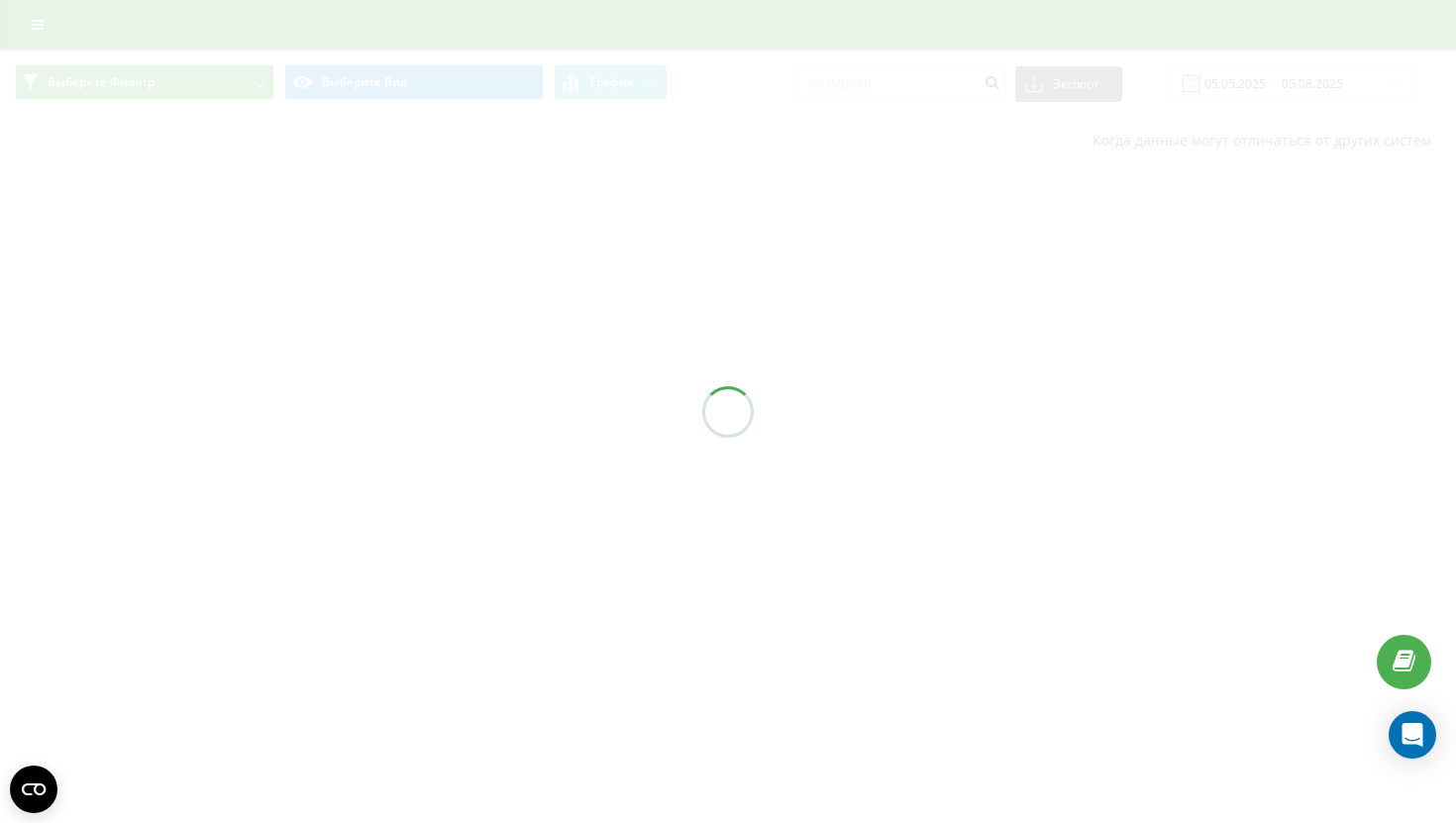 scroll, scrollTop: 0, scrollLeft: 0, axis: both 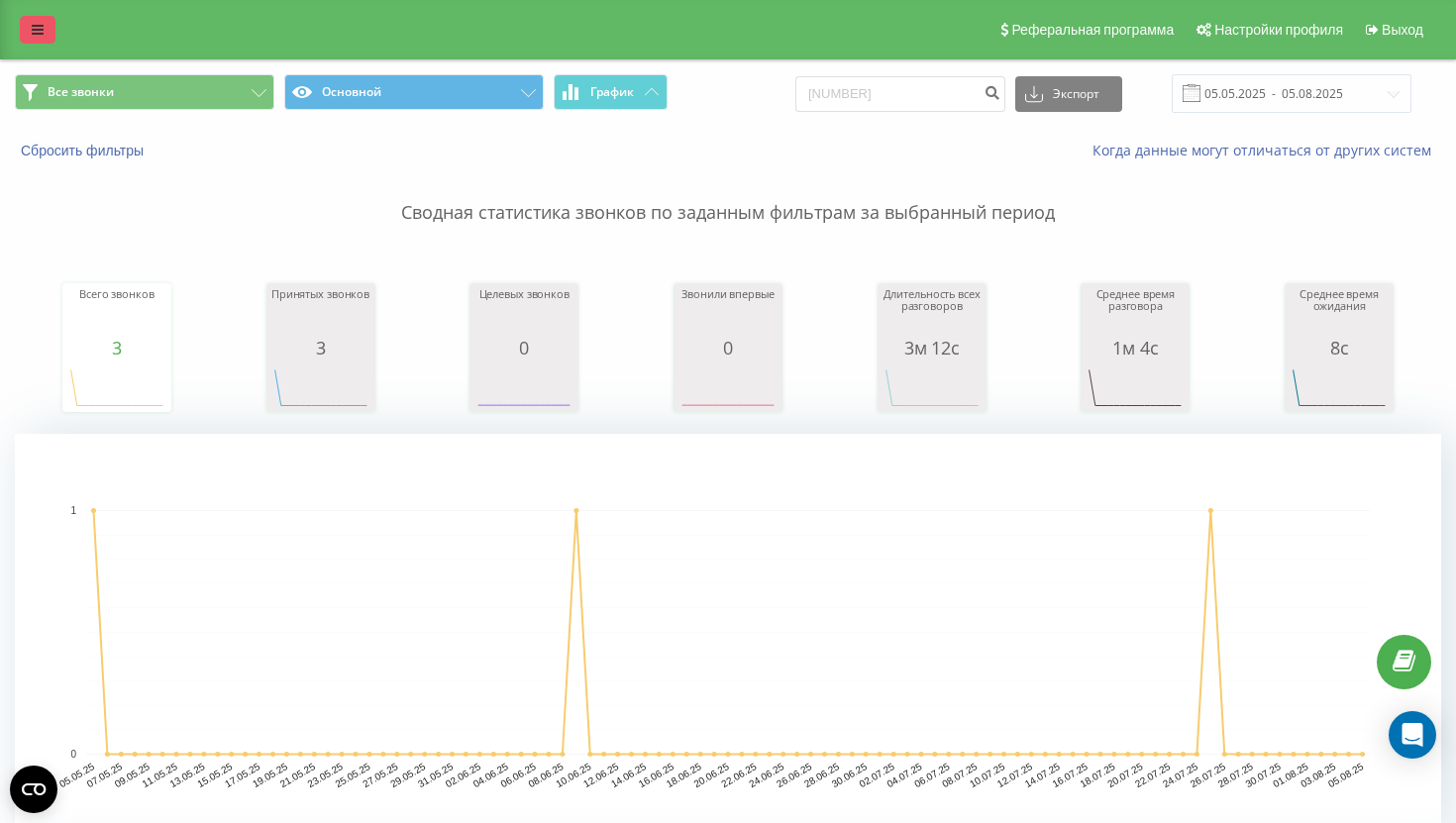 click at bounding box center (38, 30) 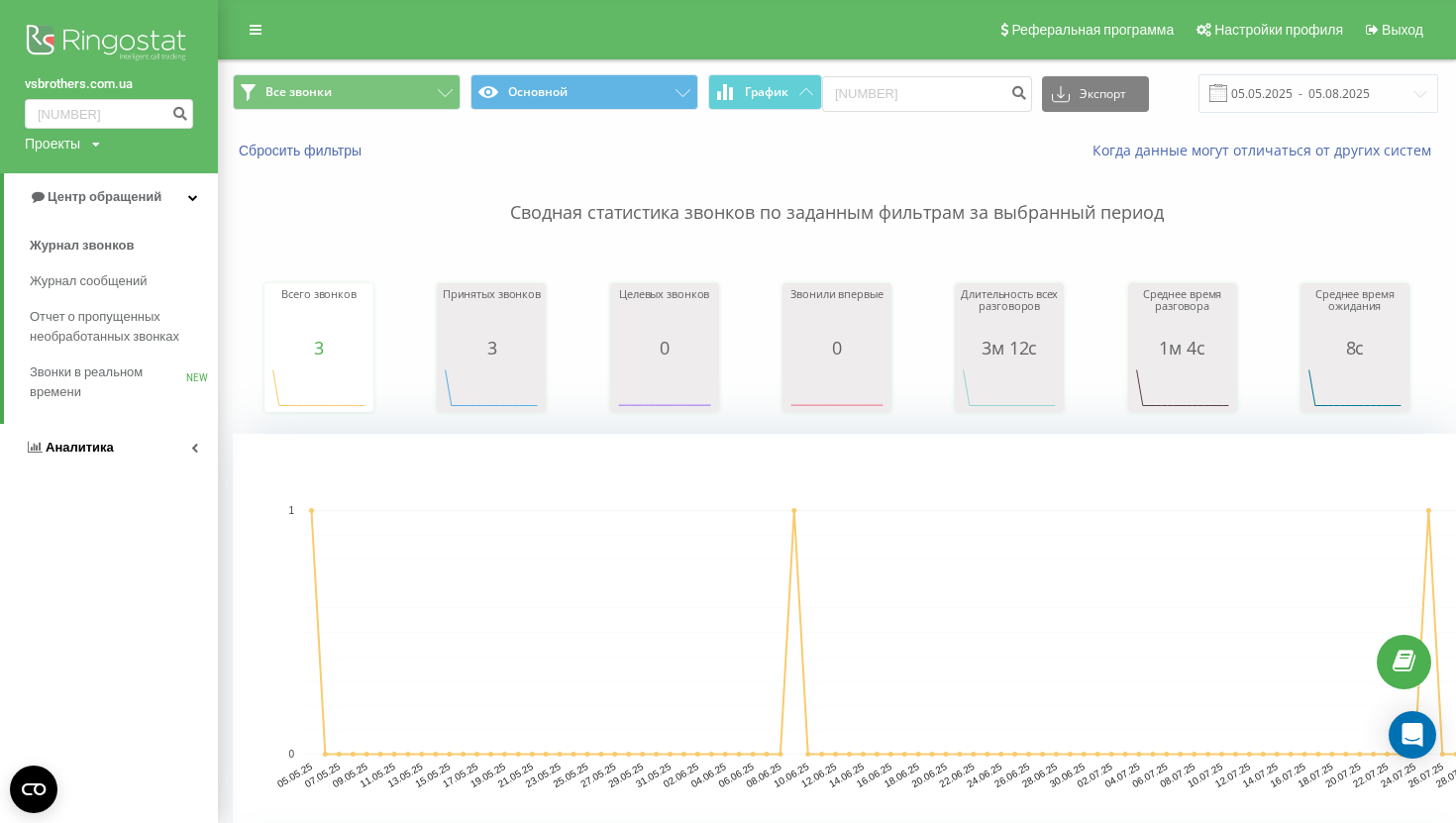click on "Аналитика" at bounding box center [79, 447] 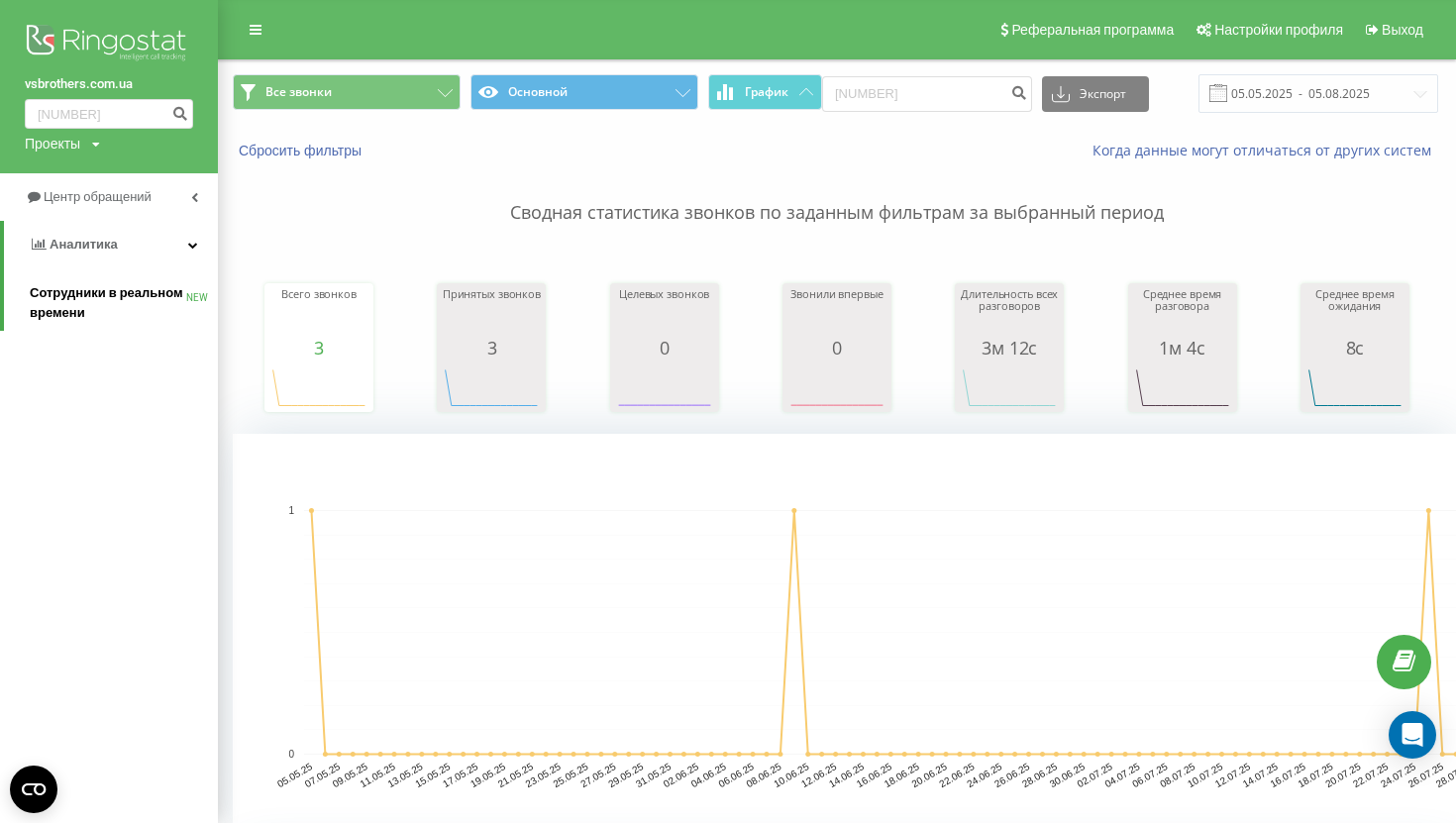 click on "Сотрудники в реальном времени" at bounding box center [108, 303] 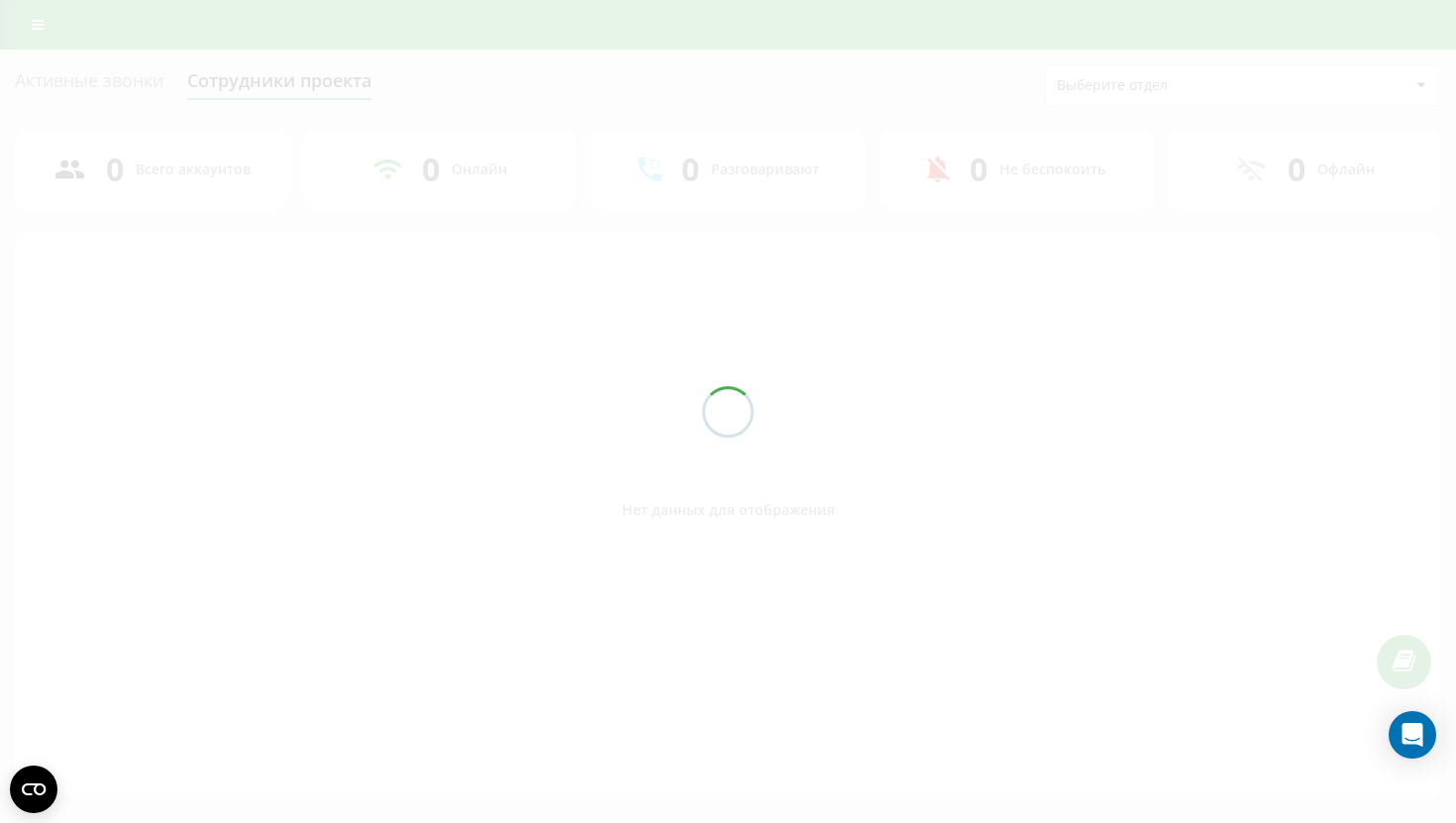 scroll, scrollTop: 0, scrollLeft: 0, axis: both 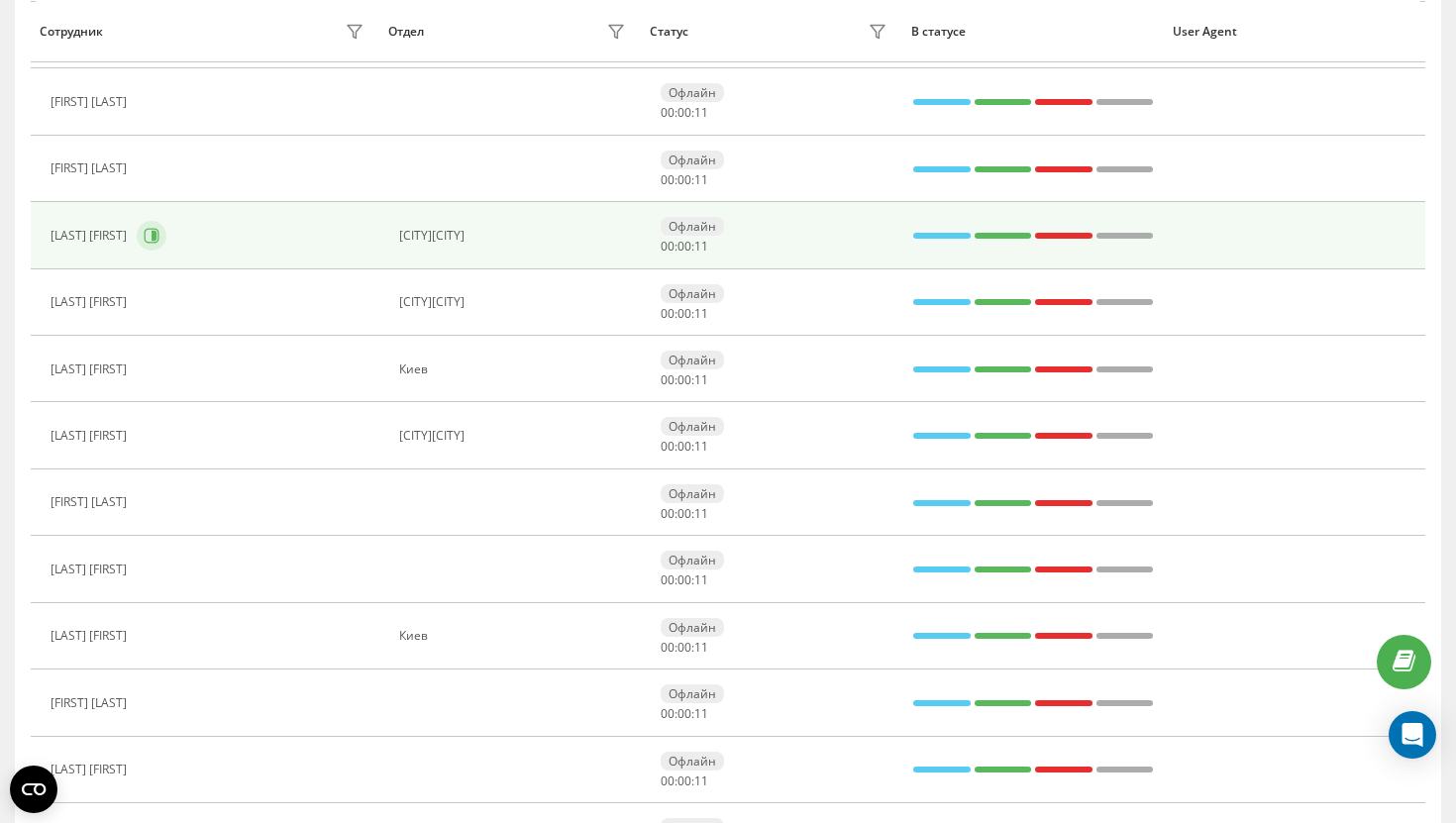 click at bounding box center [152, 236] 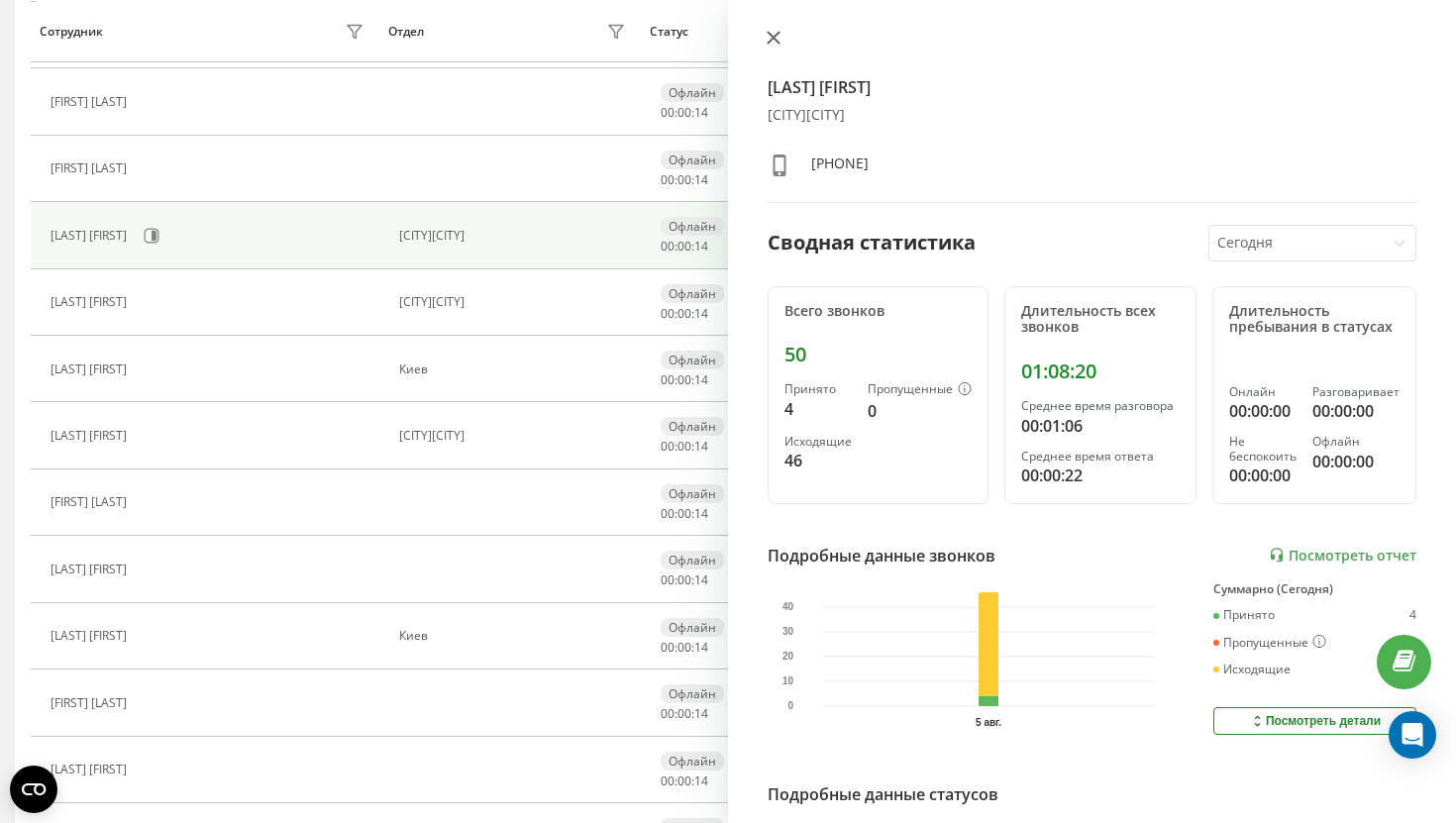 click 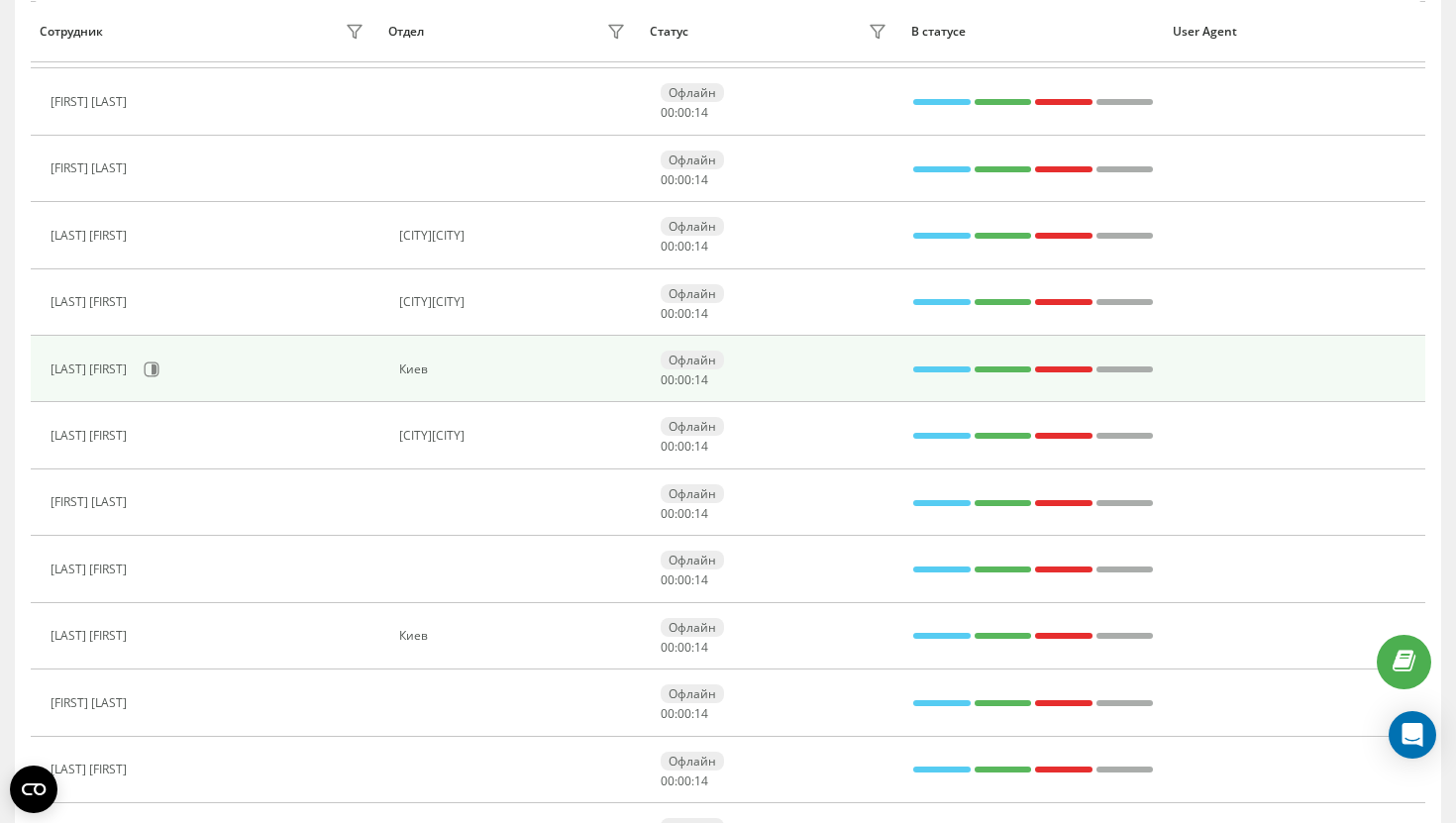 scroll, scrollTop: 0, scrollLeft: 0, axis: both 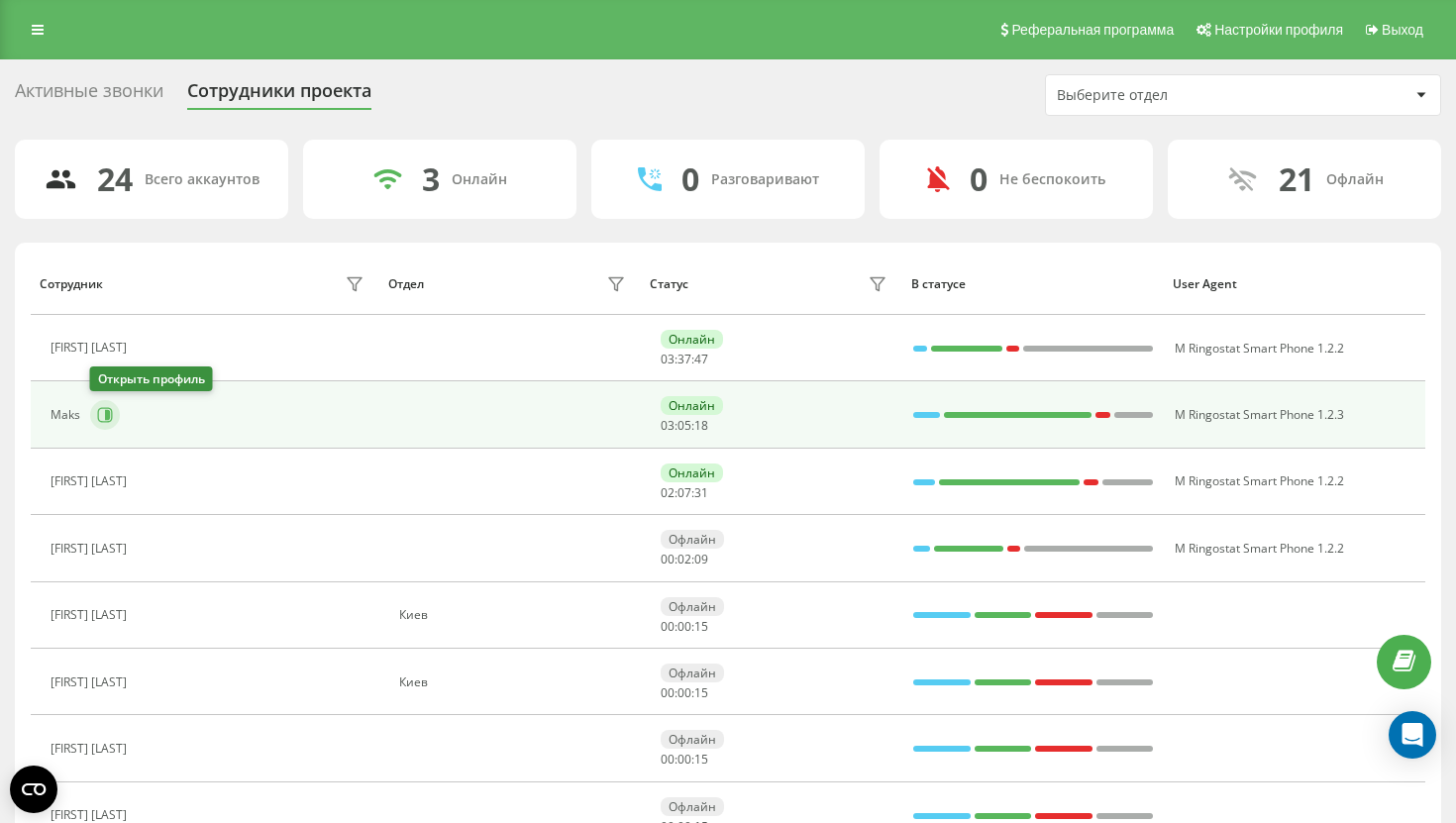 click 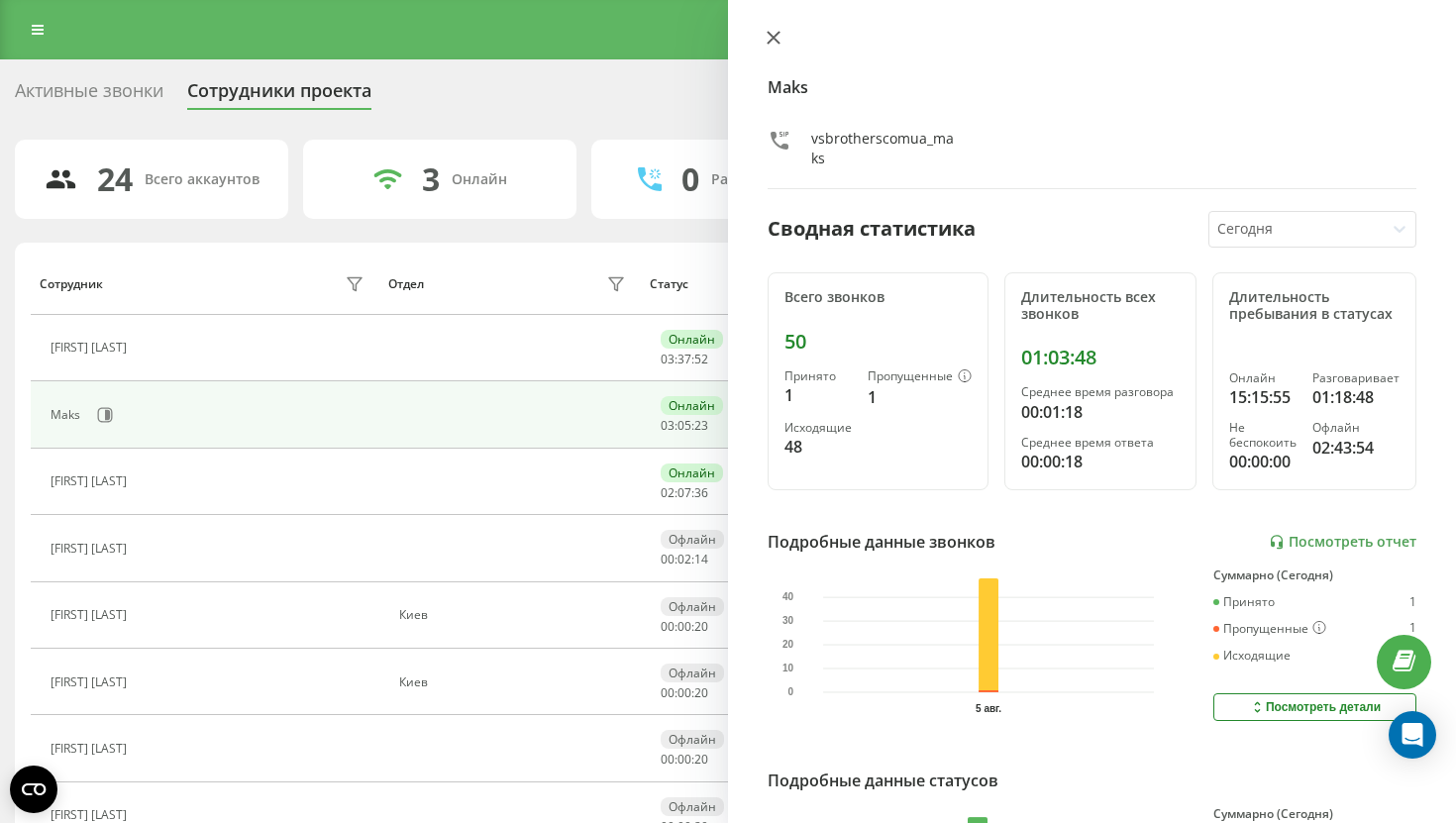 click 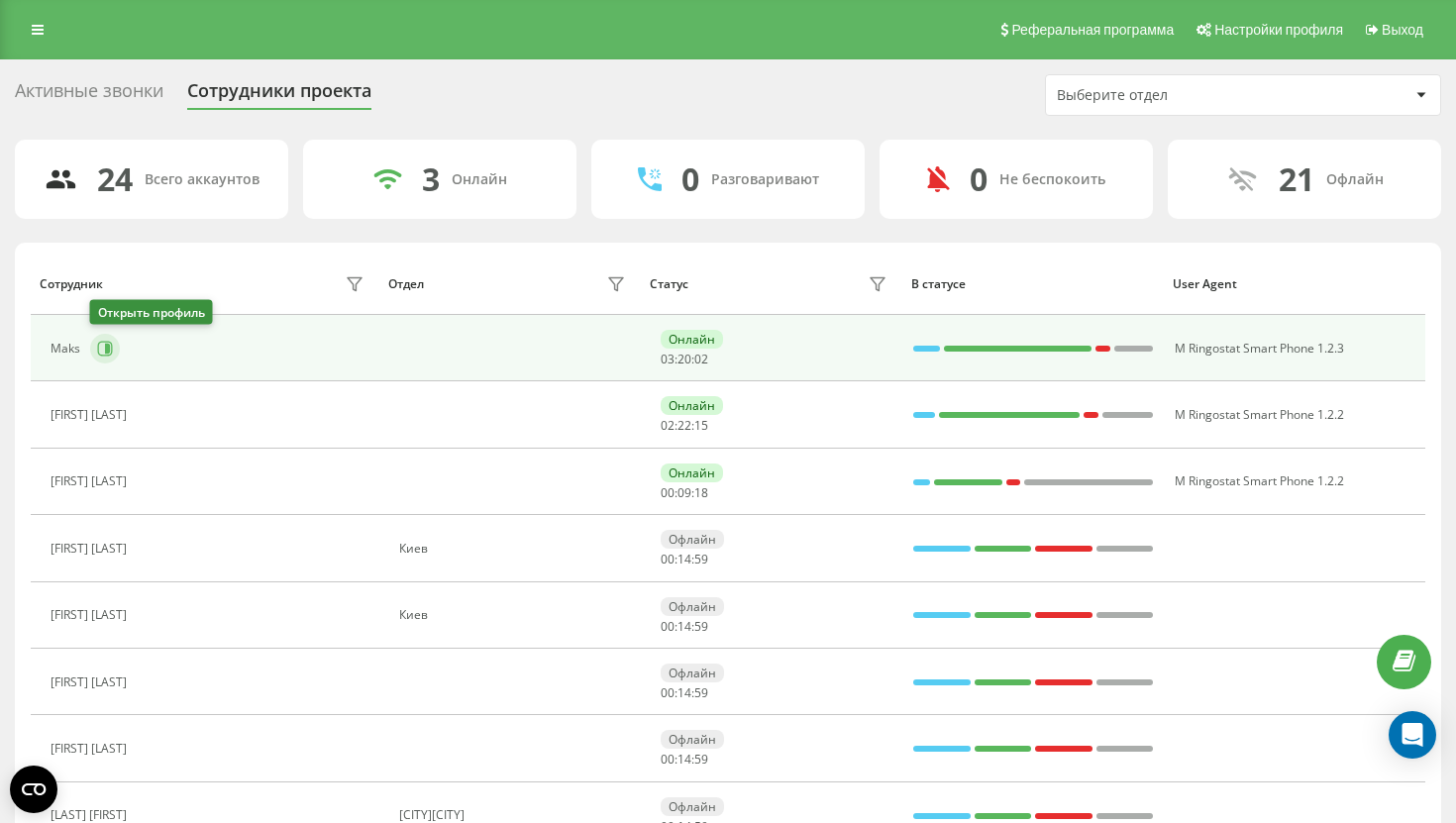 click 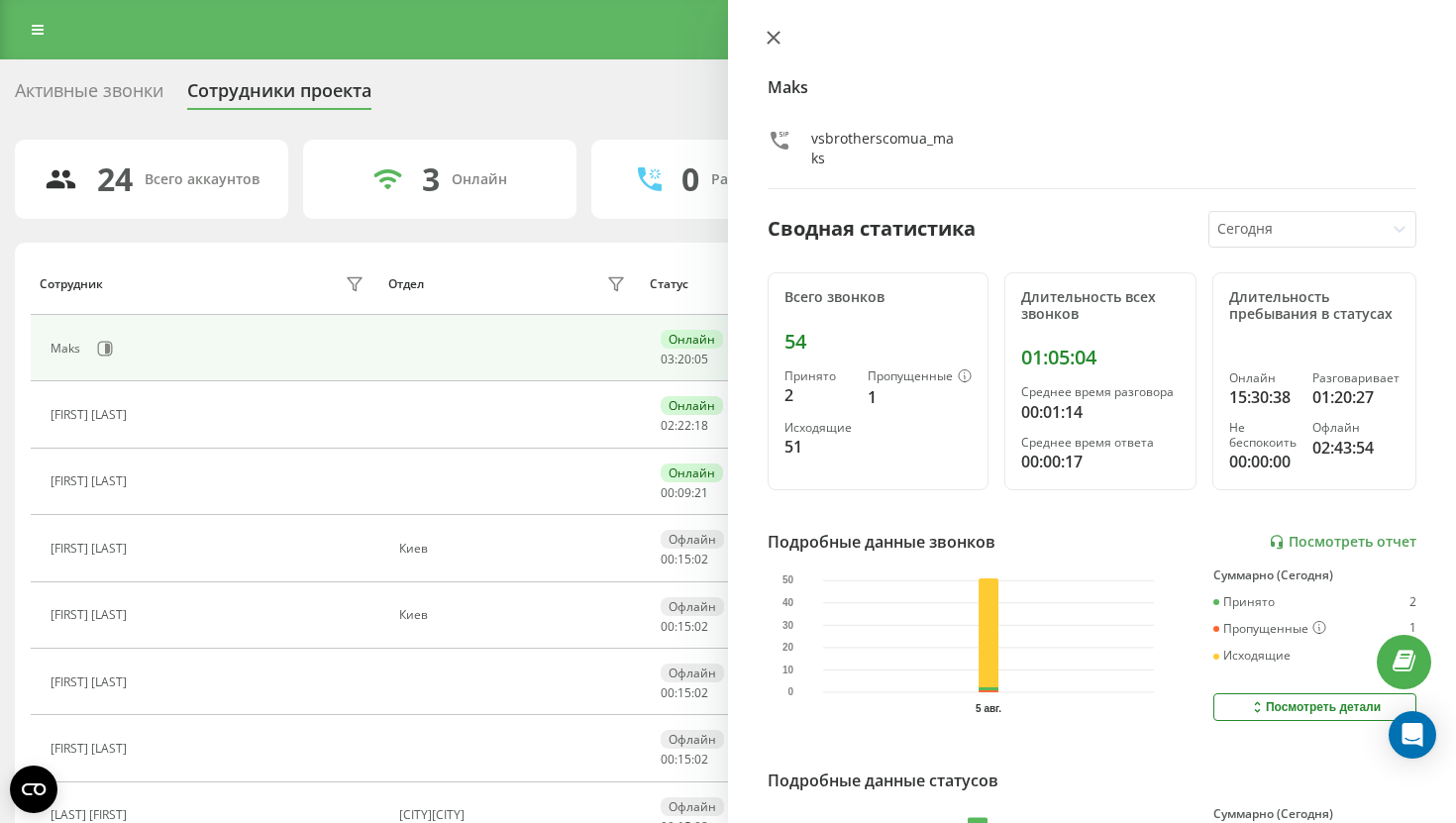 click at bounding box center [774, 39] 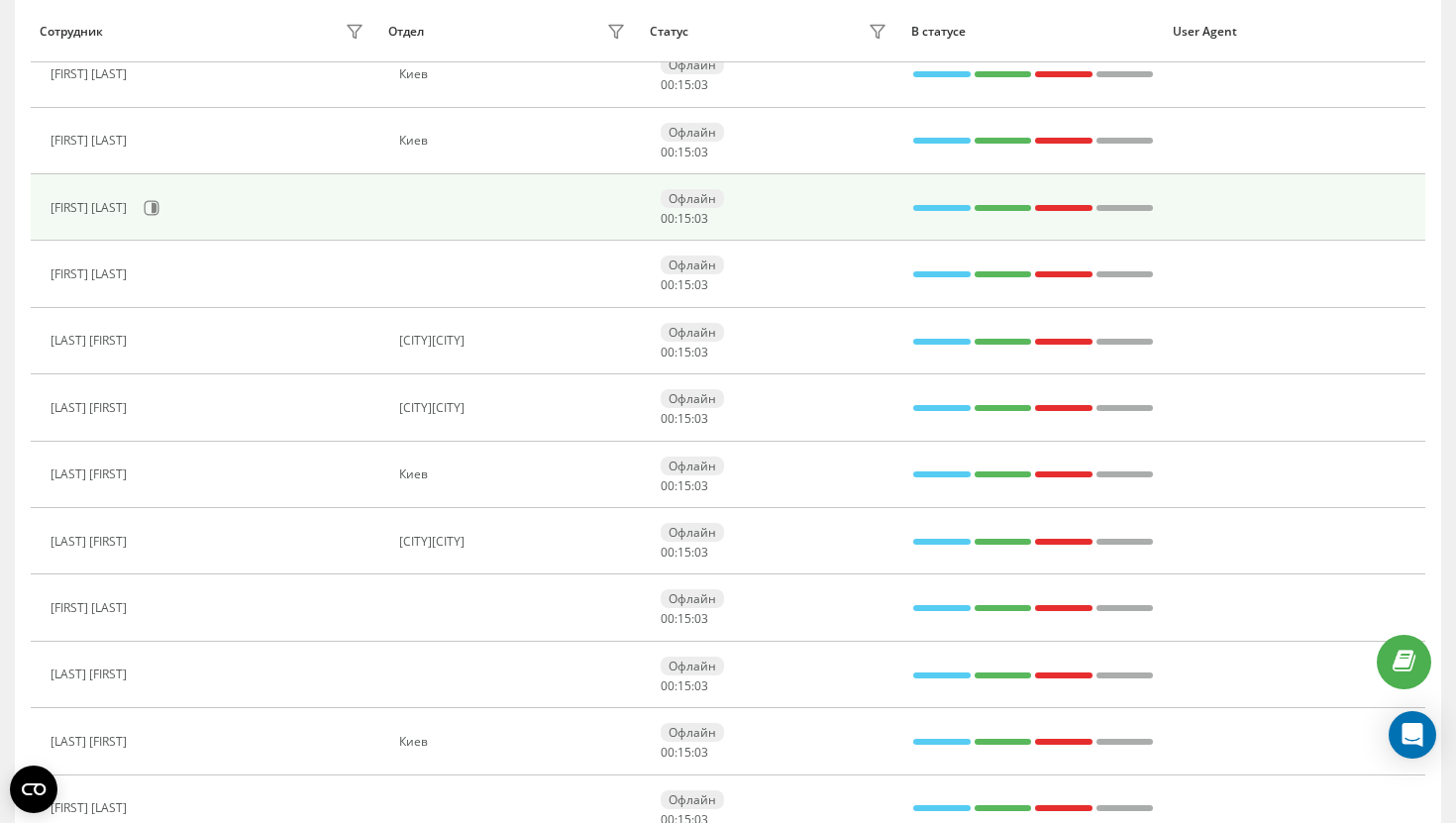 scroll, scrollTop: 506, scrollLeft: 0, axis: vertical 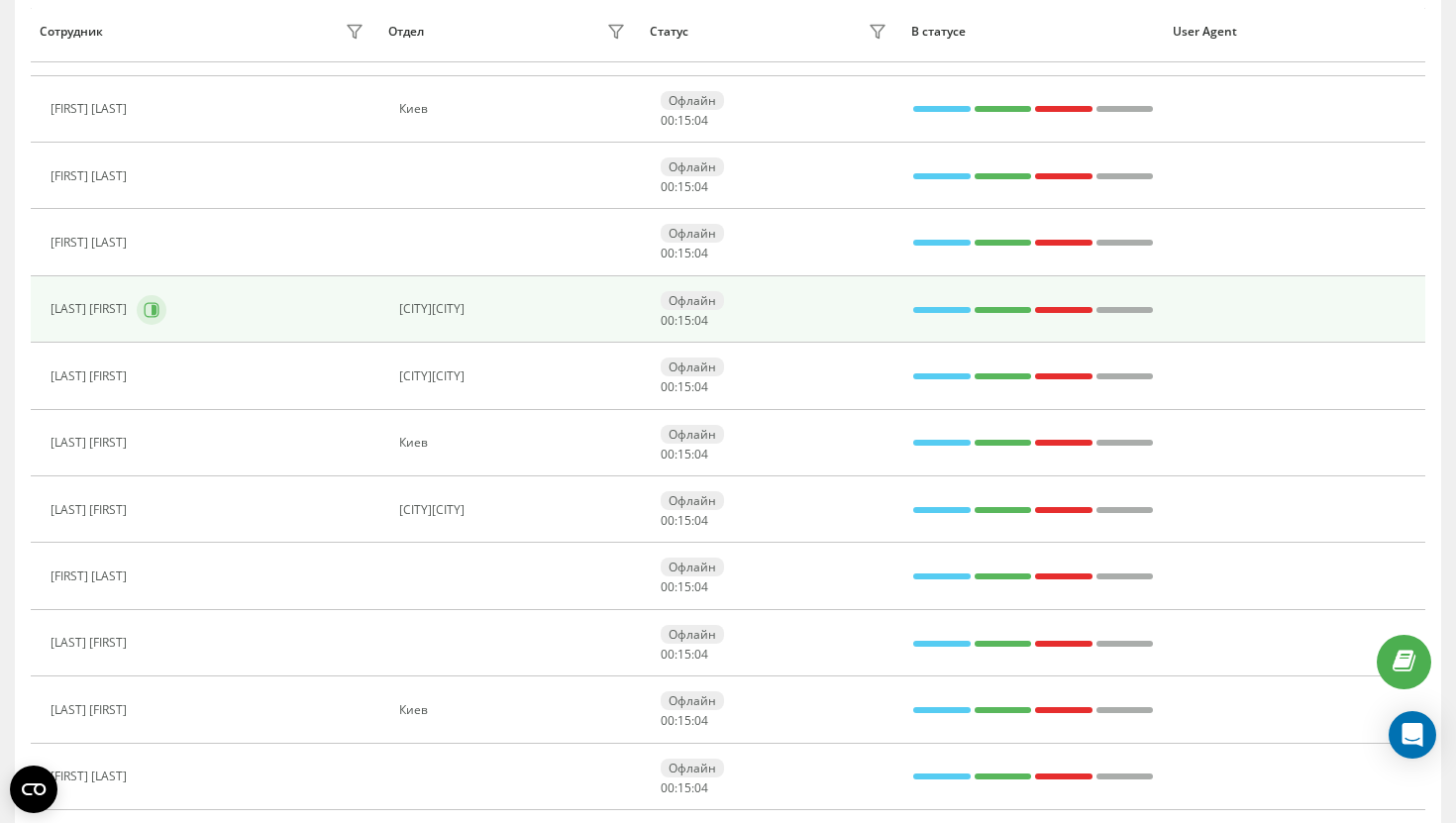 click on "[LAST] [FIRST]" at bounding box center (209, 310) 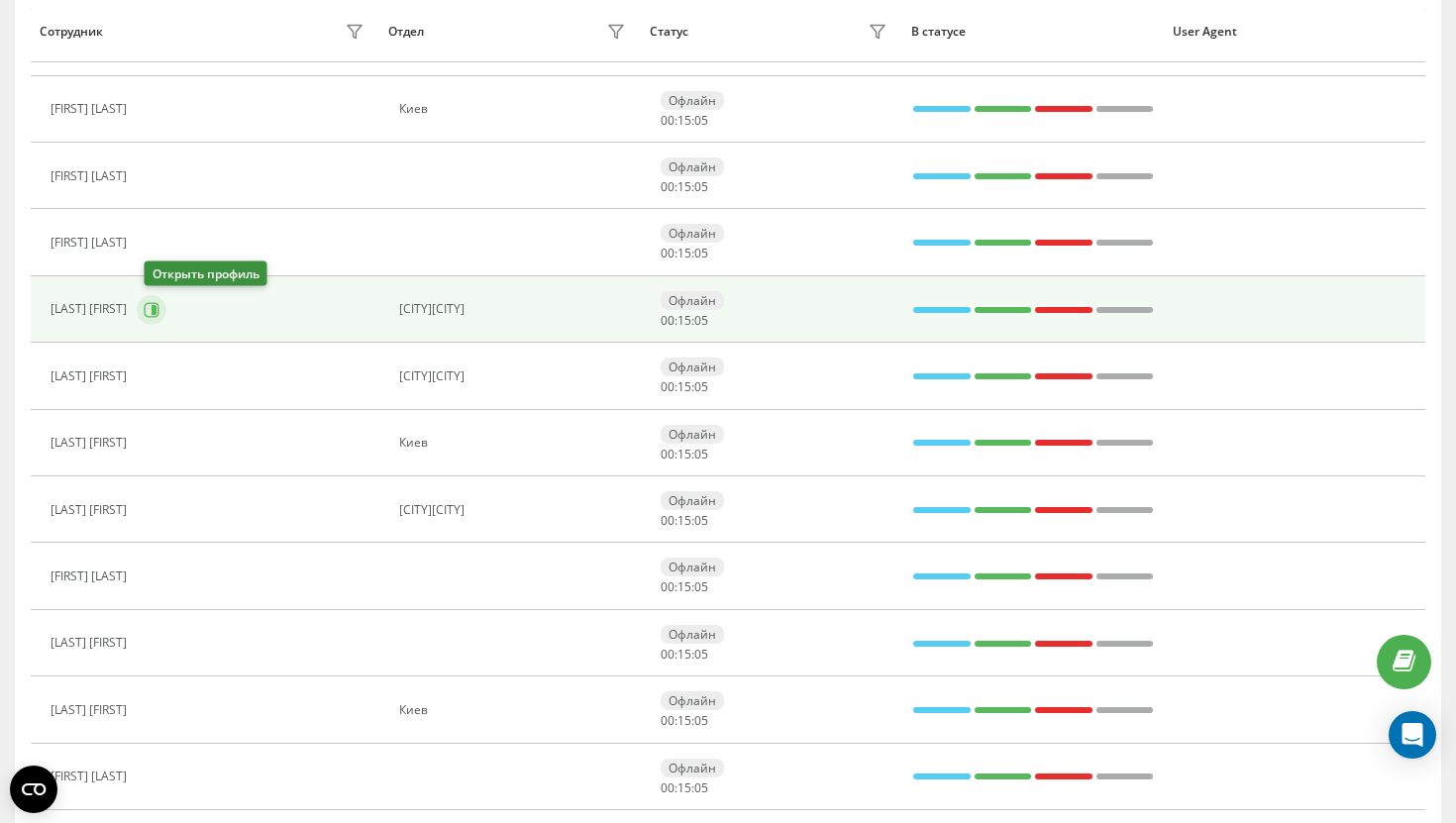 click 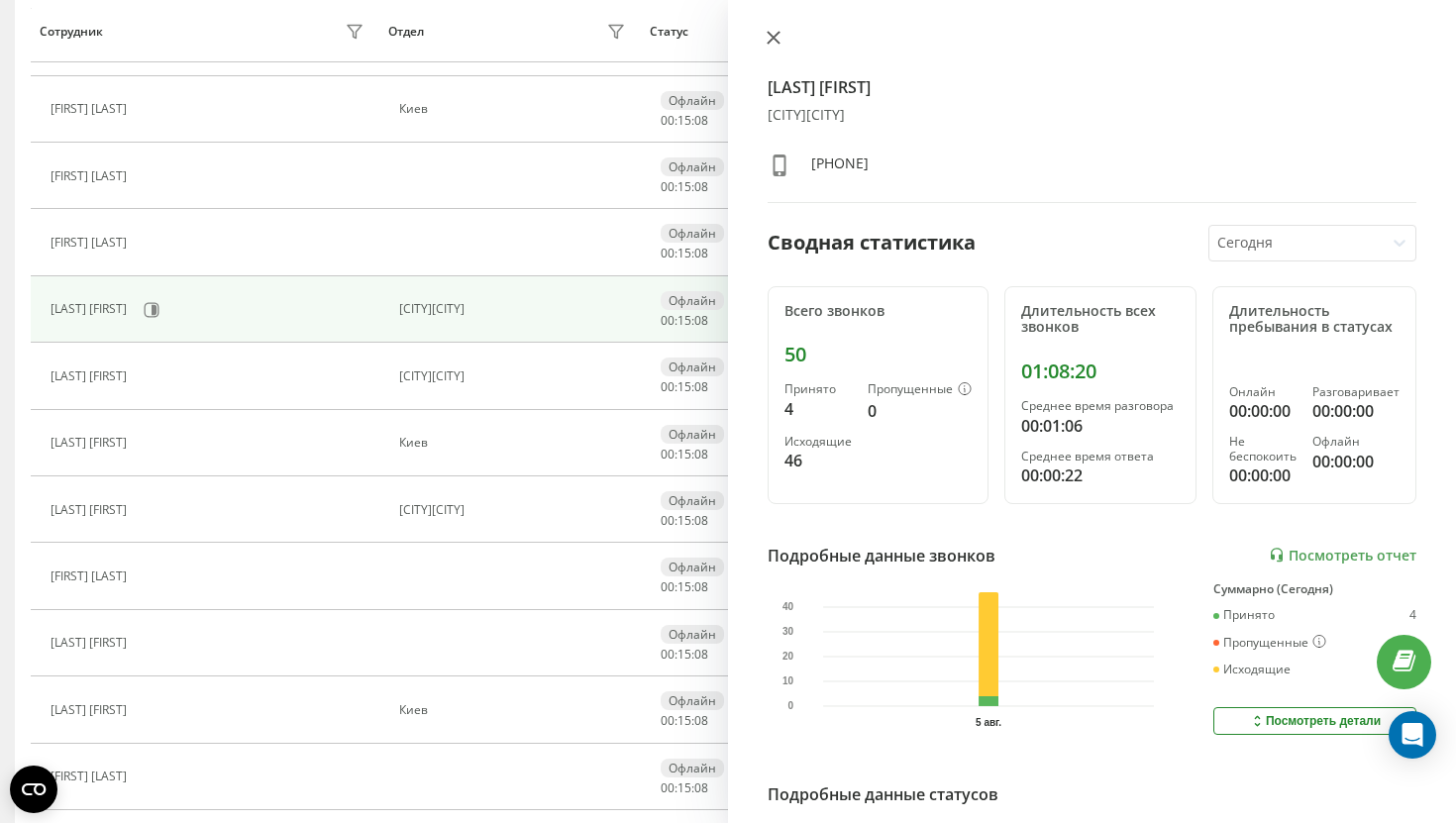 click 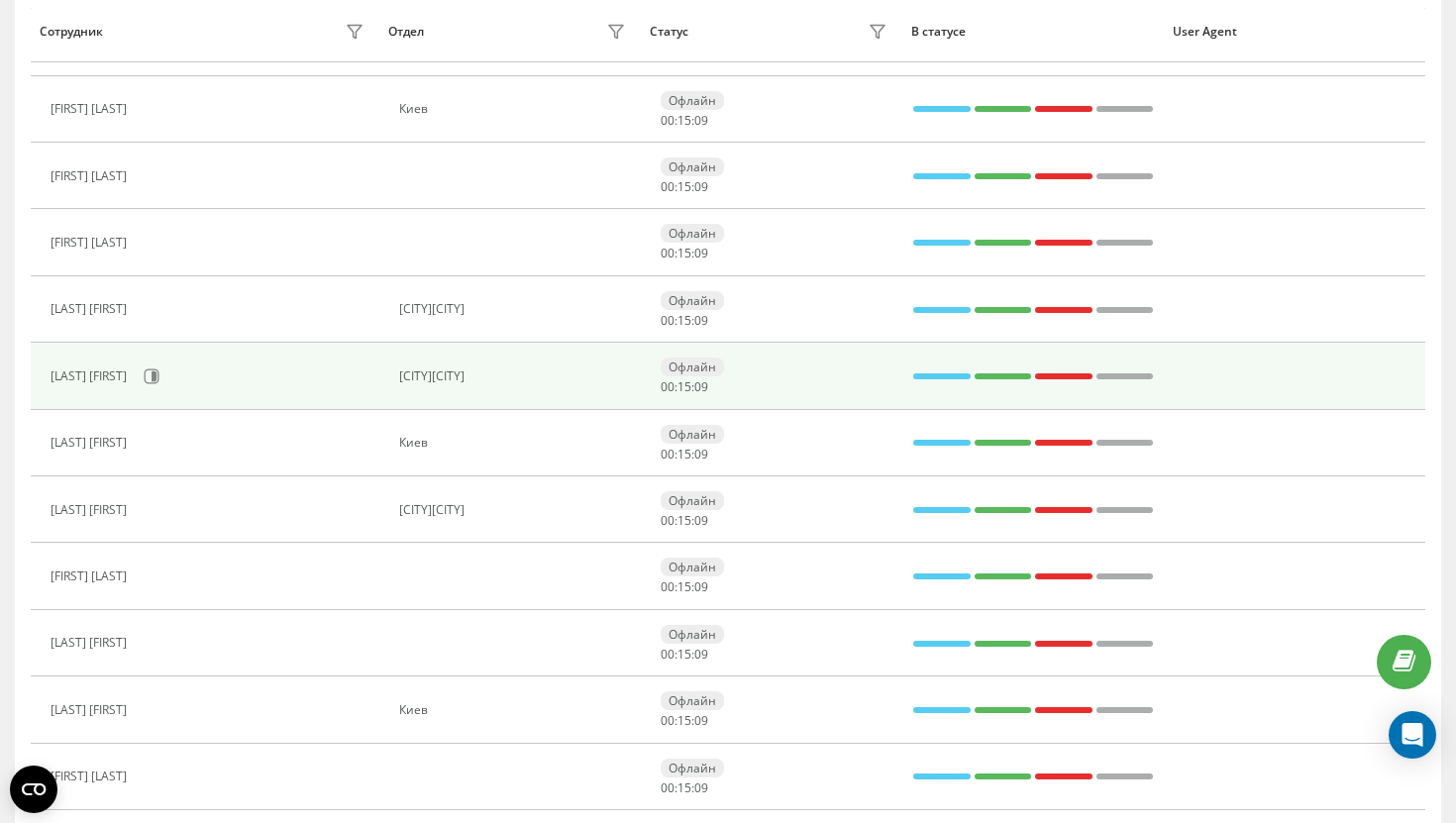 scroll, scrollTop: 0, scrollLeft: 0, axis: both 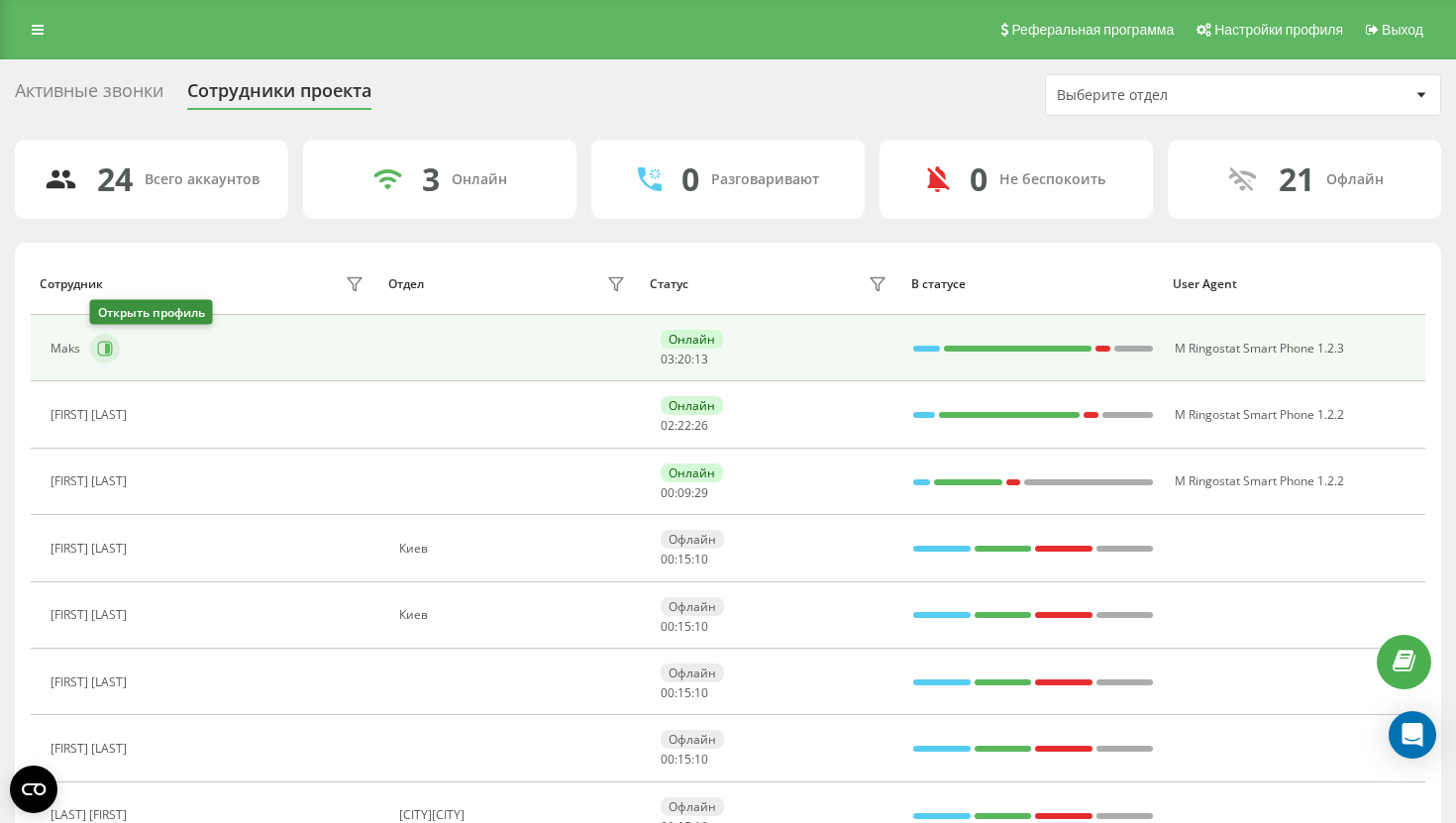 click 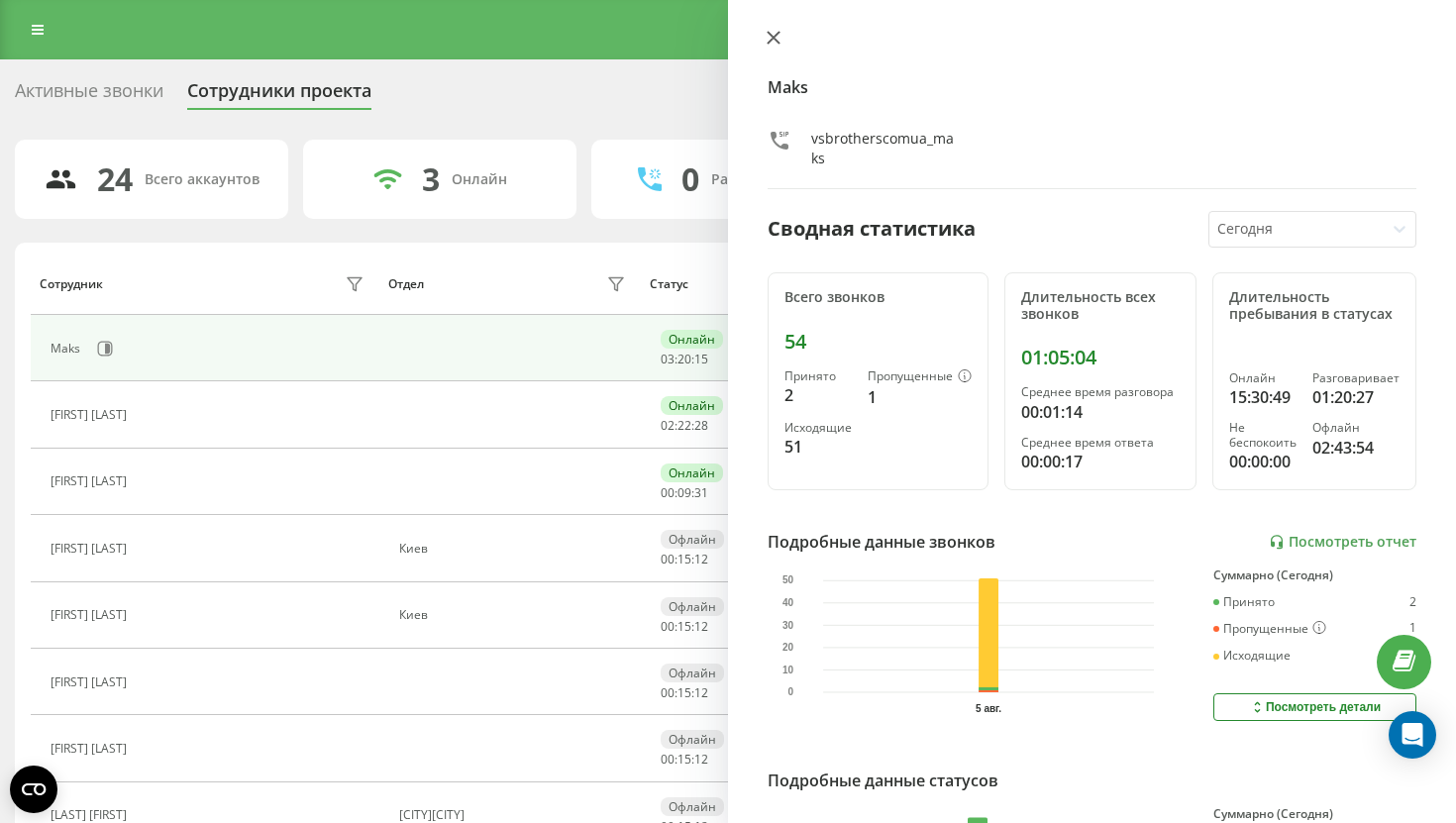 click 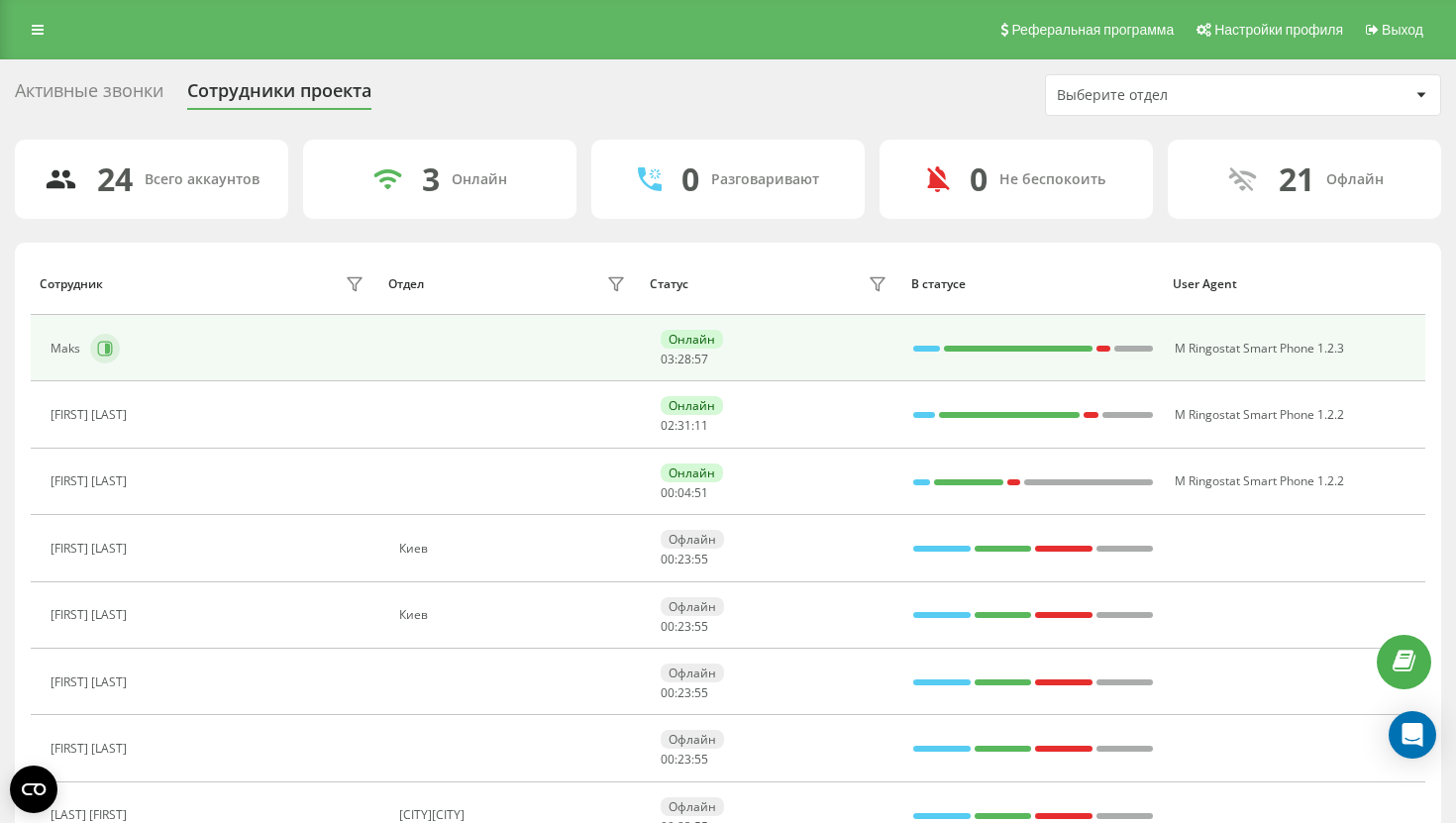 click at bounding box center [105, 349] 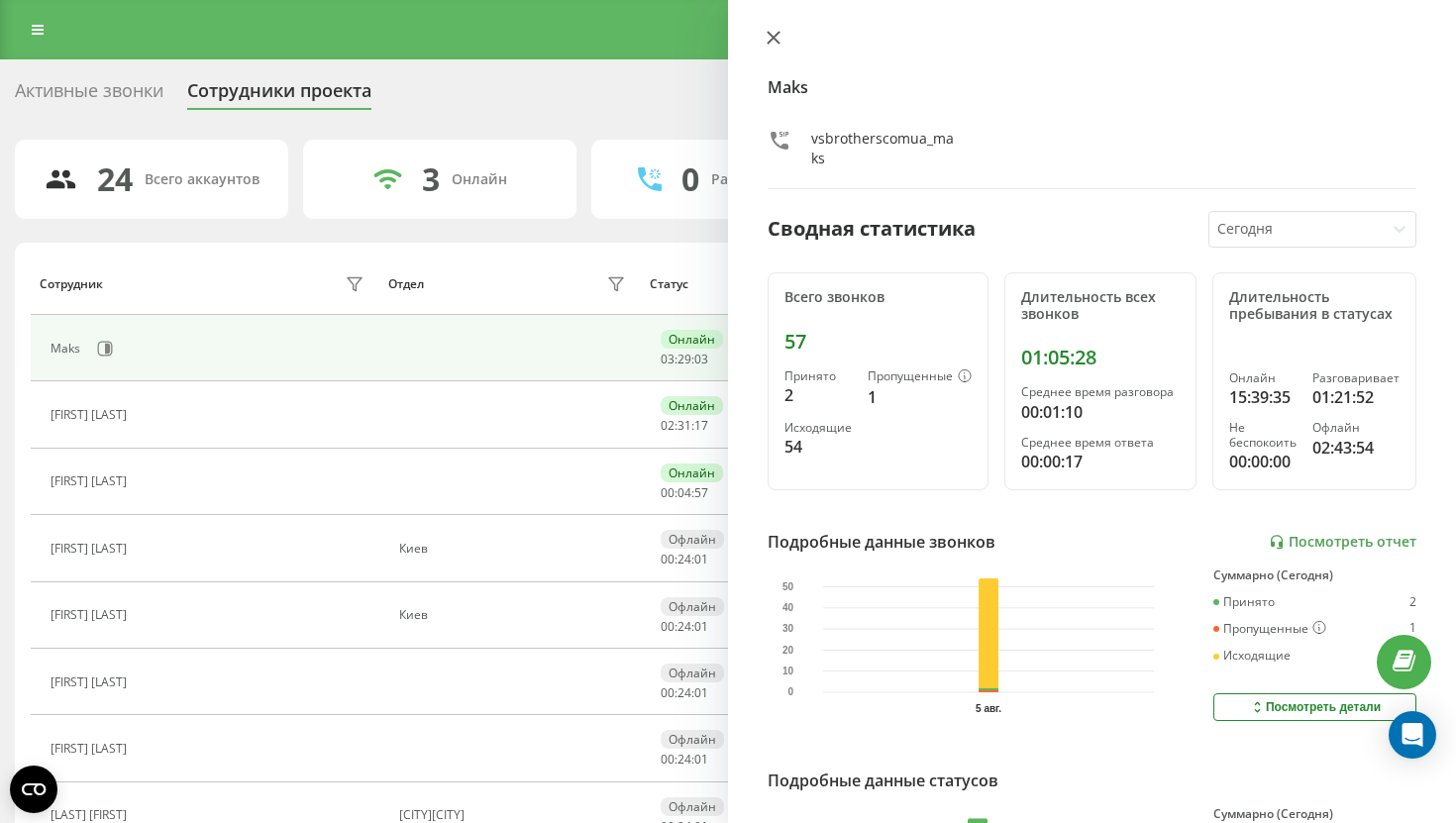 click 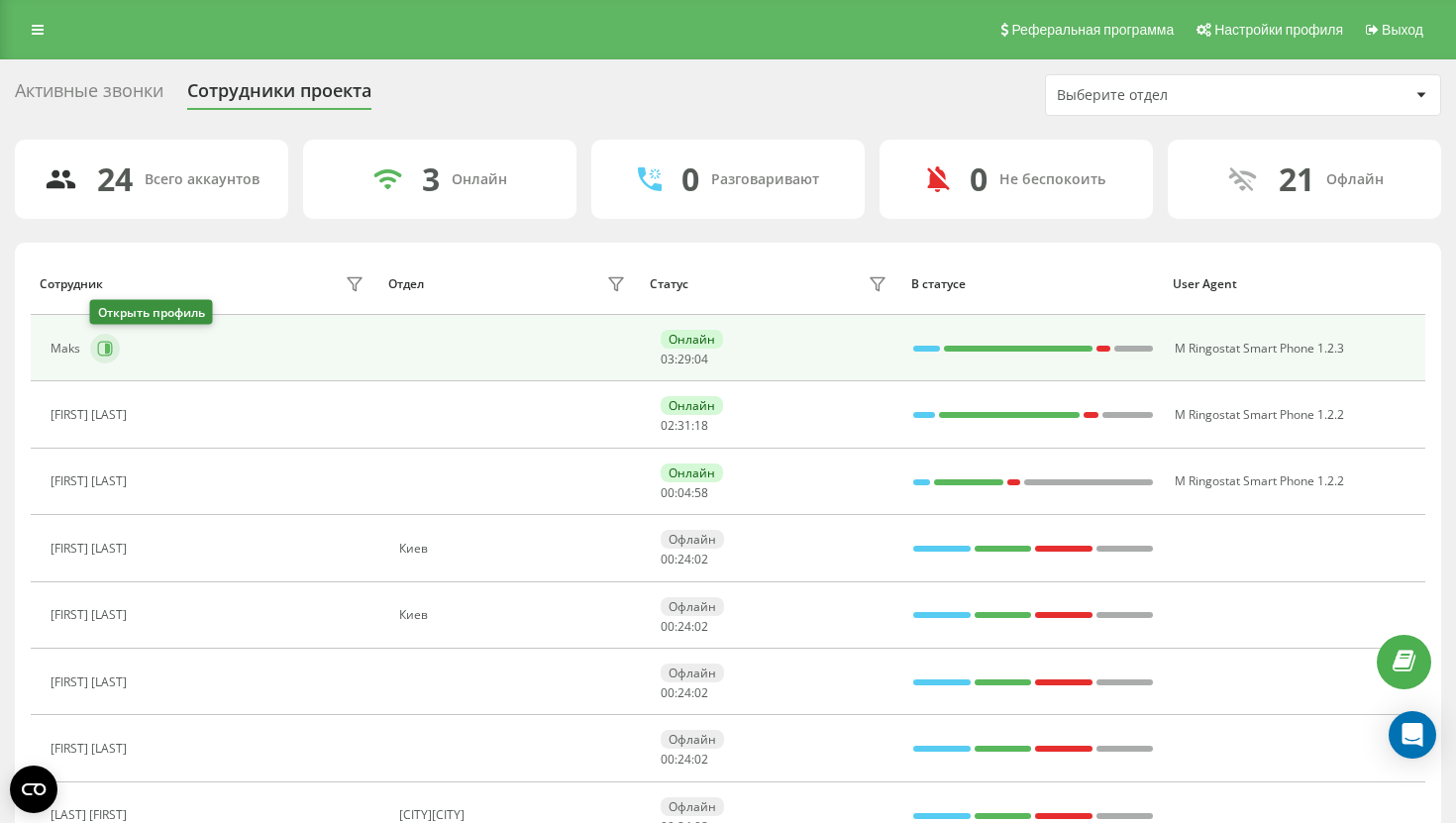 click at bounding box center (105, 349) 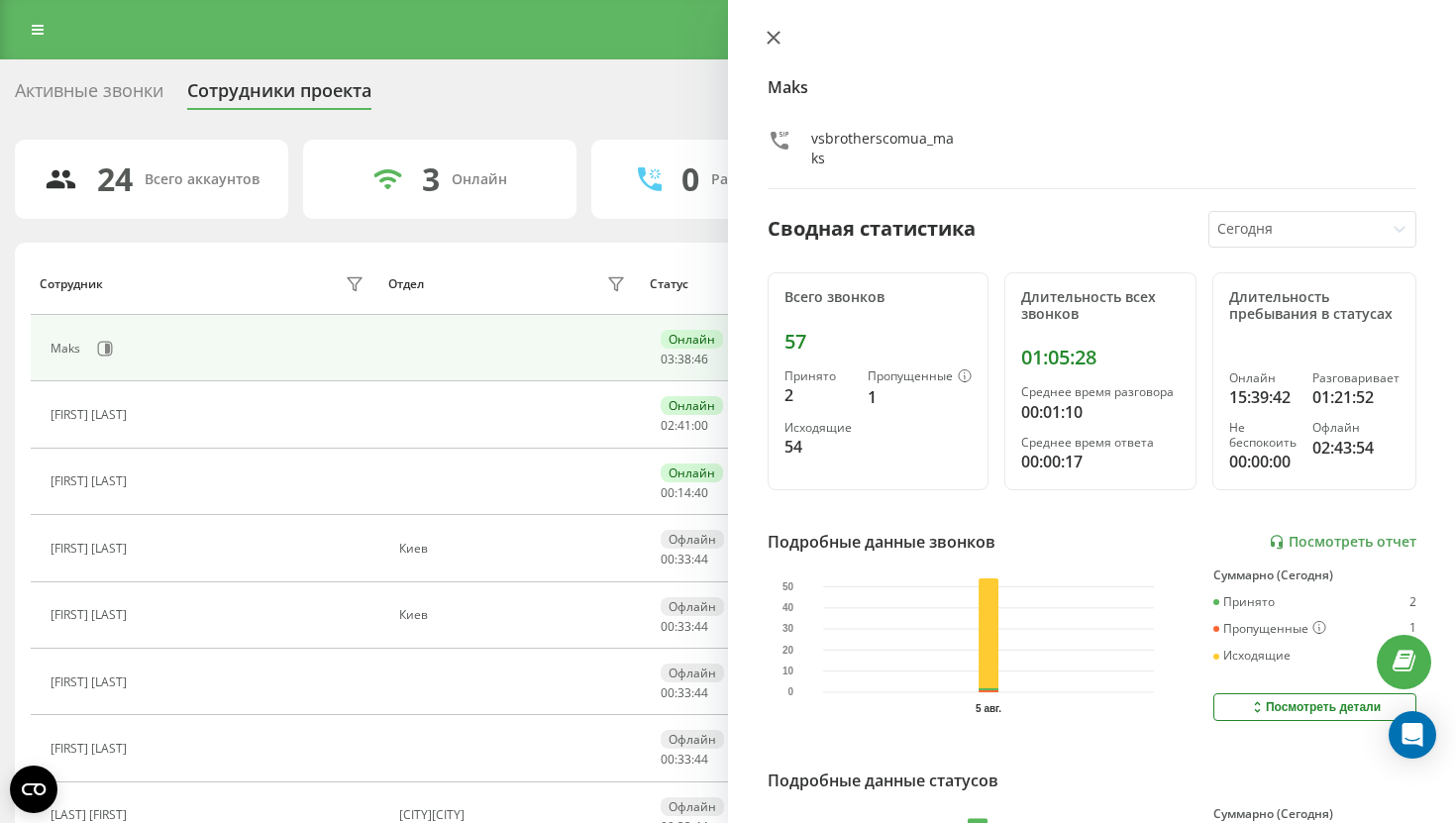 click at bounding box center (774, 39) 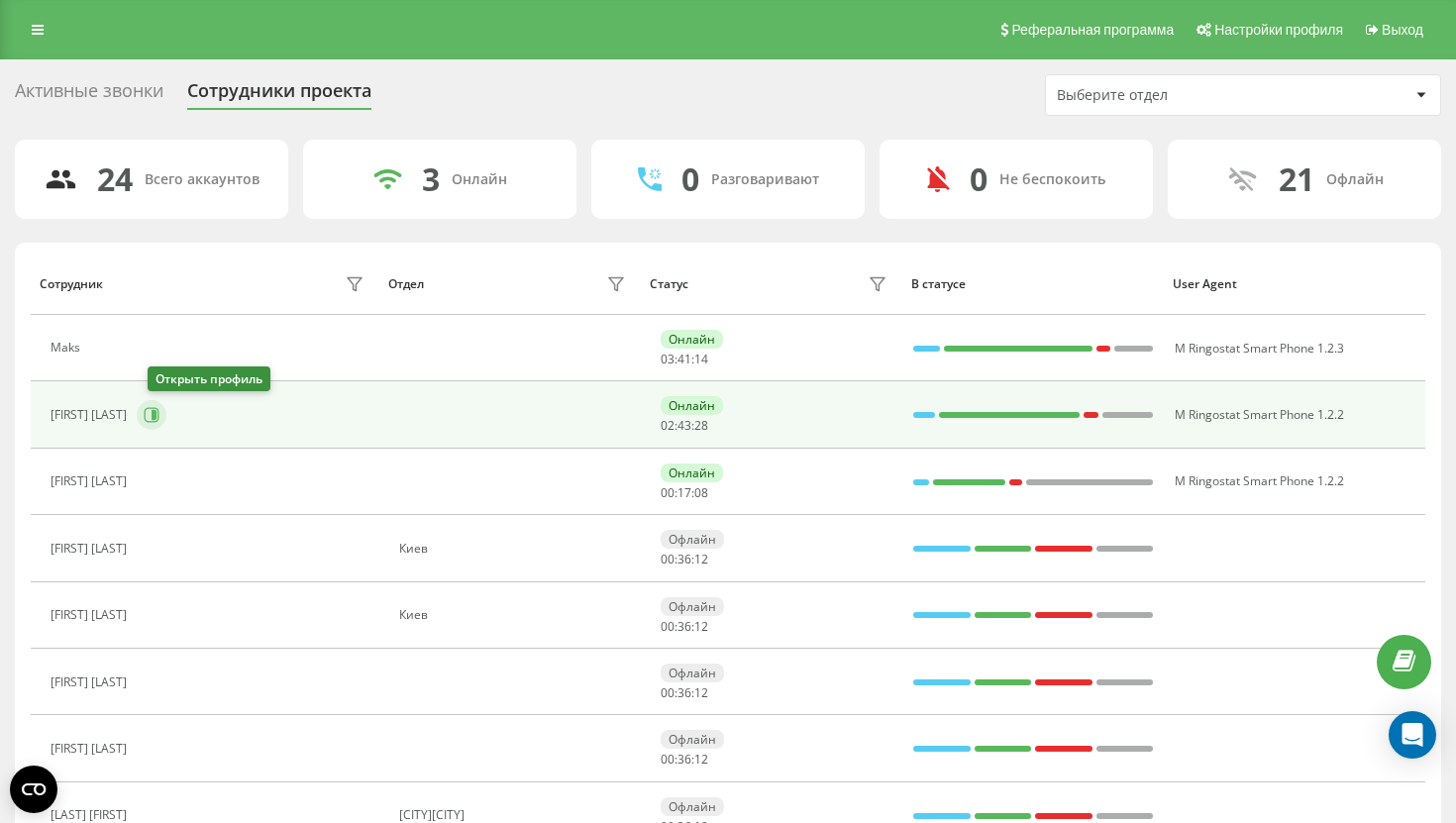 click 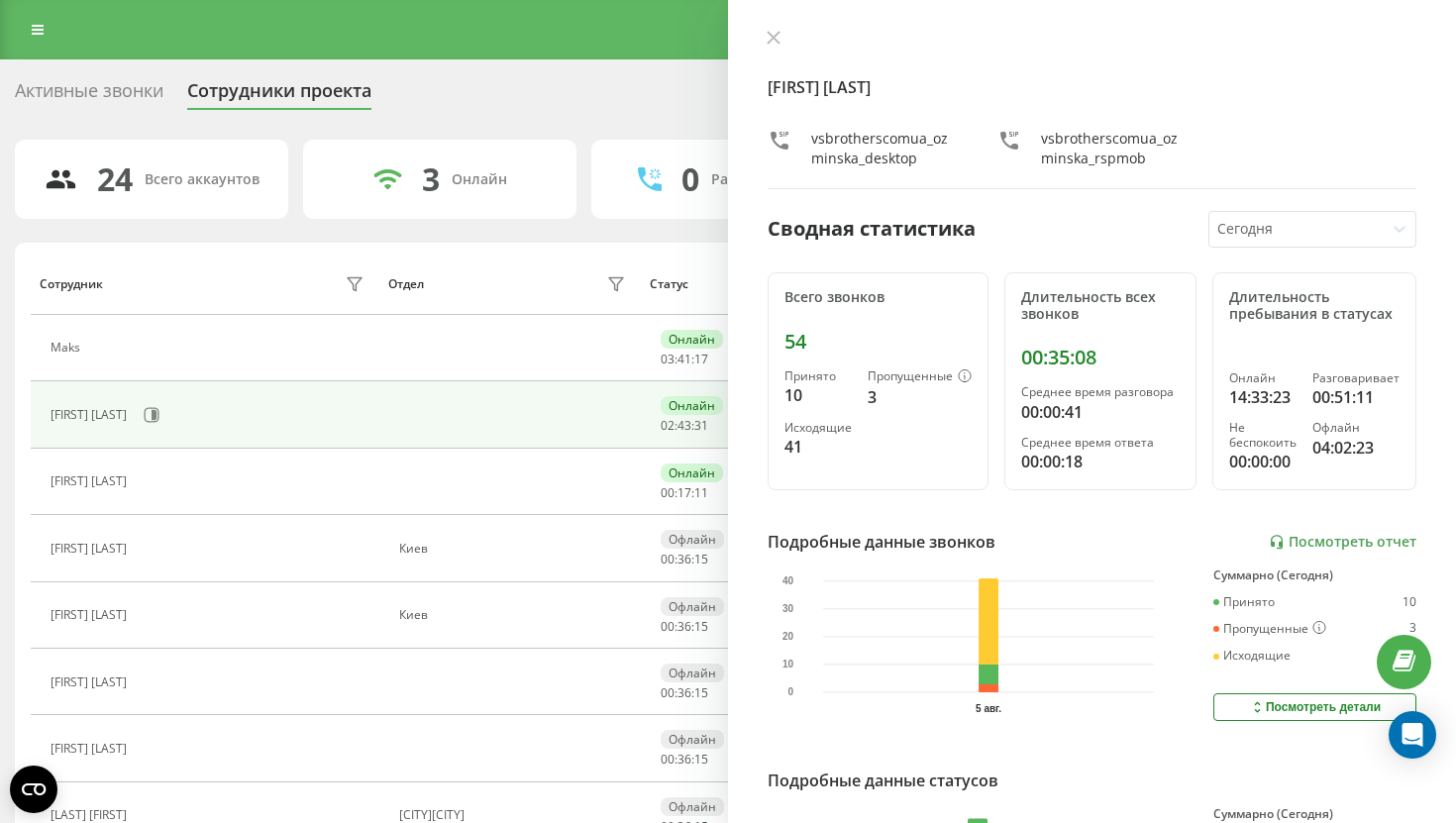 click on "[FIRST] [LAST] vsbrotherscomua_[LAST]_ozminska_desktop vsbrotherscomua_[LAST]_ozminska_rspmob Сводная статистика Сегодня Всего звонков 54 Принято 10 Пропущенные 3 Исходящие 41 Длительность всех звонков 00:35:08 Среднее время разговора 00:00:41 Среднее время ответа 00:00:18 Длительность пребывания в статусах Онлайн 14:33:23 Разговаривает 00:51:11 Не беспокоить 00:00:00 Офлайн 04:02:23 Подробные данные звонков Посмотреть отчет 5 авг. 0 10 20 30 40 Суммарно (Сегодня) Принято 10 Пропущенные 3 Исходящие 41   Посмотреть детали Подробные данные статусов 5 авг. Суммарно (Сегодня) Онлайн 14:33:23 Разговаривает 00:51:11 Не беспокоить 00:00:00 Офлайн 04:02:23" at bounding box center (1092, 411) 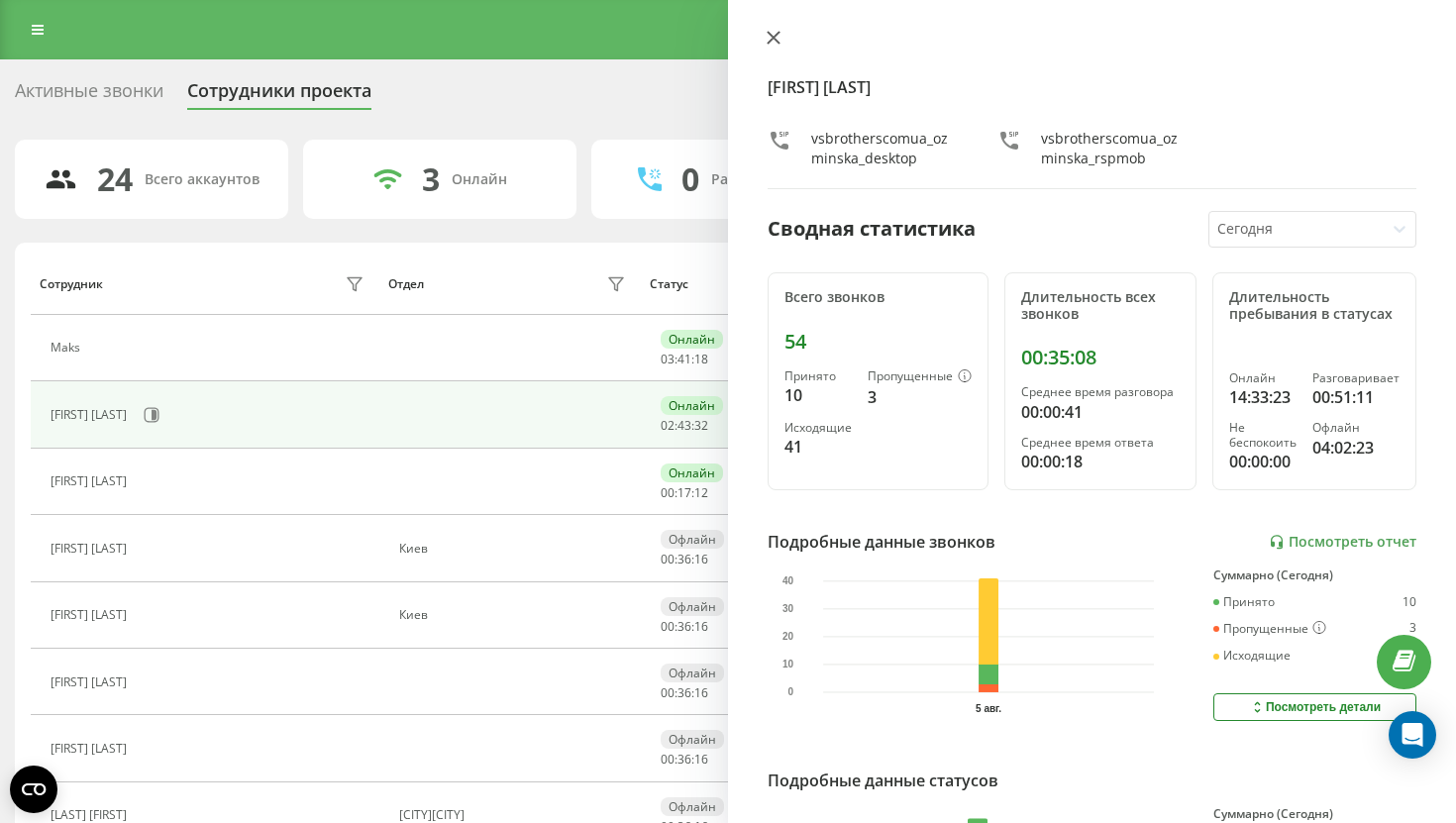 click 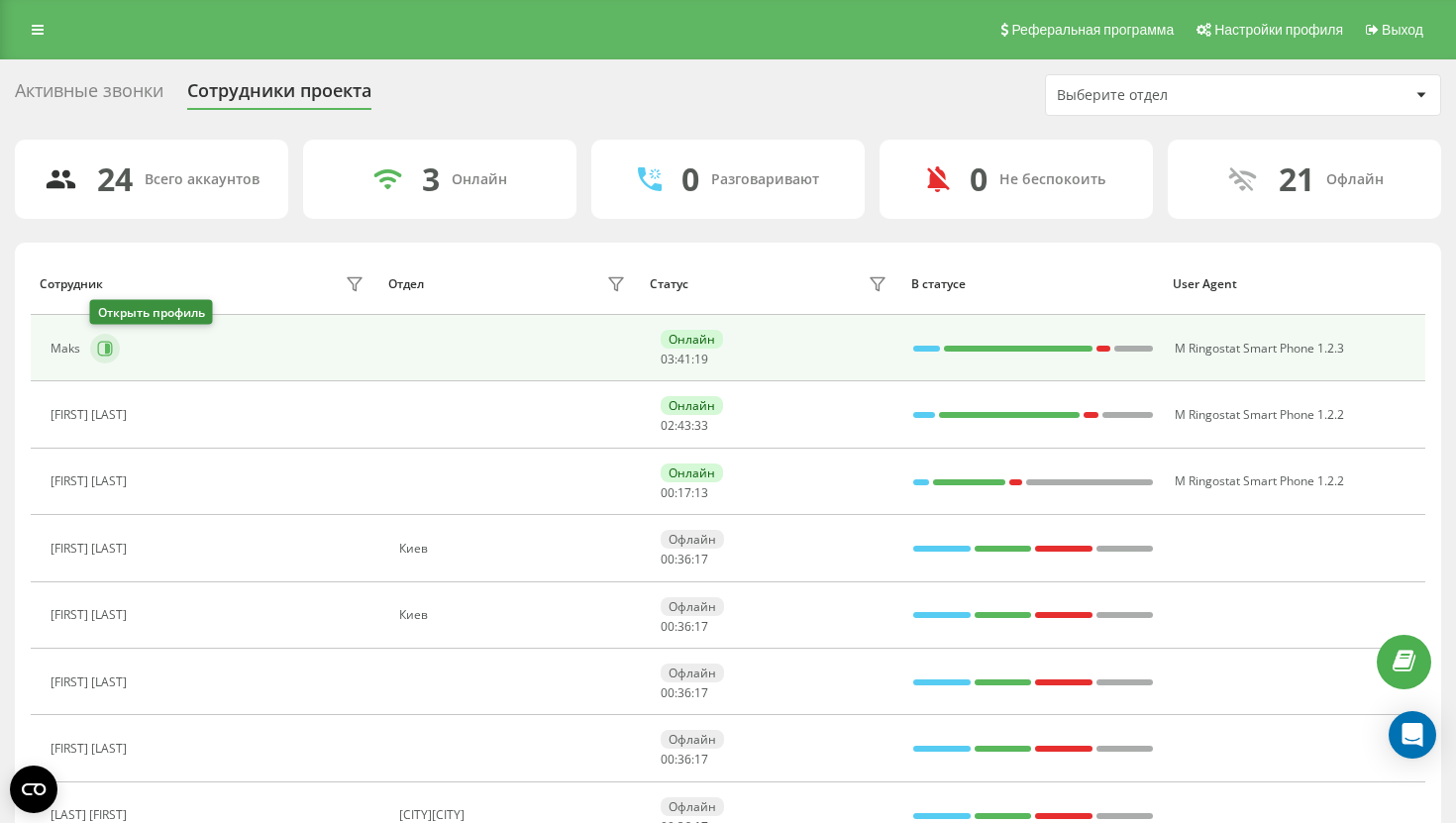click at bounding box center [105, 349] 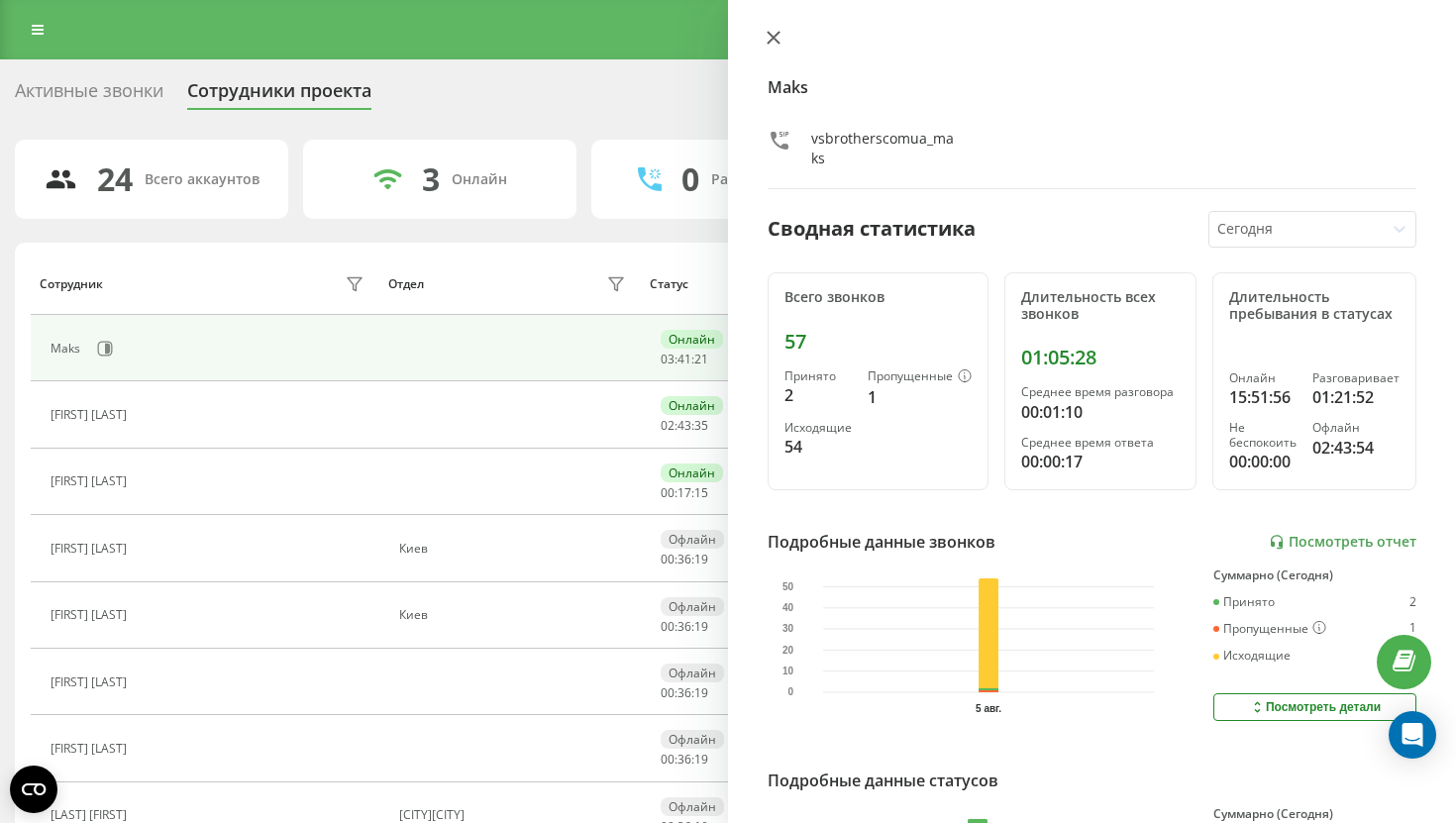 click 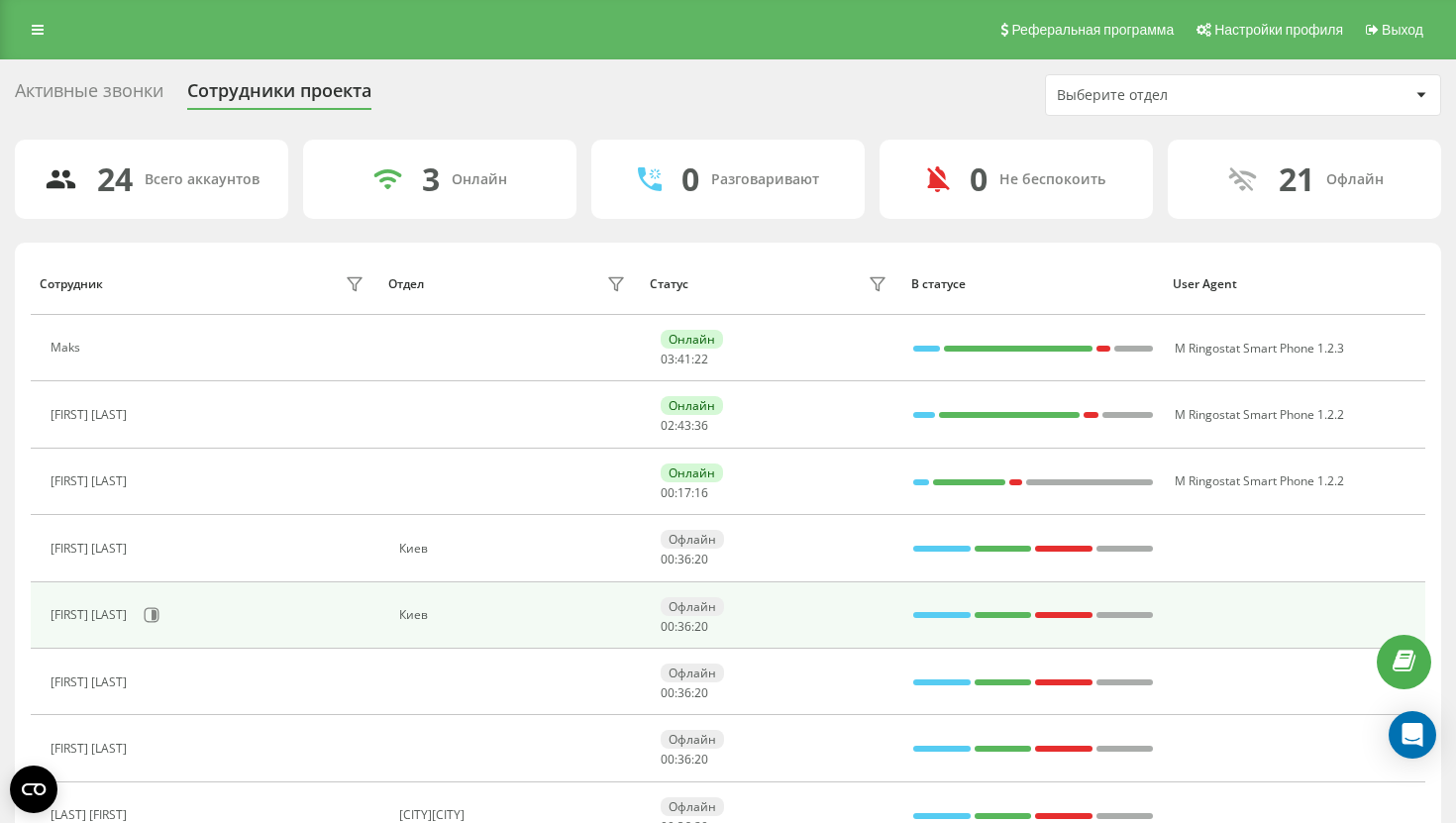 scroll, scrollTop: 157, scrollLeft: 0, axis: vertical 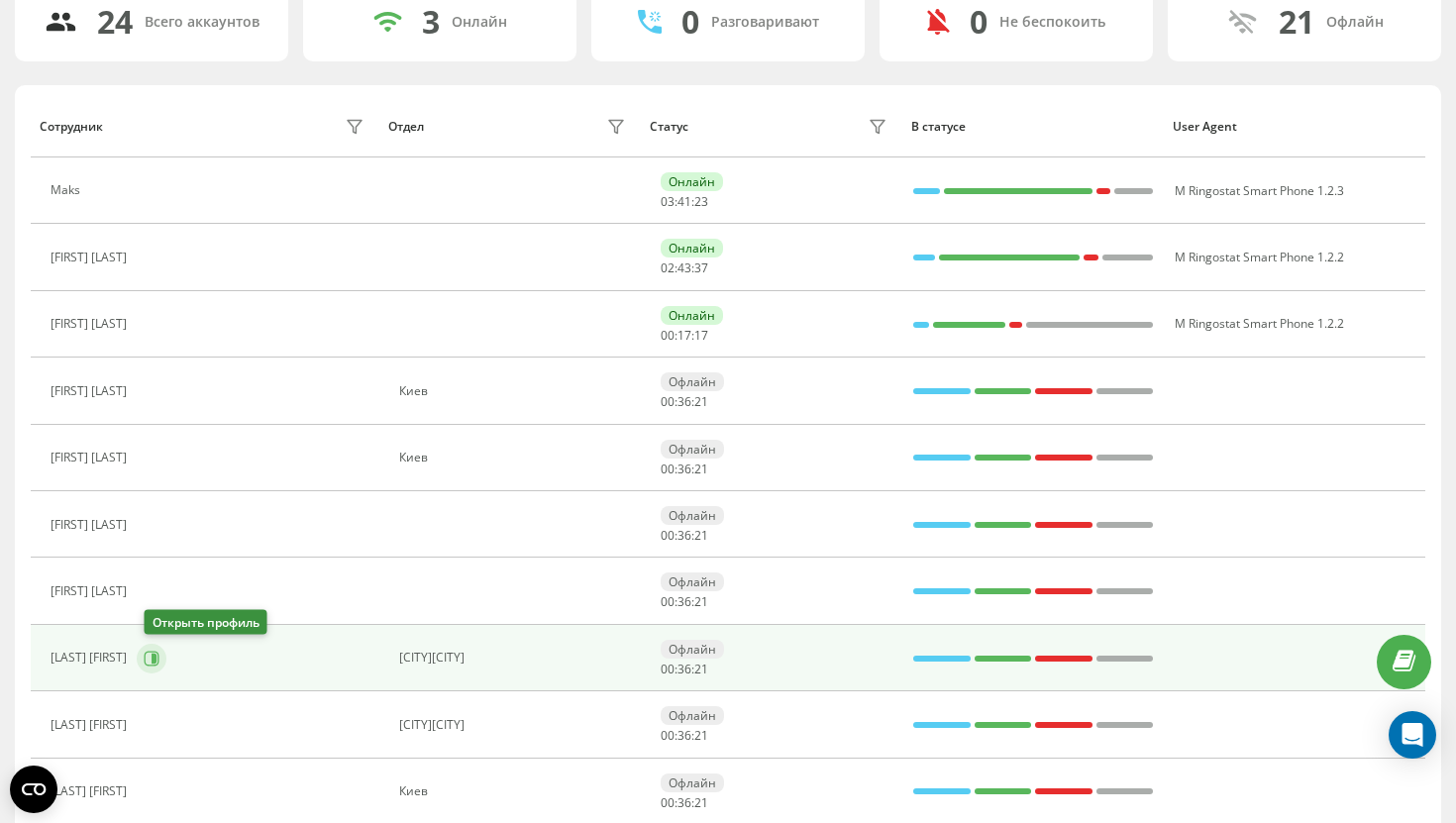 click 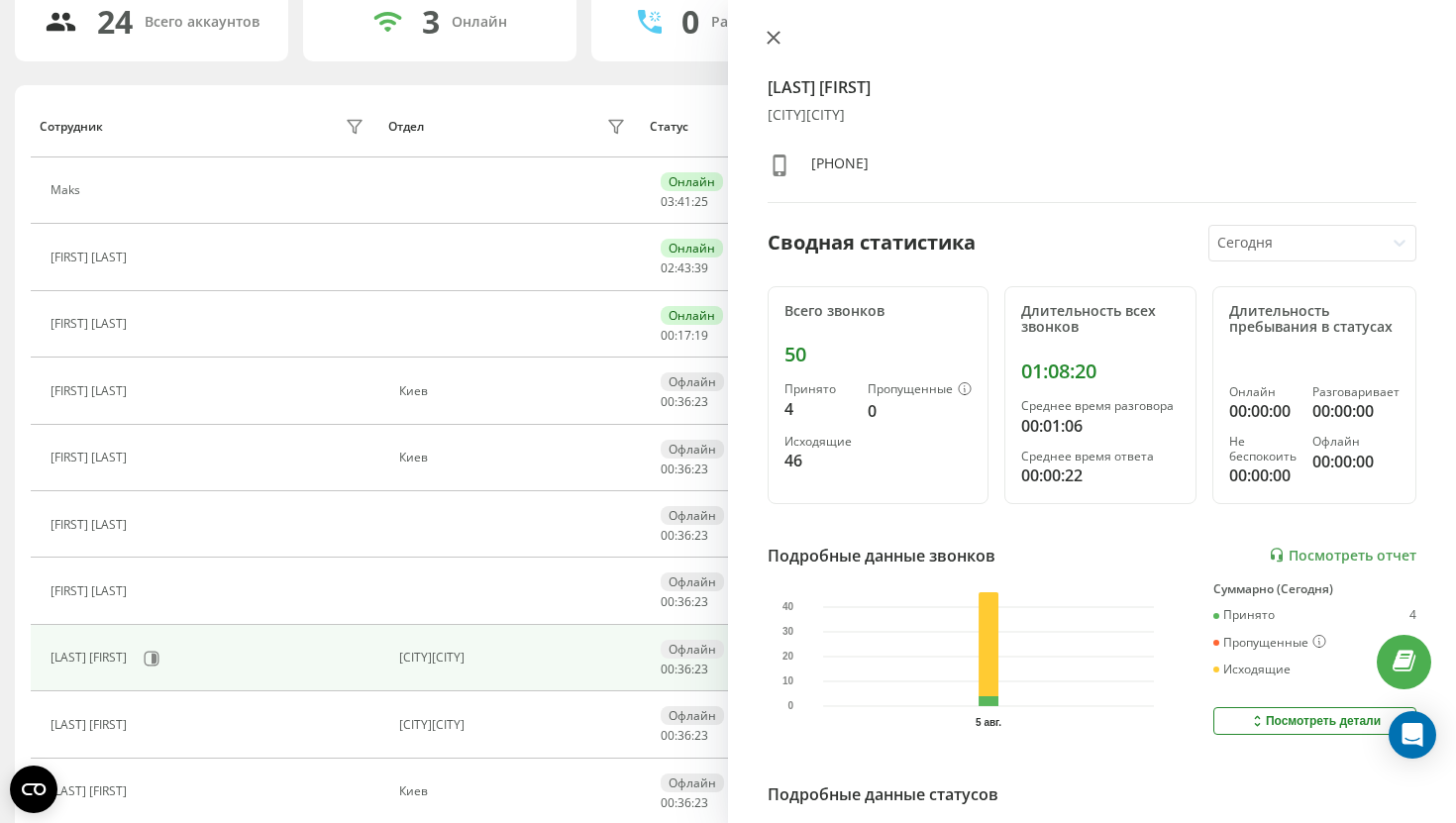 click 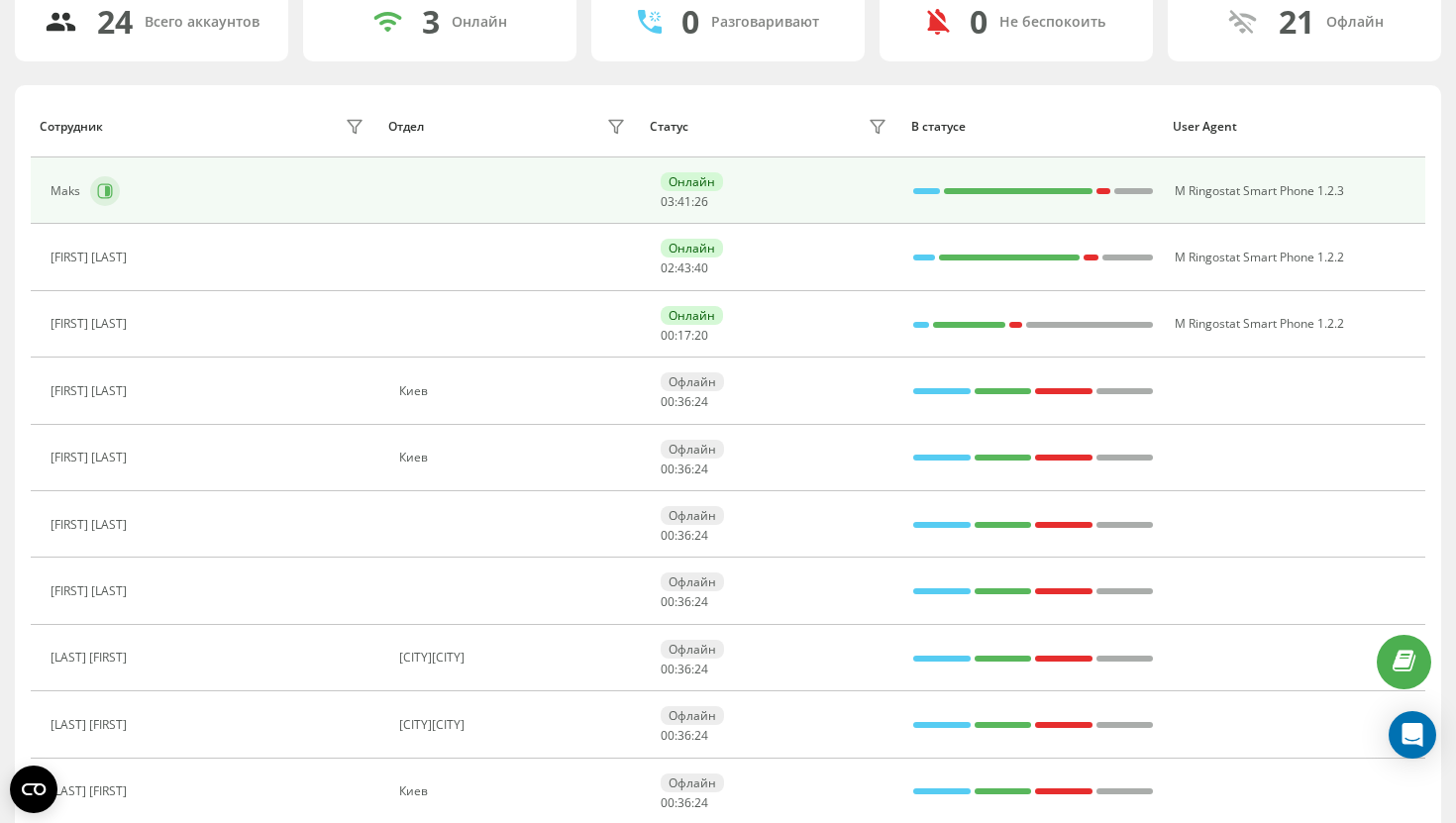 click 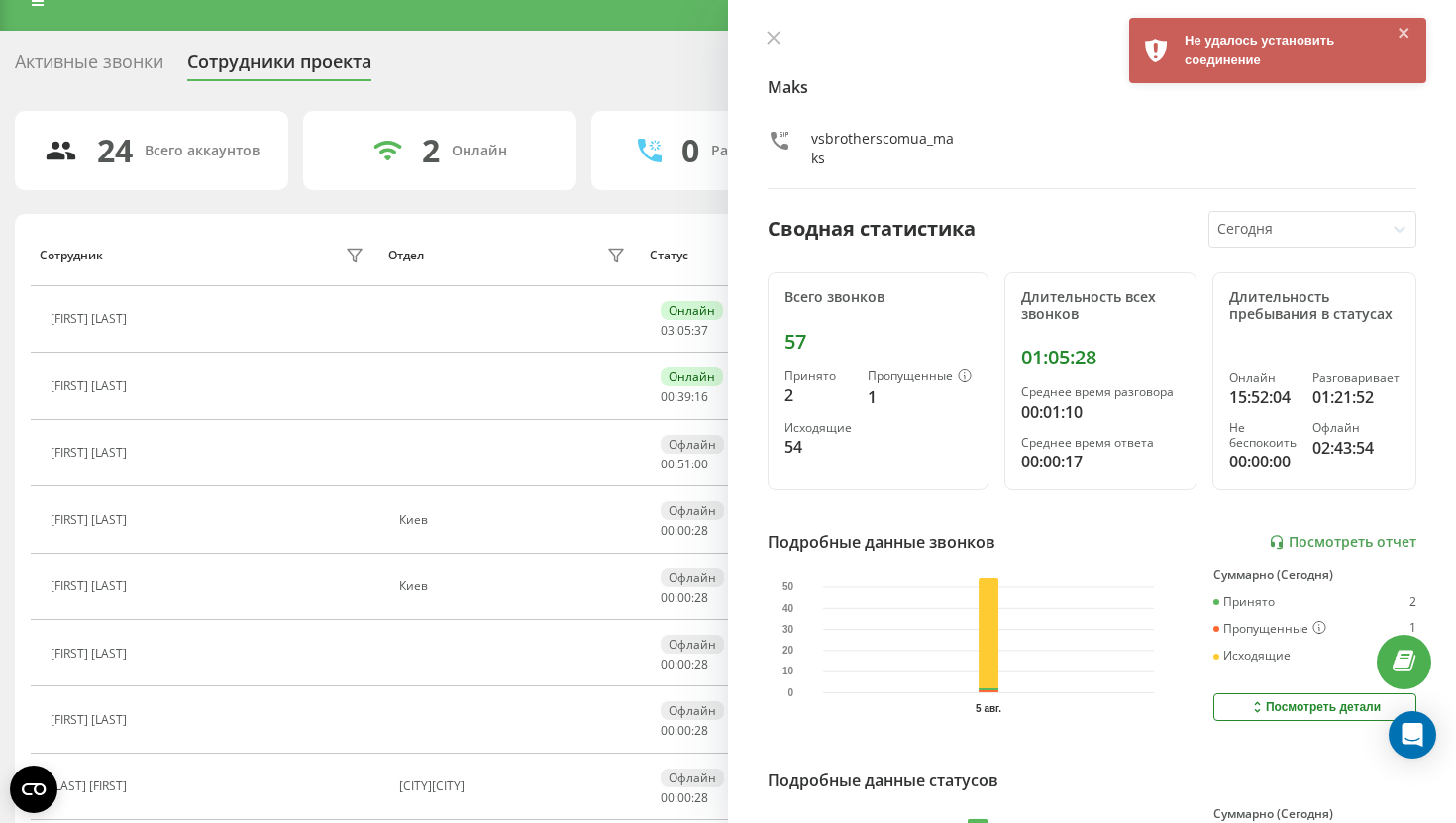 click at bounding box center (0, 0) 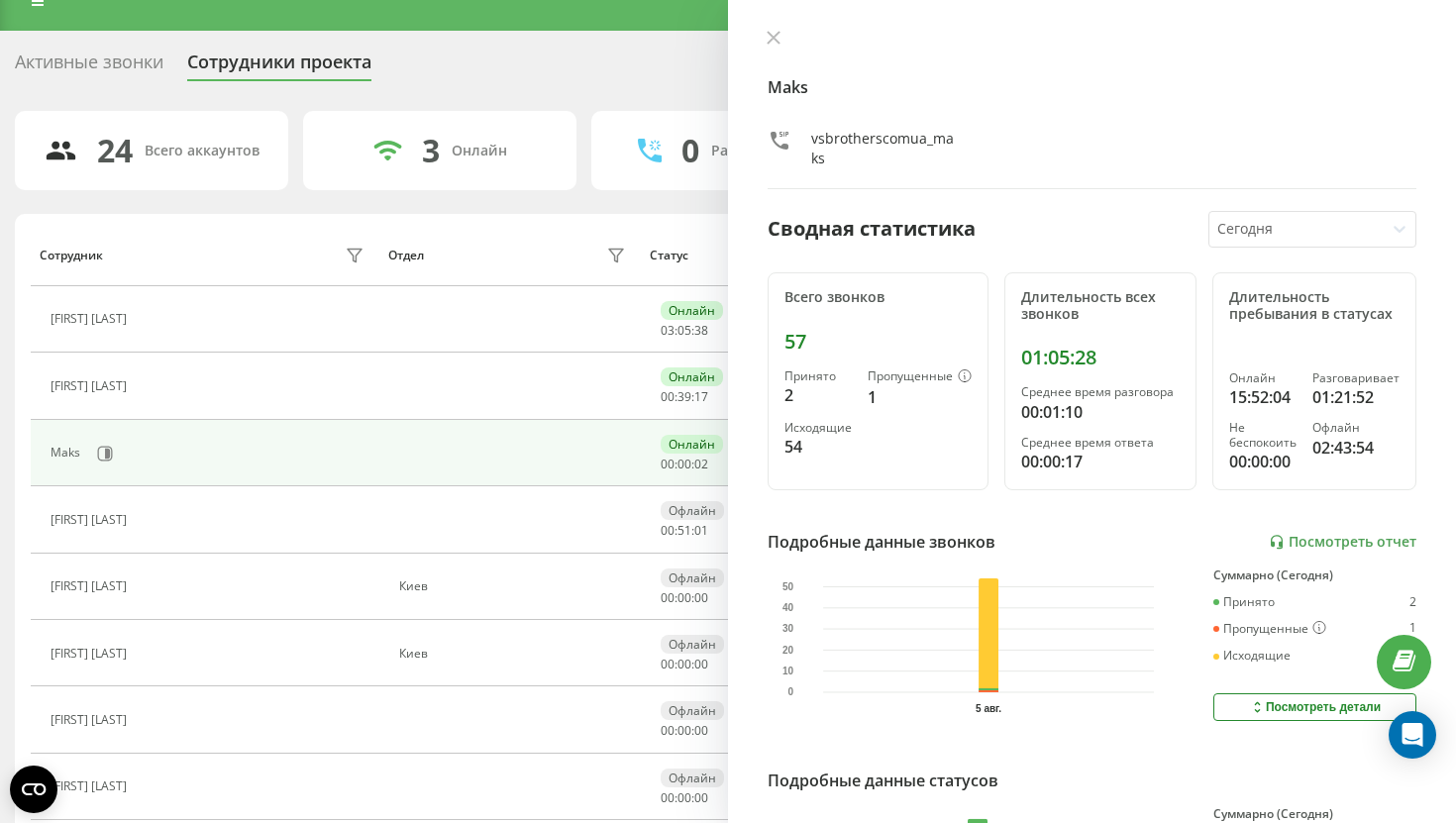 scroll, scrollTop: 157, scrollLeft: 0, axis: vertical 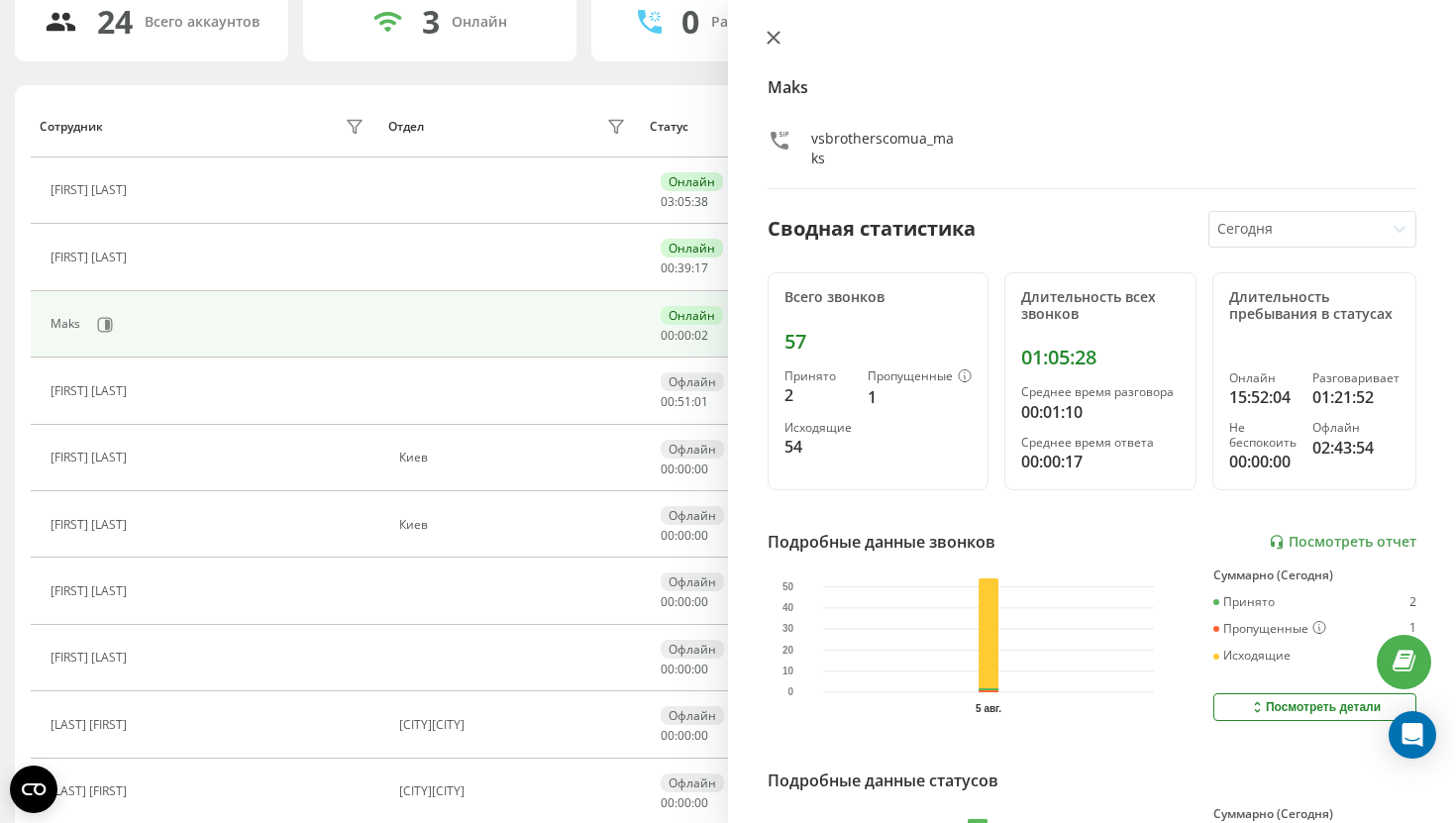click 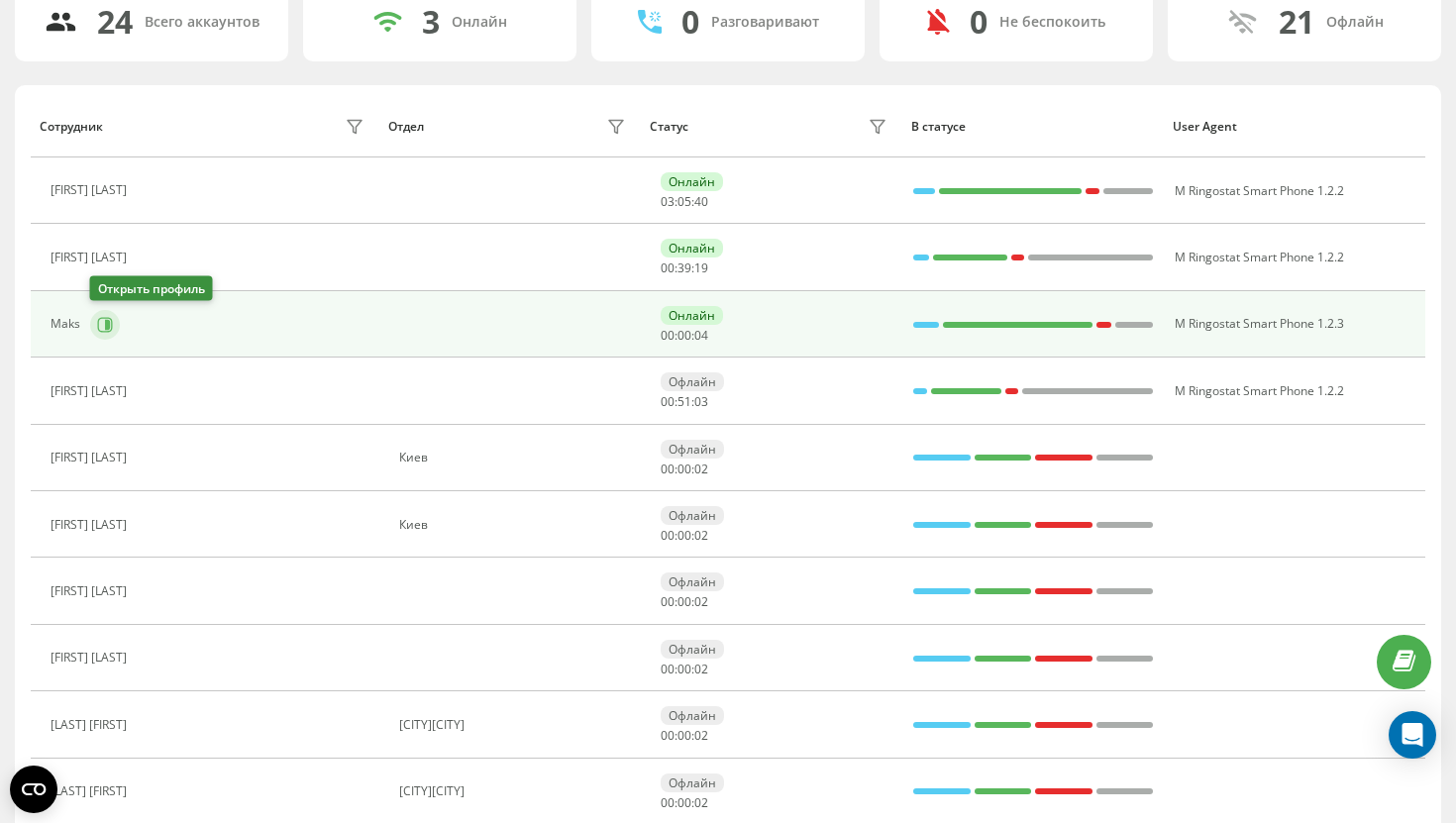 click 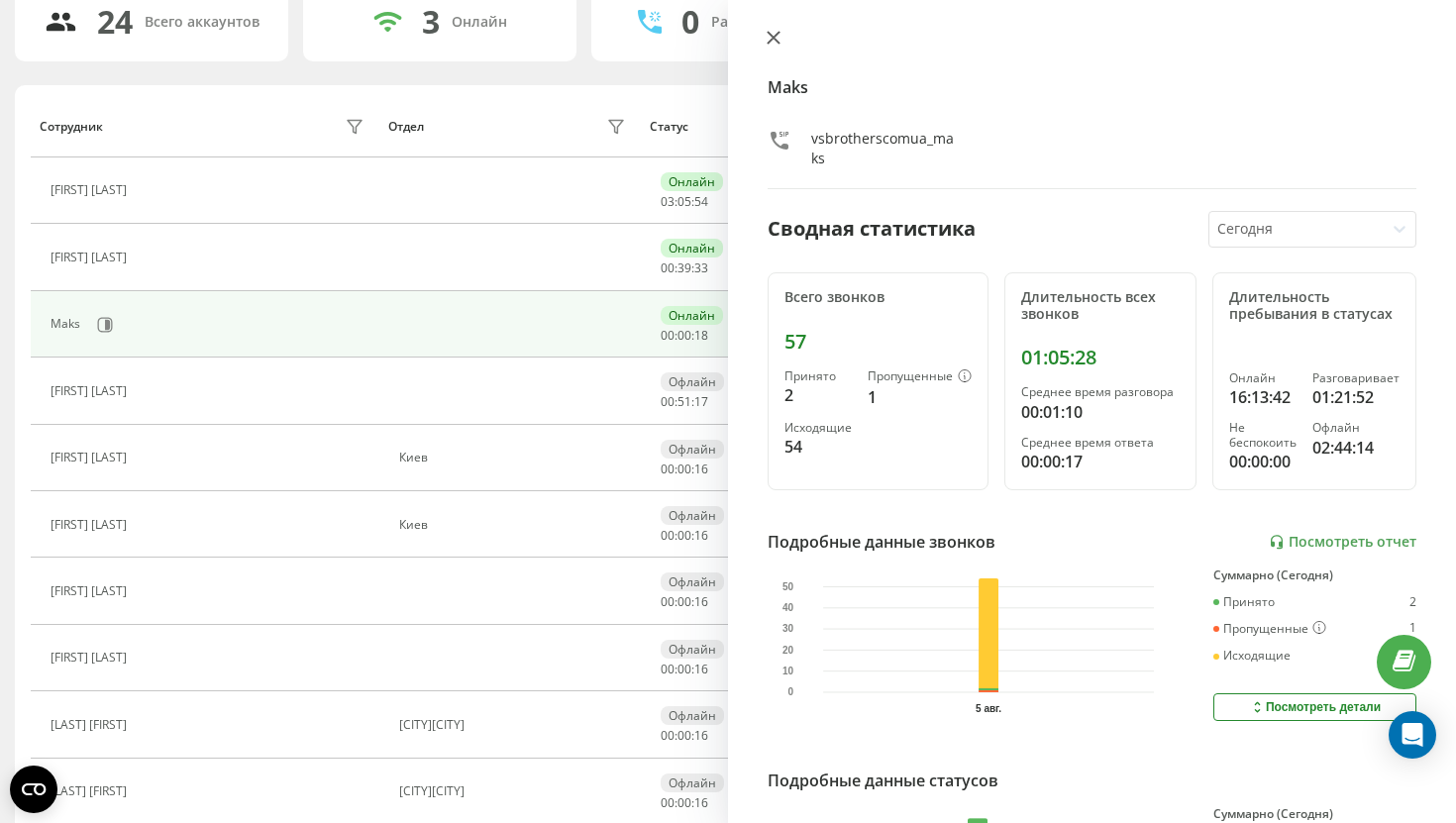 click 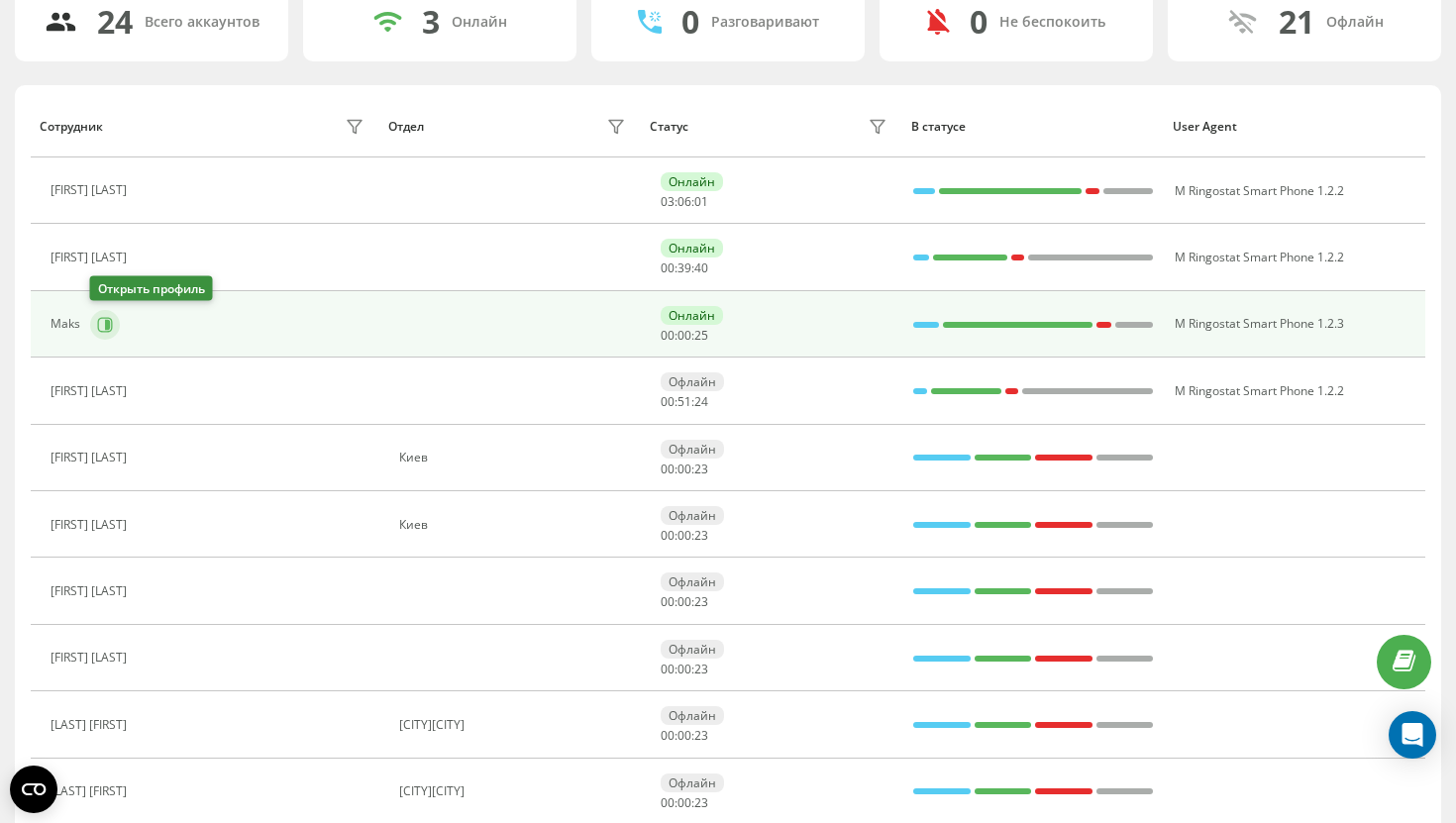 click at bounding box center [105, 325] 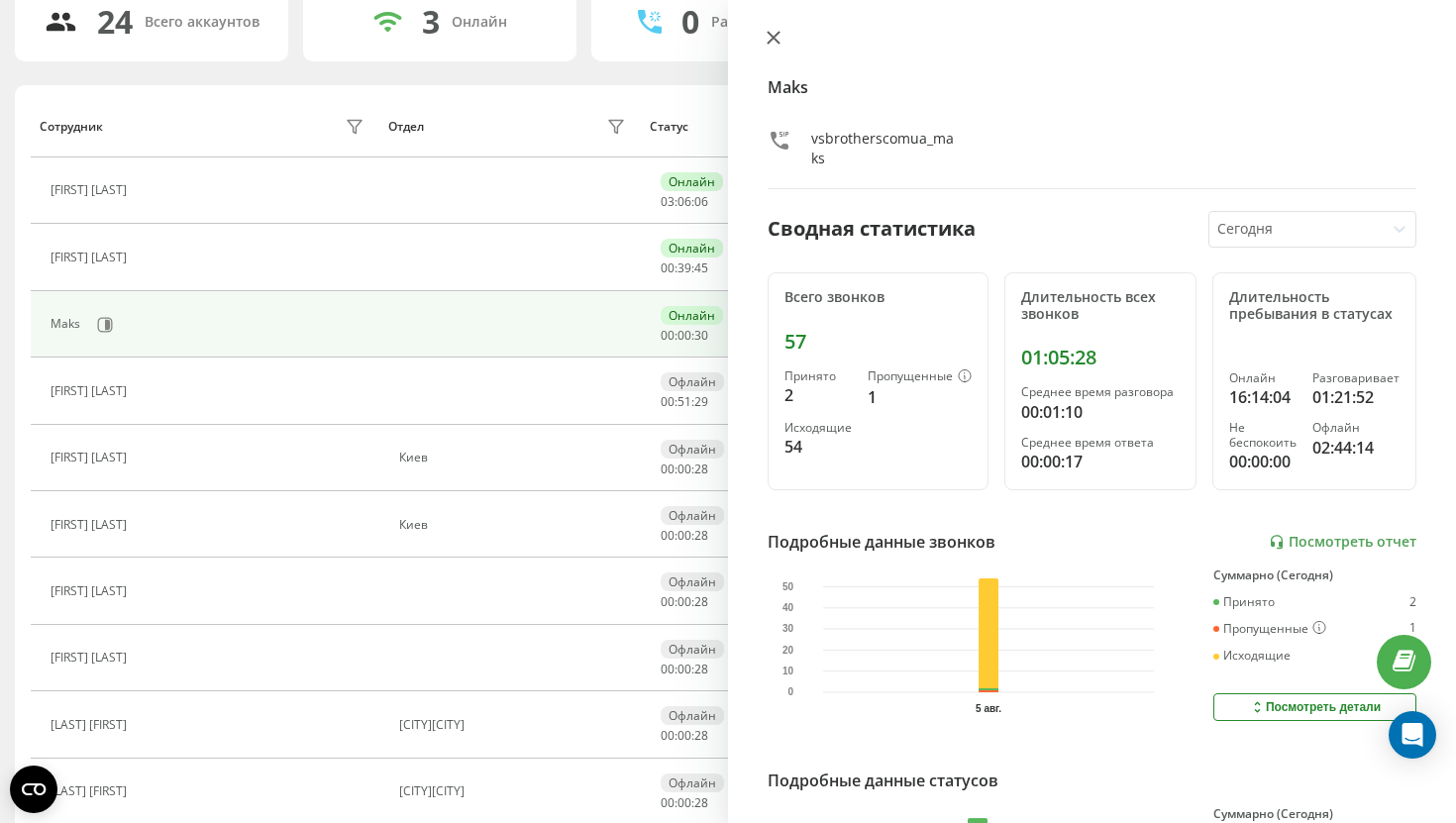 click at bounding box center [774, 39] 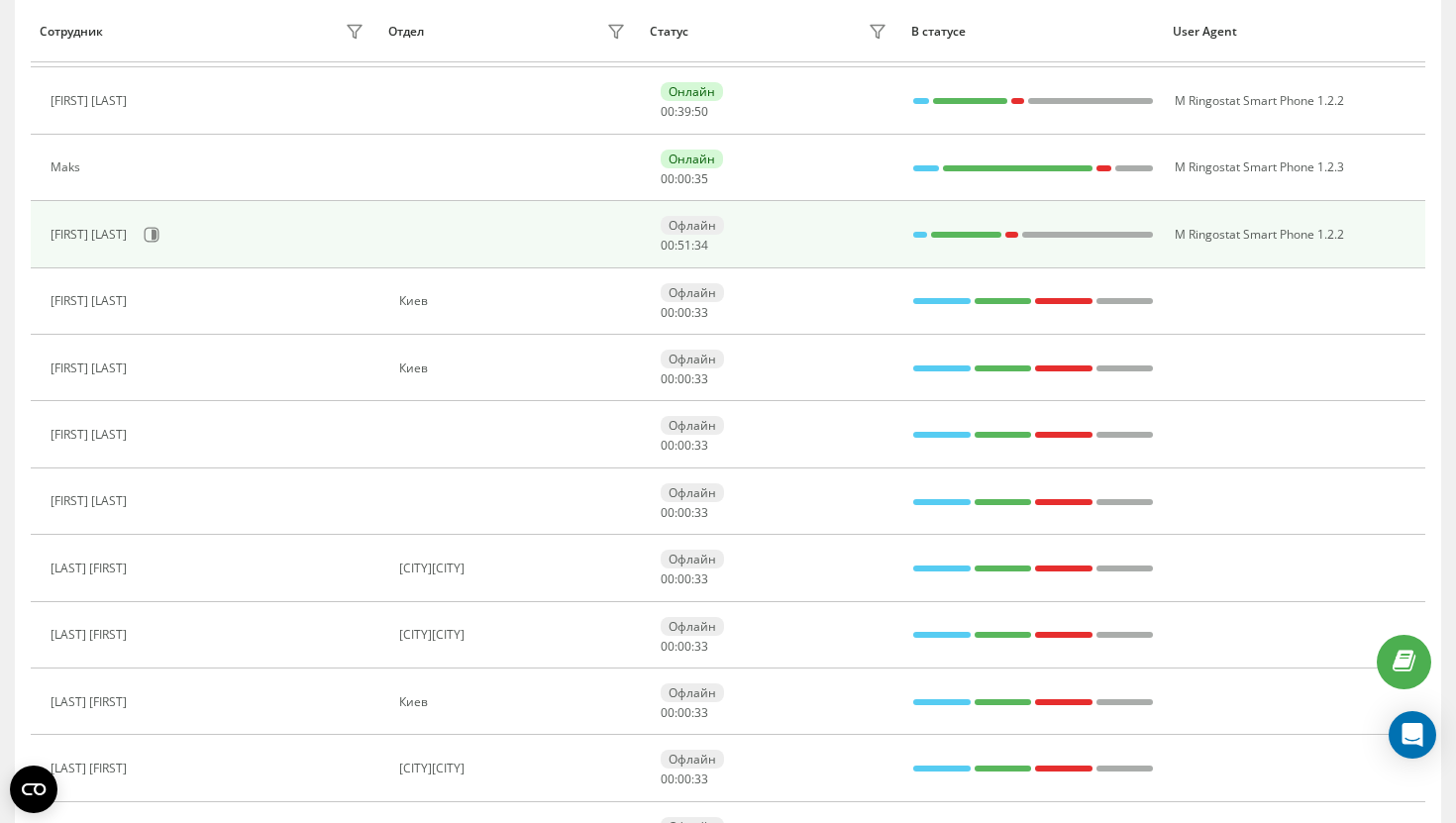 scroll, scrollTop: 339, scrollLeft: 0, axis: vertical 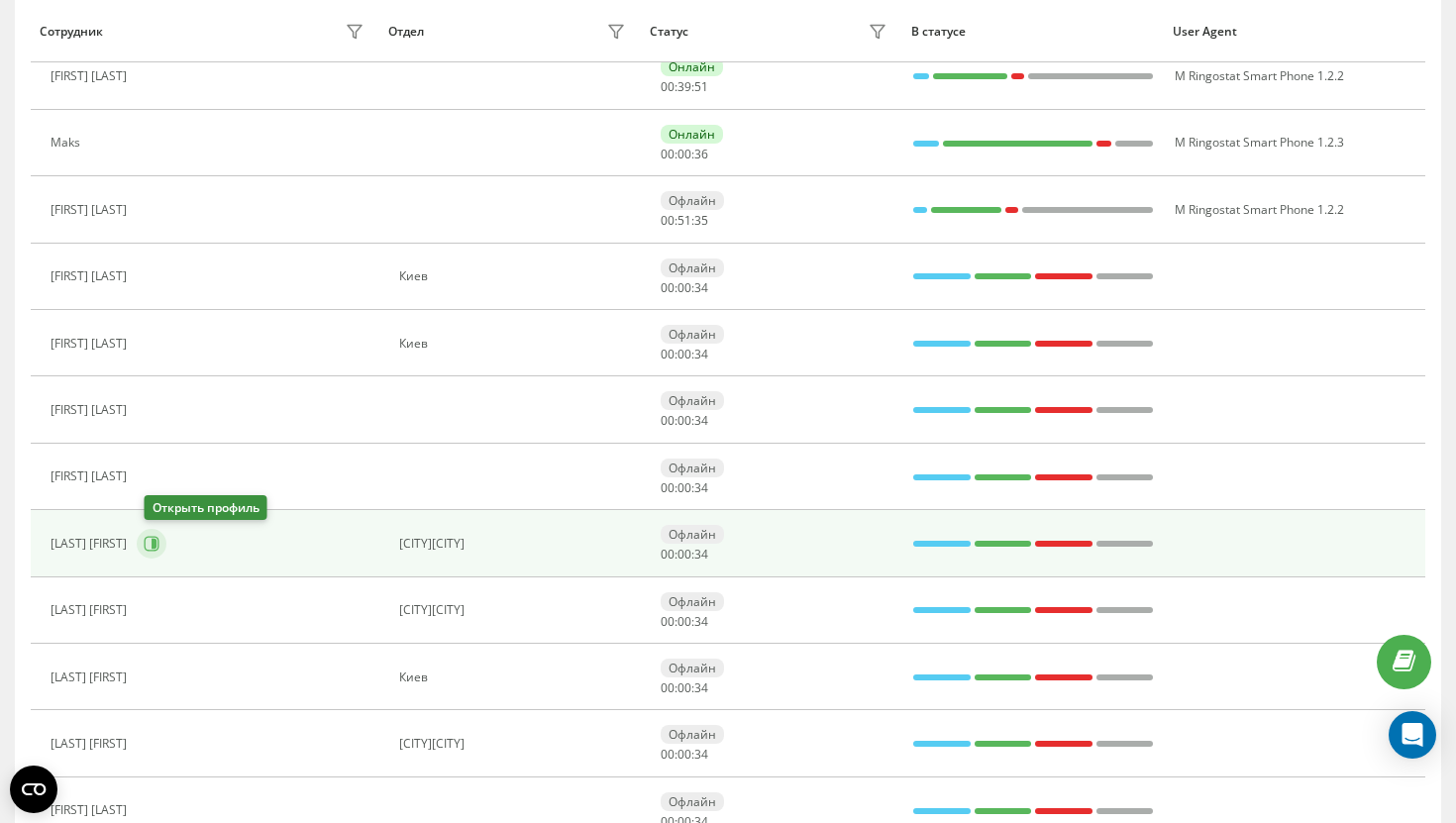click 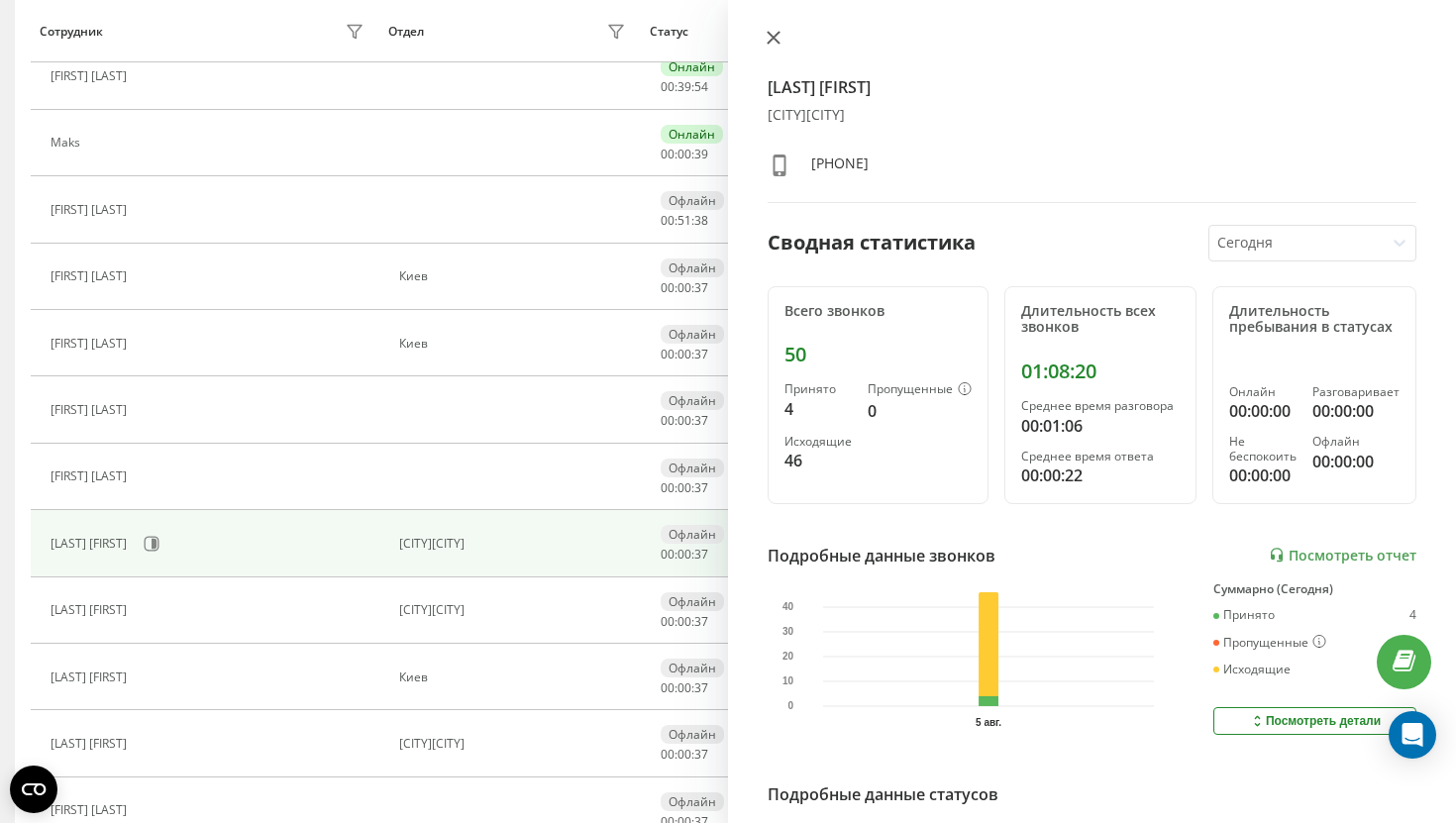 click 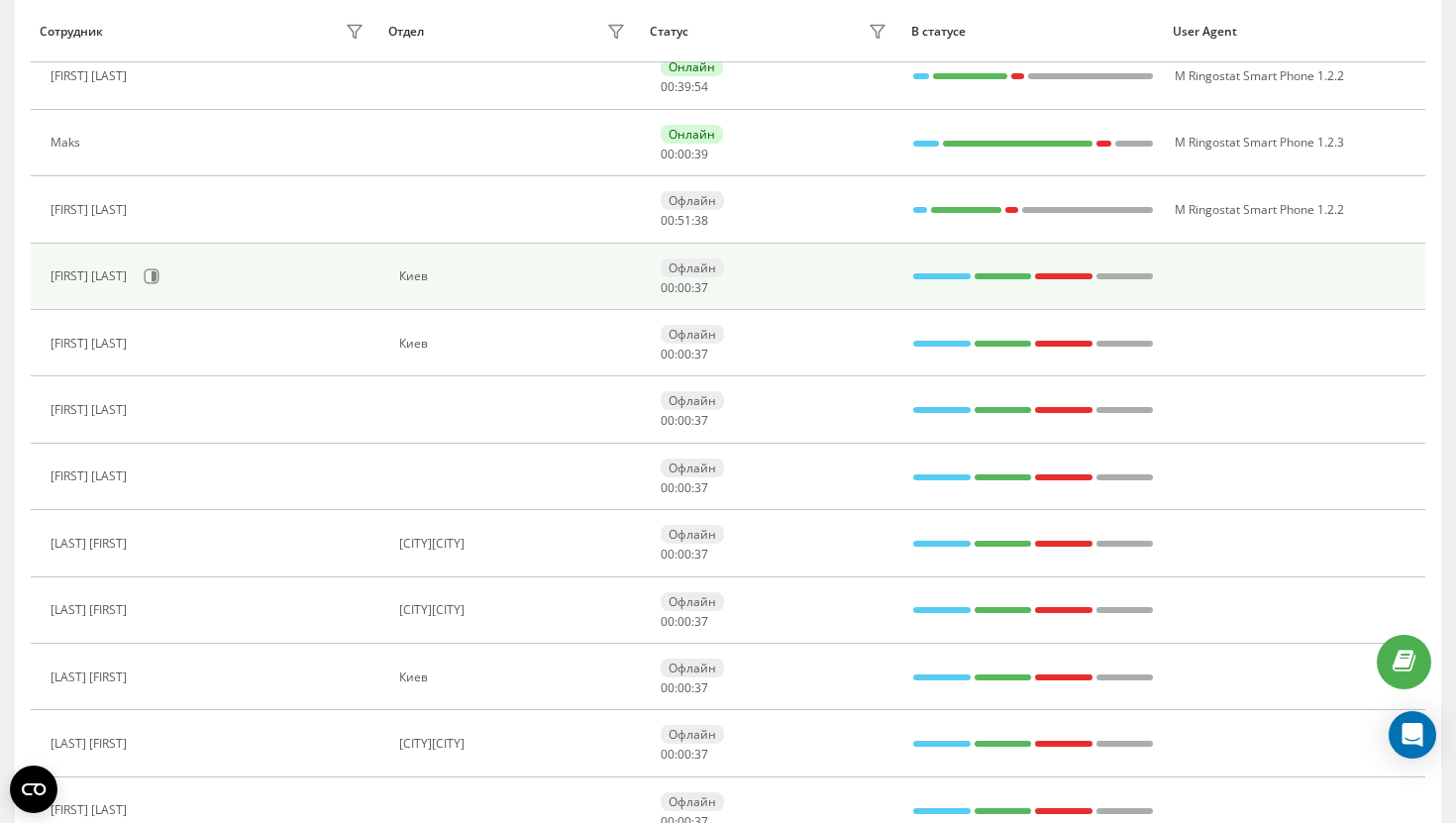 scroll, scrollTop: 0, scrollLeft: 0, axis: both 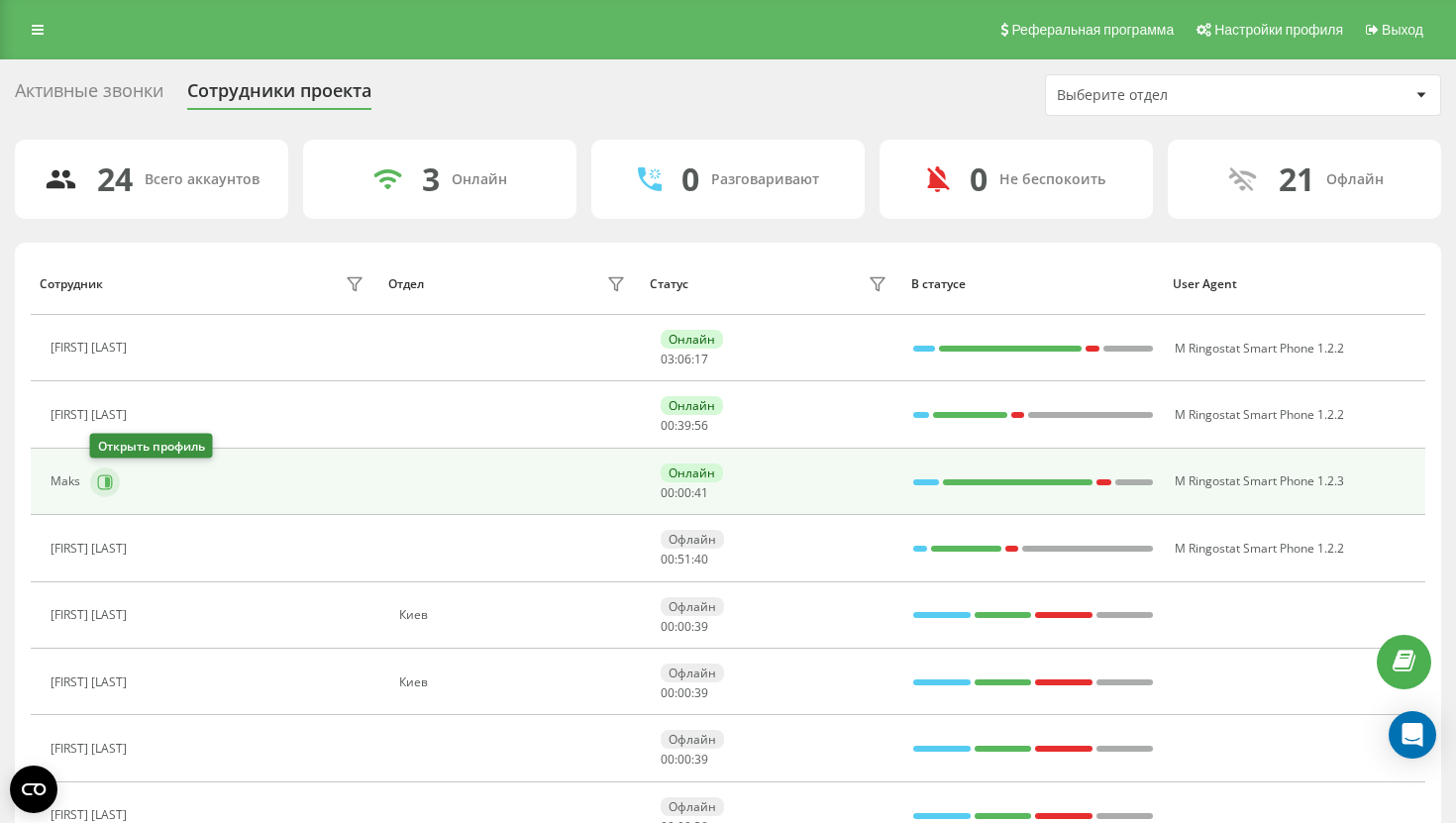 click 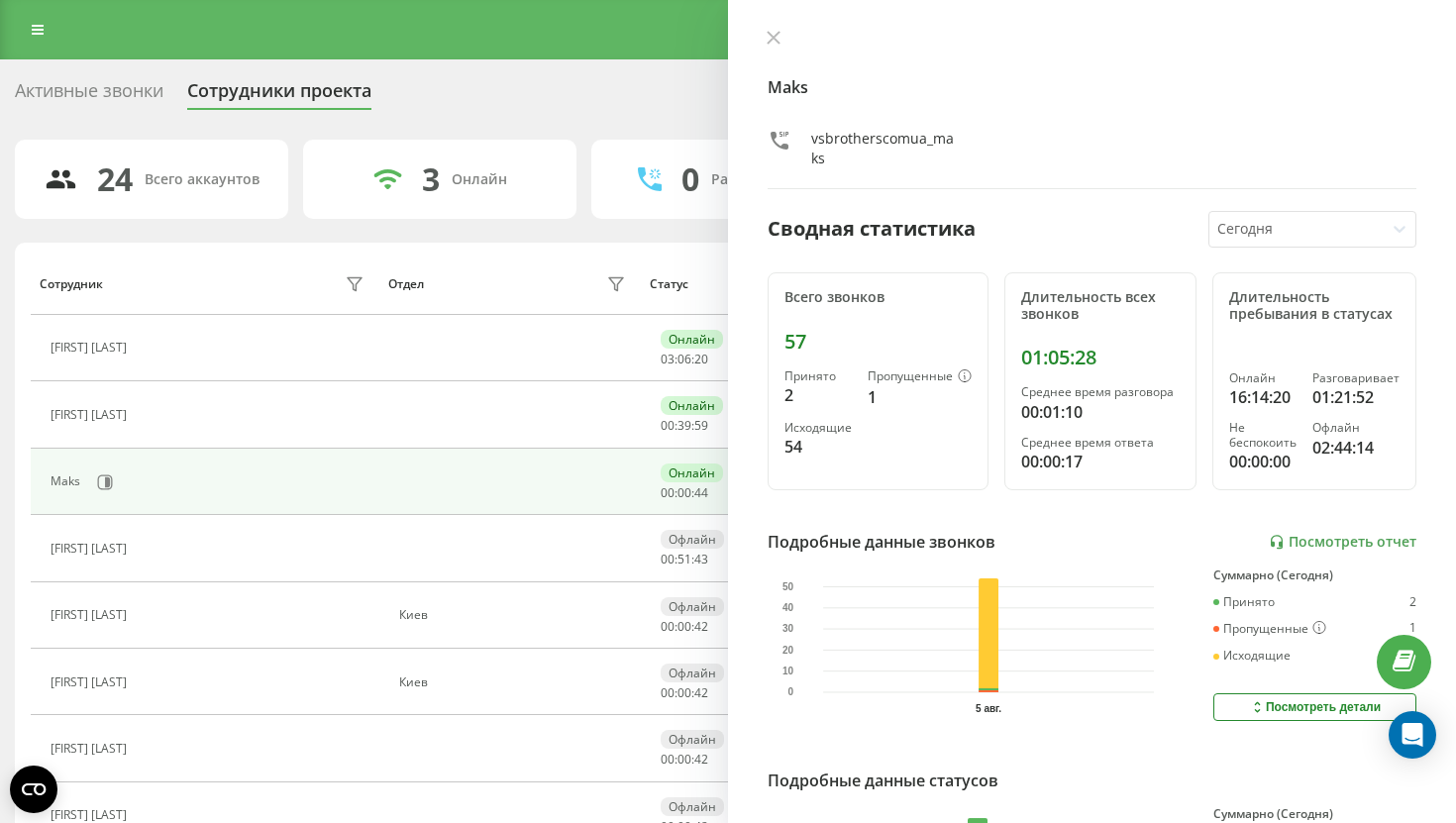 click on "[FIRST] [LAST] vsbrotherscomua_[FIRST] Сводная статистика Сегодня Всего звонков 57 Принято 2 Пропущенные 1 Исходящие 54 Длительность всех звонков 01:05:28 Среднее время разговора 00:01:10 Среднее время ответа 00:00:17 Длительность пребывания в статусах Онлайн 16:14:20 Разговаривает 01:21:52 Не беспокоить 00:00:00 Офлайн 02:44:14 Подробные данные звонков Посмотреть отчет 5 авг. 0 10 20 30 40 50 Суммарно (Сегодня) Принято 2 Пропущенные 1 Исходящие 54   Посмотреть детали Подробные данные статусов 5 авг. Суммарно (Сегодня) Онлайн 16:14:20 Разговаривает 01:21:52 Не беспокоить 00:00:00 Офлайн 02:44:14   Посмотреть детали" at bounding box center (1092, 411) 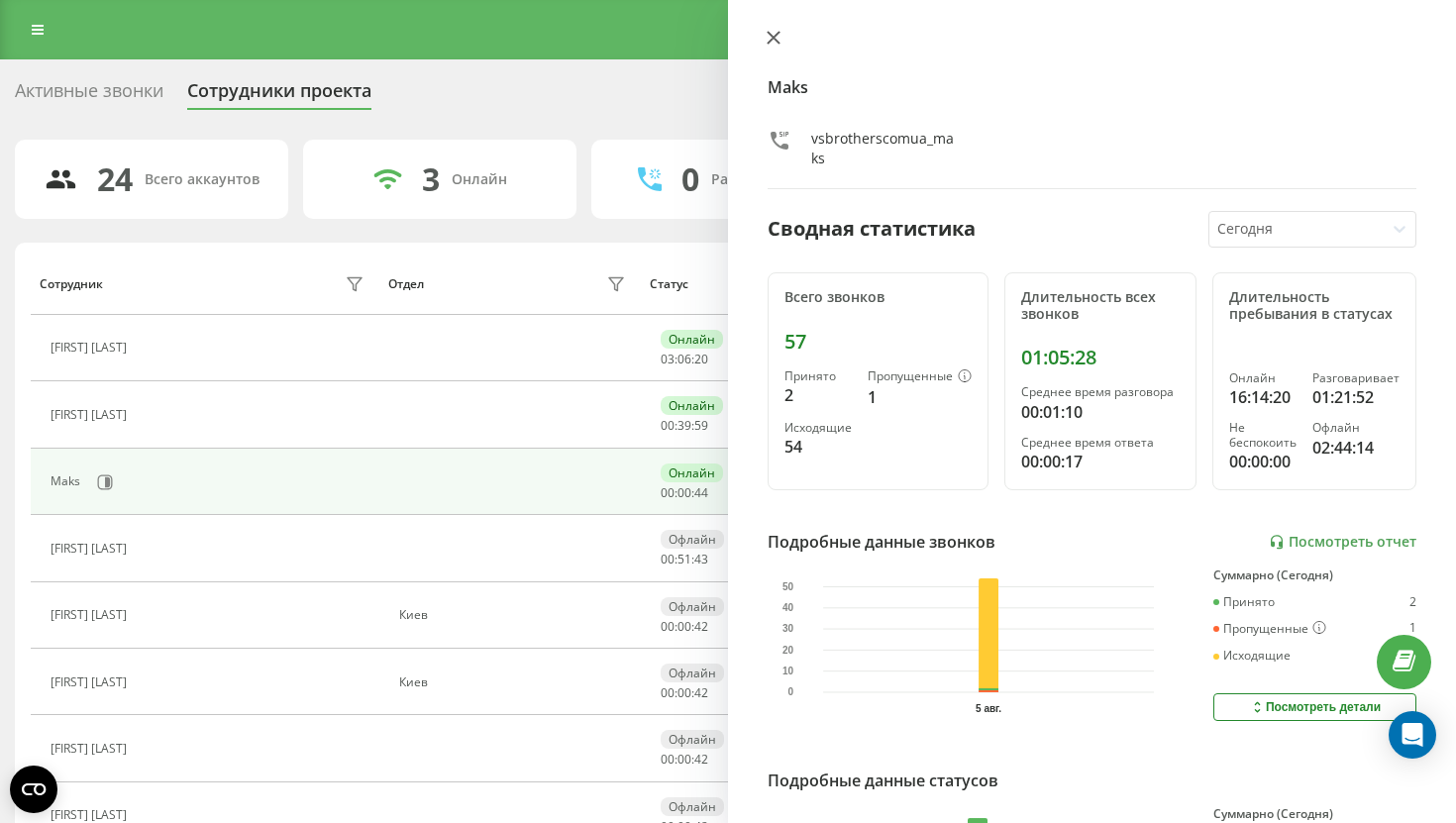 click at bounding box center (774, 39) 